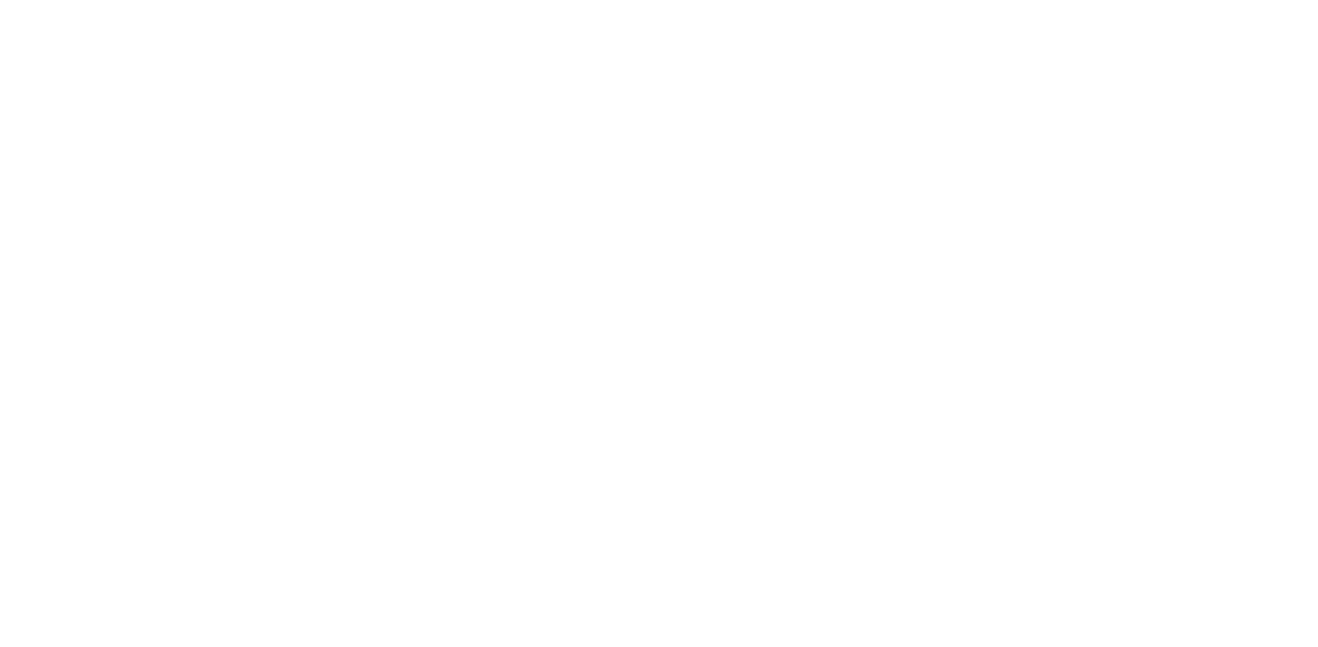 scroll, scrollTop: 0, scrollLeft: 0, axis: both 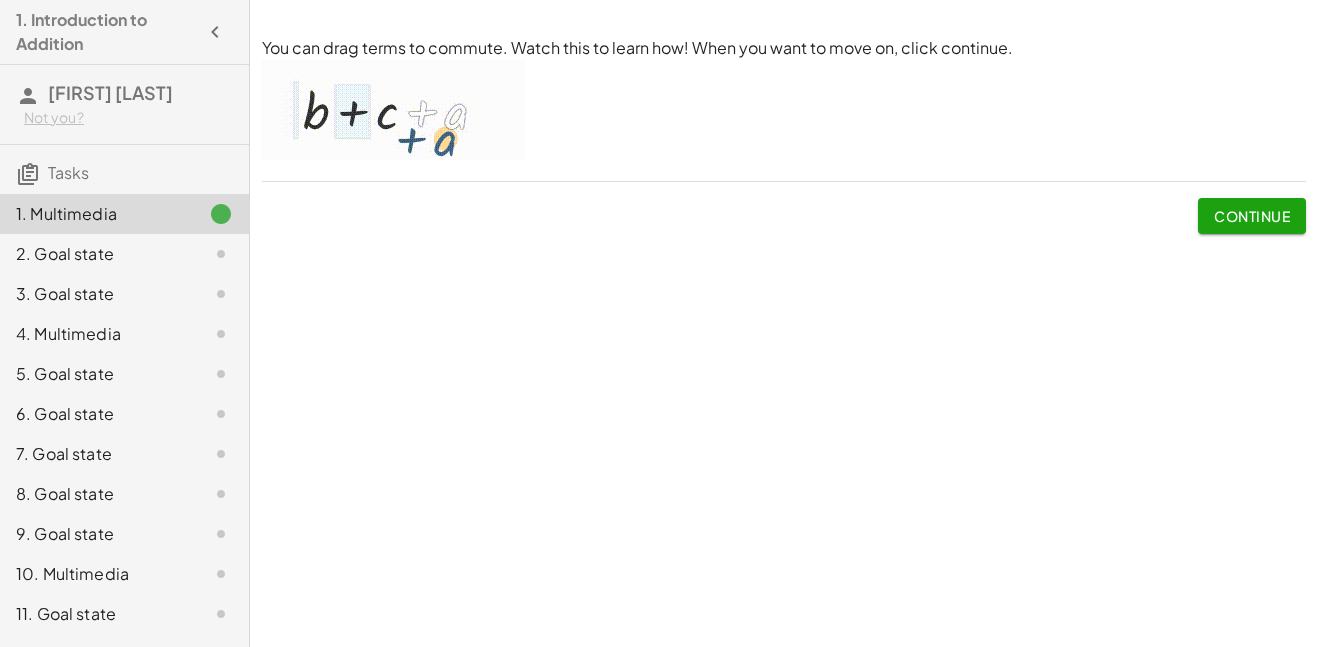 click on "Continue" 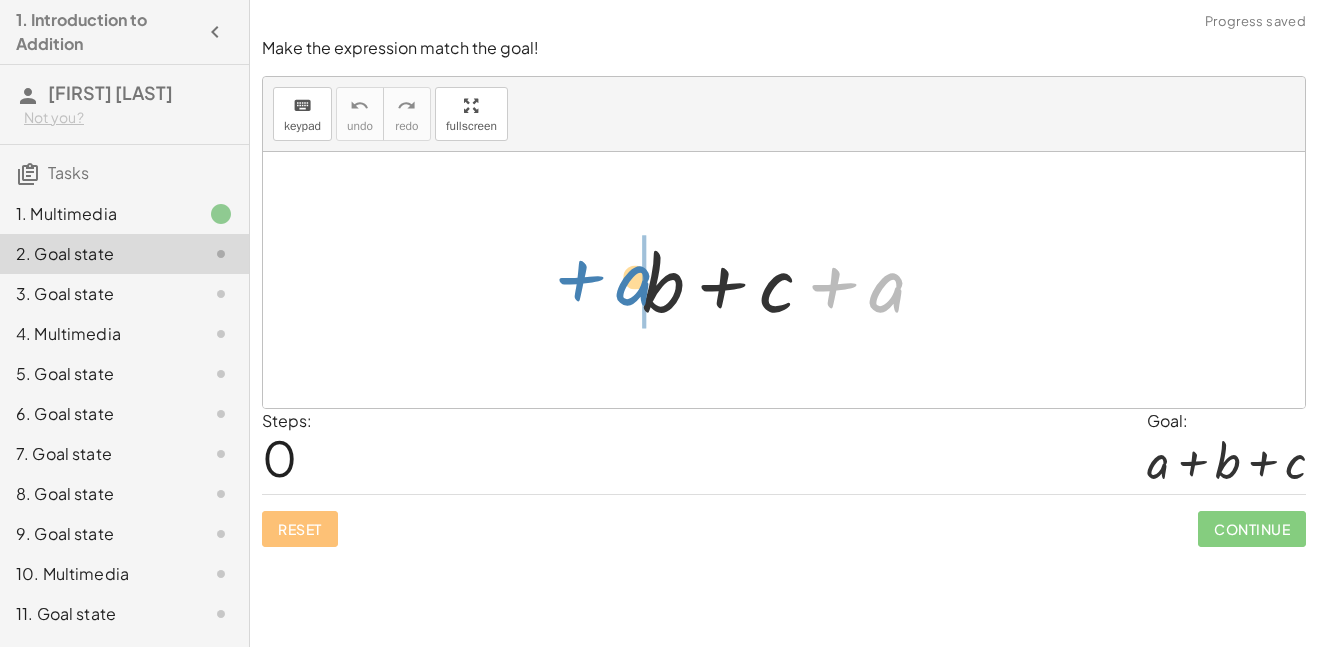 drag, startPoint x: 899, startPoint y: 298, endPoint x: 632, endPoint y: 293, distance: 267.0468 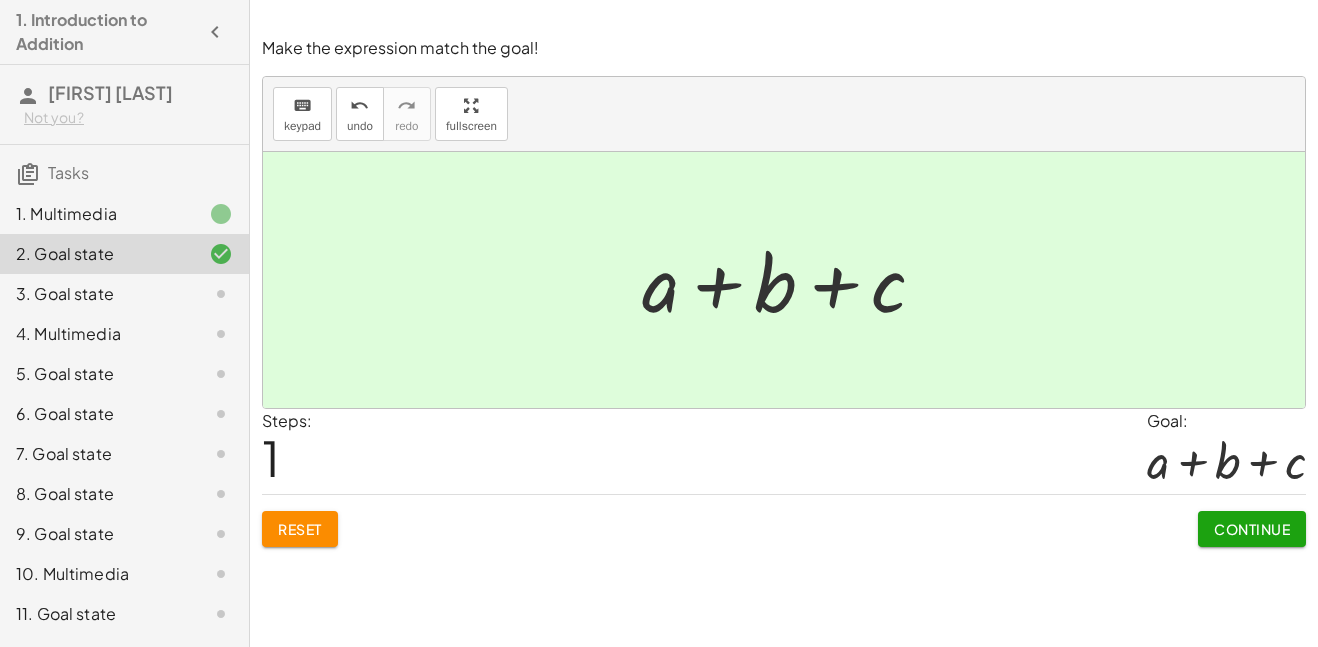 click on "Continue" at bounding box center (1252, 529) 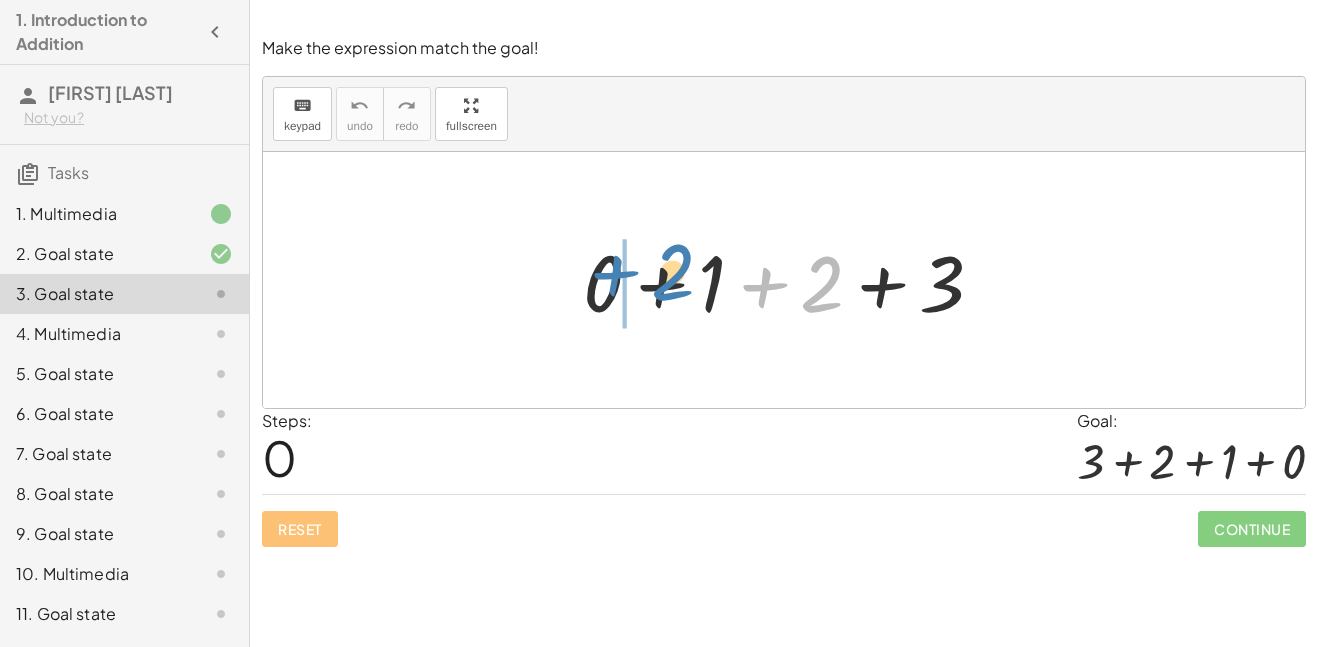 drag, startPoint x: 823, startPoint y: 290, endPoint x: 682, endPoint y: 279, distance: 141.42842 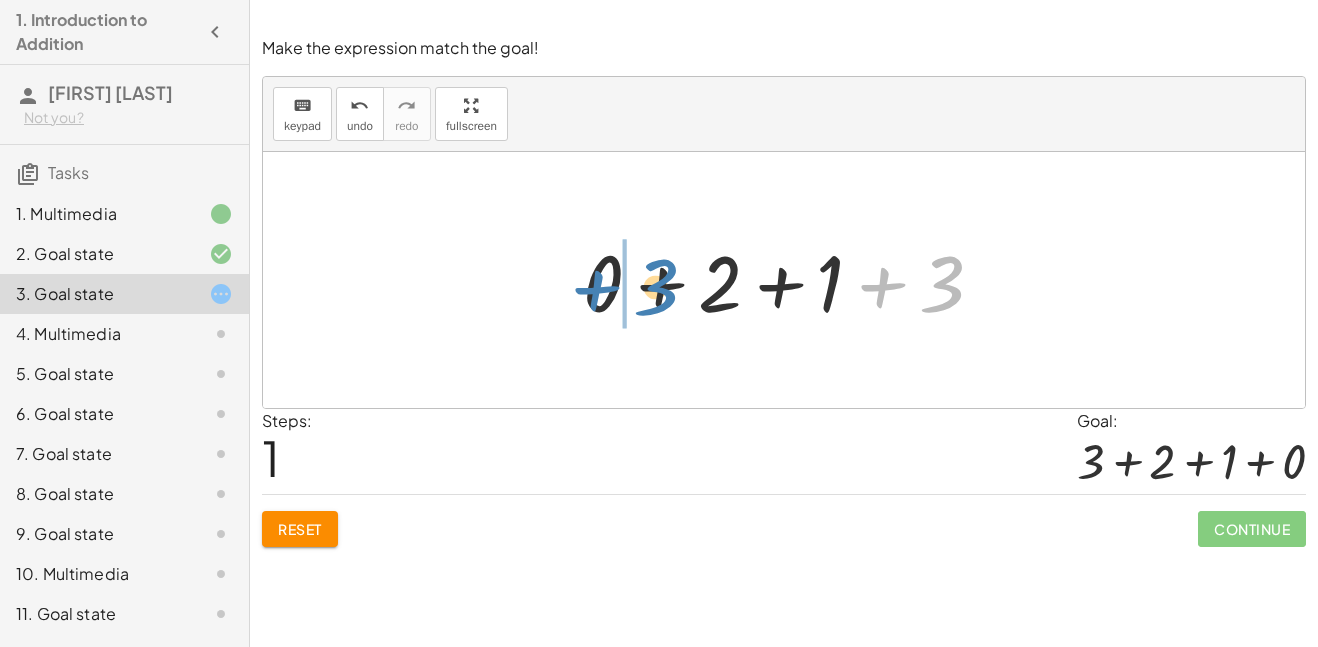 drag, startPoint x: 940, startPoint y: 277, endPoint x: 654, endPoint y: 280, distance: 286.01575 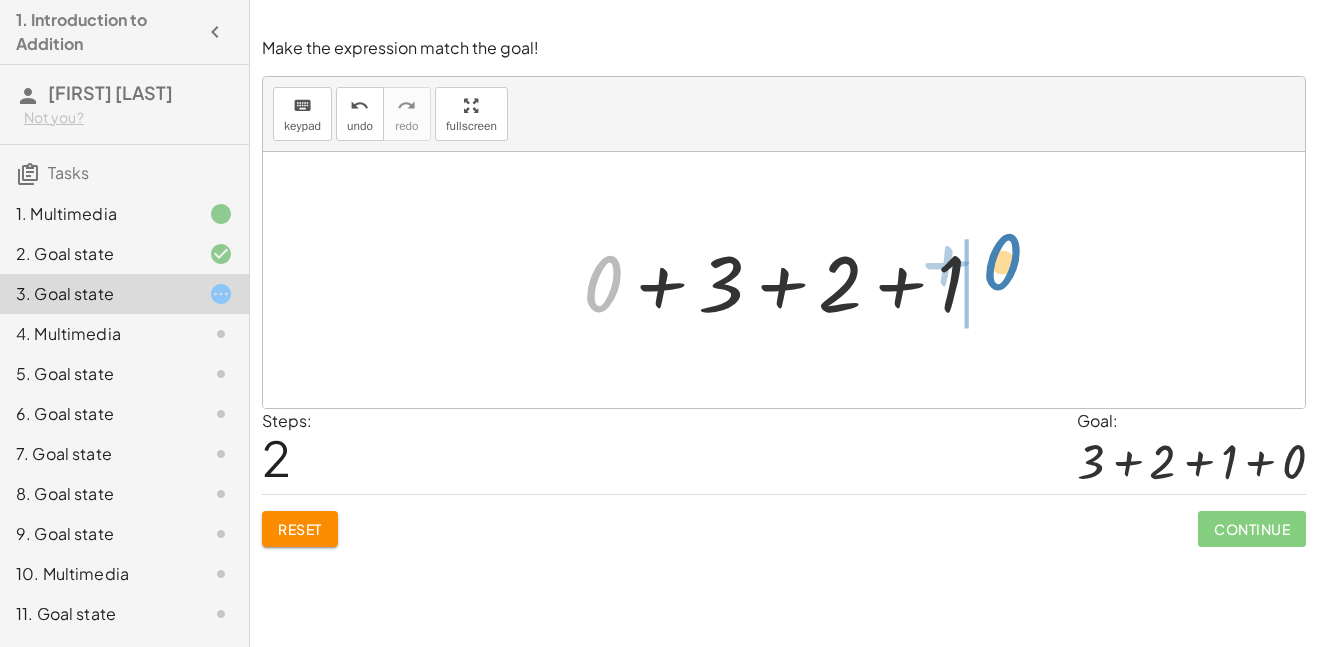 drag, startPoint x: 603, startPoint y: 278, endPoint x: 1002, endPoint y: 264, distance: 399.24554 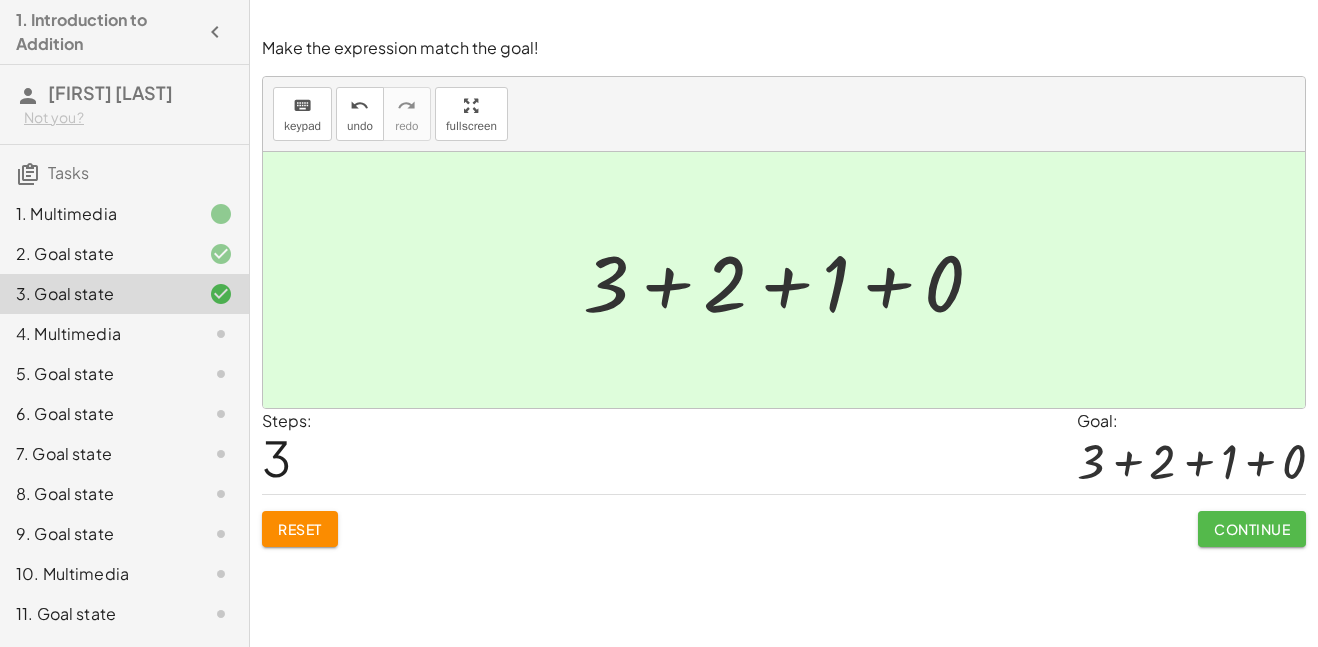 click on "Continue" 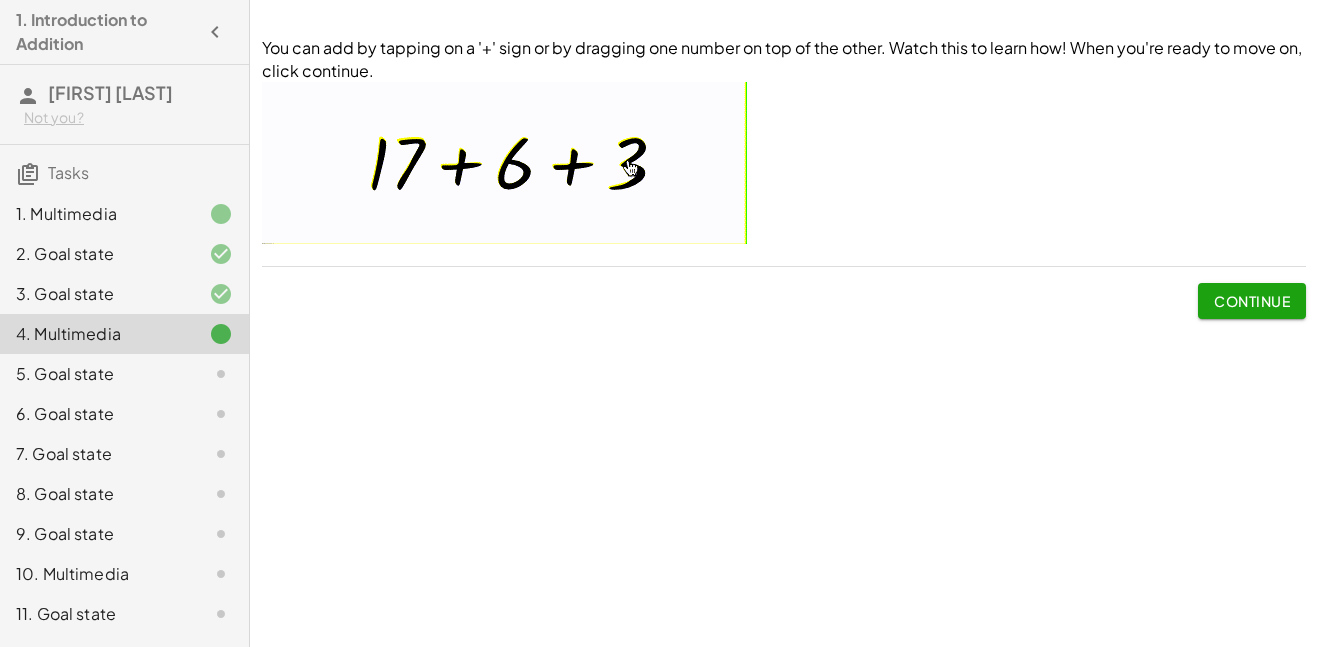 click on "Continue" 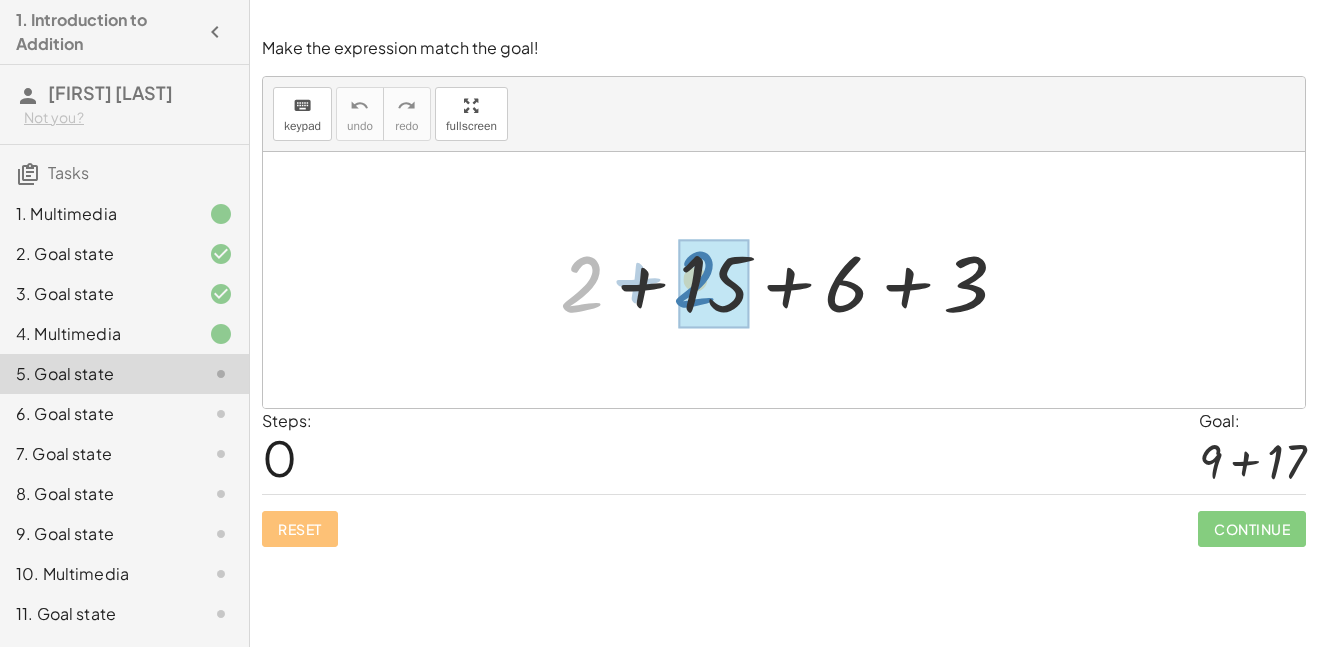 drag, startPoint x: 582, startPoint y: 287, endPoint x: 702, endPoint y: 281, distance: 120.14991 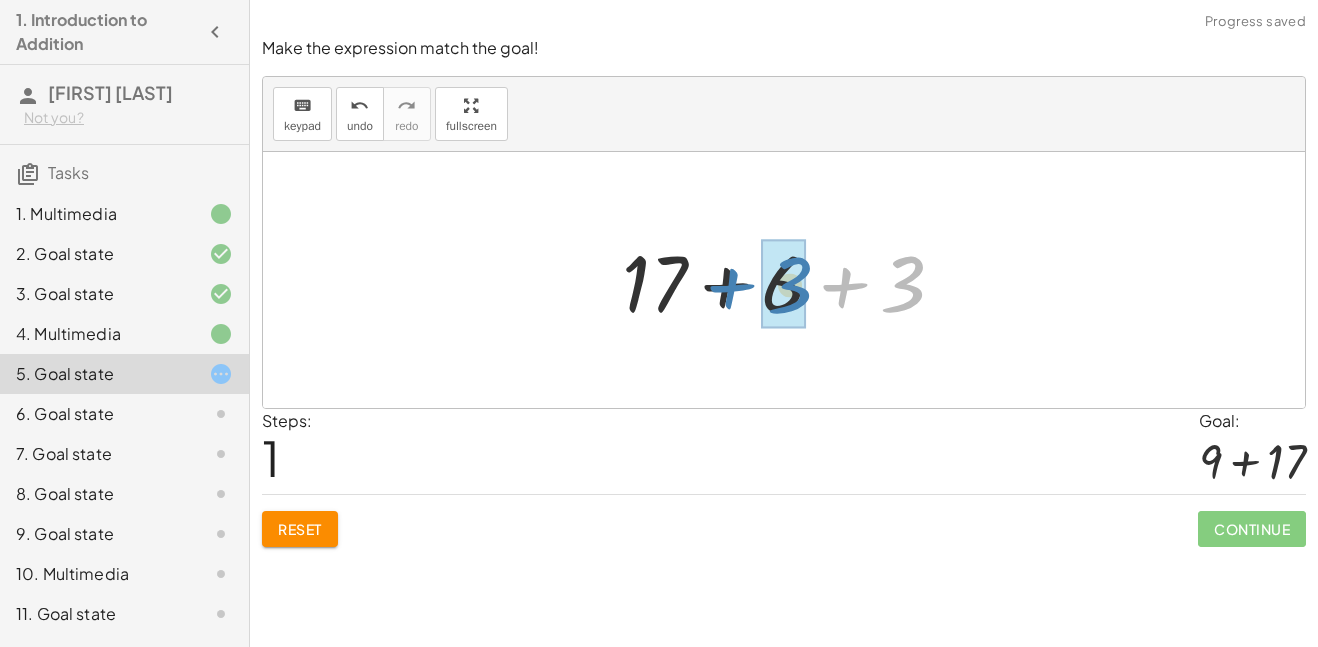 drag, startPoint x: 908, startPoint y: 284, endPoint x: 794, endPoint y: 286, distance: 114.01754 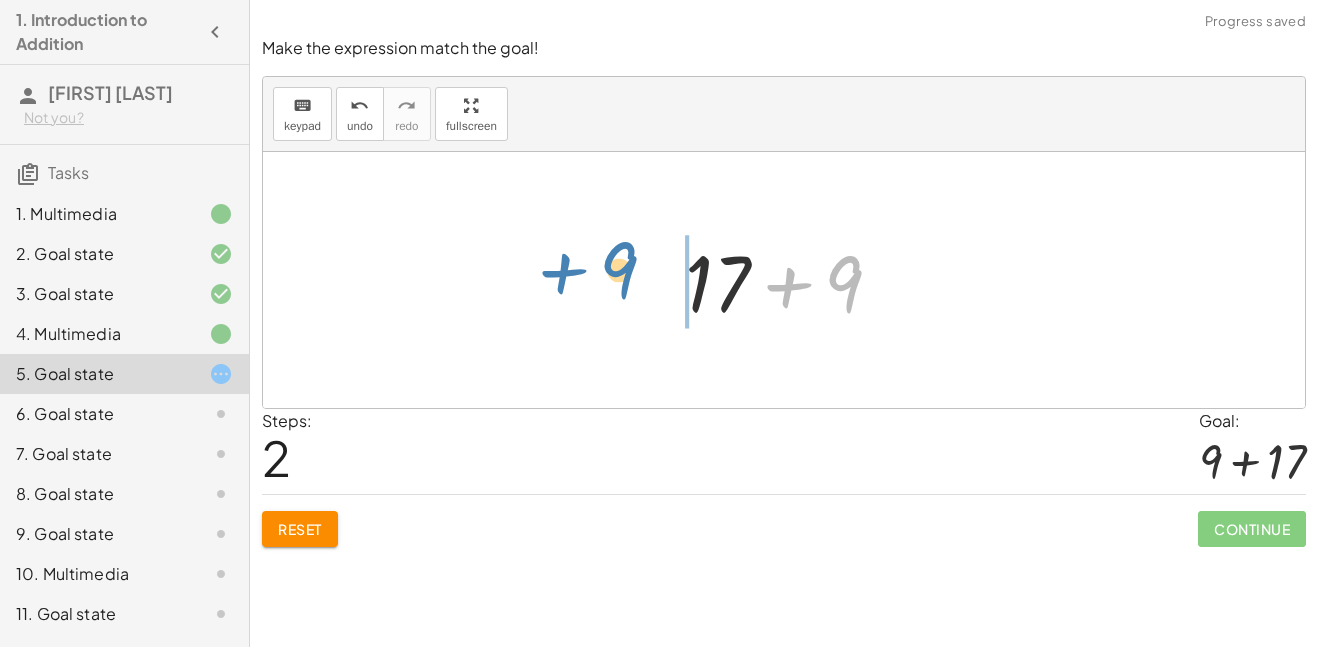 drag, startPoint x: 849, startPoint y: 281, endPoint x: 631, endPoint y: 273, distance: 218.14674 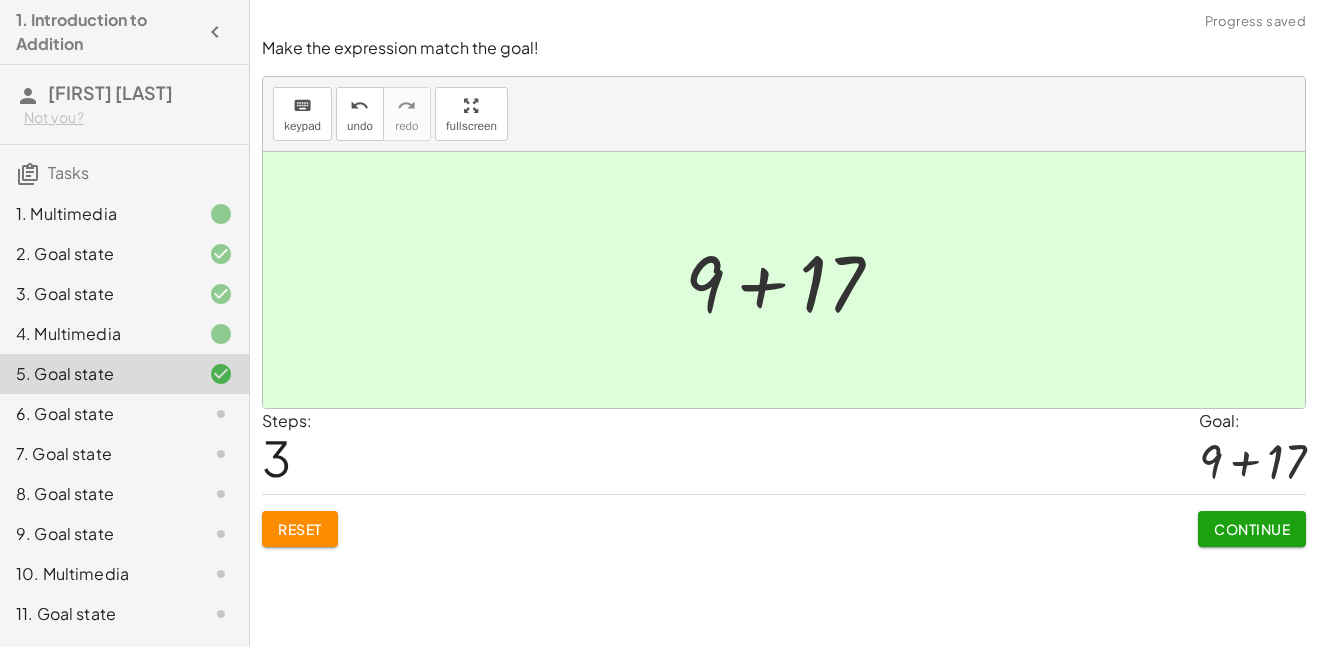 click on "Continue" 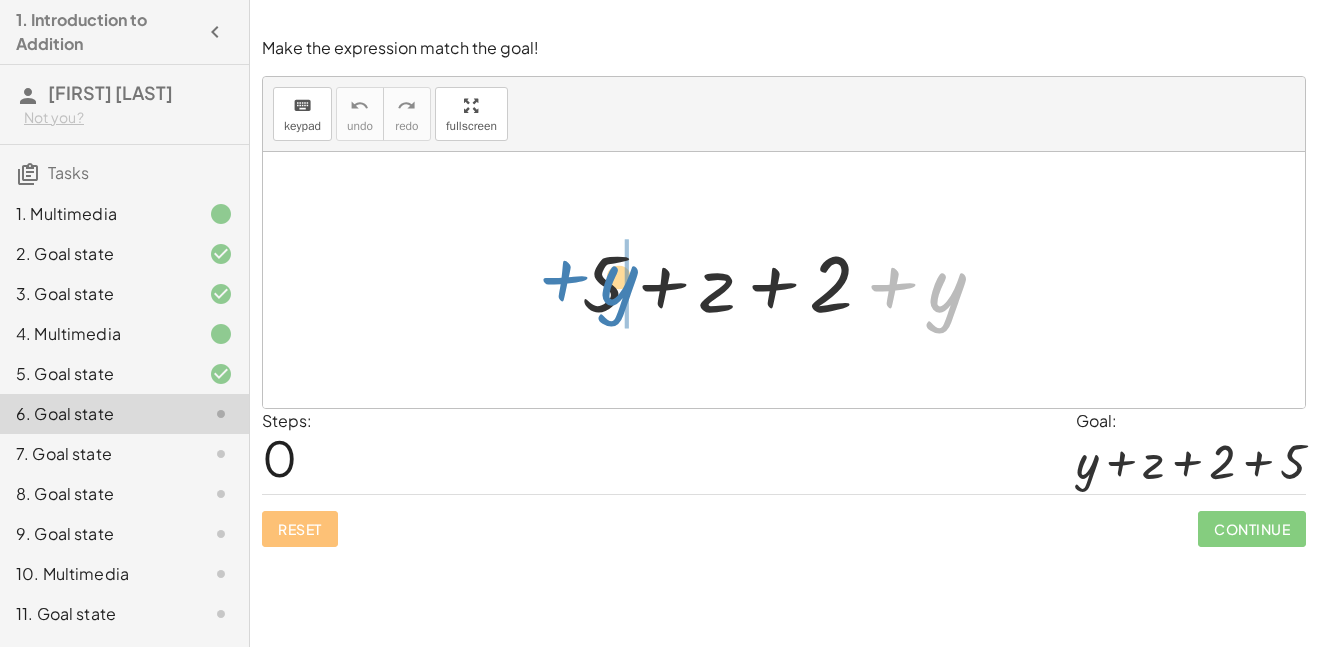 drag, startPoint x: 932, startPoint y: 299, endPoint x: 600, endPoint y: 295, distance: 332.0241 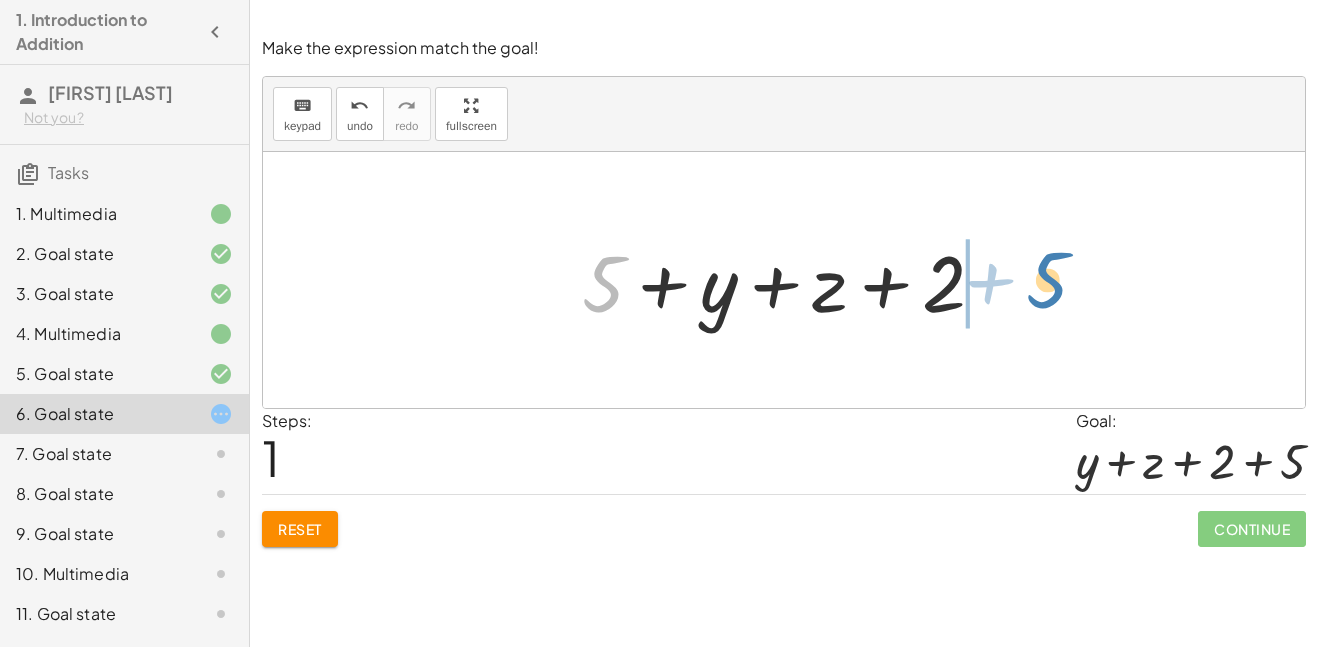 drag, startPoint x: 603, startPoint y: 293, endPoint x: 1047, endPoint y: 289, distance: 444.018 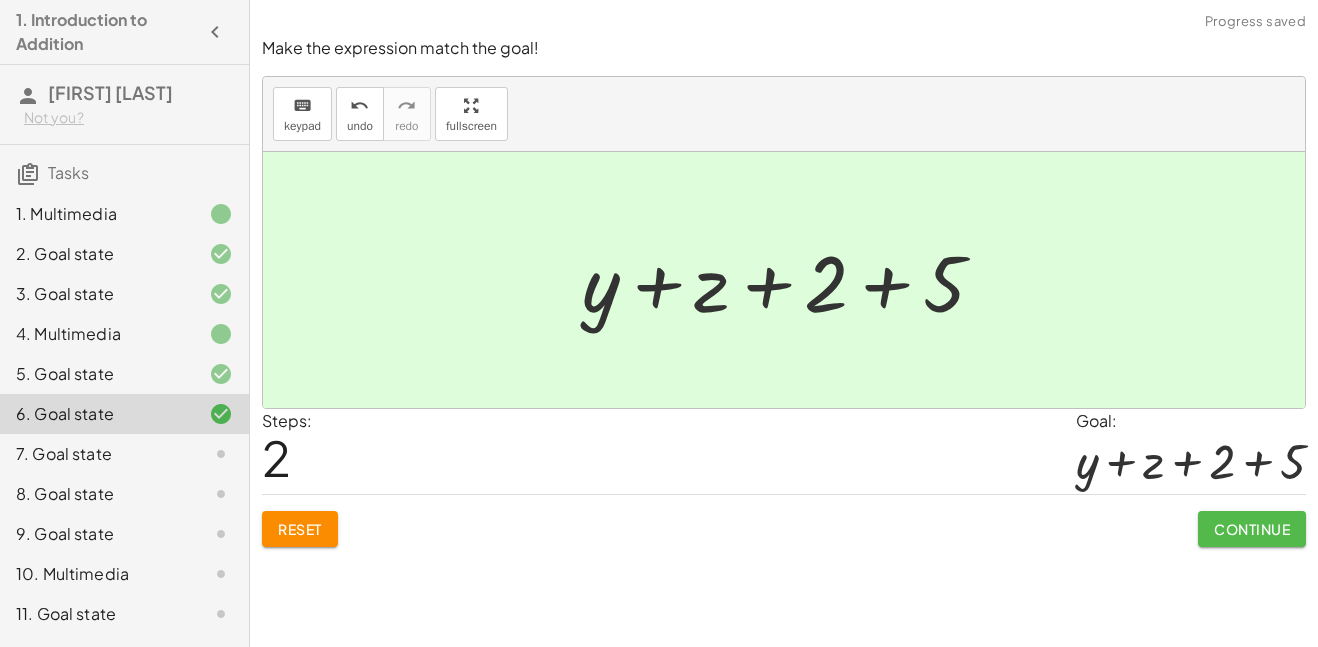click on "Continue" at bounding box center (1252, 529) 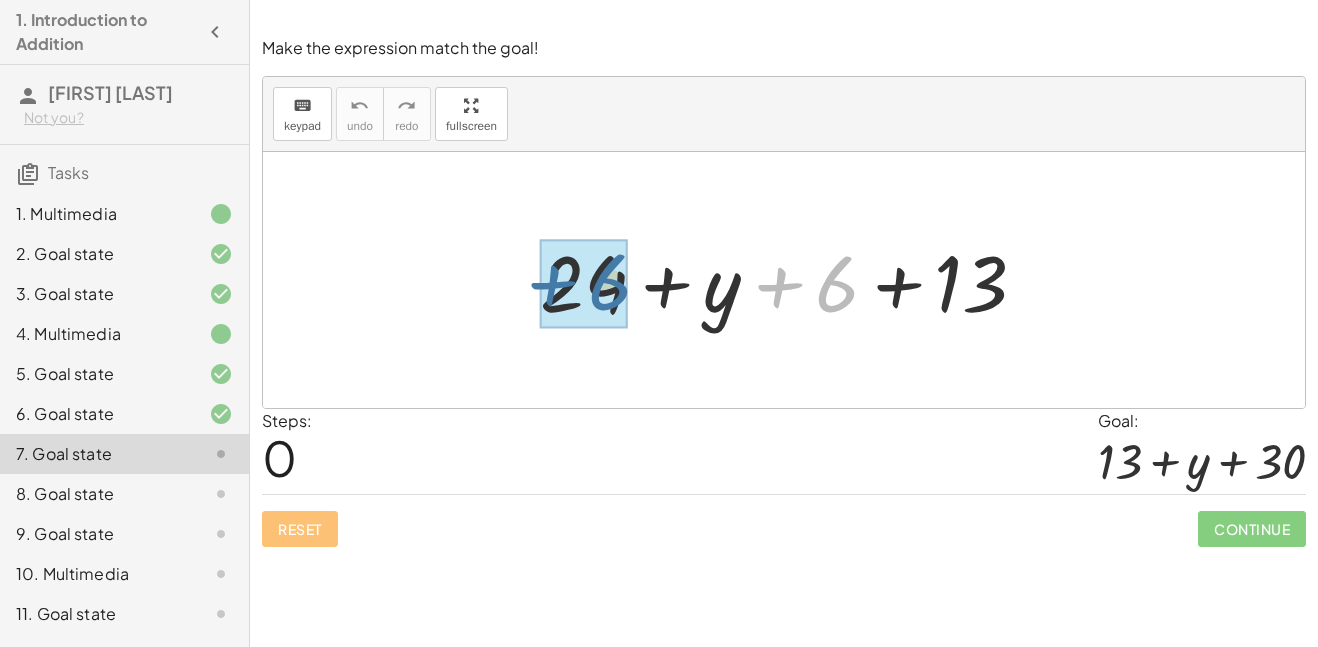 drag, startPoint x: 836, startPoint y: 284, endPoint x: 610, endPoint y: 282, distance: 226.00885 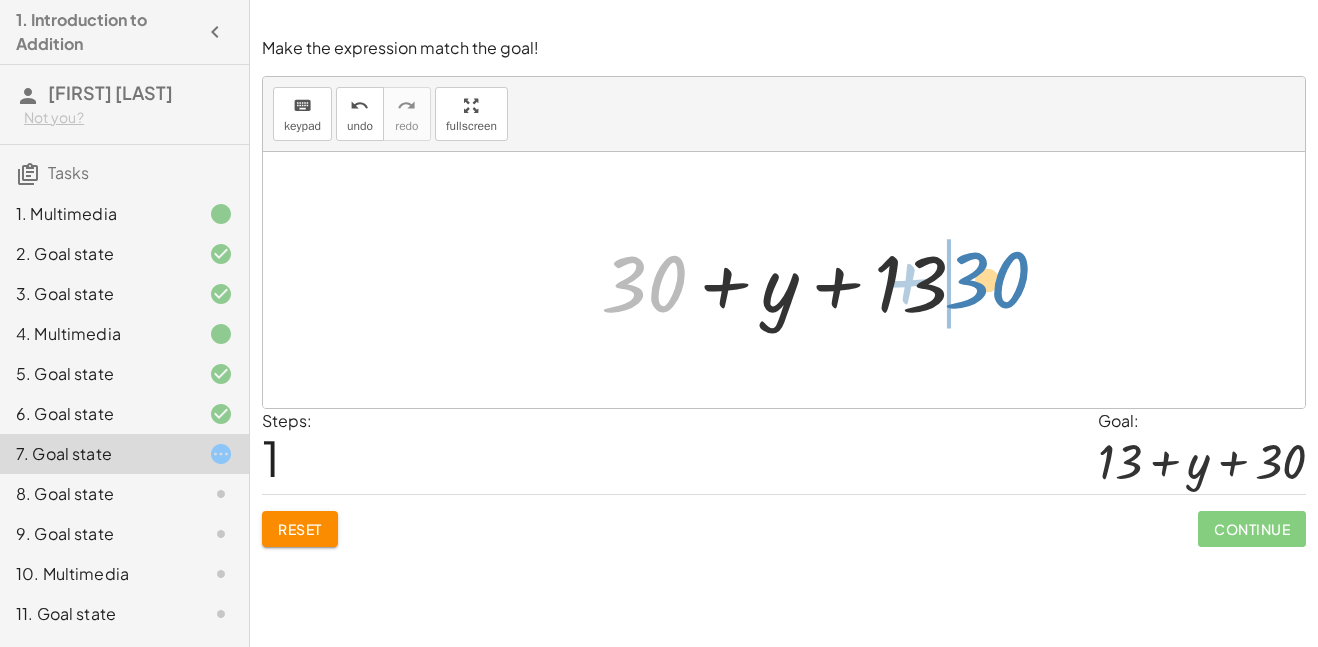 drag, startPoint x: 642, startPoint y: 295, endPoint x: 985, endPoint y: 292, distance: 343.01312 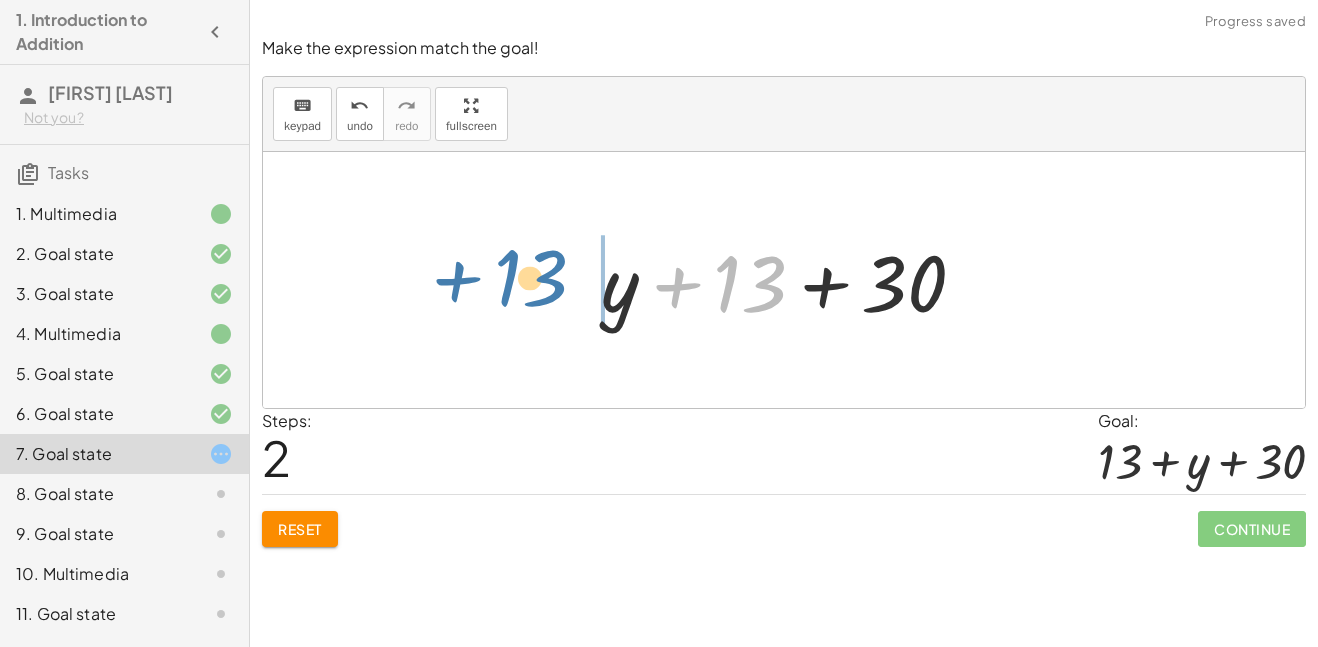 drag, startPoint x: 753, startPoint y: 279, endPoint x: 539, endPoint y: 279, distance: 214 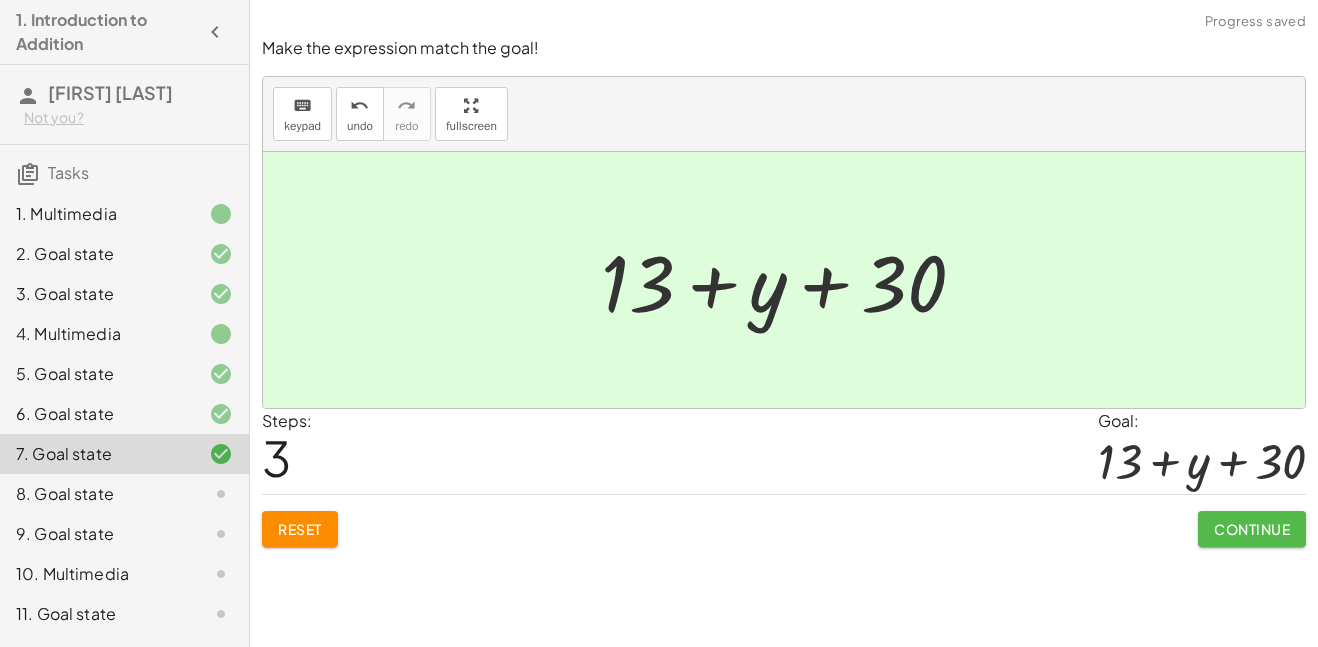 click on "Continue" 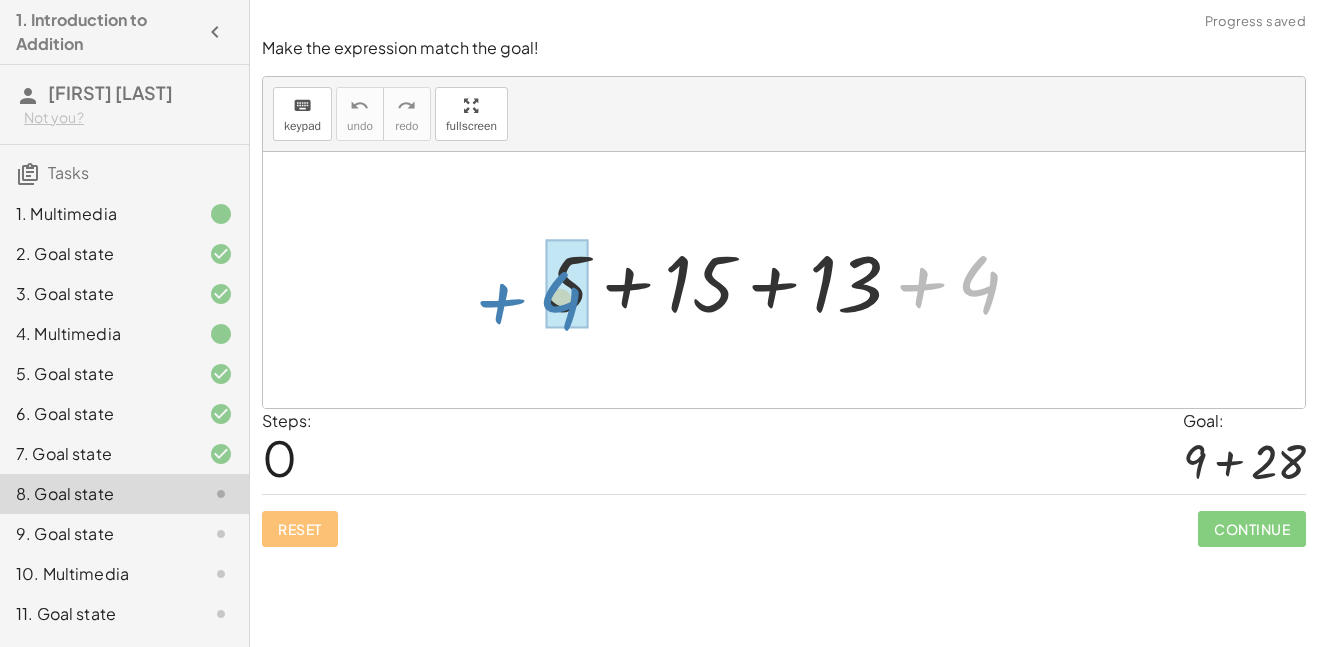 drag, startPoint x: 963, startPoint y: 282, endPoint x: 554, endPoint y: 292, distance: 409.12222 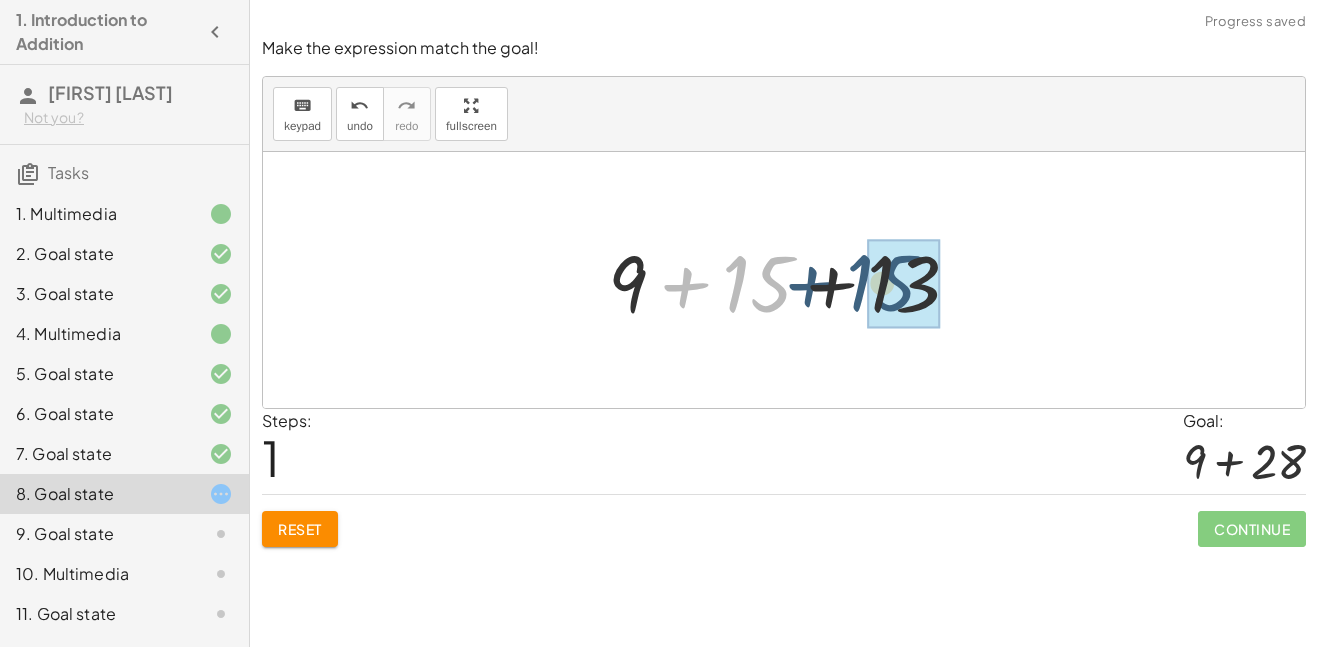 drag, startPoint x: 761, startPoint y: 282, endPoint x: 896, endPoint y: 281, distance: 135.00371 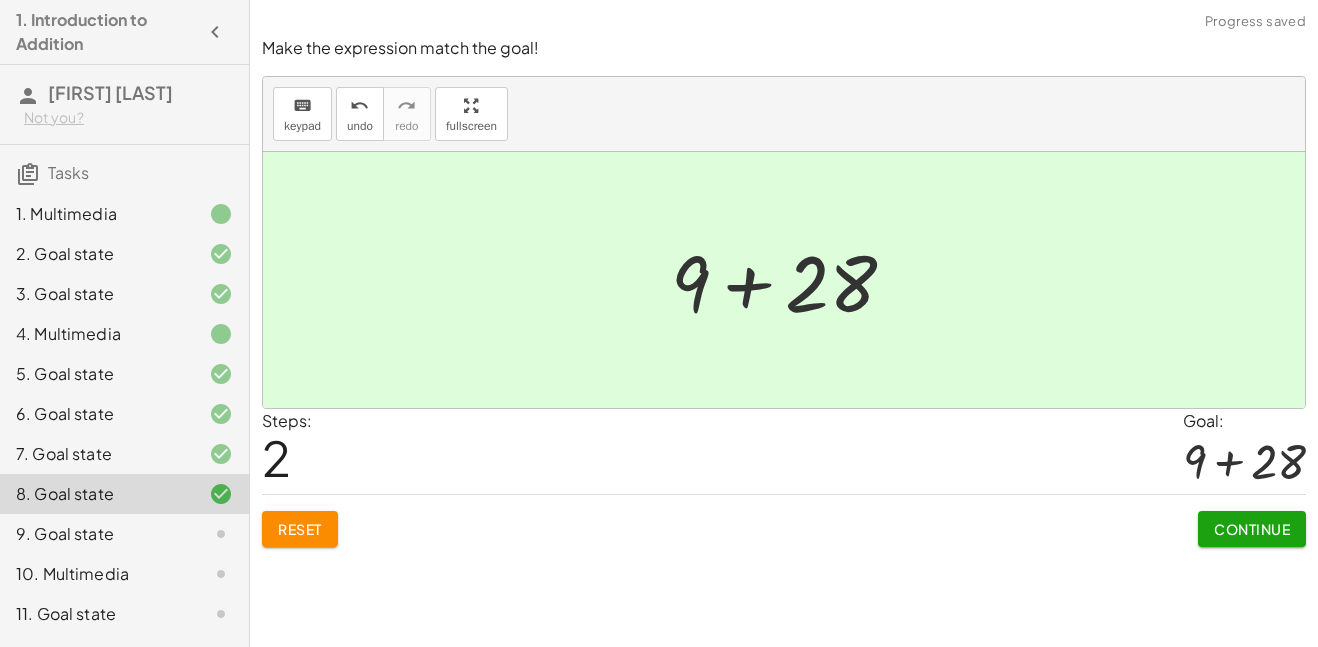 click on "Continue" 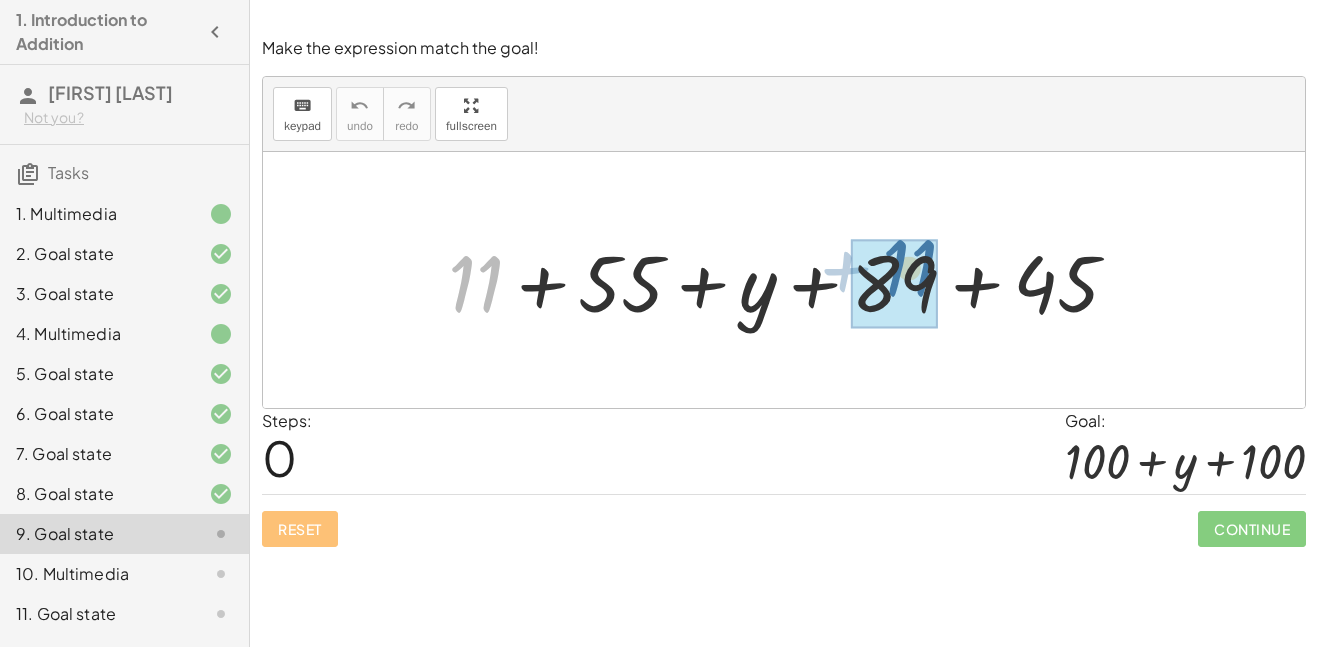 drag, startPoint x: 465, startPoint y: 269, endPoint x: 902, endPoint y: 258, distance: 437.13843 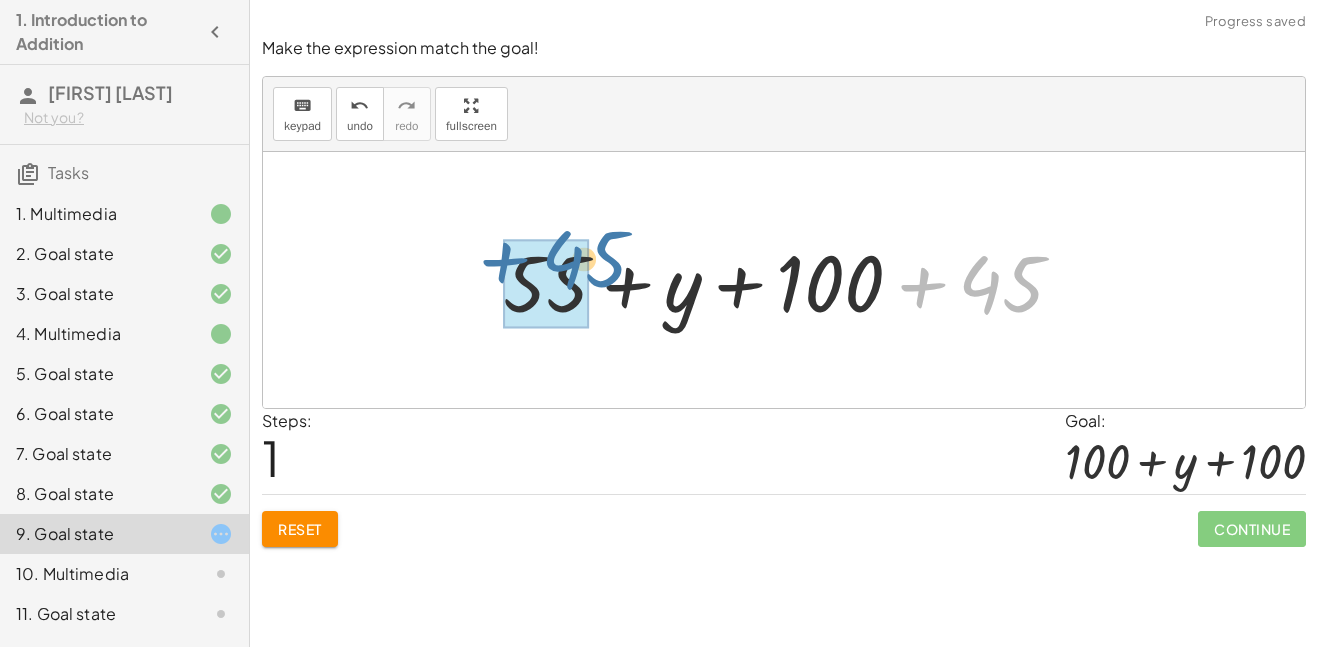drag, startPoint x: 1025, startPoint y: 276, endPoint x: 568, endPoint y: 274, distance: 457.00436 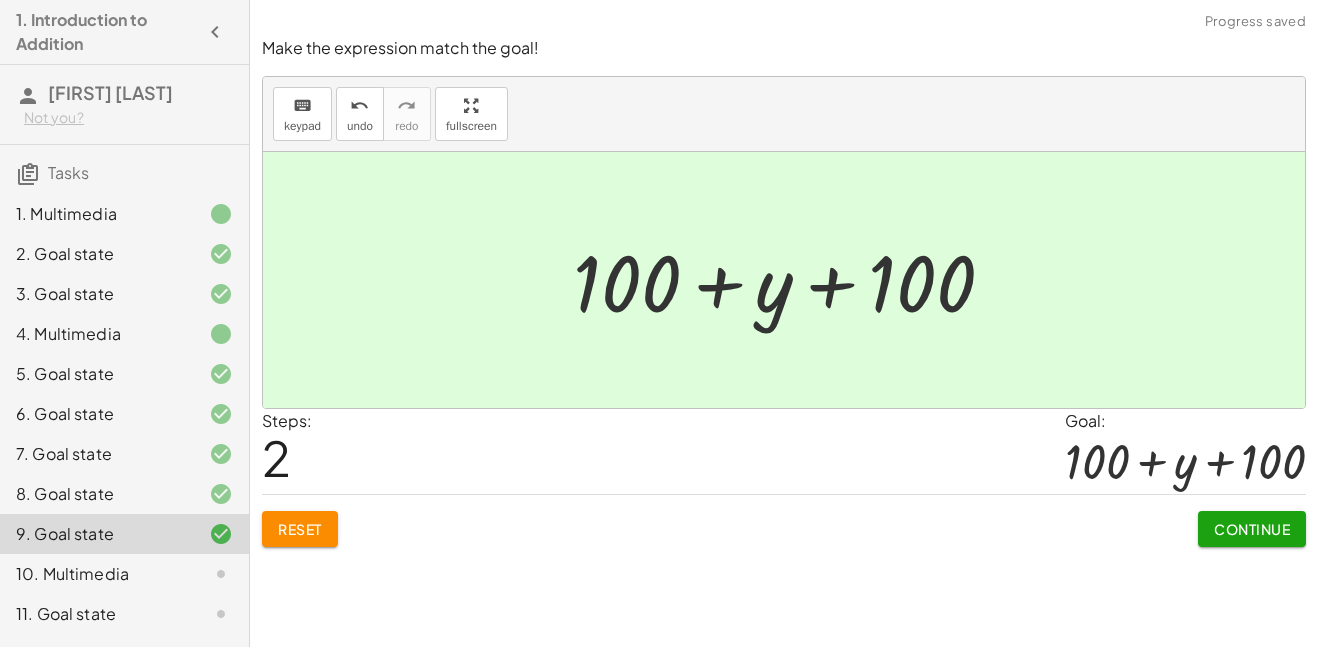 click on "Continue" 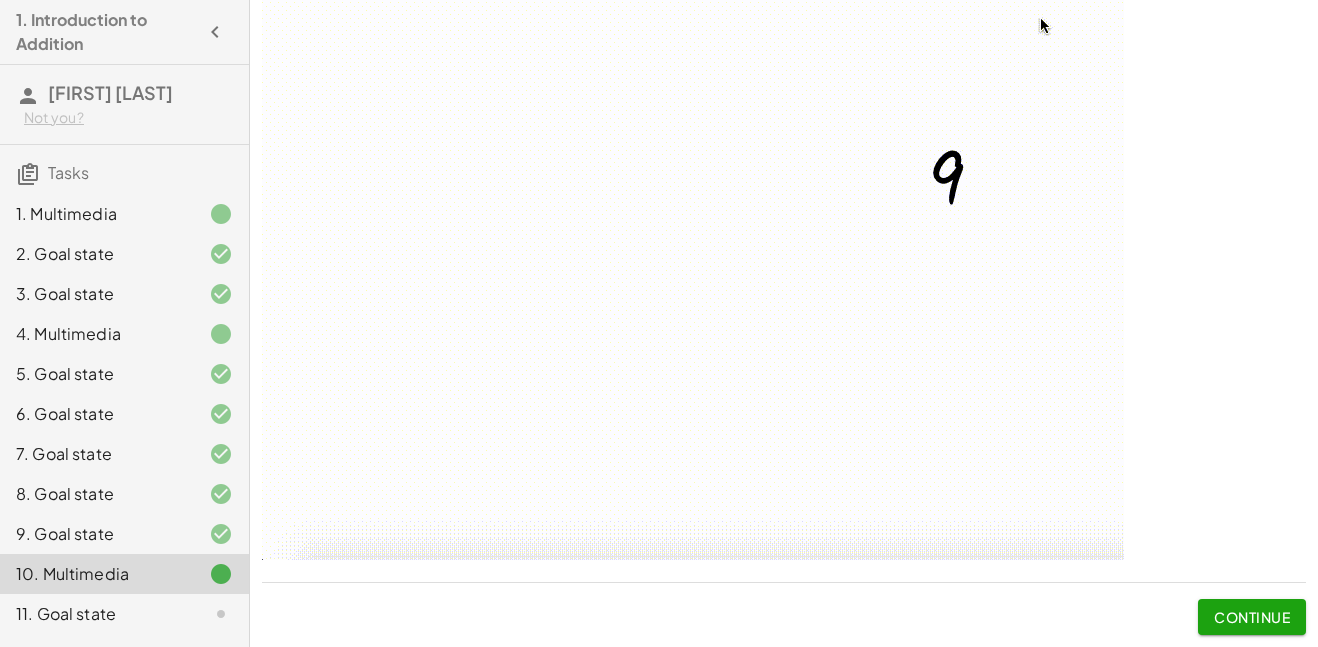 scroll, scrollTop: 214, scrollLeft: 0, axis: vertical 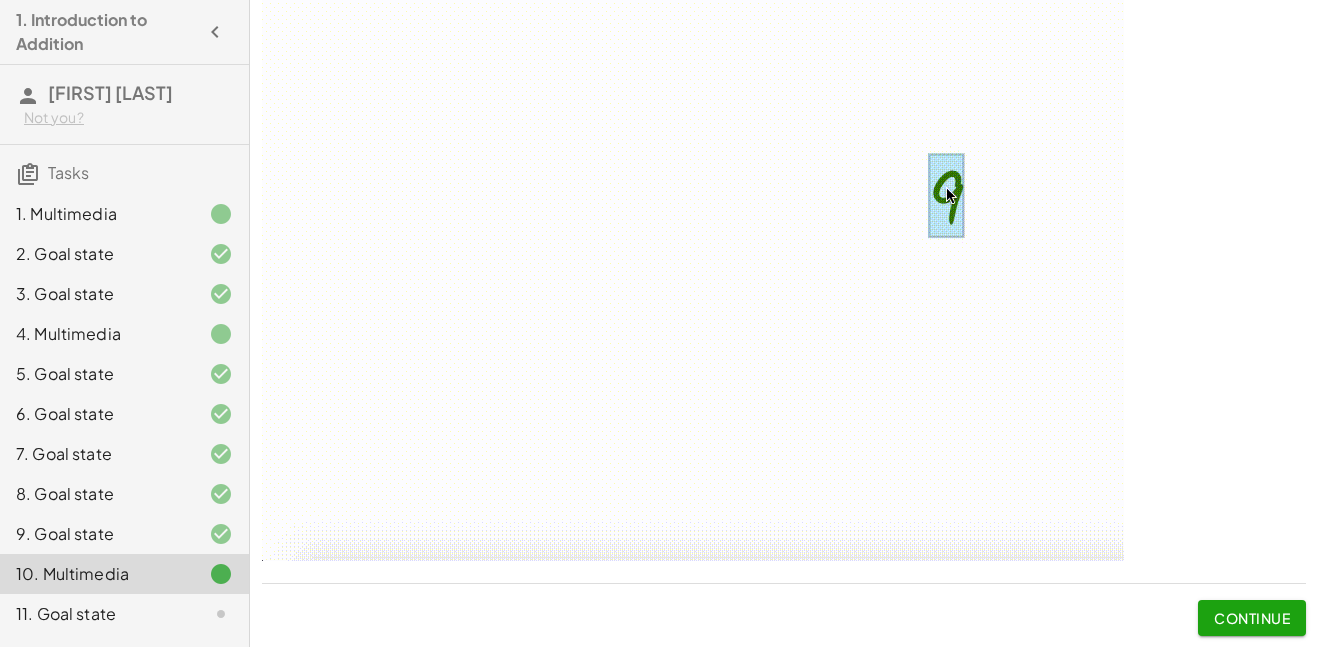 click on "Continue" at bounding box center [1252, 618] 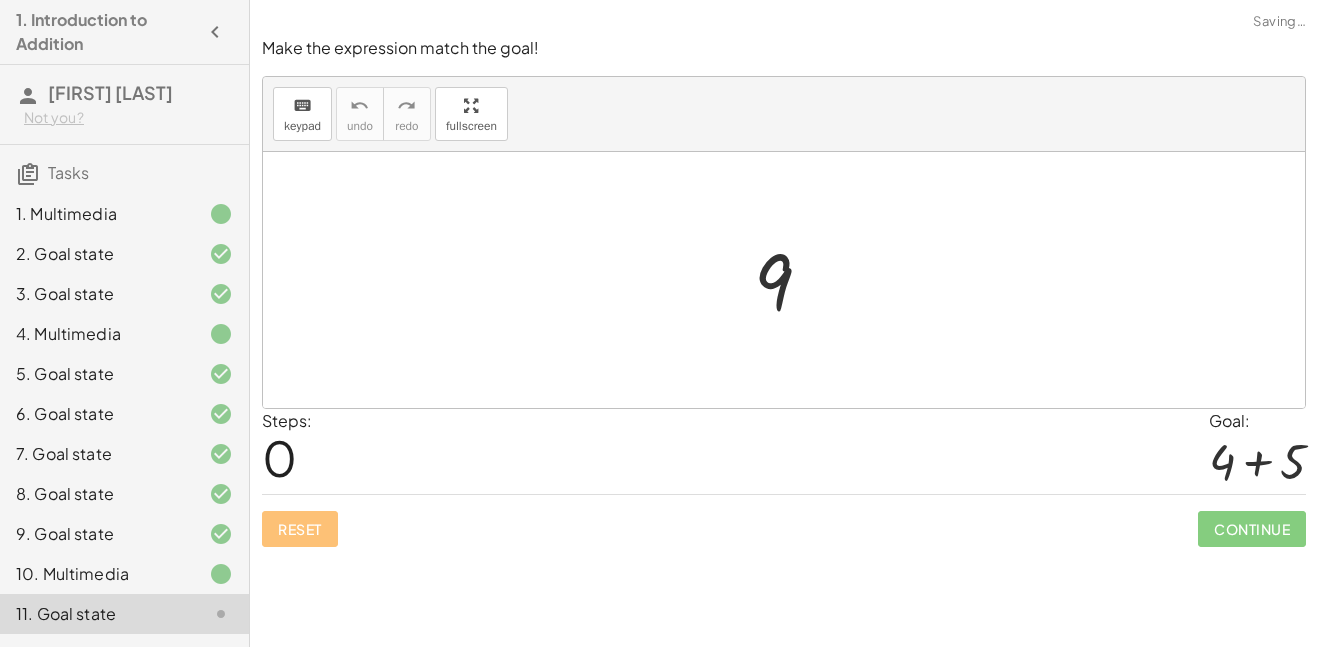 scroll, scrollTop: 0, scrollLeft: 0, axis: both 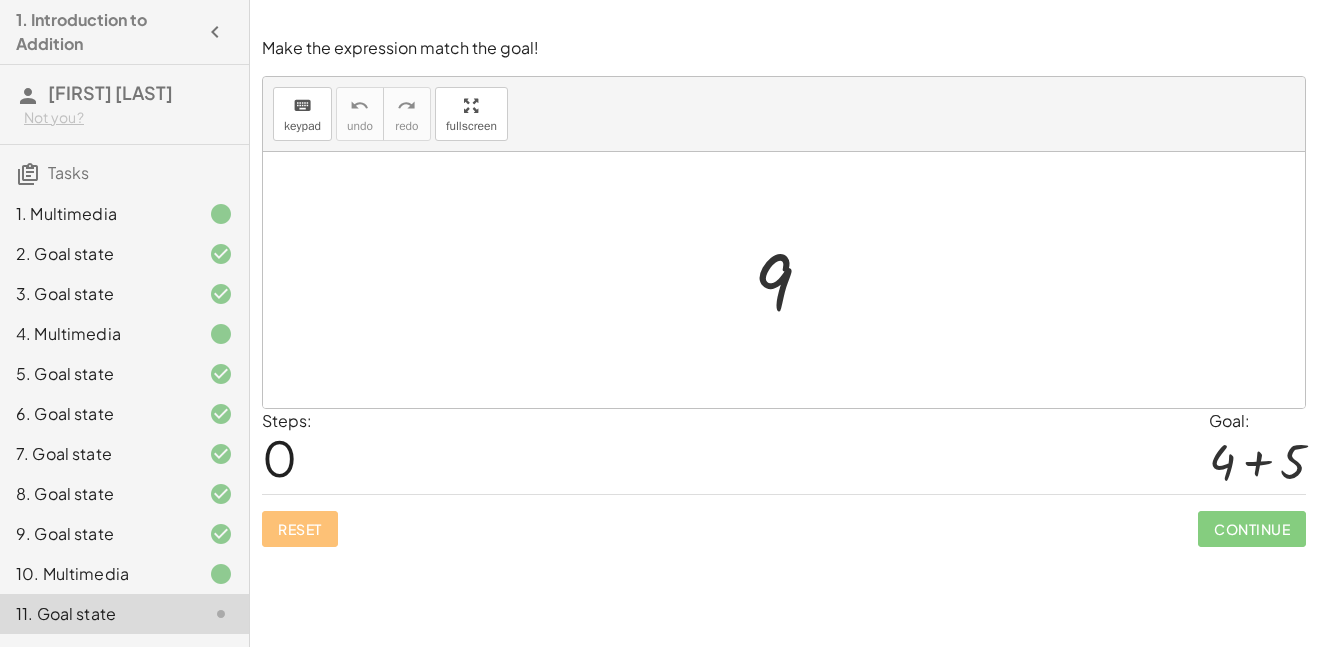 click at bounding box center [1257, 461] 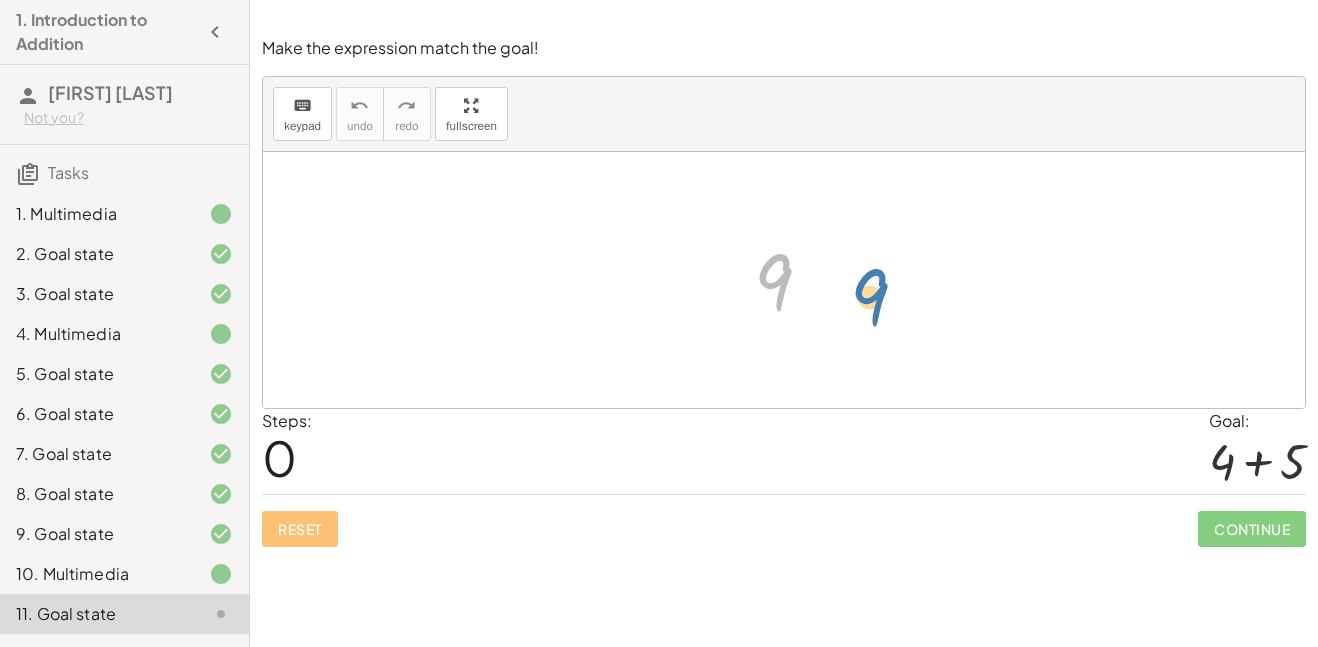 drag, startPoint x: 778, startPoint y: 266, endPoint x: 888, endPoint y: 282, distance: 111.15755 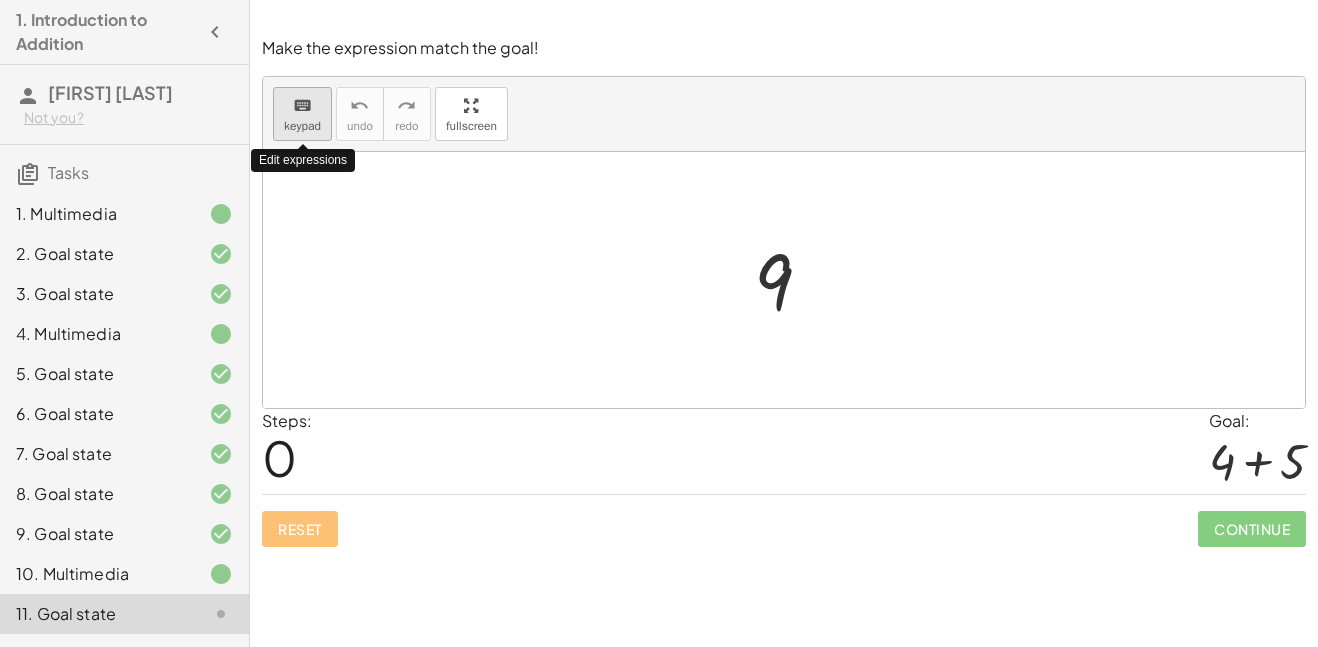 click on "keyboard keypad" at bounding box center (302, 114) 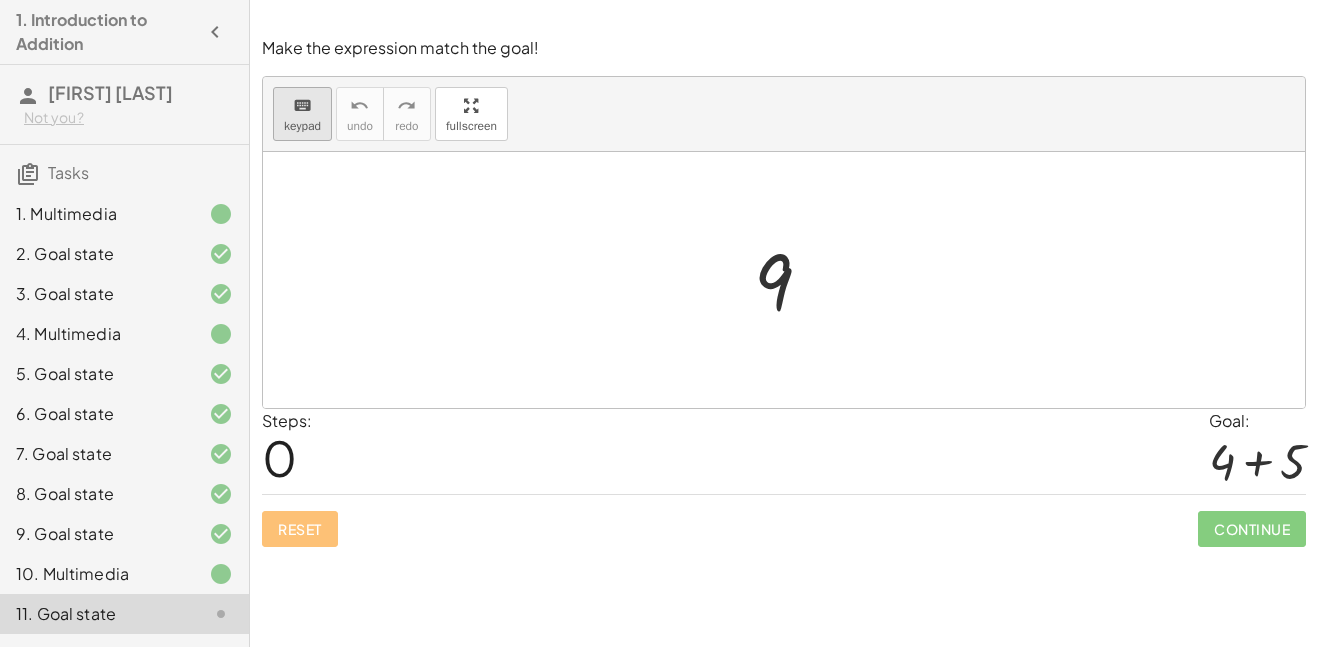 click on "keyboard" at bounding box center [302, 105] 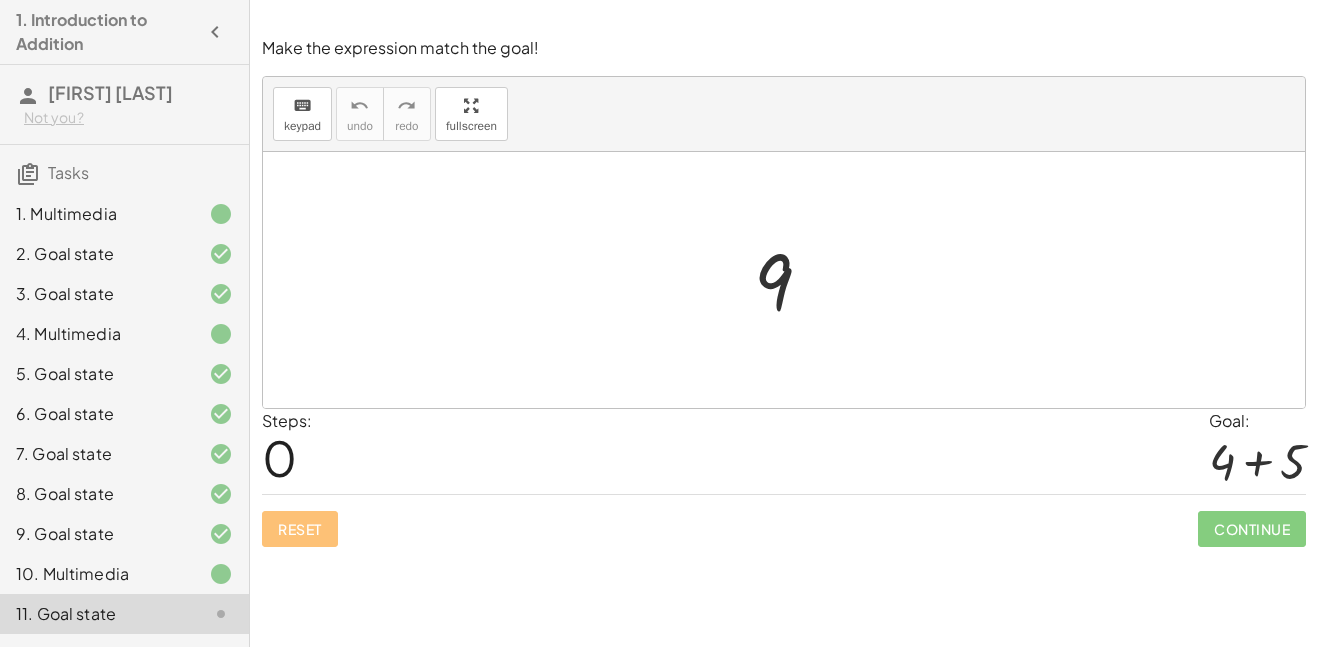 click at bounding box center [784, 280] 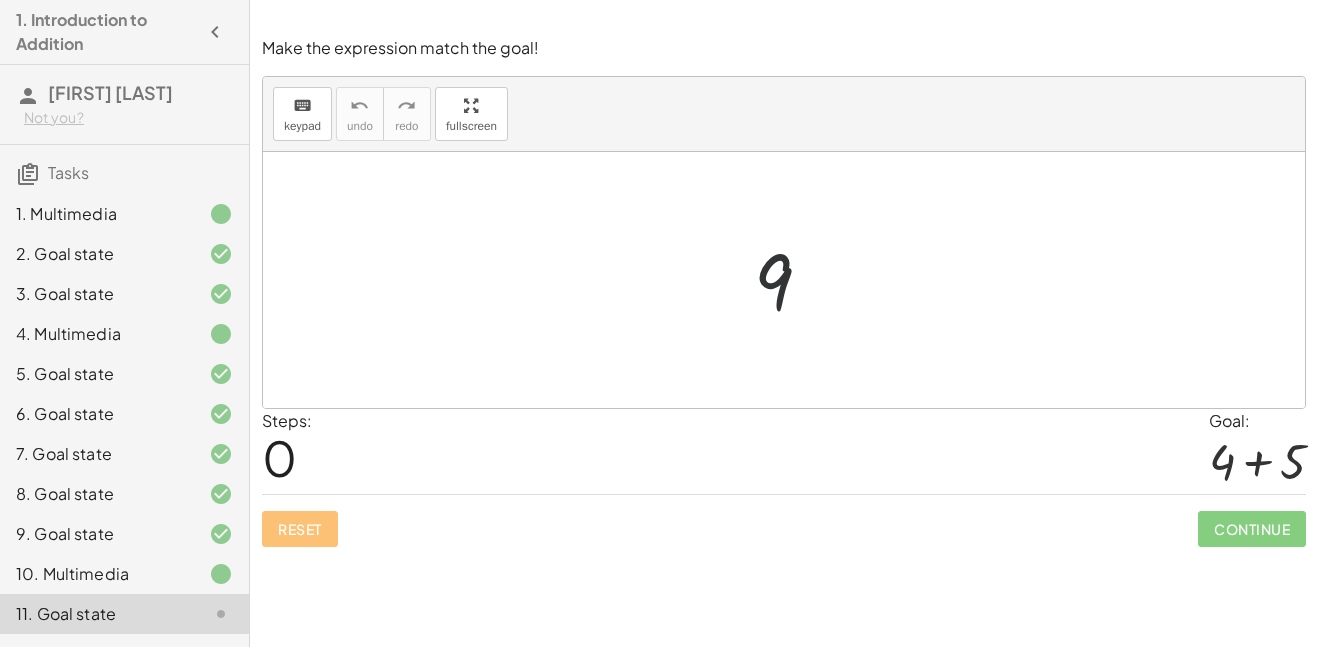 click at bounding box center [791, 280] 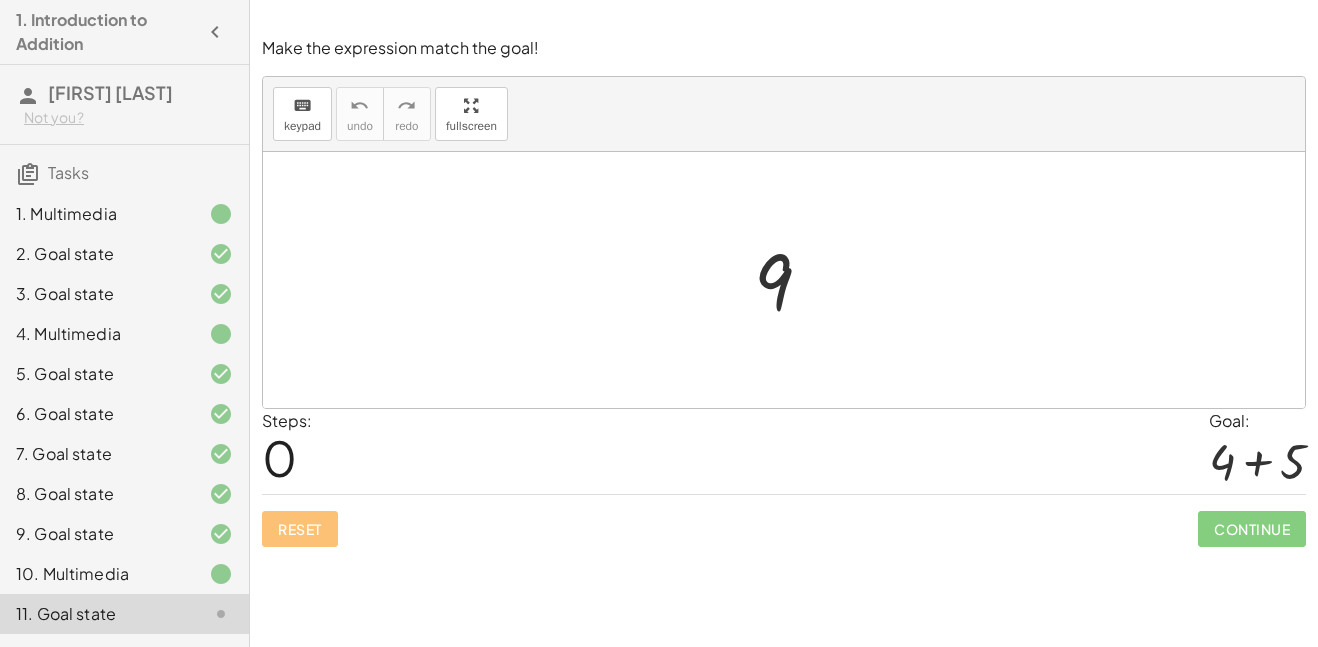click at bounding box center (791, 280) 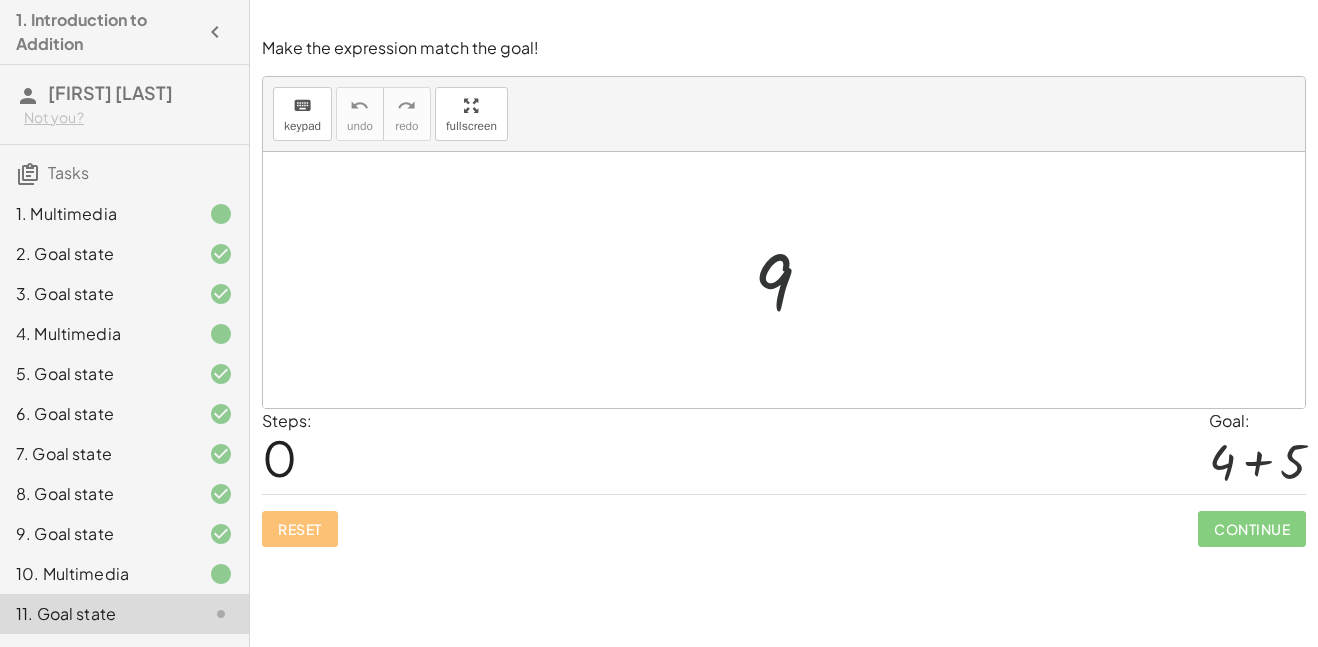 click at bounding box center [791, 280] 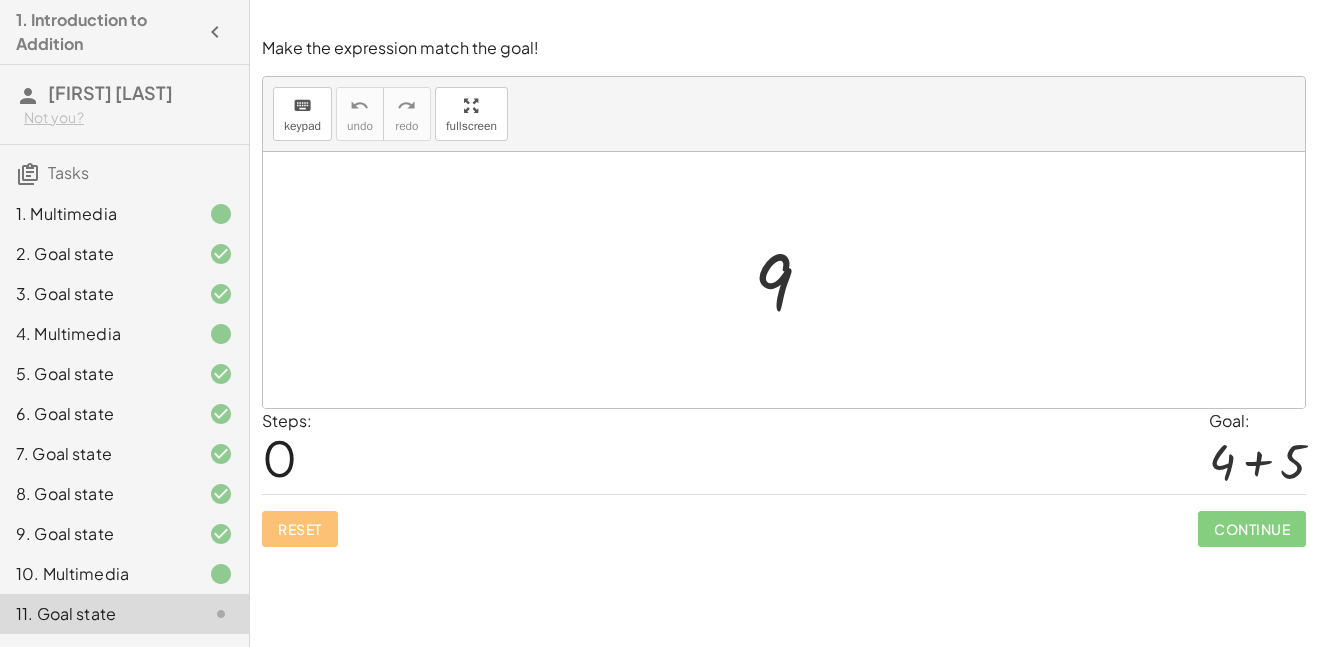 click at bounding box center [791, 280] 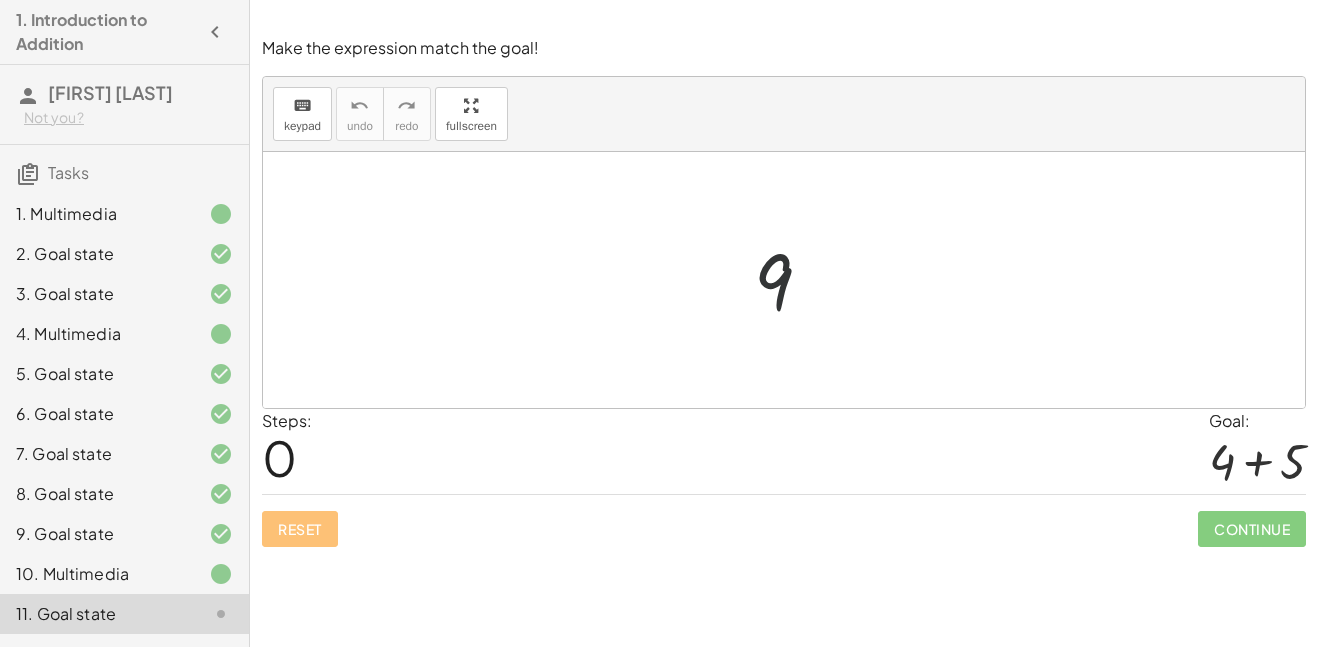click at bounding box center [791, 280] 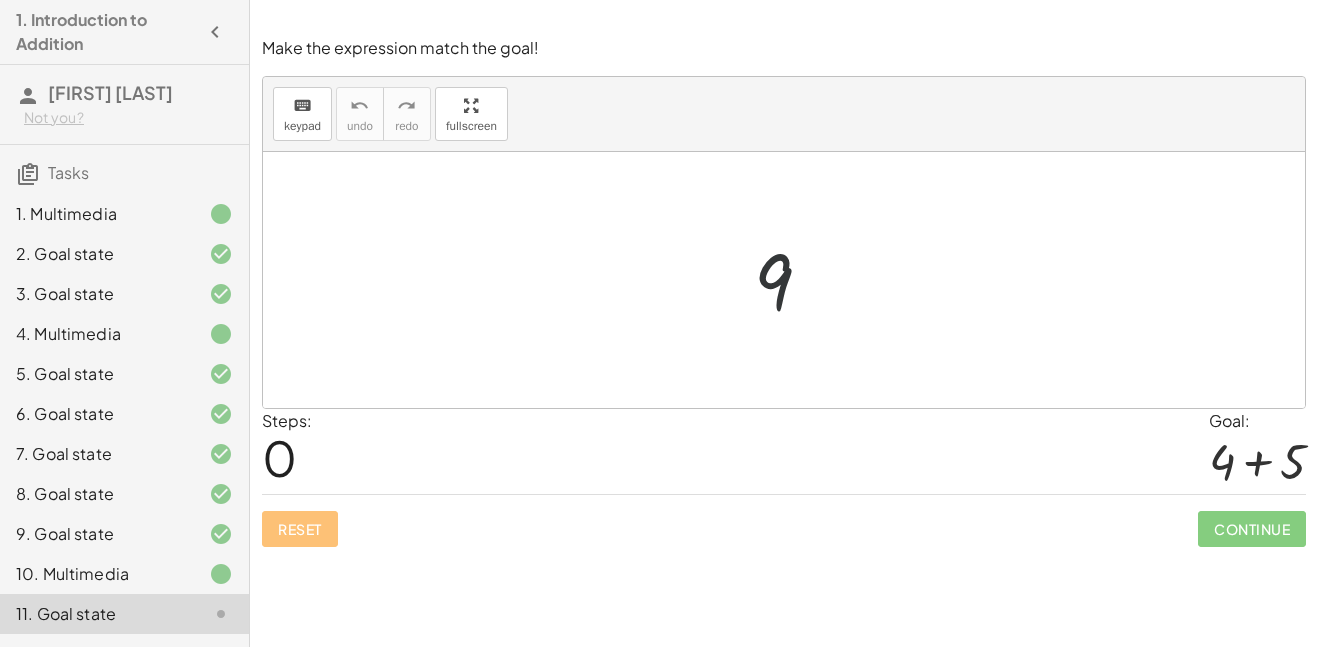 click at bounding box center [791, 280] 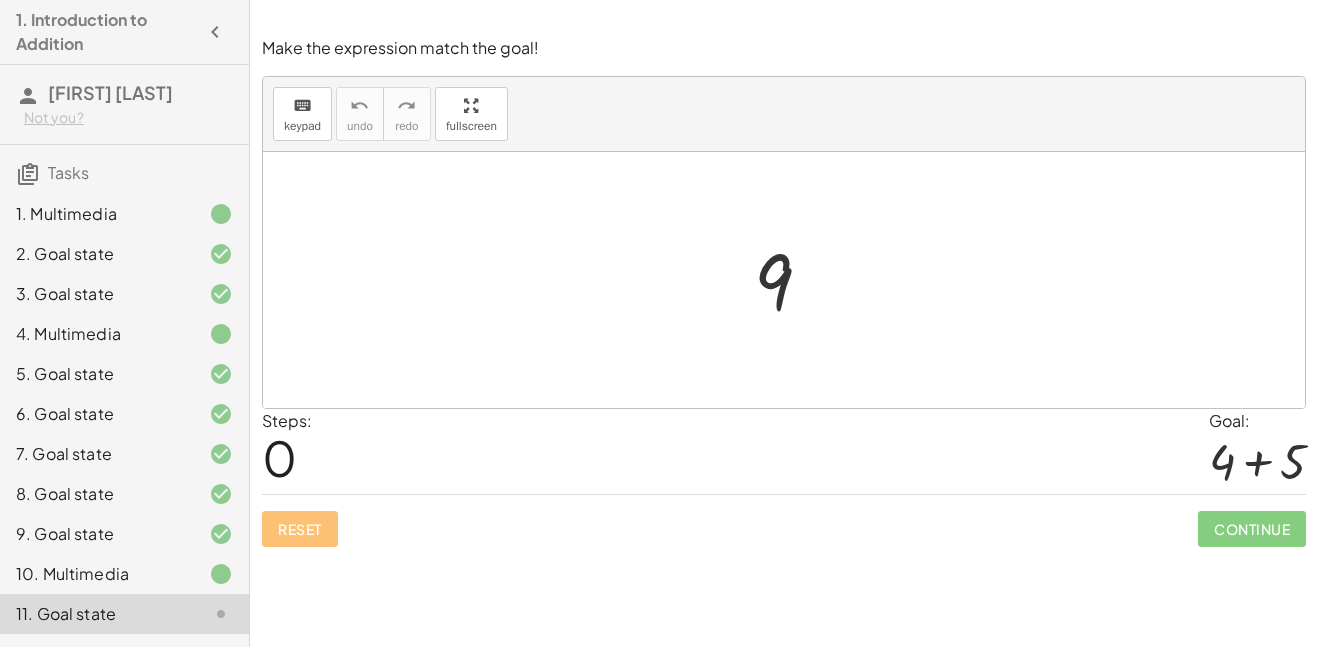 click at bounding box center (791, 280) 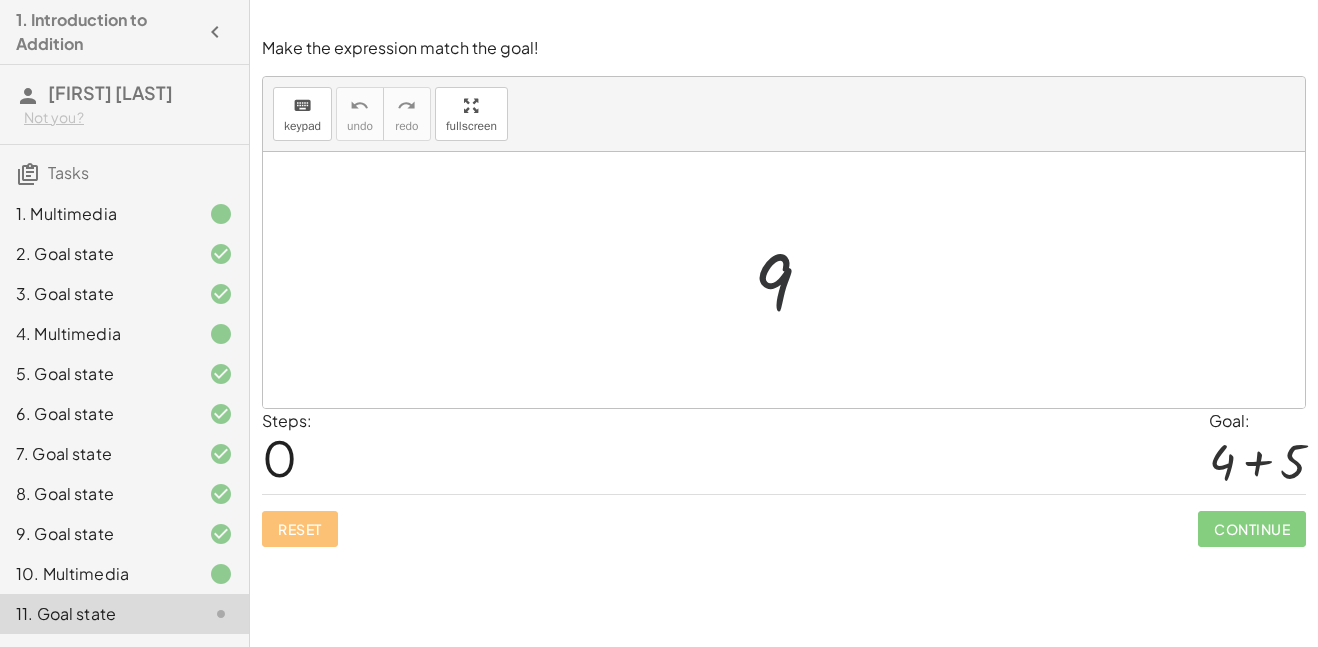 click at bounding box center [791, 280] 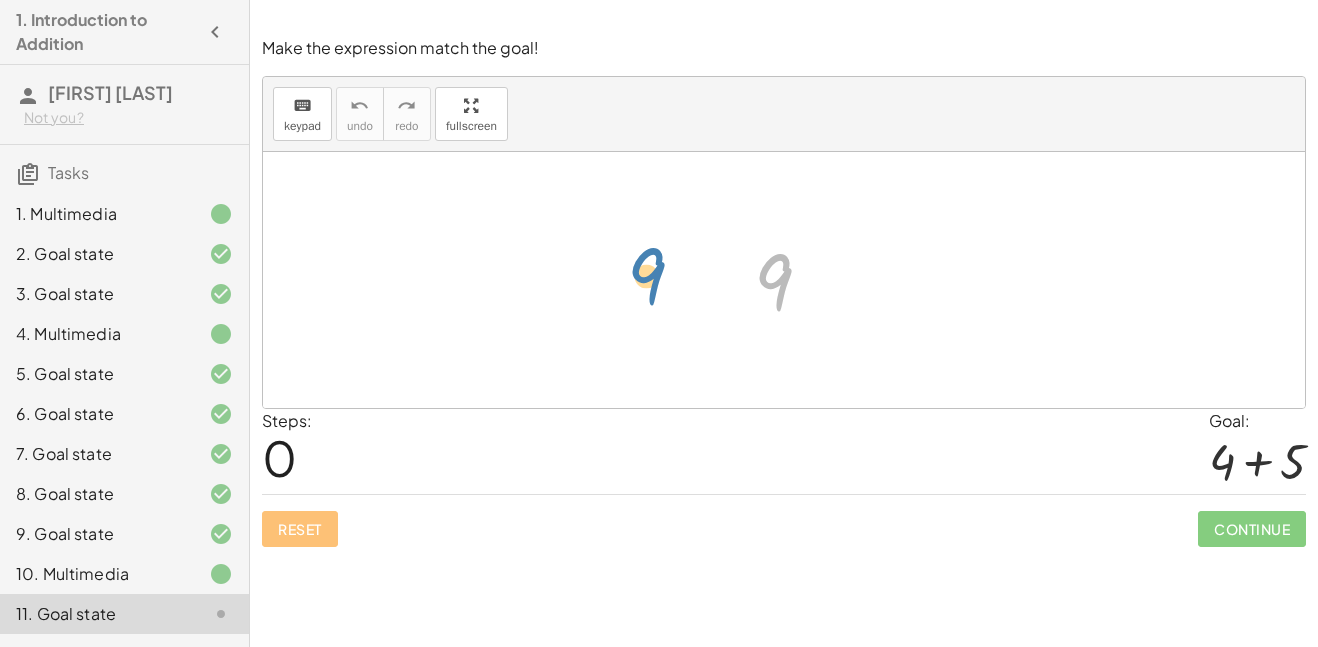 drag, startPoint x: 772, startPoint y: 279, endPoint x: 643, endPoint y: 276, distance: 129.03488 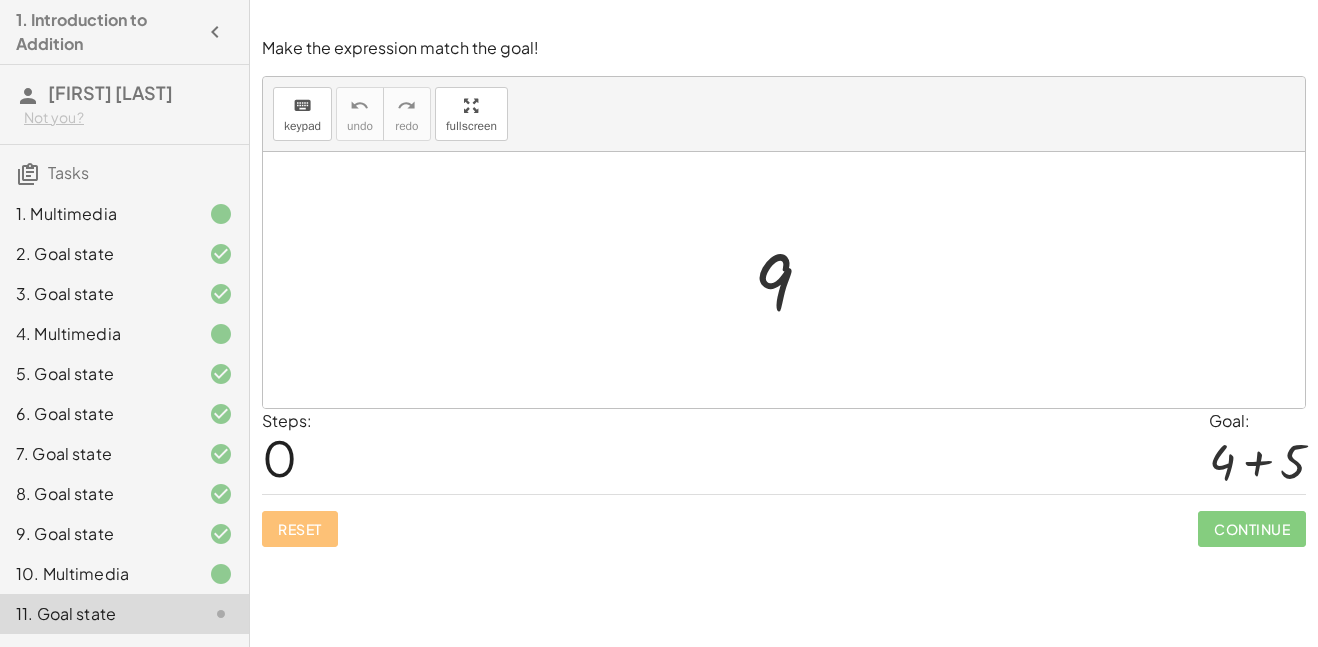 click at bounding box center [791, 280] 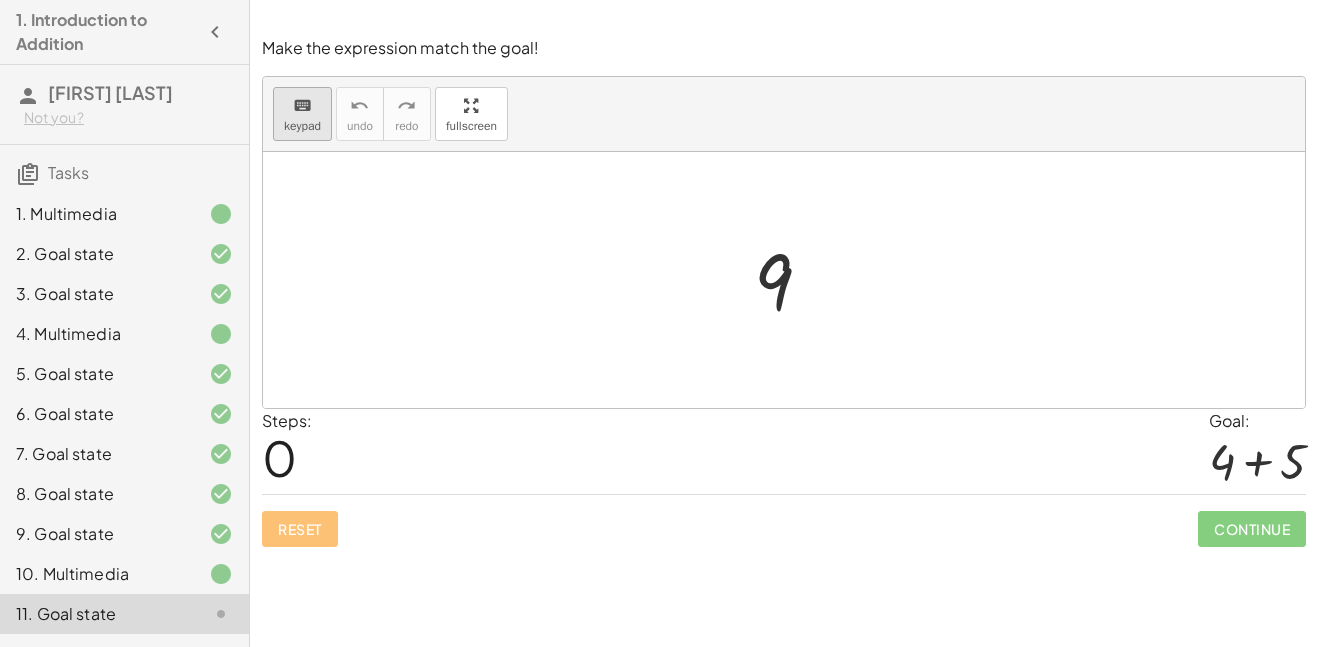 click on "keyboard" at bounding box center [302, 106] 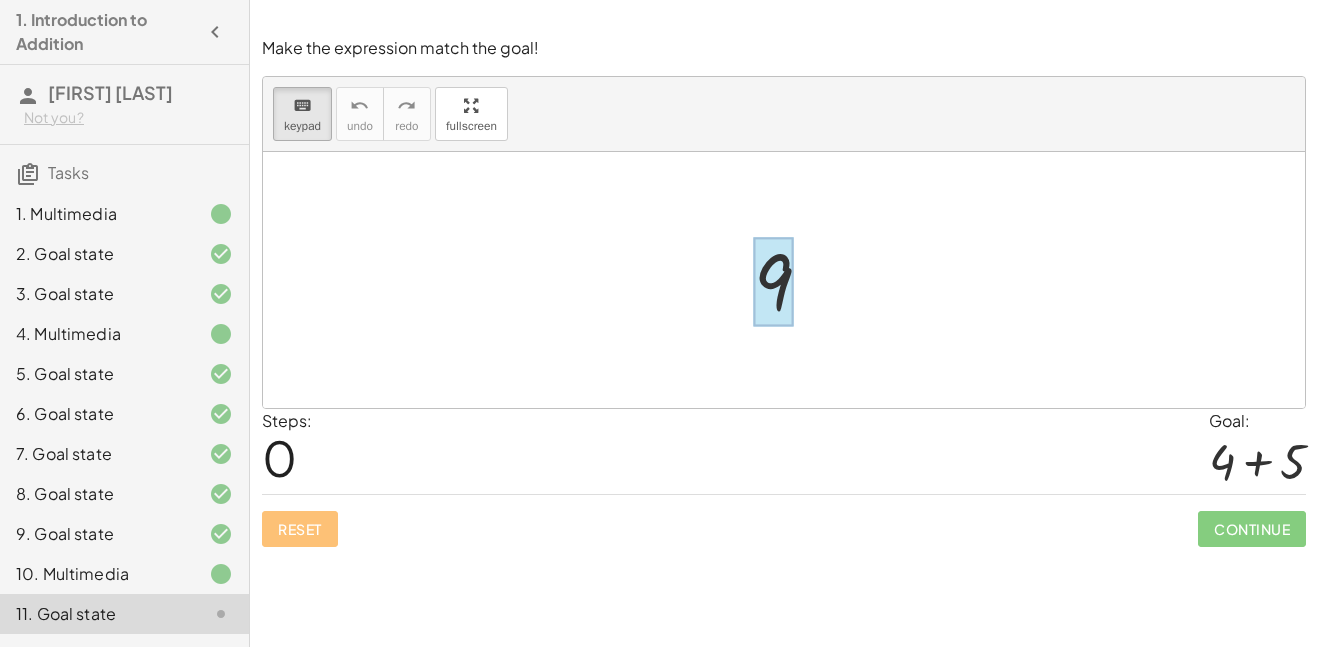 click at bounding box center (773, 282) 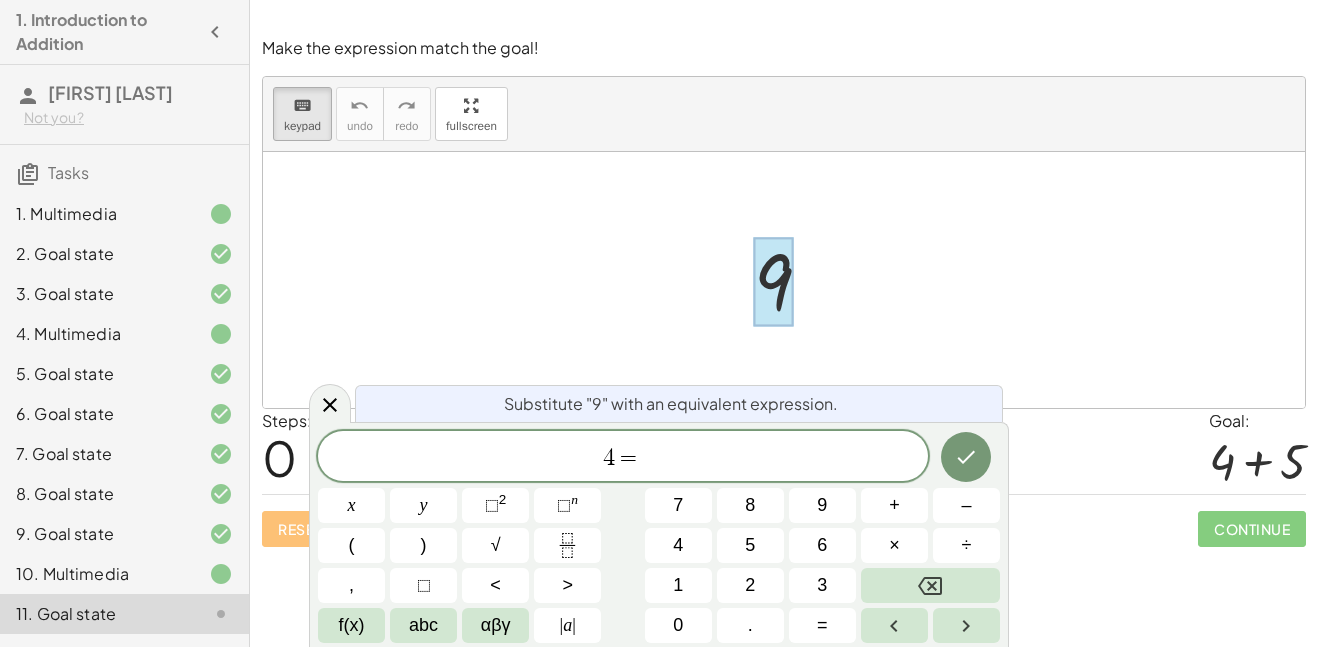 scroll, scrollTop: 4, scrollLeft: 0, axis: vertical 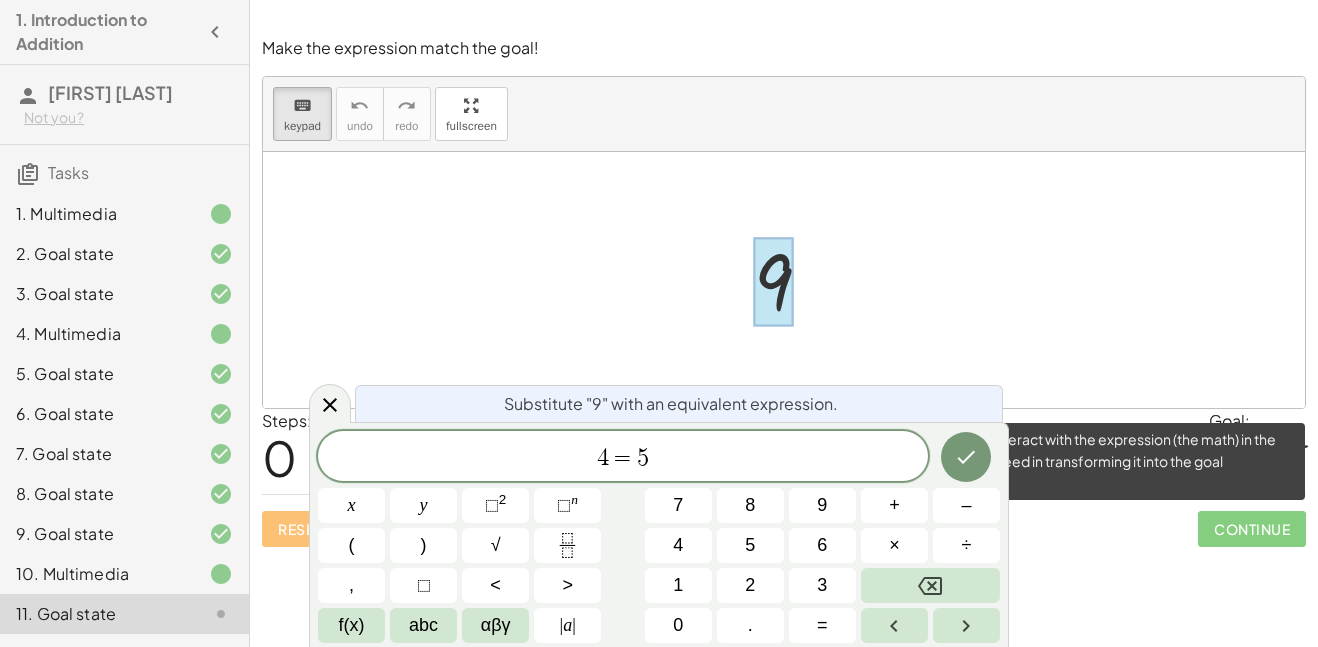 click on "Continue" 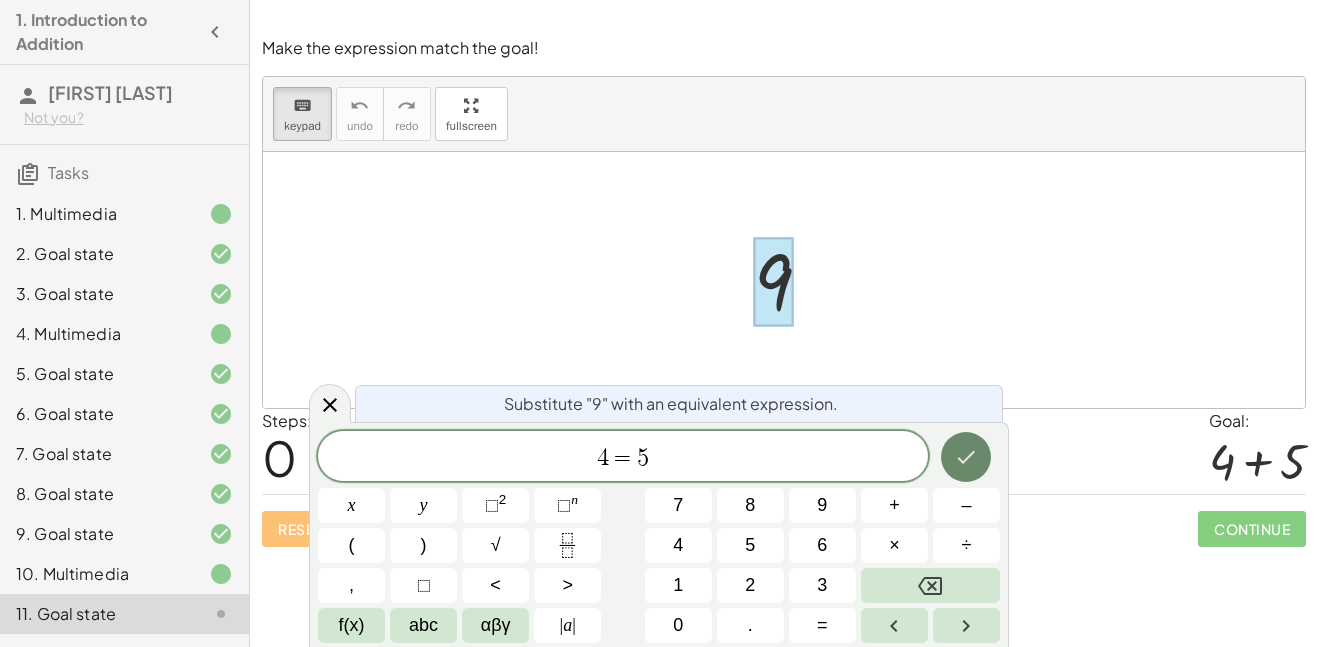 click at bounding box center [966, 457] 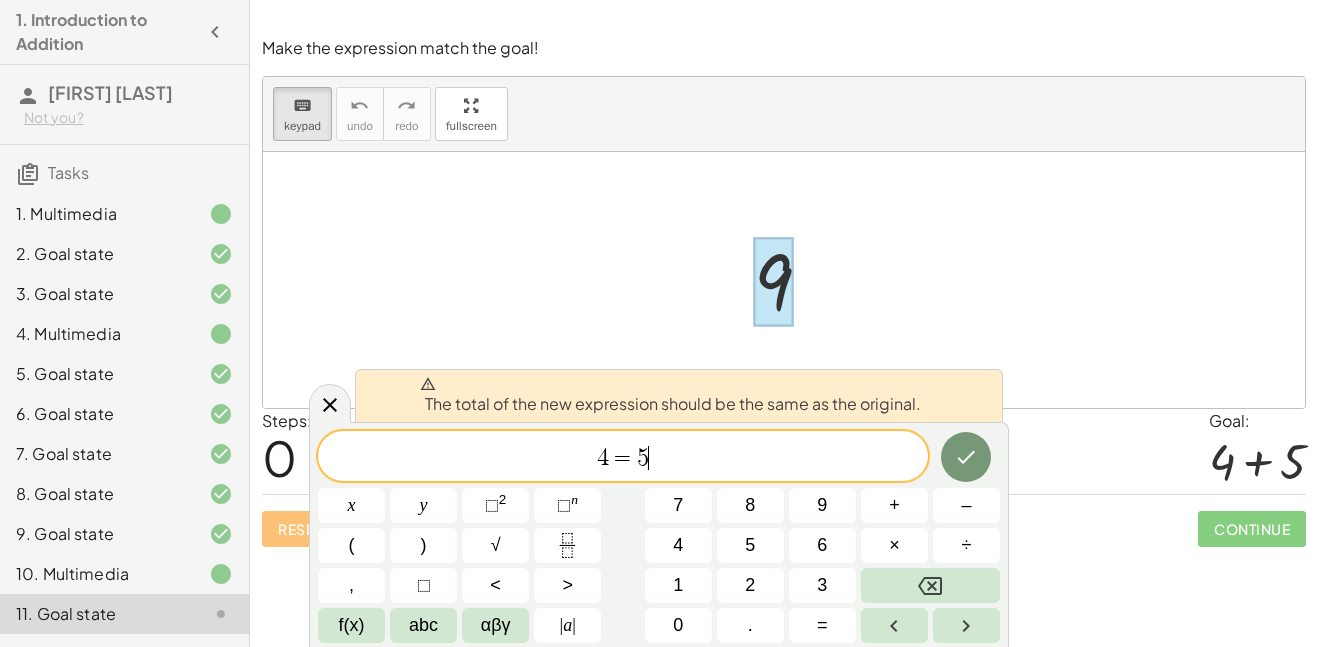 click on "4 = 5 ​" at bounding box center [623, 458] 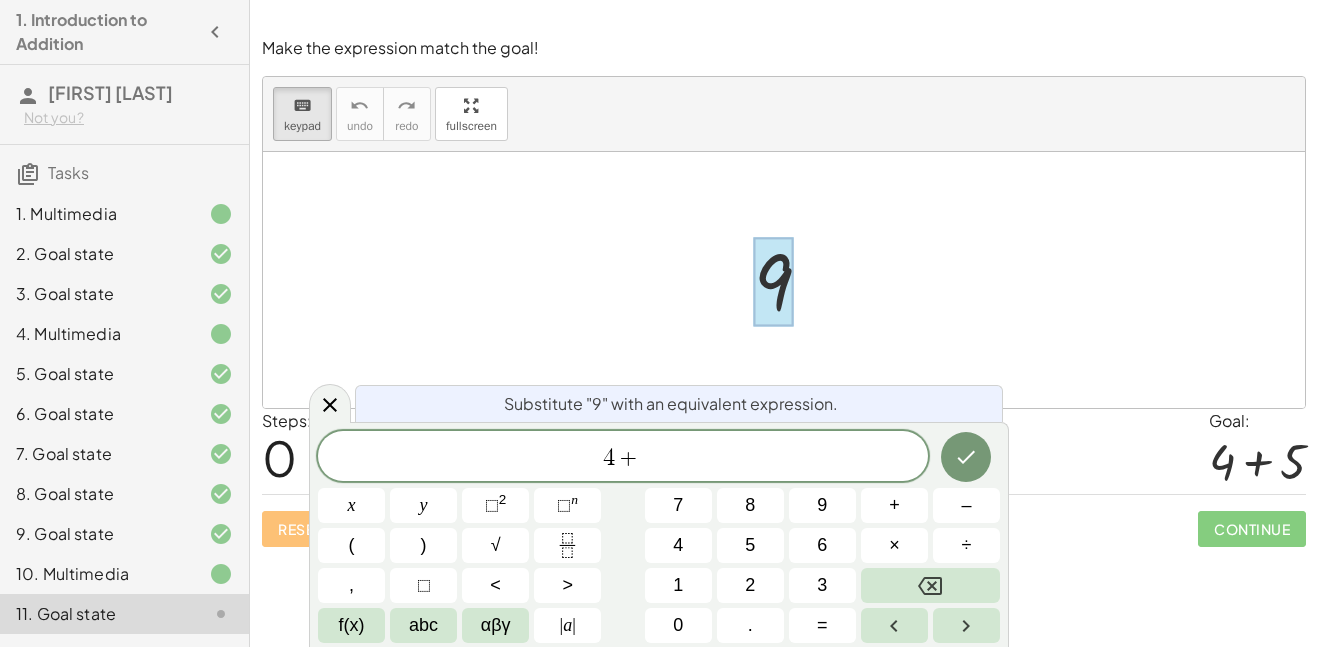 scroll, scrollTop: 8, scrollLeft: 0, axis: vertical 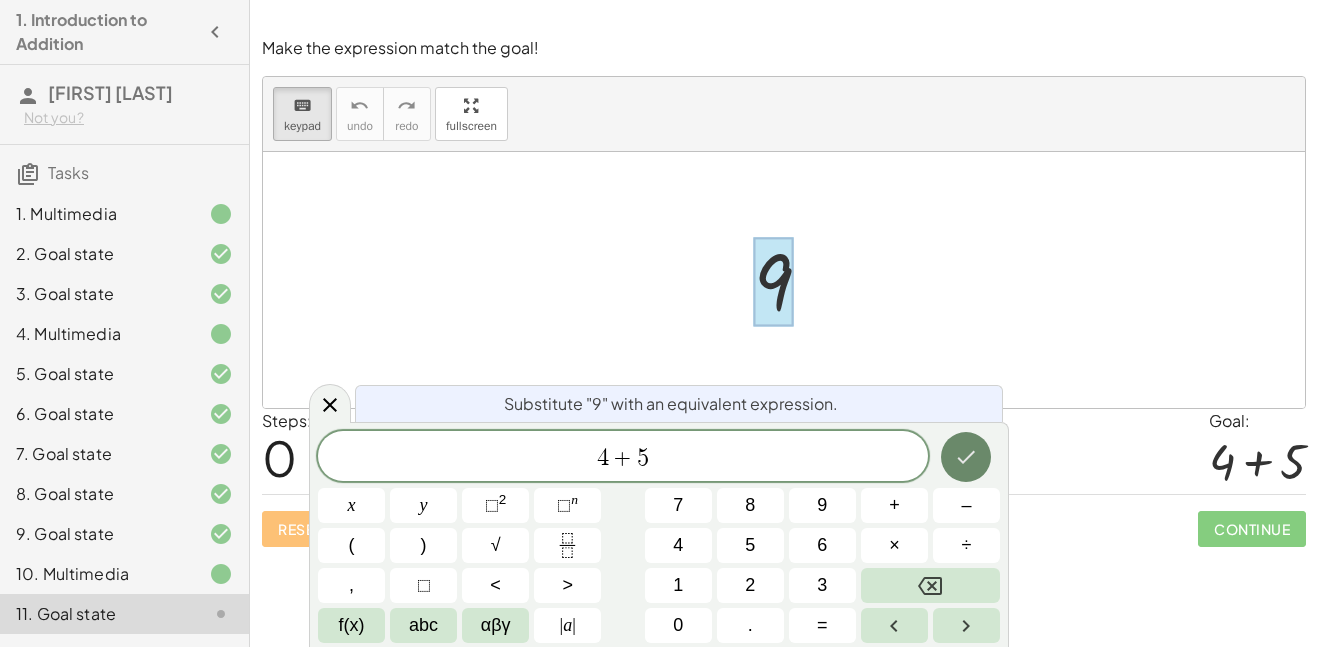 click 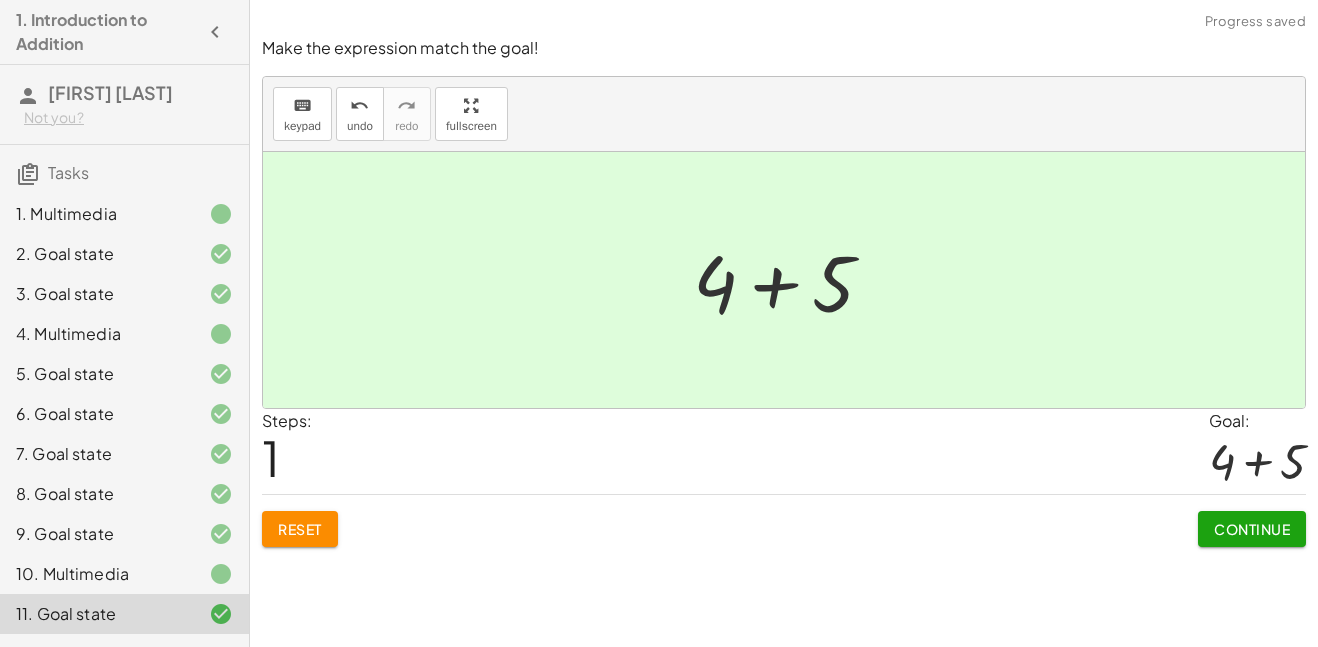 click on "Continue" 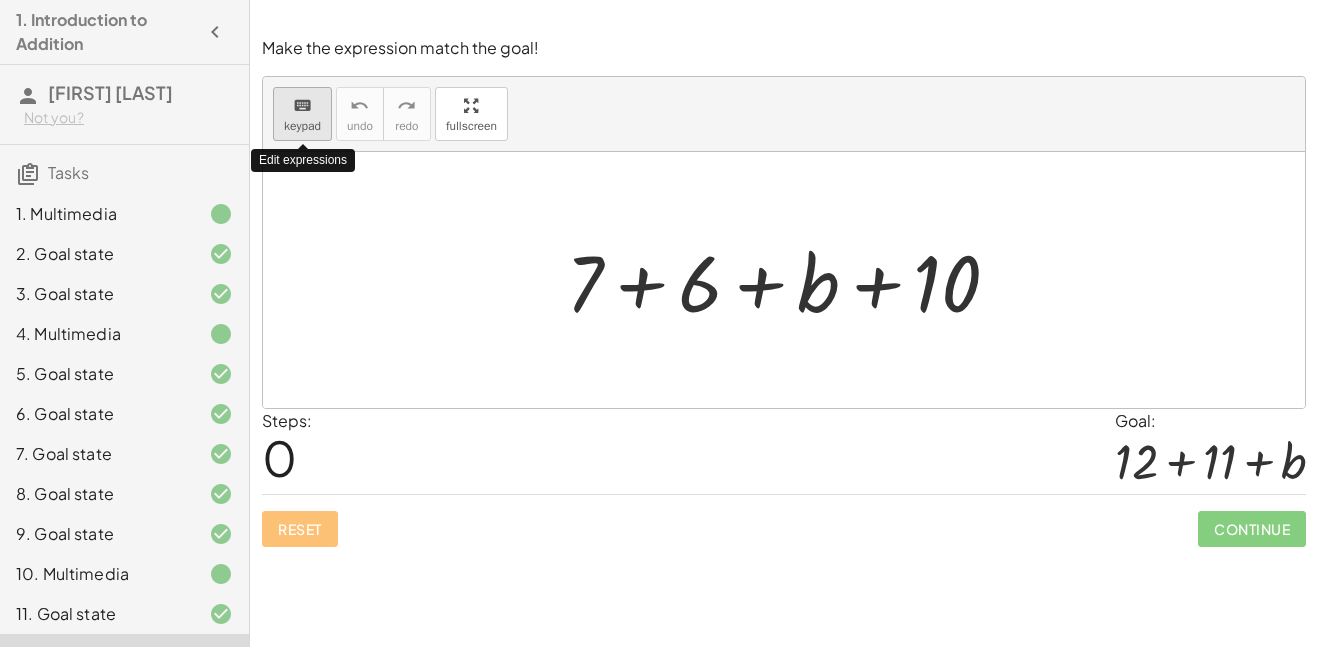 click on "keyboard" at bounding box center (302, 106) 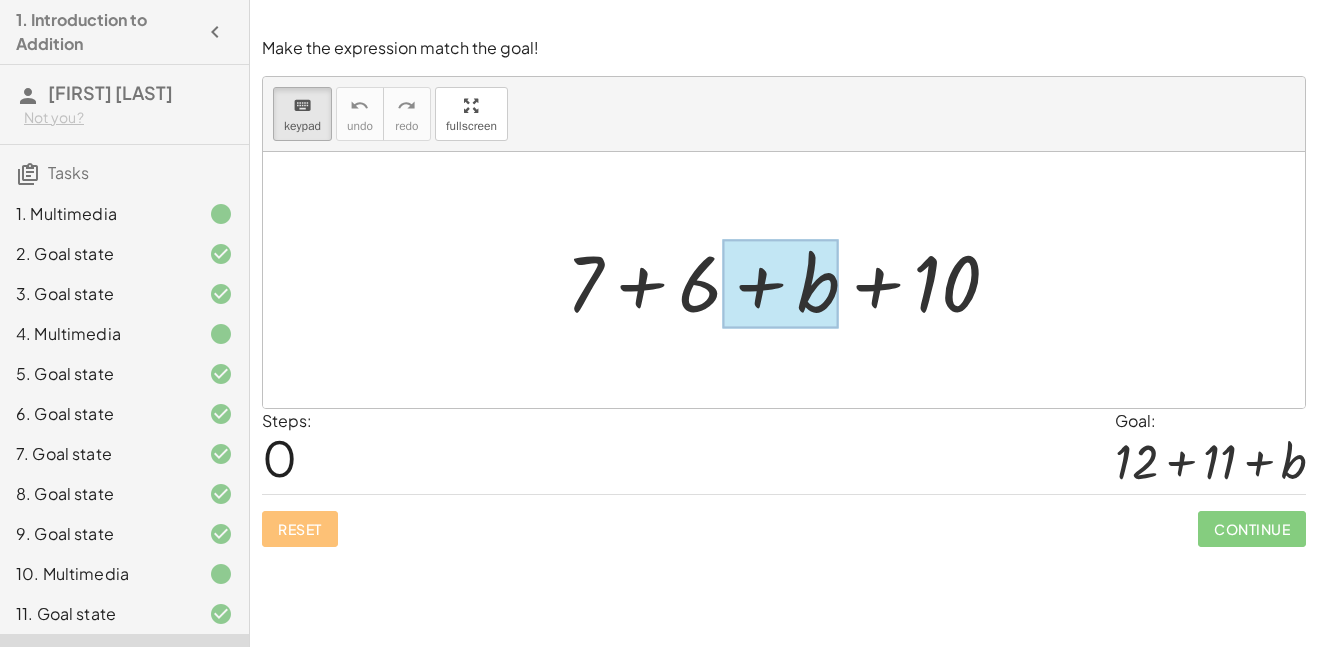 click at bounding box center [780, 284] 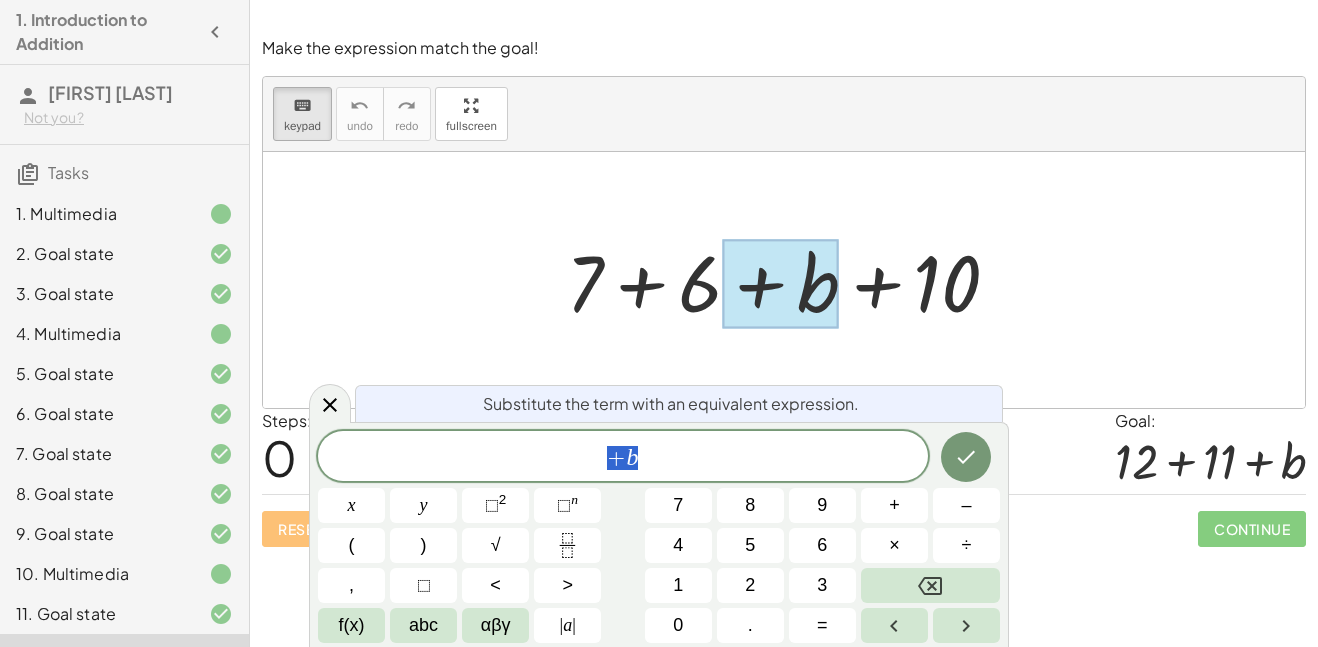 click at bounding box center [791, 280] 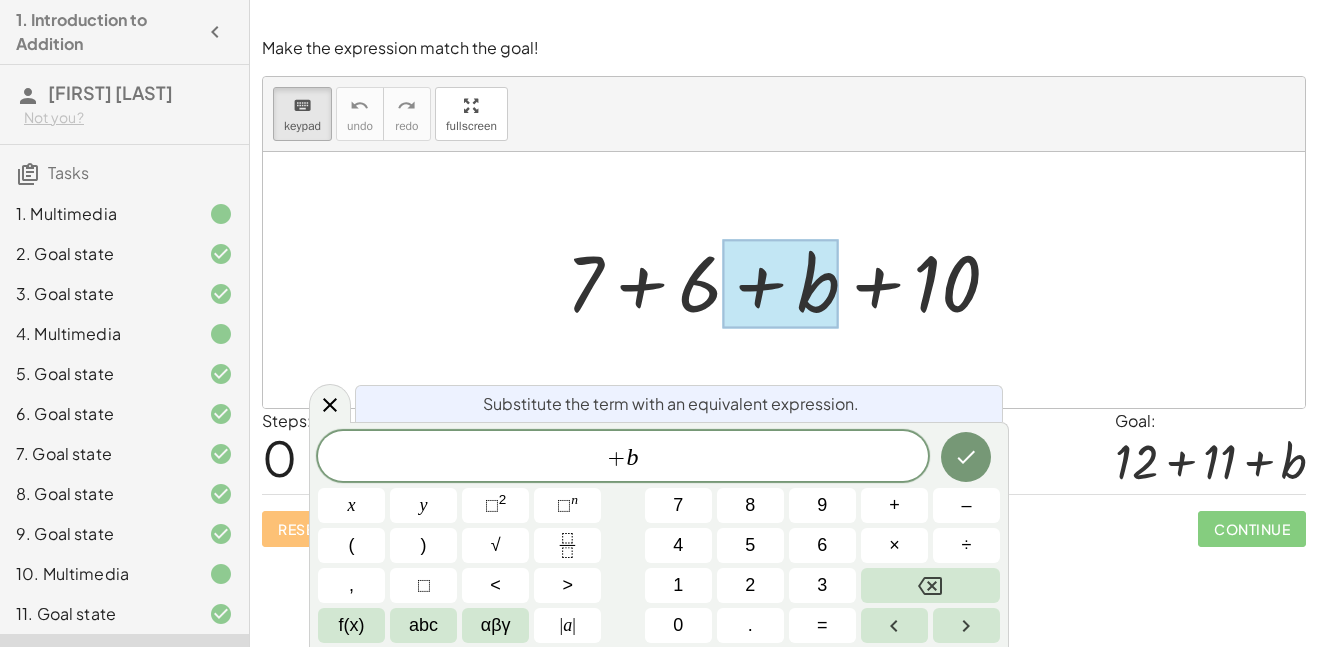 click at bounding box center (791, 280) 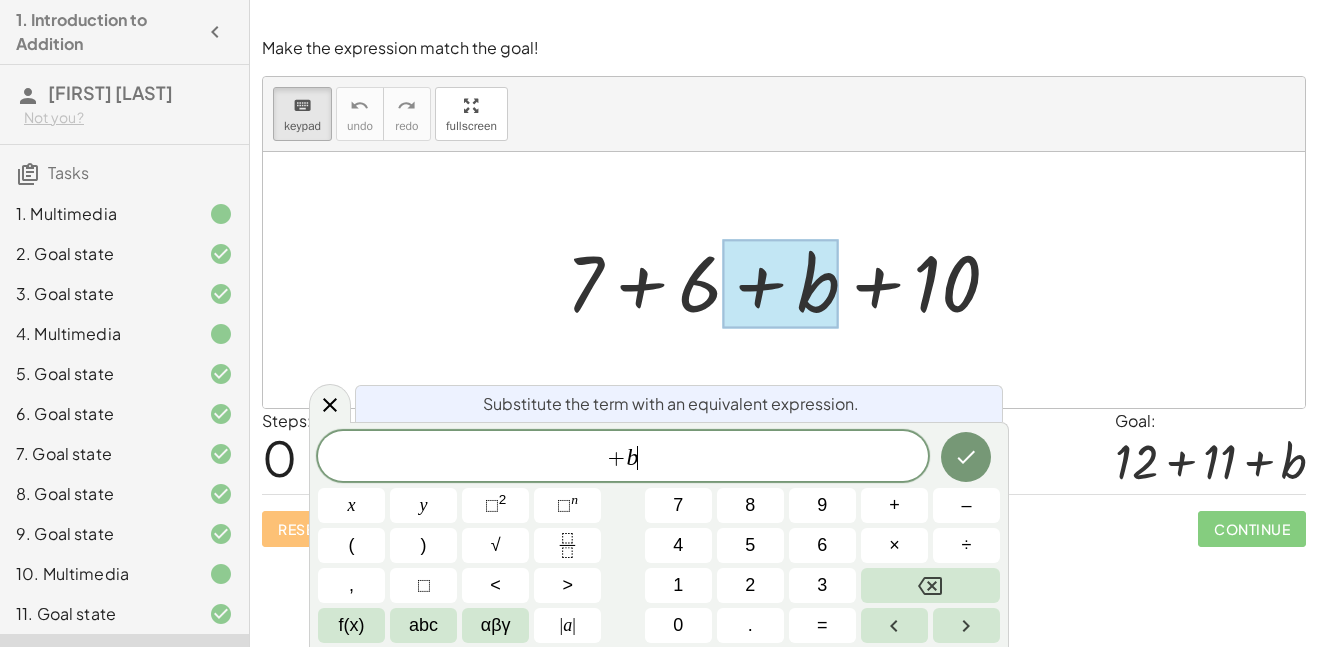 scroll, scrollTop: 10, scrollLeft: 0, axis: vertical 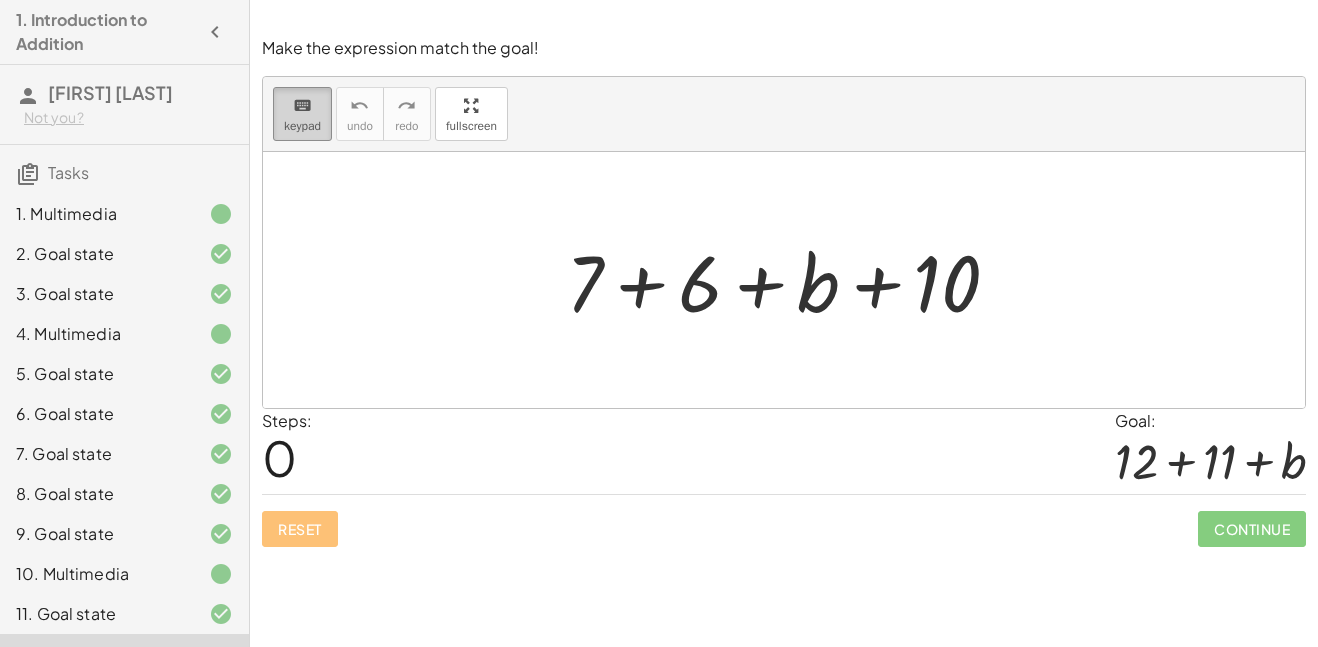 click on "keyboard keypad" at bounding box center [302, 114] 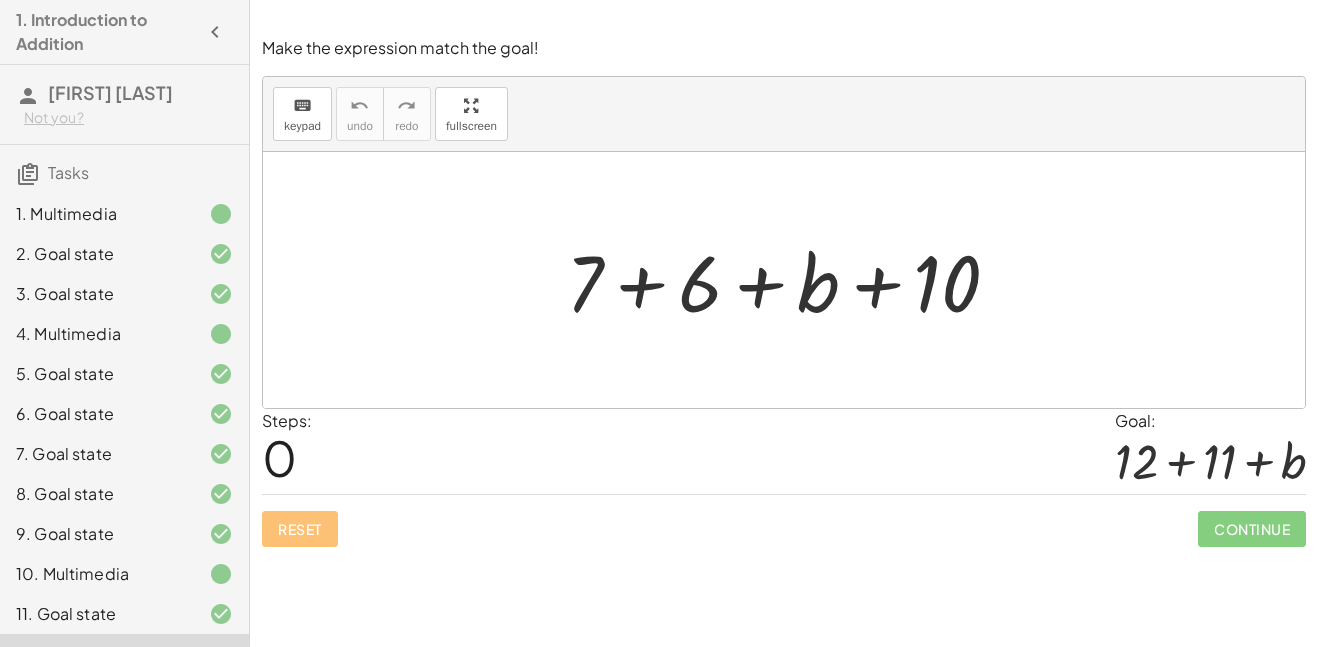 click at bounding box center (791, 280) 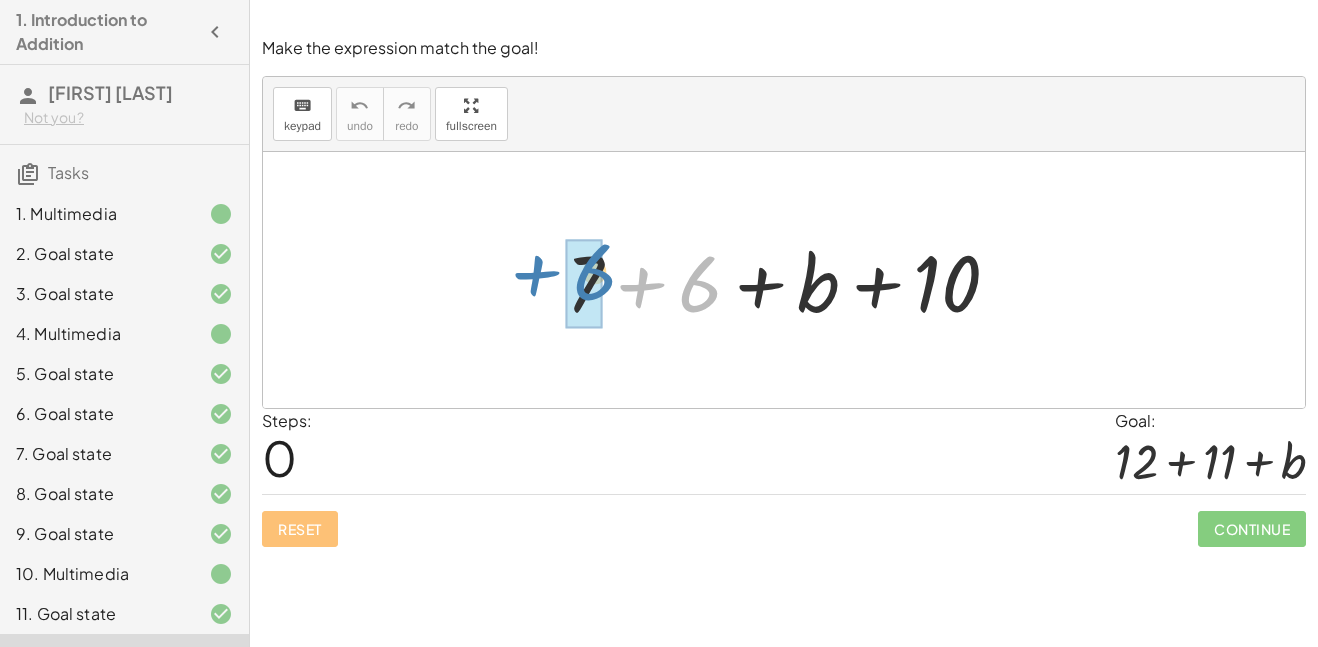 drag, startPoint x: 686, startPoint y: 275, endPoint x: 581, endPoint y: 263, distance: 105.68349 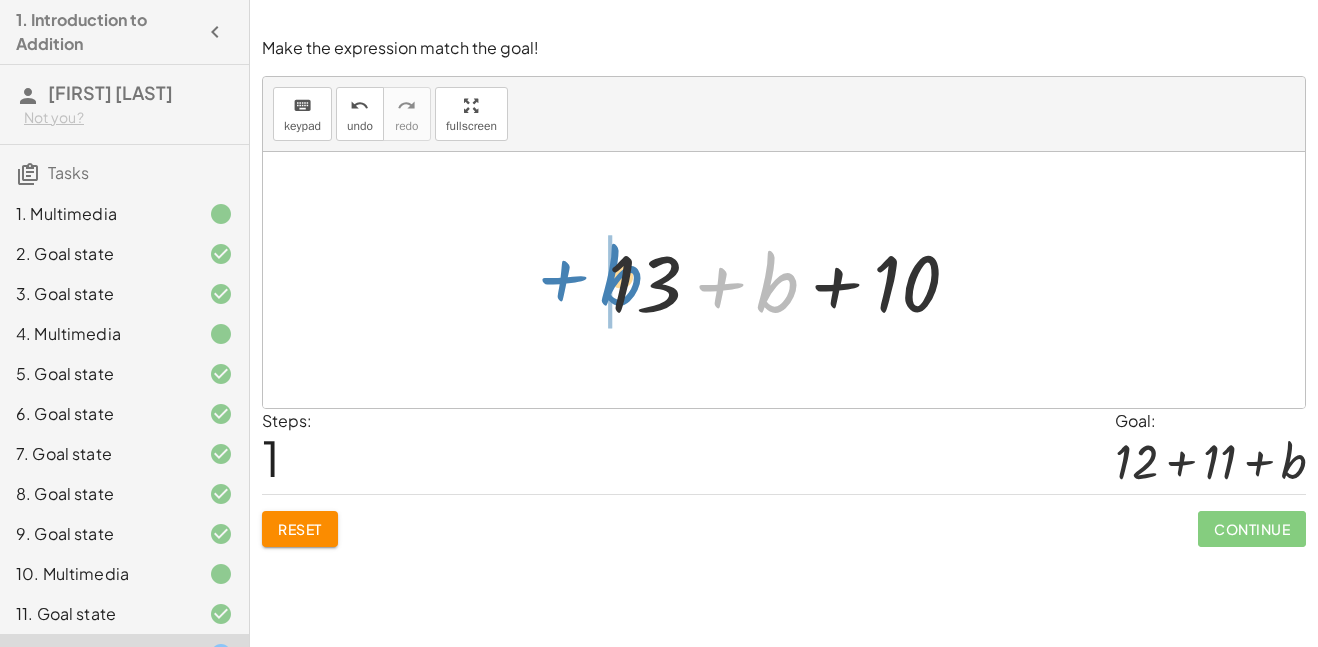 drag, startPoint x: 771, startPoint y: 303, endPoint x: 628, endPoint y: 294, distance: 143.28294 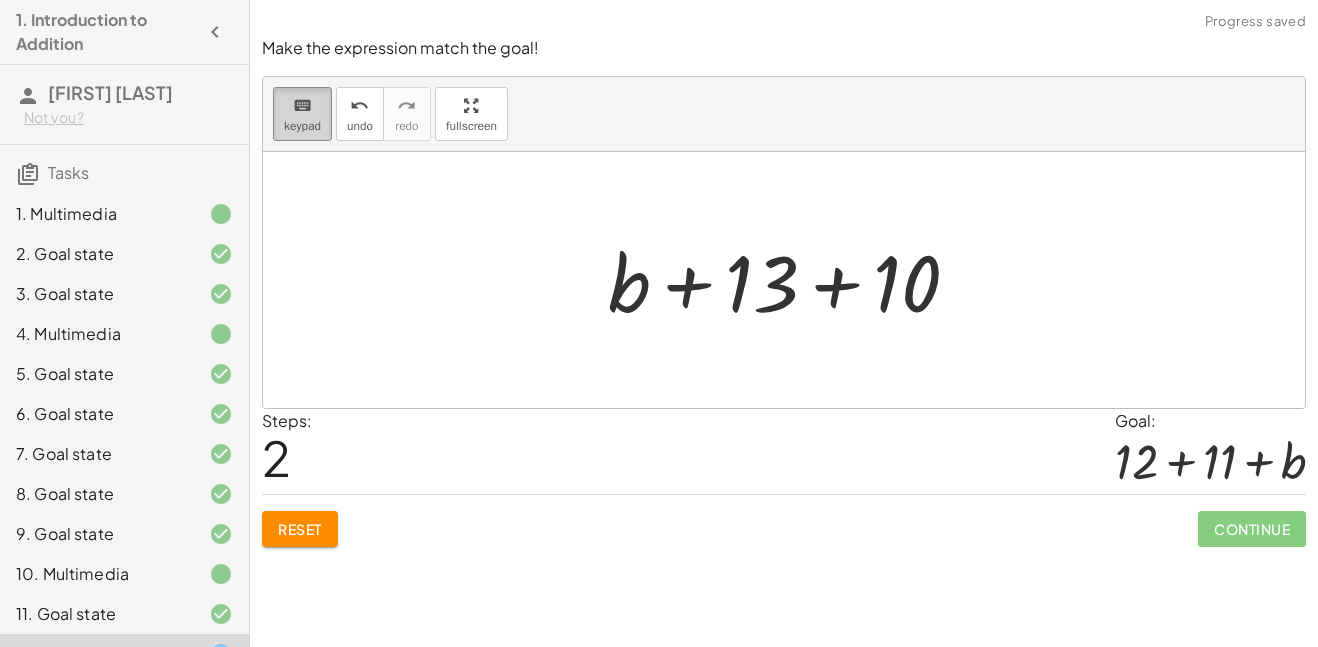 click on "keyboard" at bounding box center (302, 106) 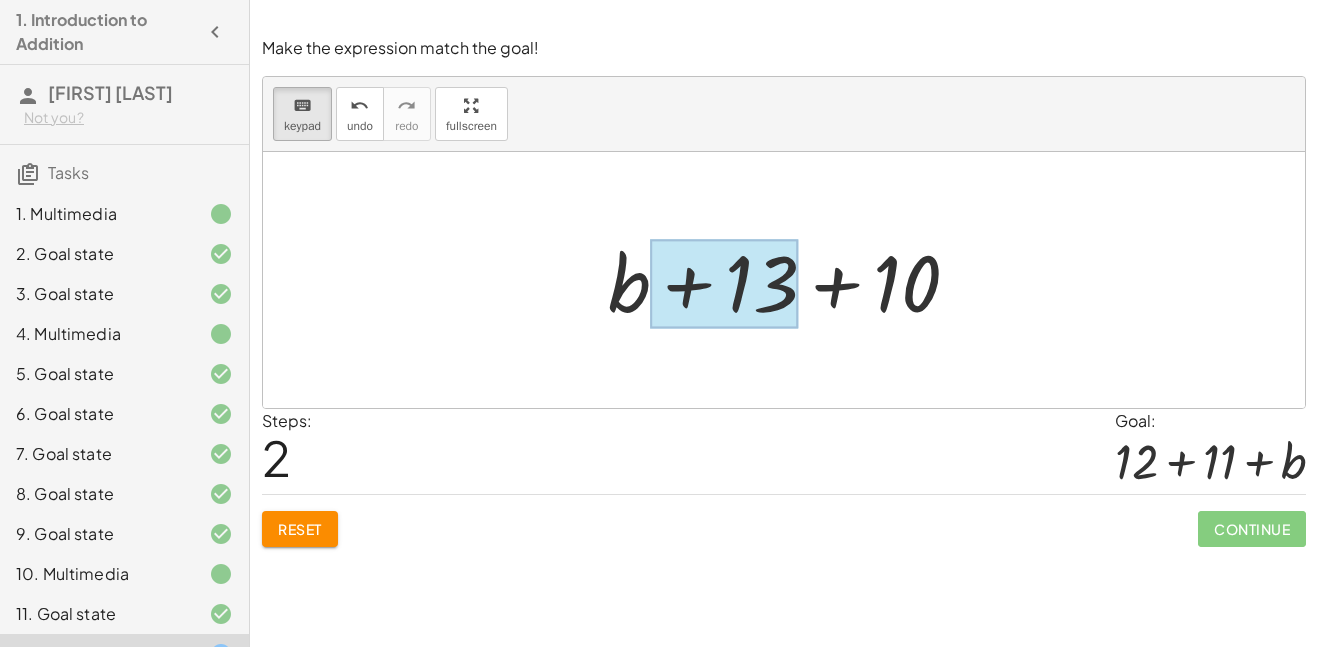 click at bounding box center (724, 284) 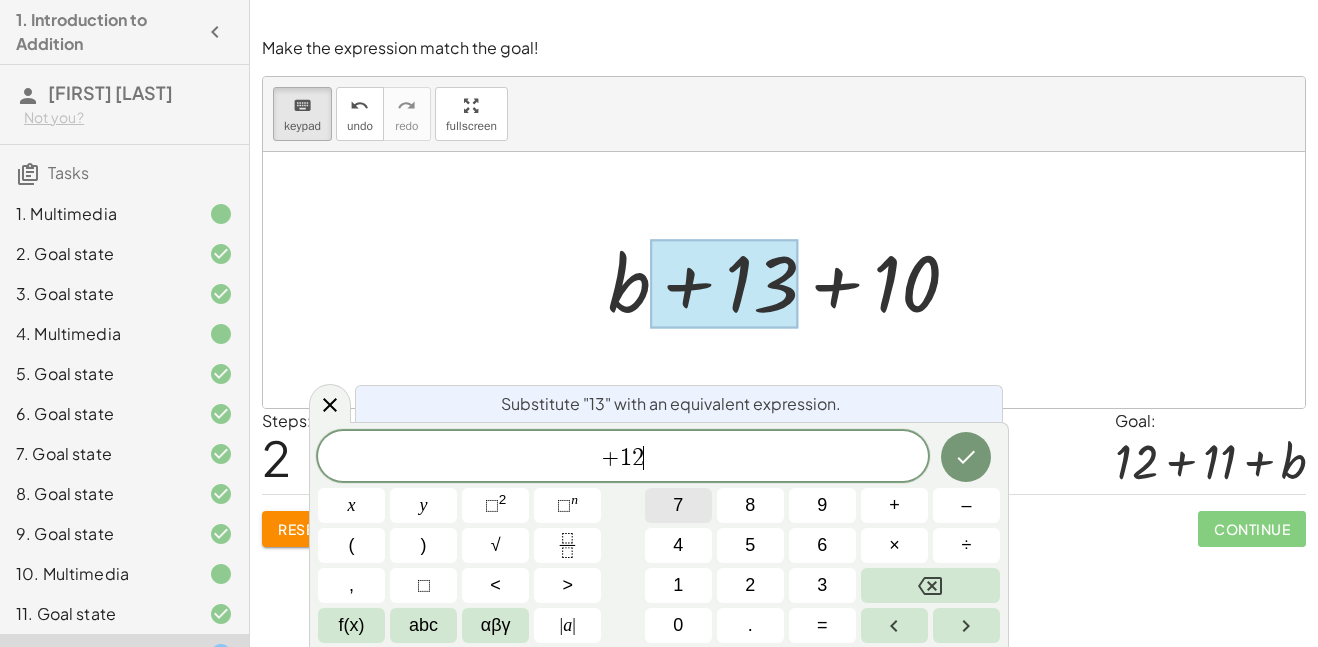 scroll, scrollTop: 15, scrollLeft: 0, axis: vertical 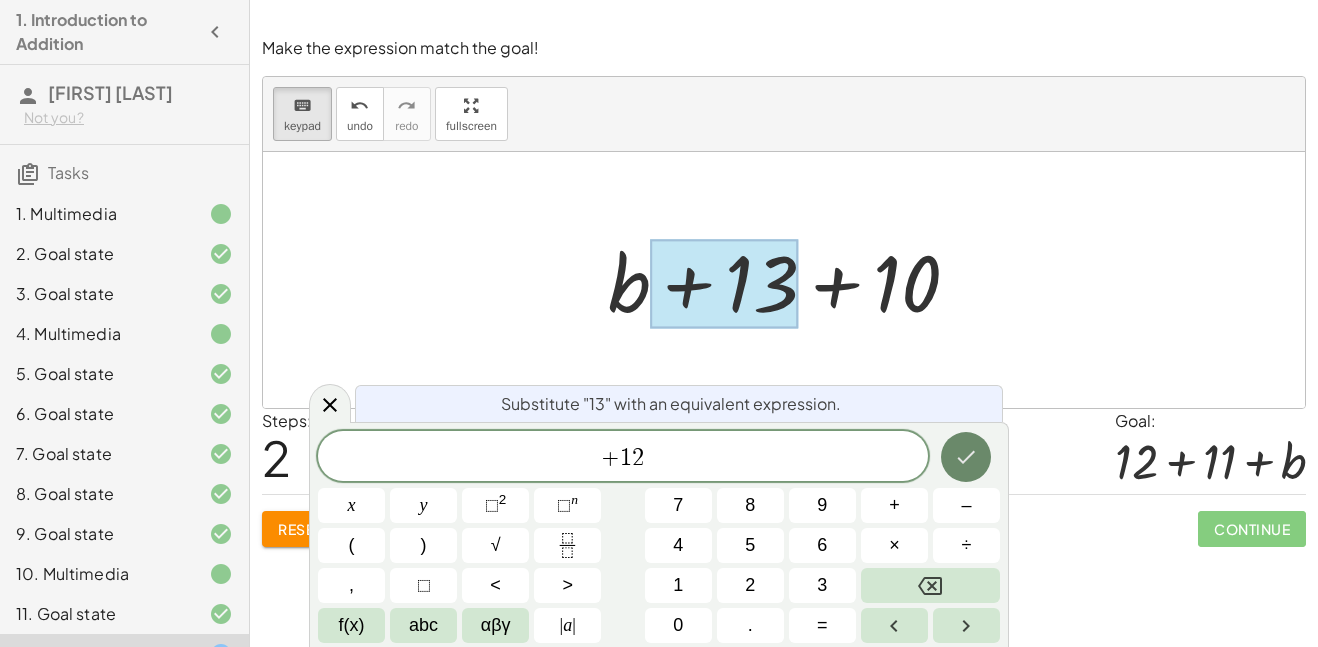 click 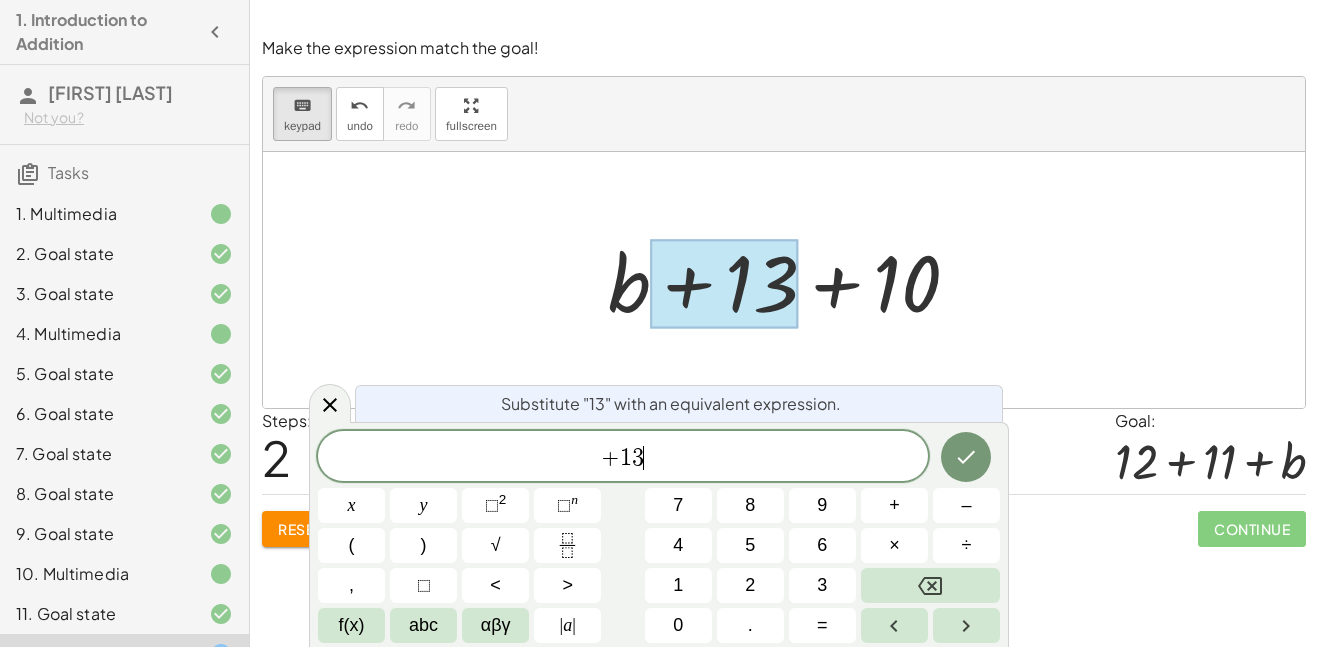 scroll, scrollTop: 17, scrollLeft: 0, axis: vertical 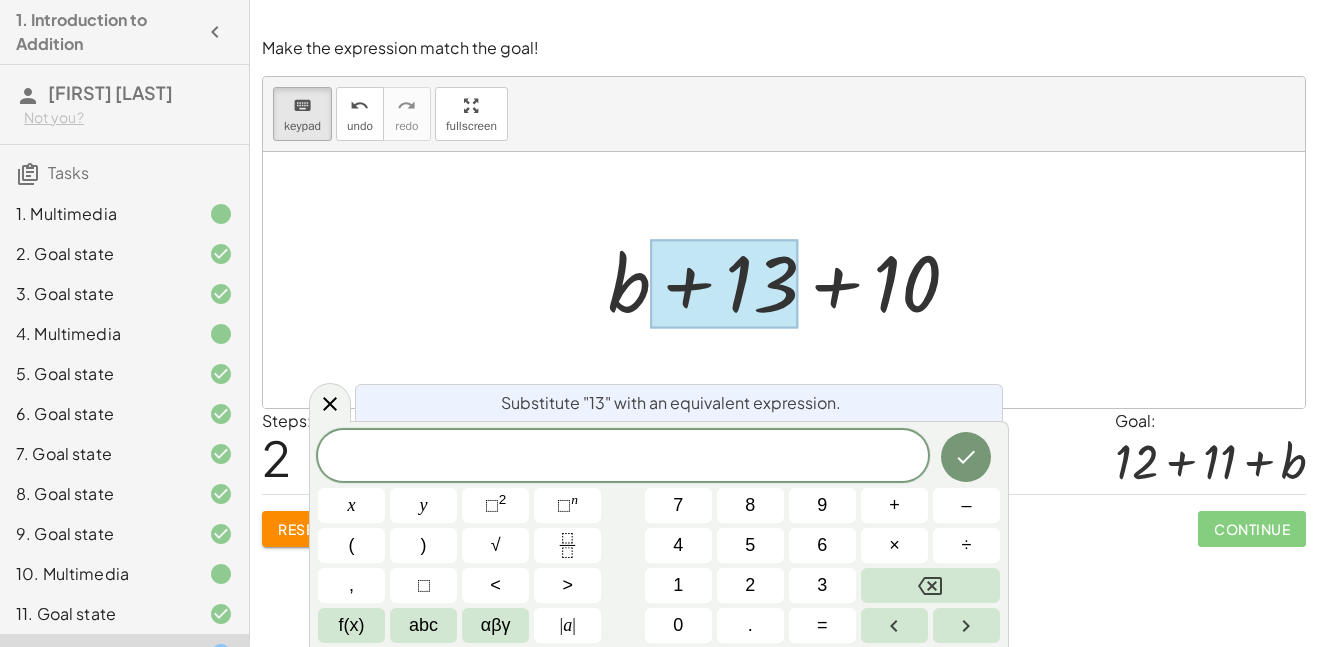 drag, startPoint x: 920, startPoint y: 303, endPoint x: 763, endPoint y: 281, distance: 158.5339 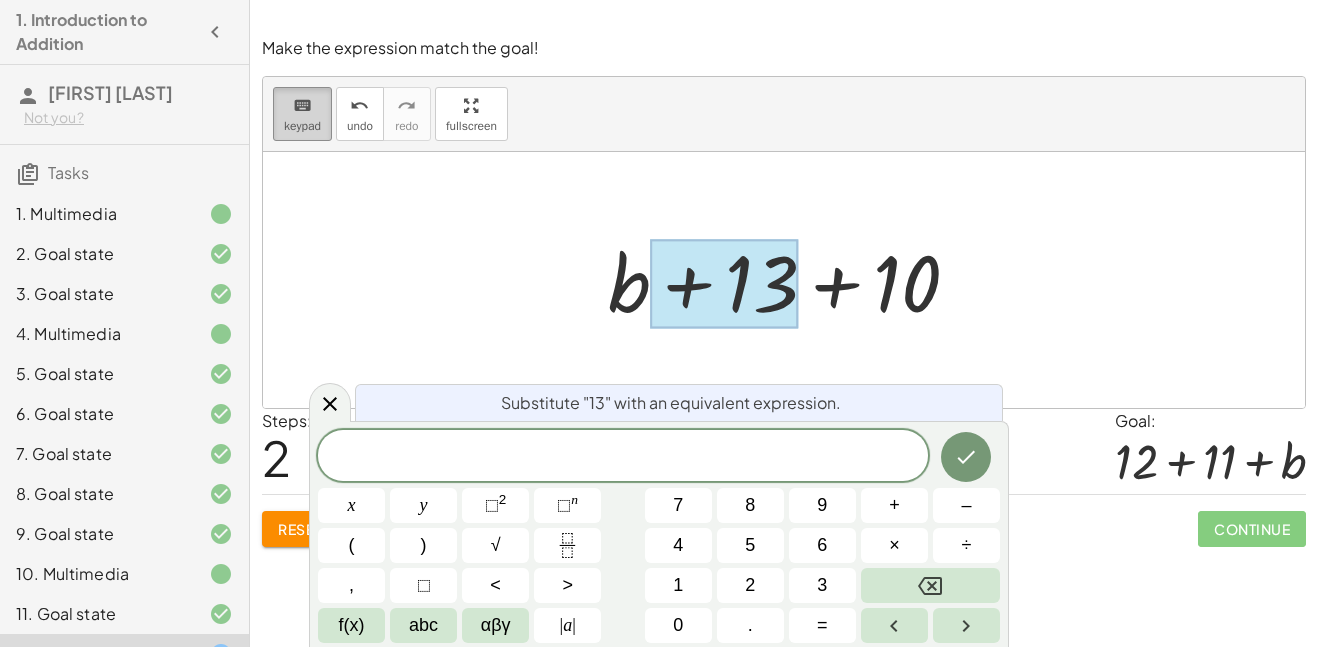click on "keypad" at bounding box center [302, 126] 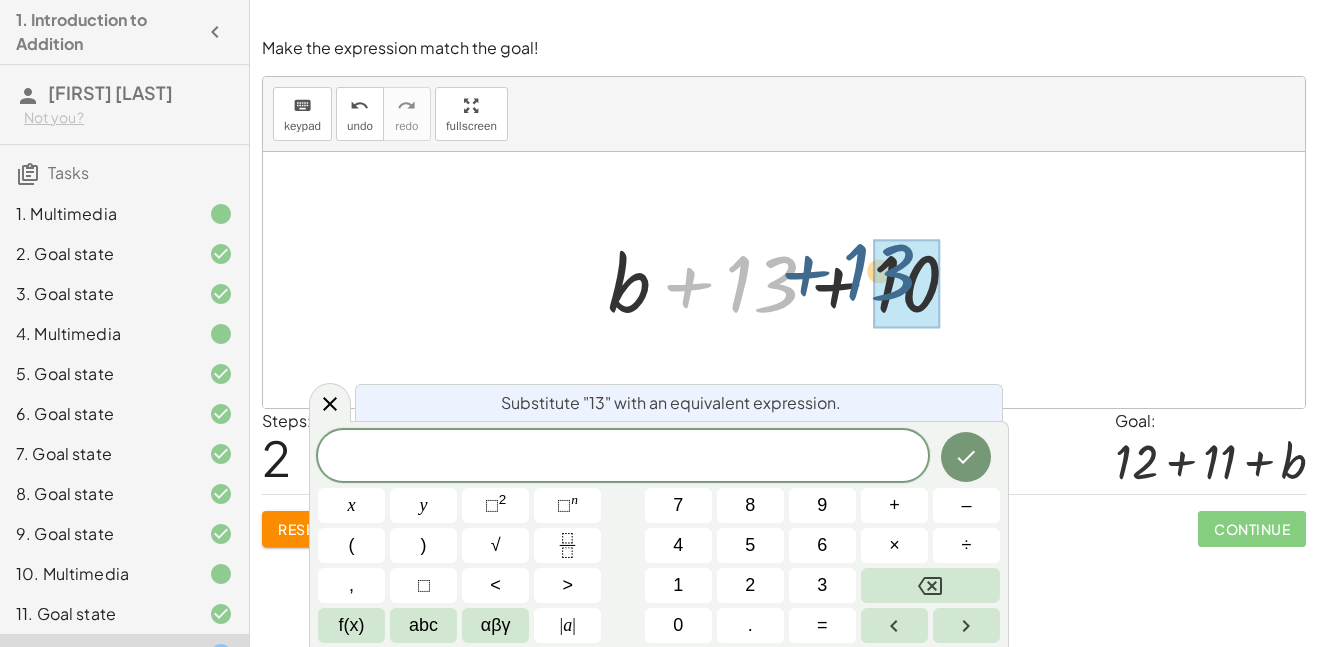 drag, startPoint x: 769, startPoint y: 280, endPoint x: 927, endPoint y: 277, distance: 158.02847 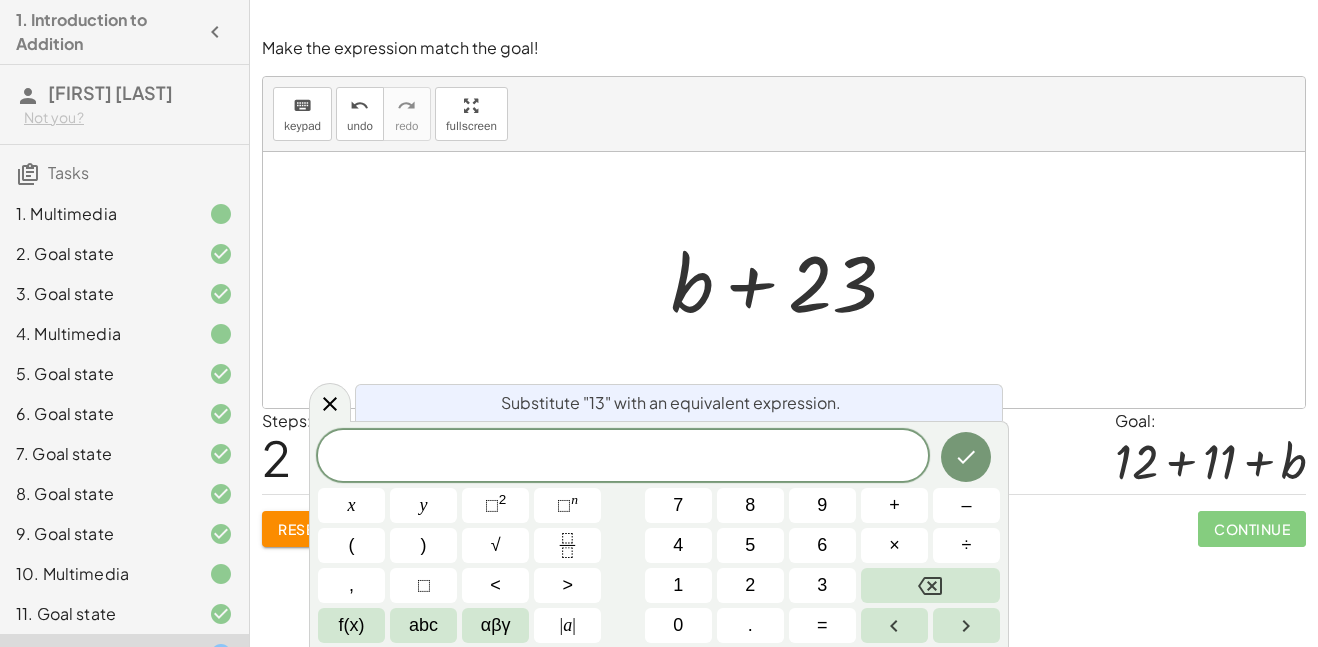 click at bounding box center [791, 280] 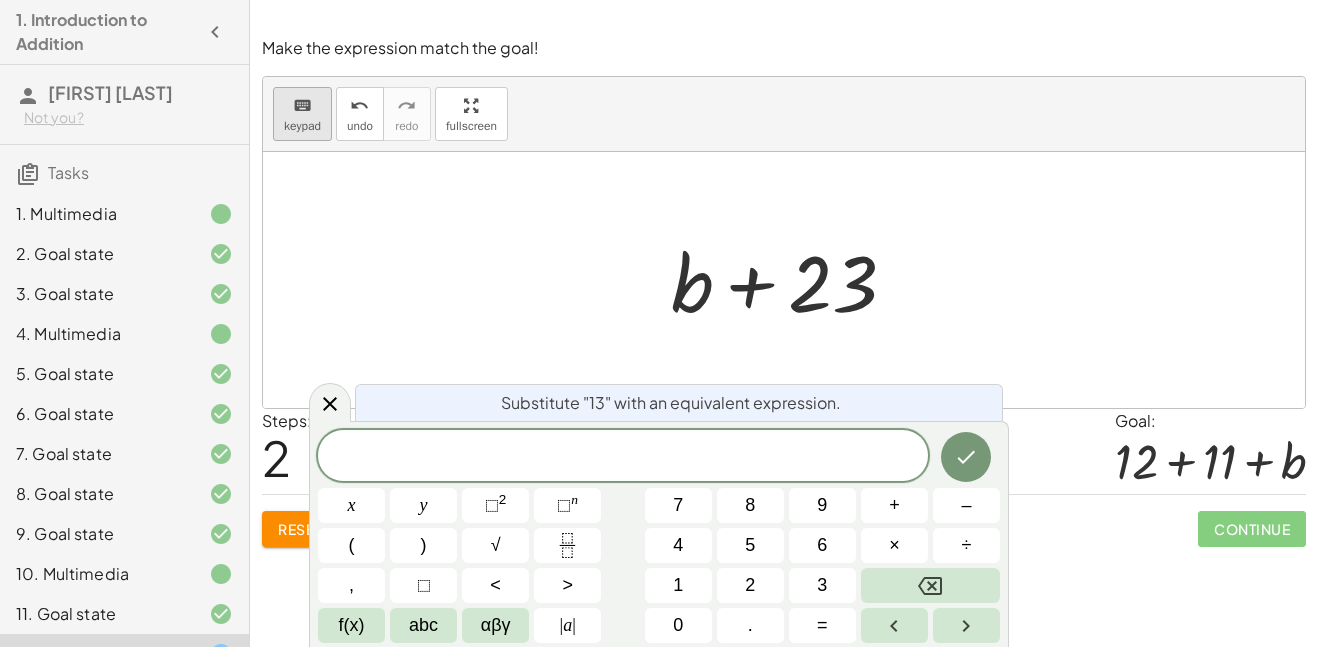 click on "keyboard" at bounding box center [302, 106] 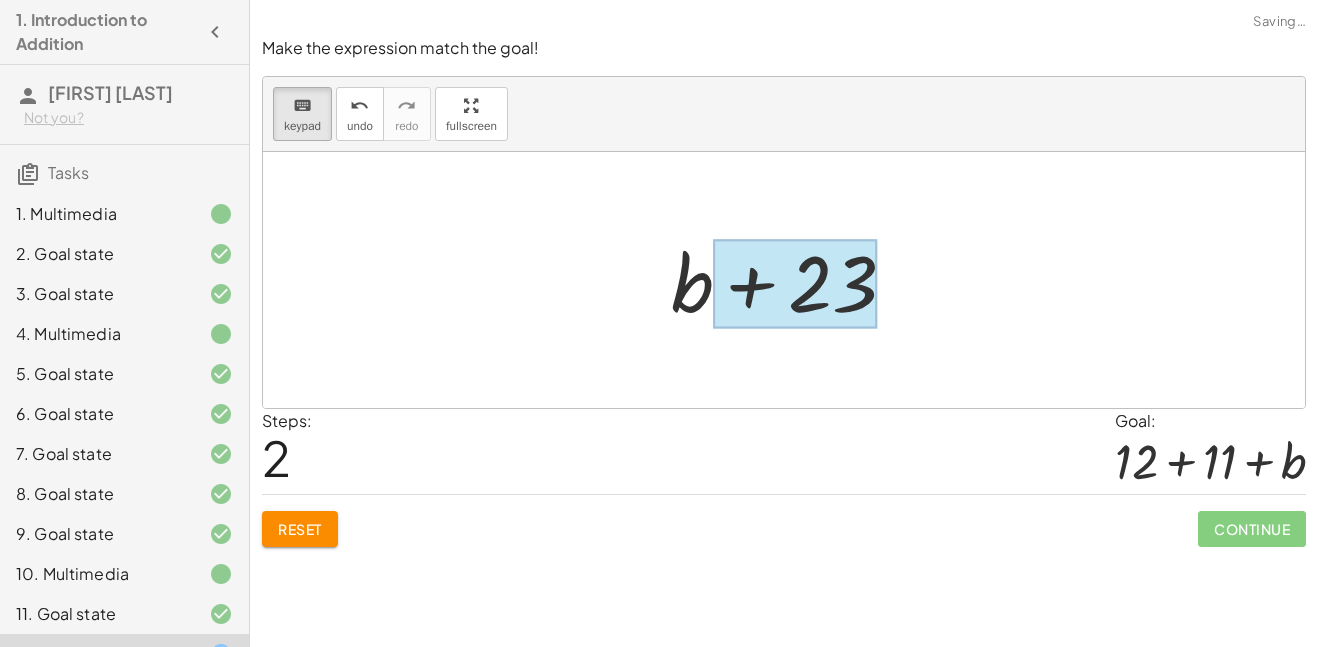 click at bounding box center (795, 284) 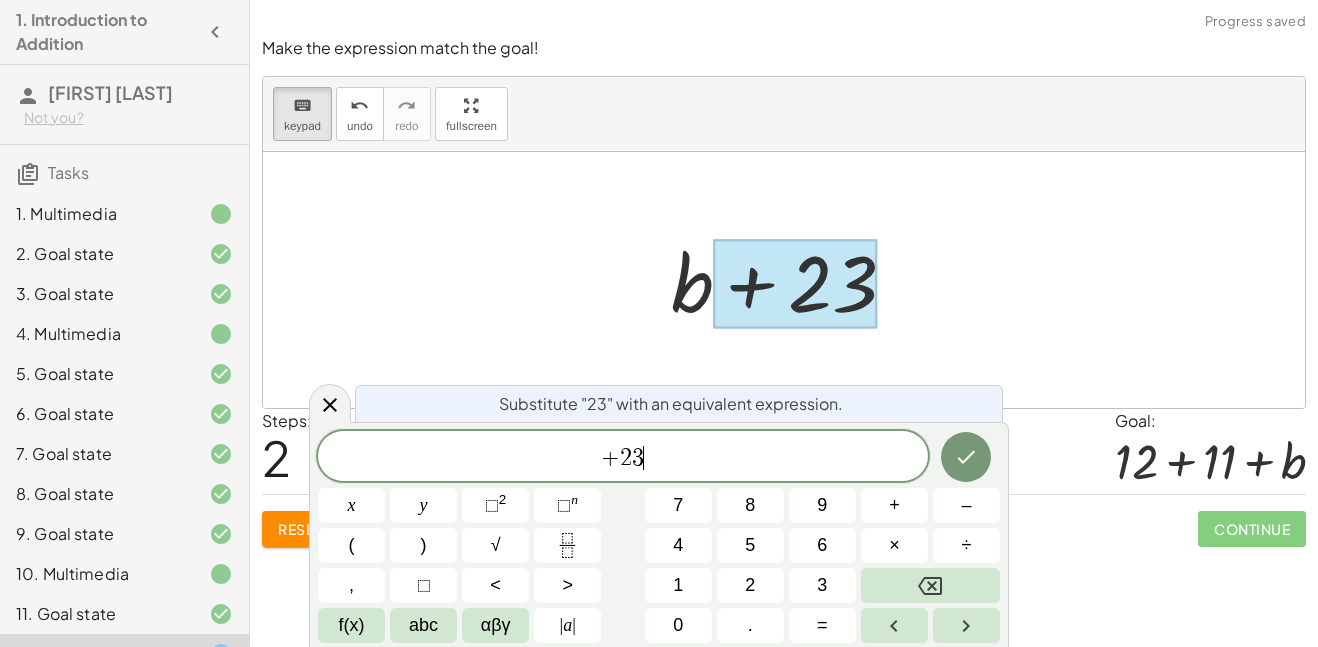 click on "+ 2 3 ​" at bounding box center [623, 458] 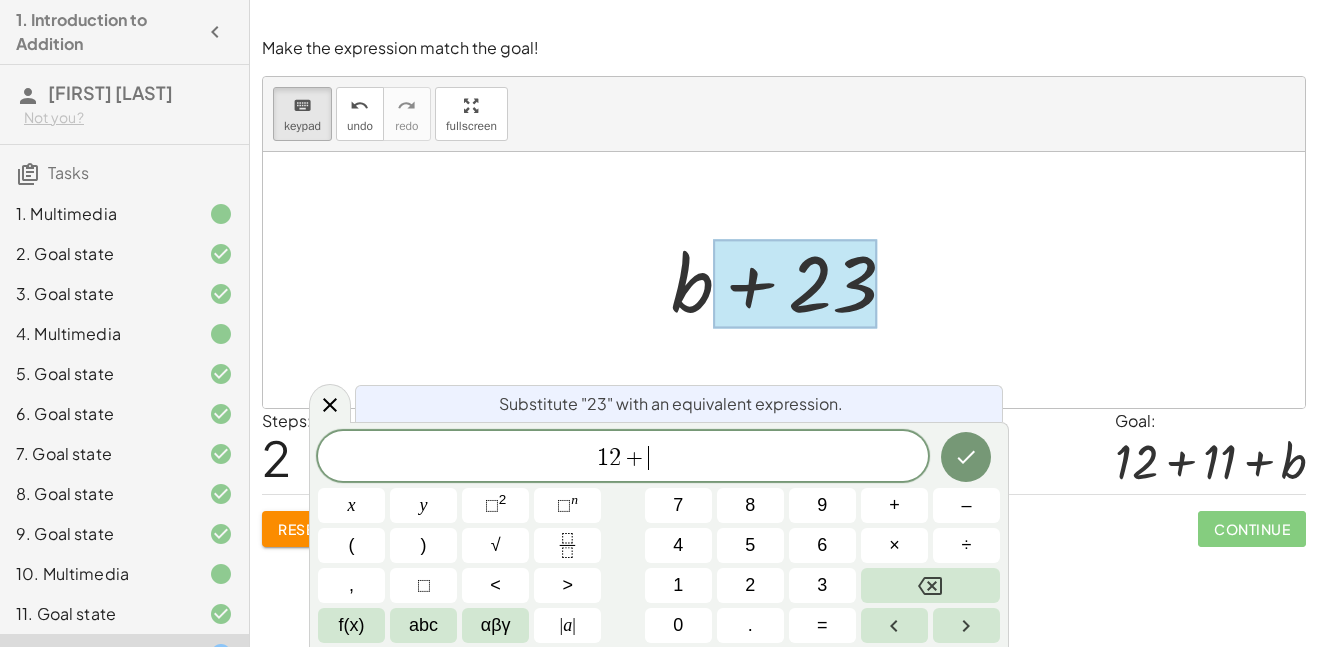 scroll, scrollTop: 23, scrollLeft: 0, axis: vertical 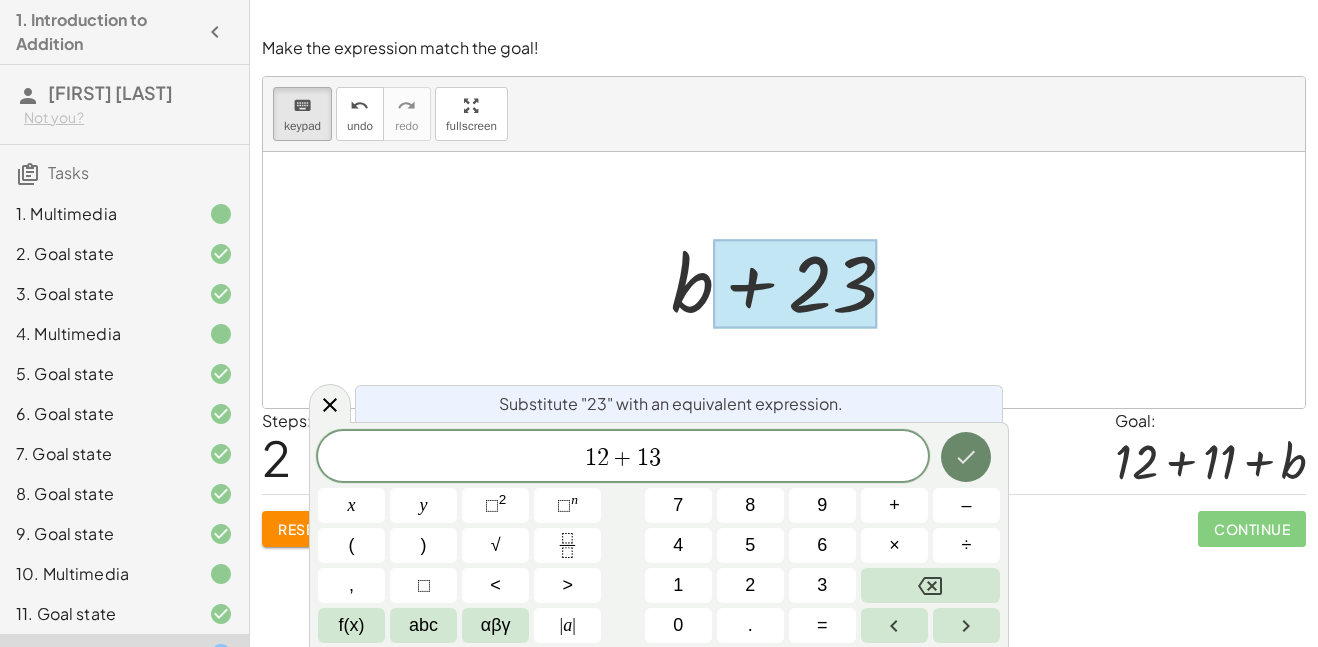 click 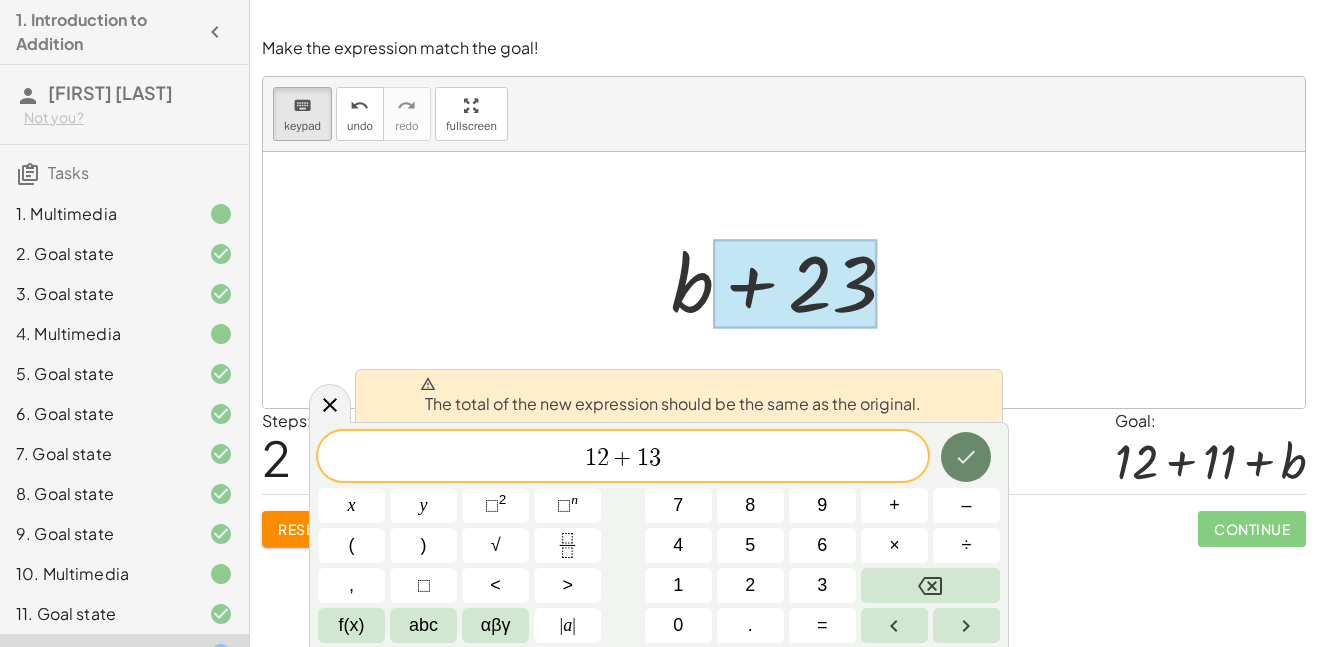click 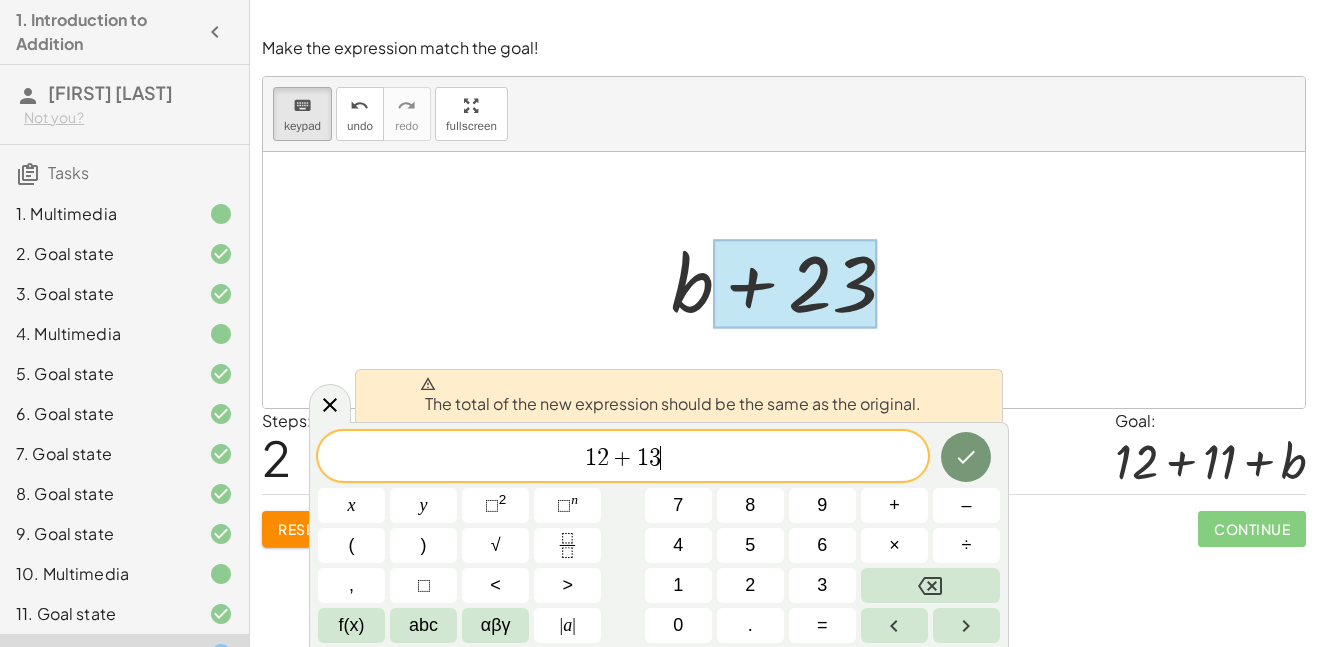 click on "Continue" at bounding box center [1252, 521] 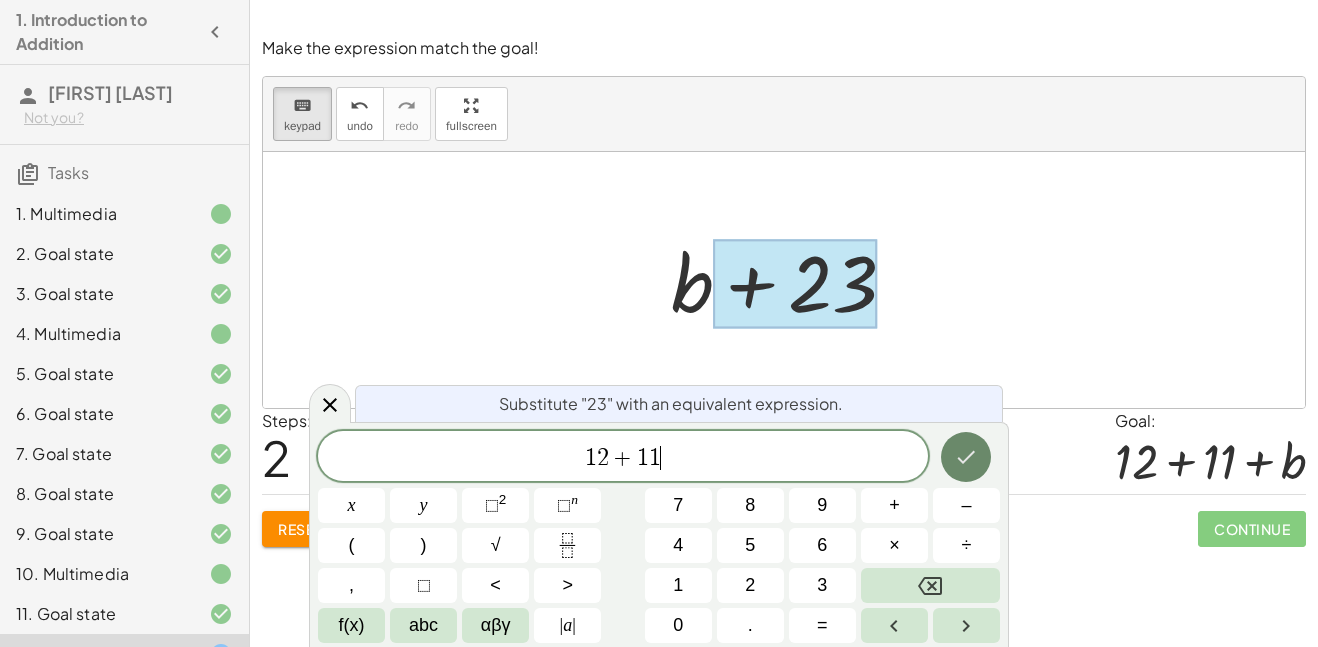 click at bounding box center [966, 457] 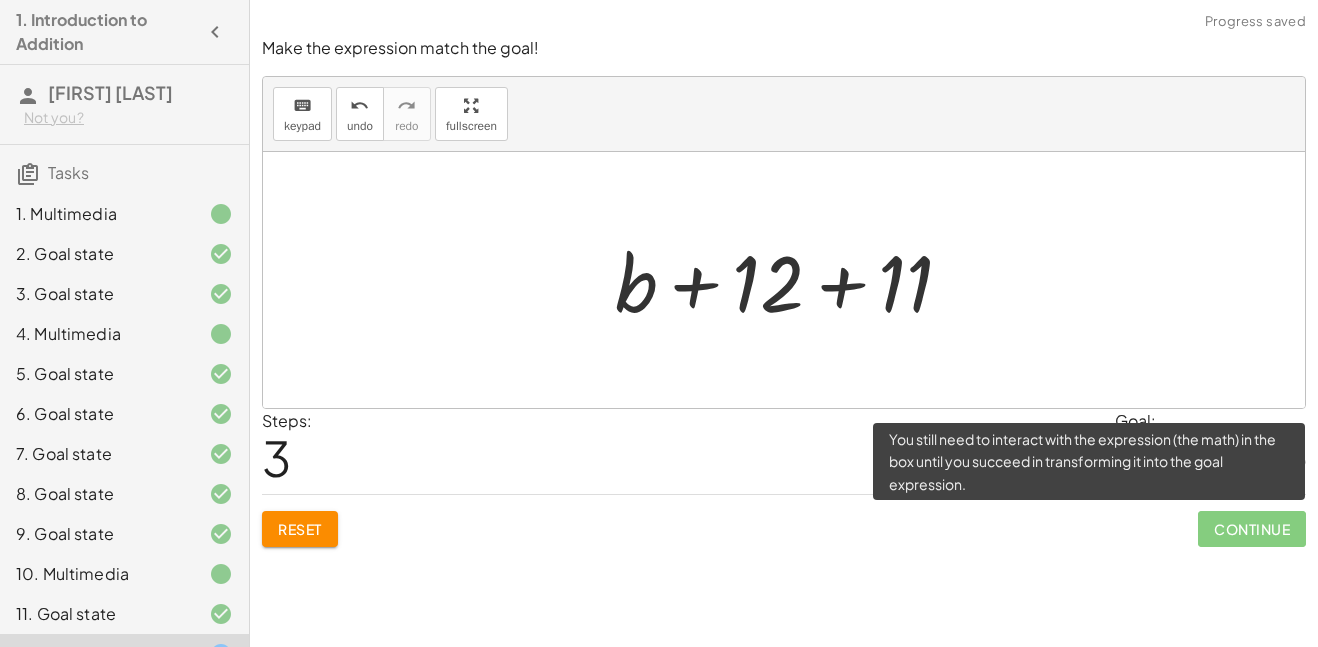 click on "Continue" 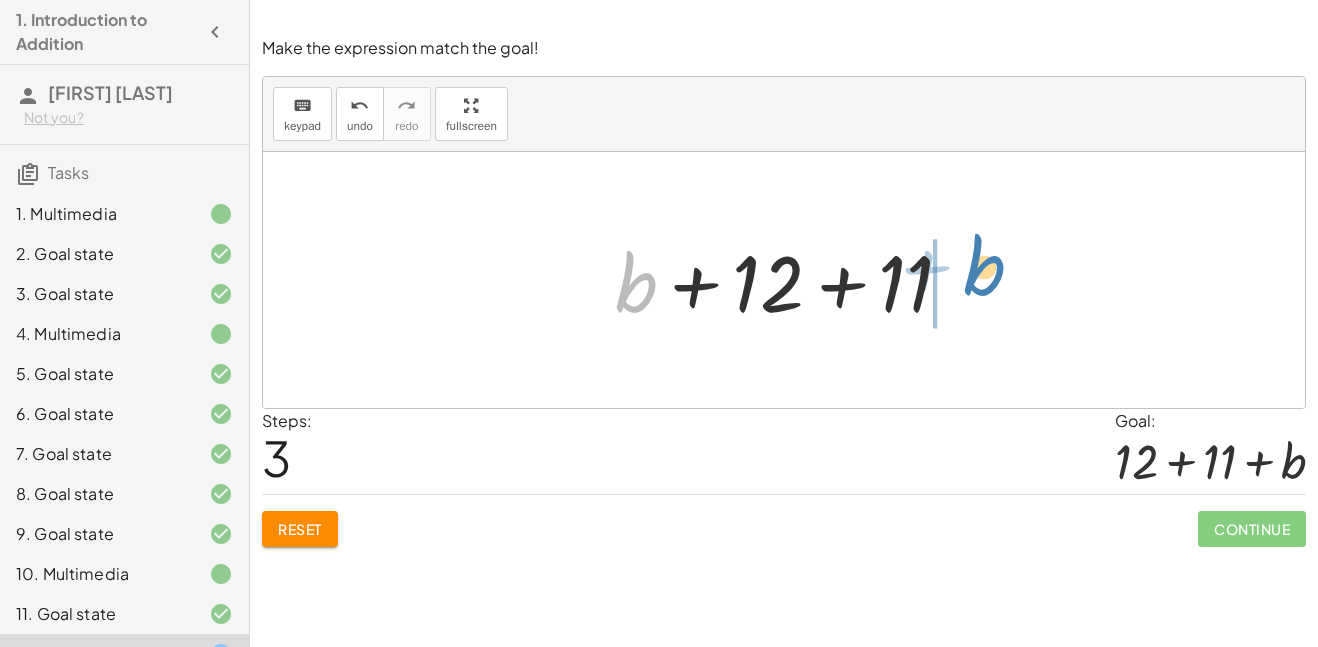 drag, startPoint x: 635, startPoint y: 267, endPoint x: 988, endPoint y: 250, distance: 353.40912 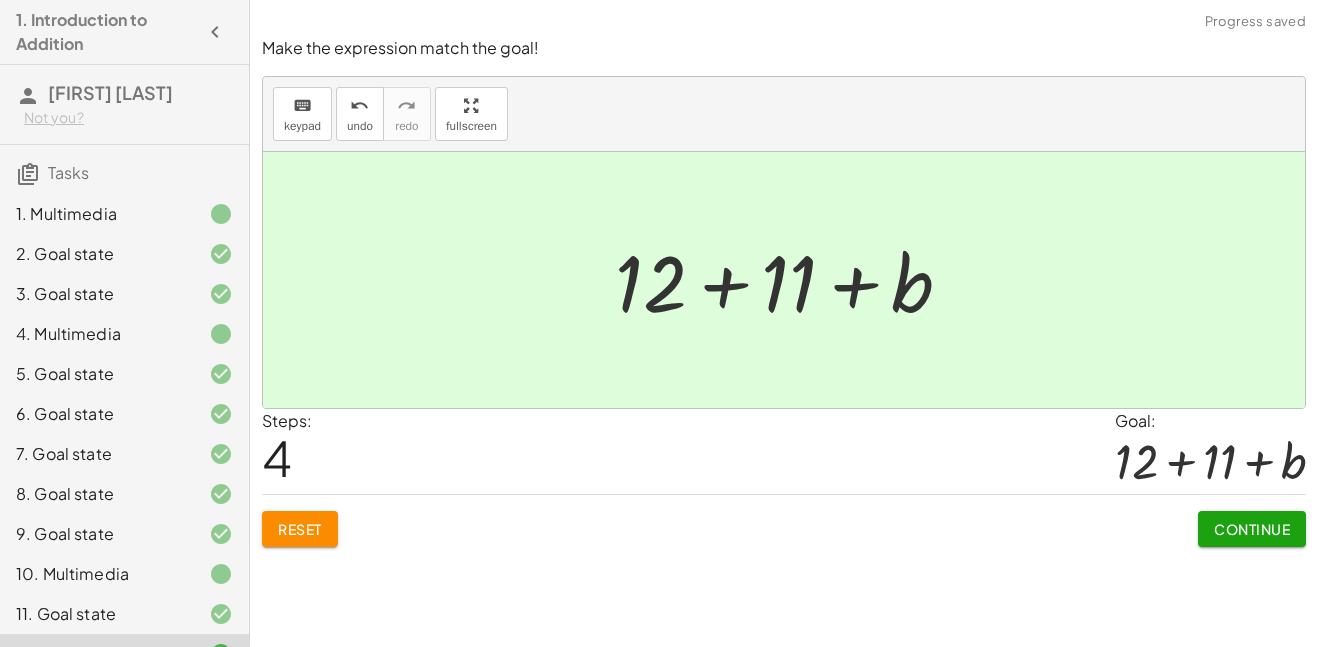 click on "Continue" at bounding box center (1252, 529) 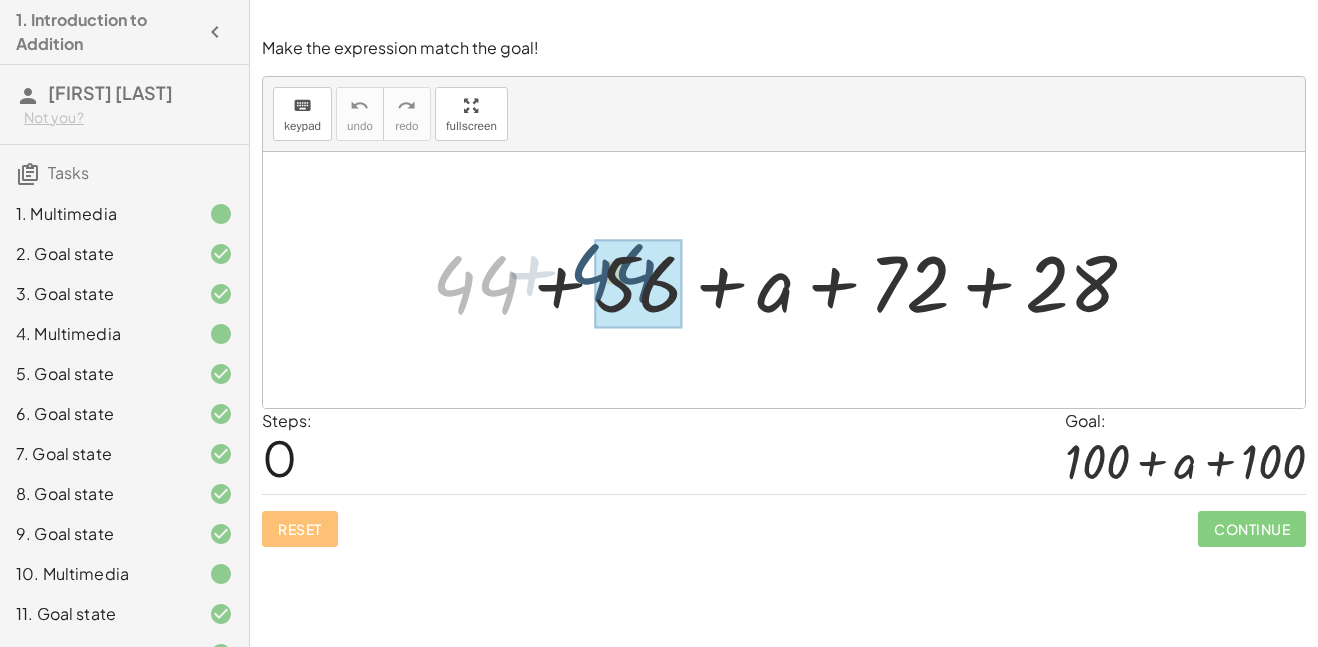 drag, startPoint x: 493, startPoint y: 280, endPoint x: 651, endPoint y: 267, distance: 158.5339 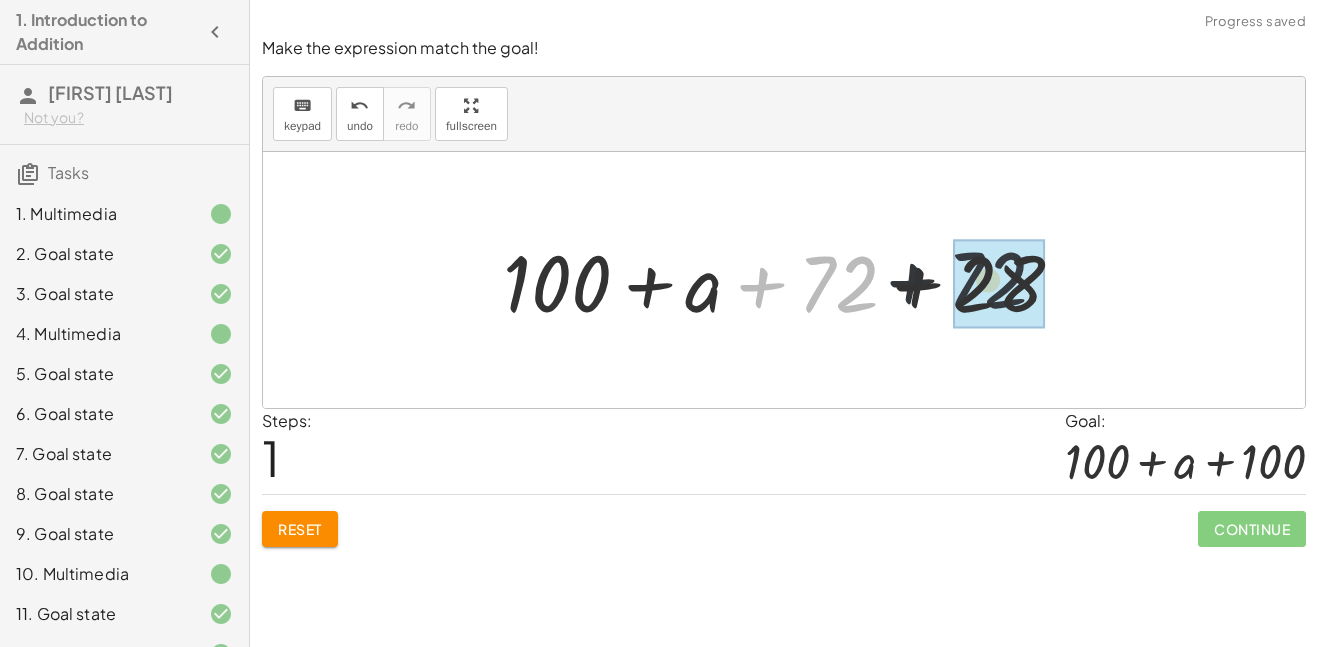 drag, startPoint x: 837, startPoint y: 293, endPoint x: 1066, endPoint y: 286, distance: 229.10696 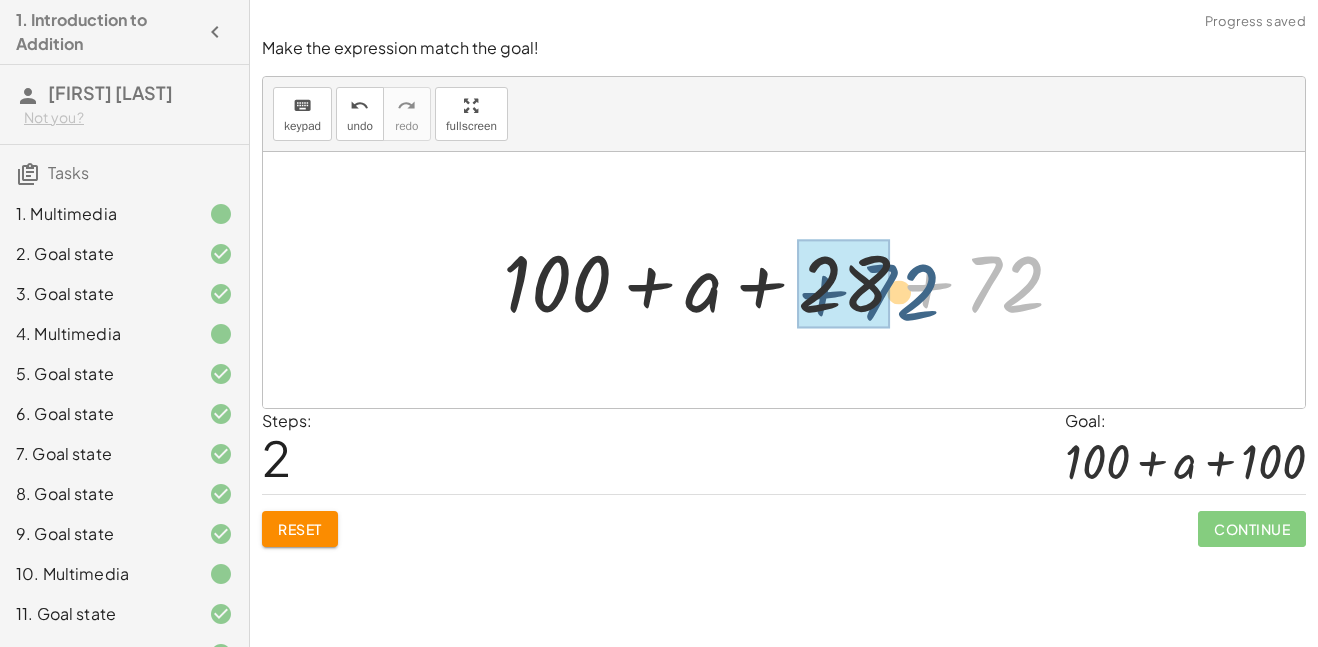 drag, startPoint x: 996, startPoint y: 258, endPoint x: 884, endPoint y: 264, distance: 112.1606 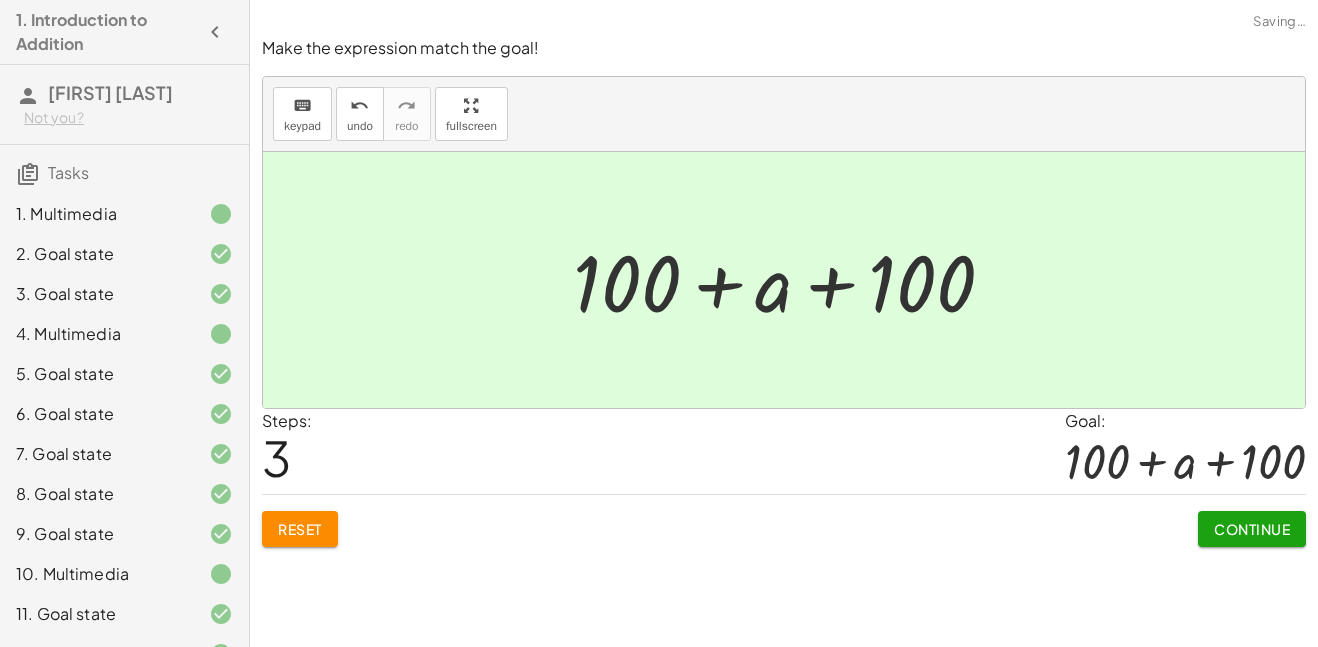 click on "Continue" 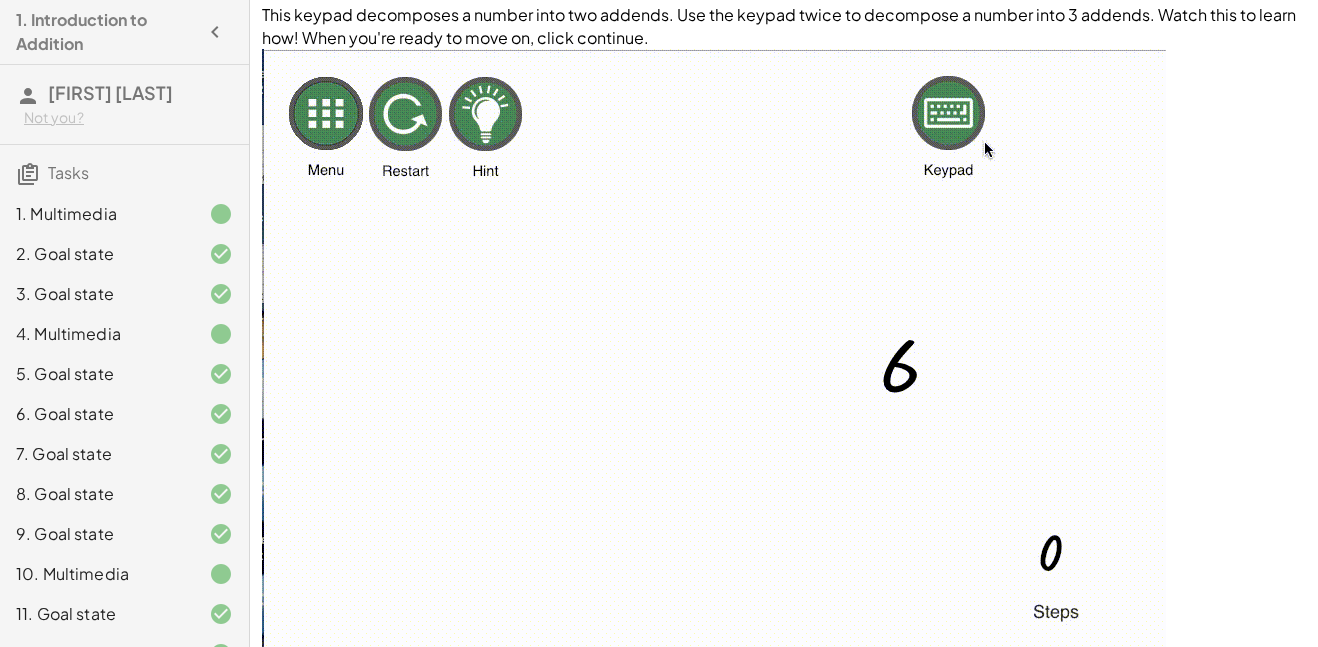 scroll, scrollTop: 169, scrollLeft: 0, axis: vertical 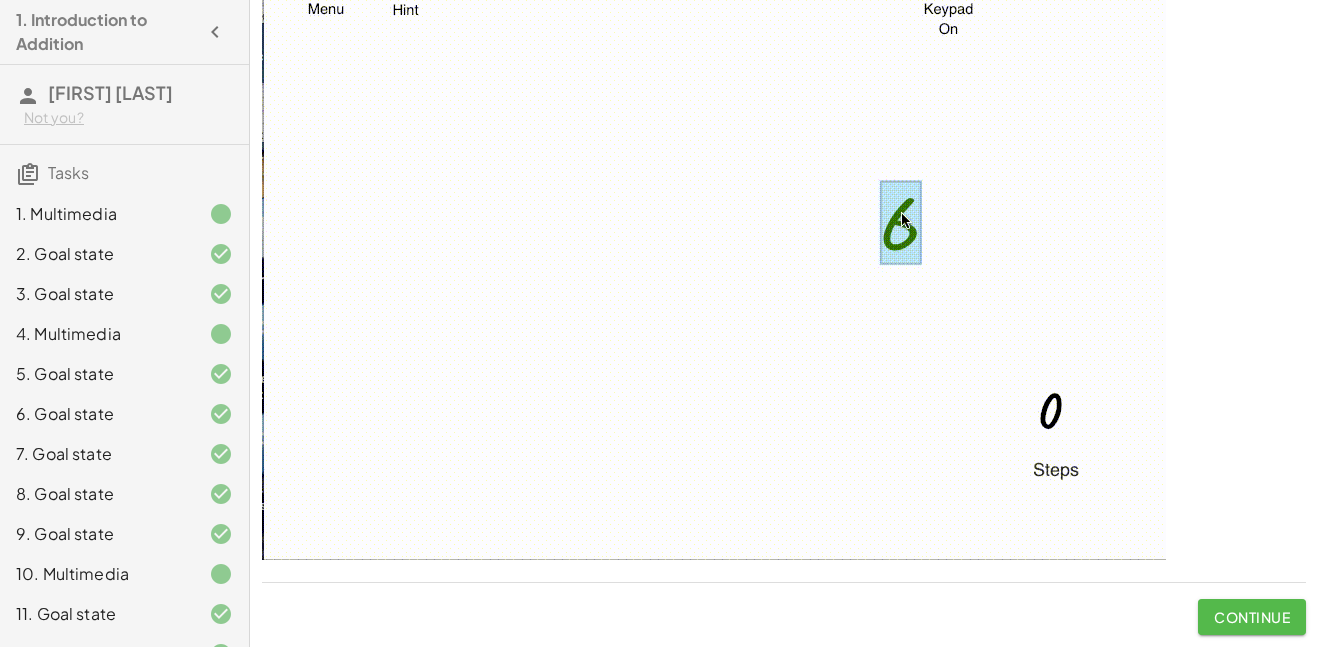 click on "Continue" at bounding box center (1252, 617) 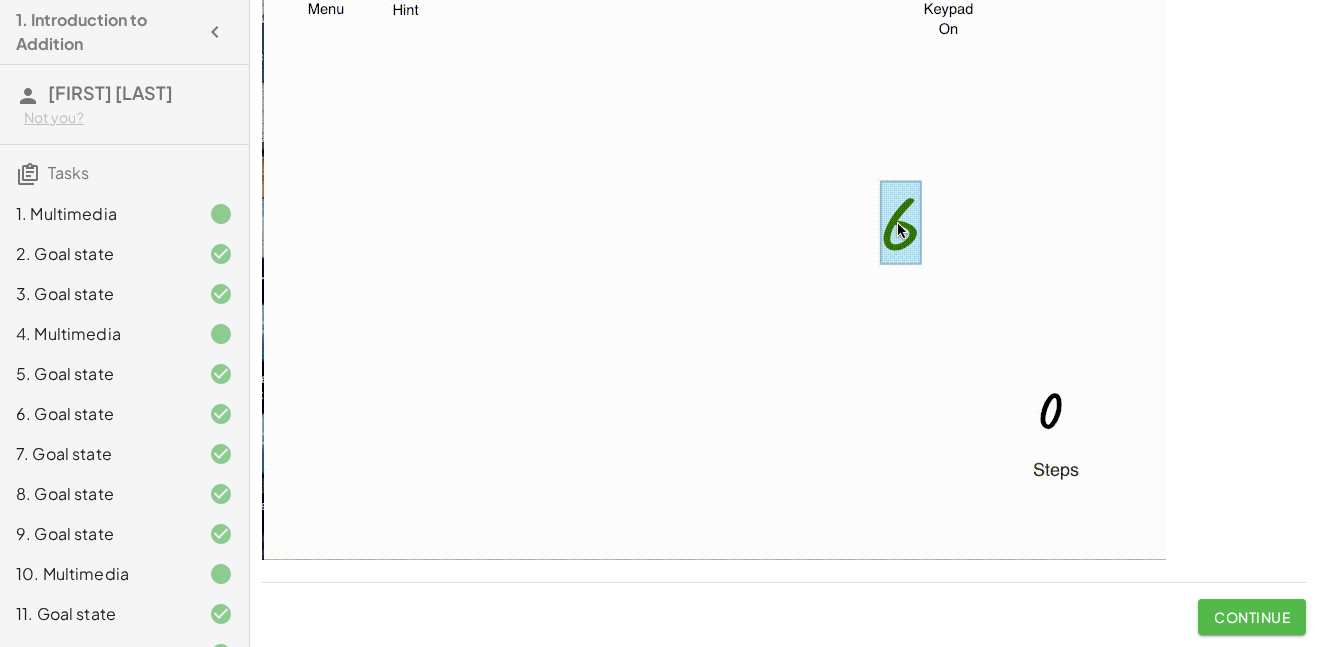 scroll, scrollTop: 0, scrollLeft: 0, axis: both 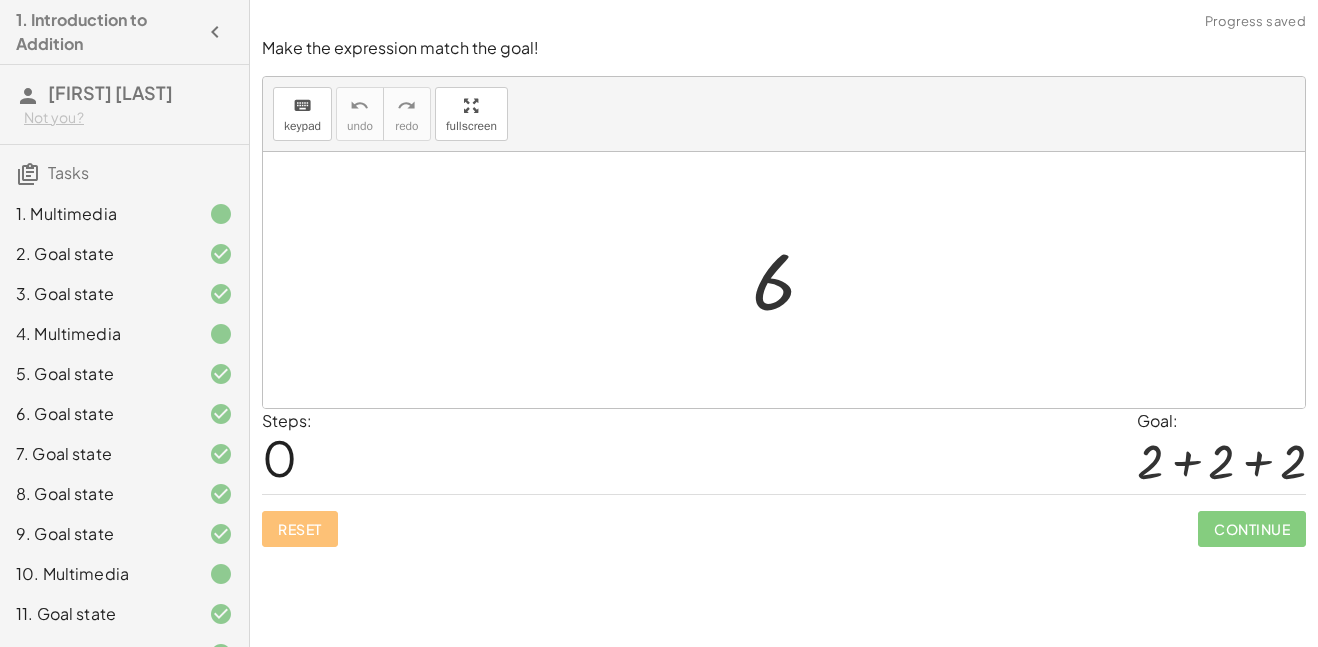 click at bounding box center [791, 280] 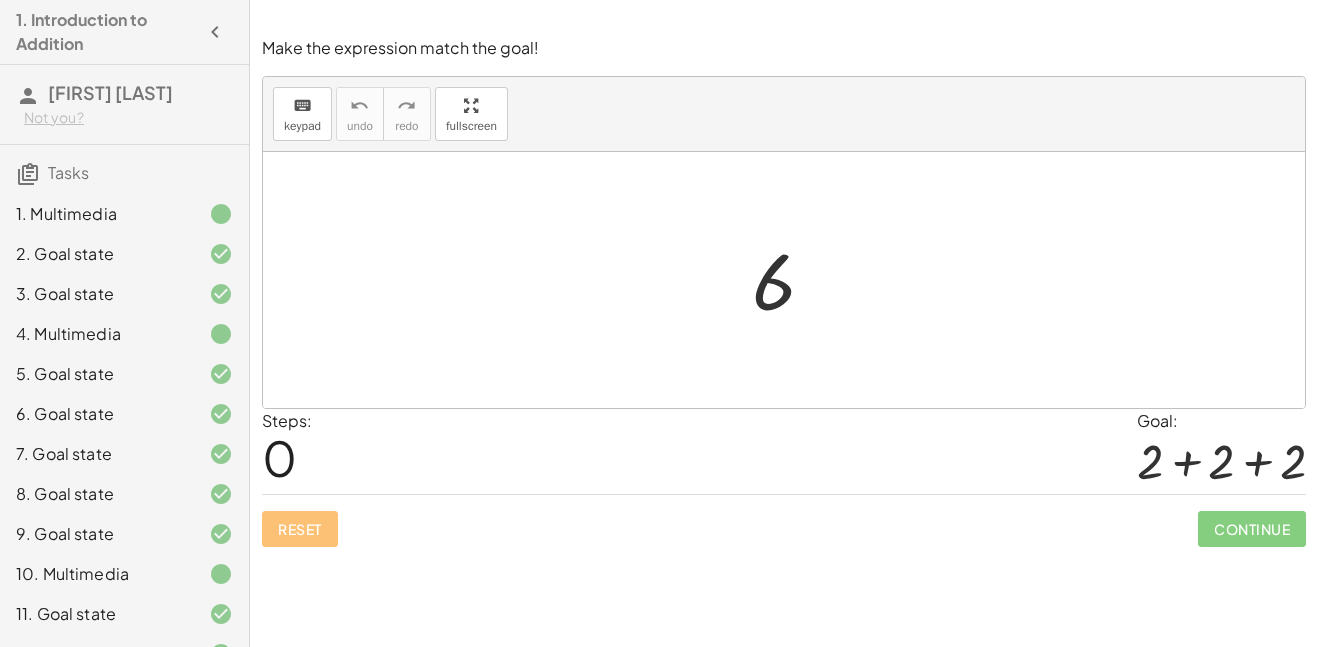 click at bounding box center [791, 280] 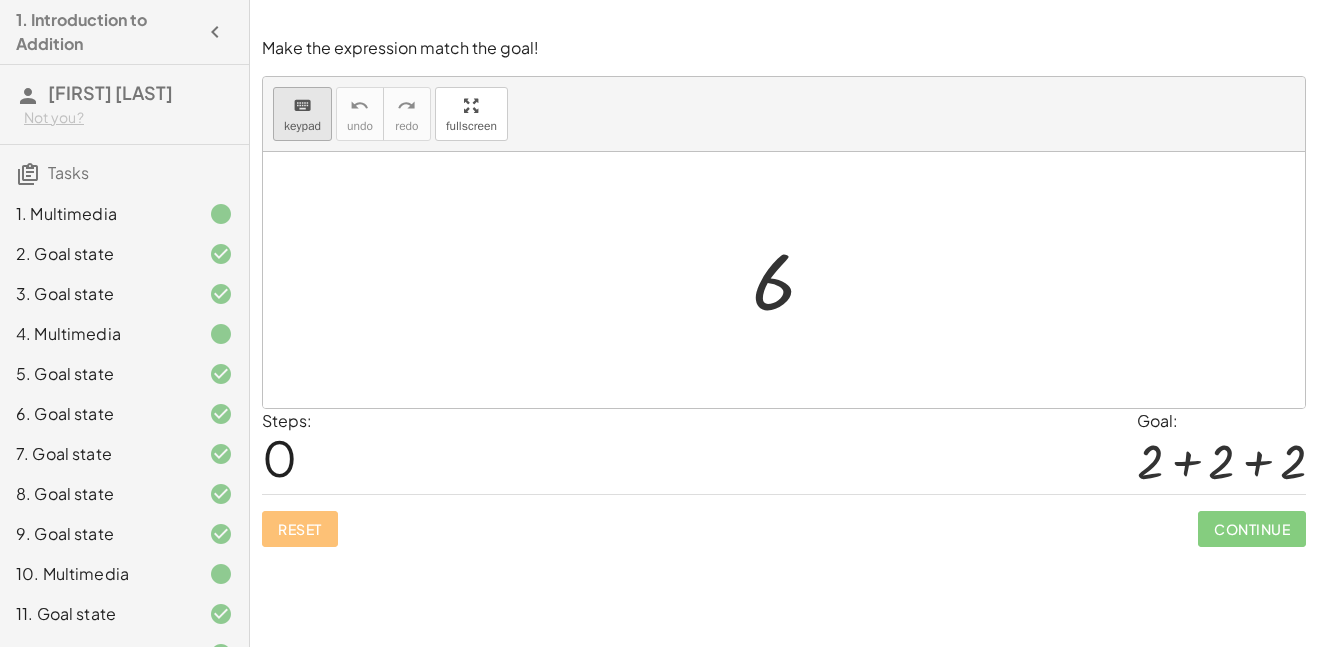 click on "keypad" at bounding box center (302, 126) 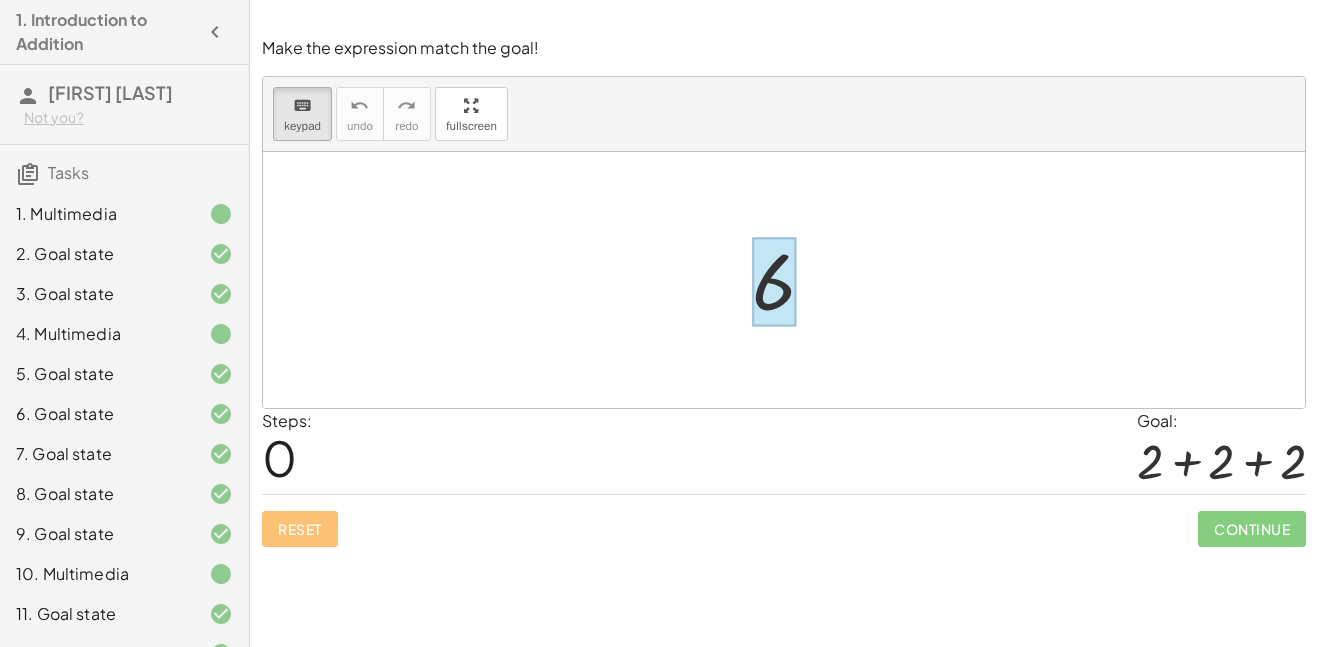 click at bounding box center [774, 282] 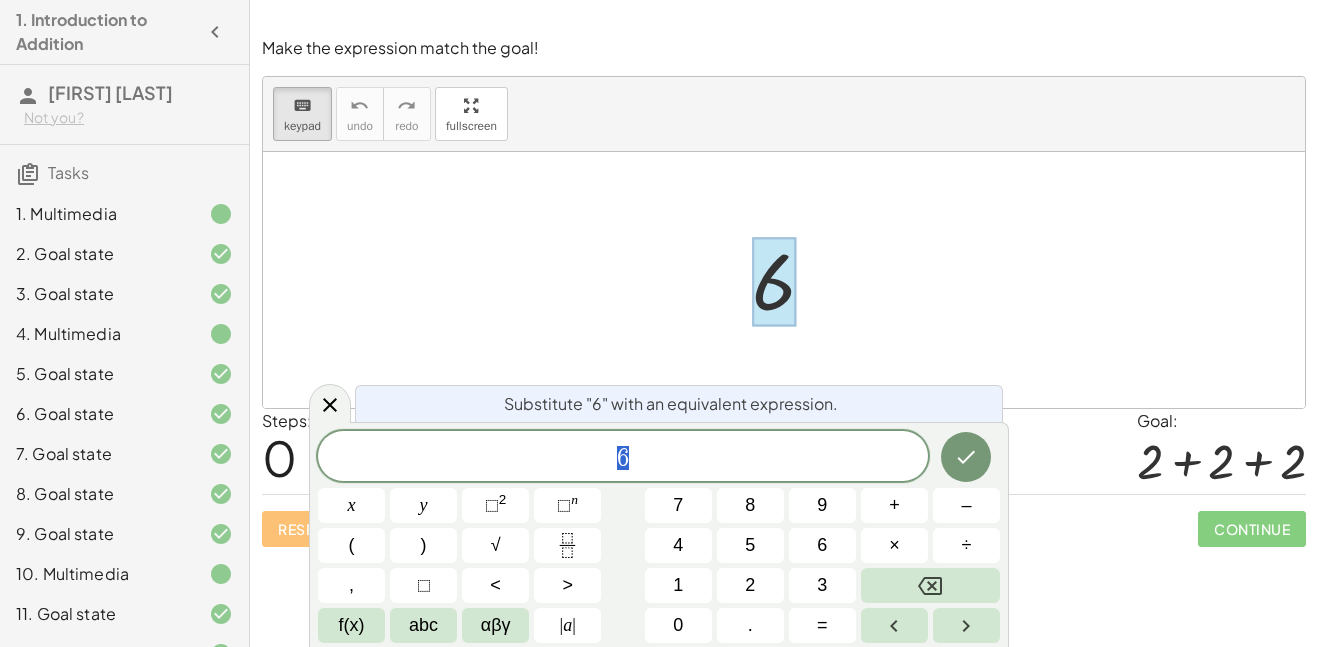 click on "6" 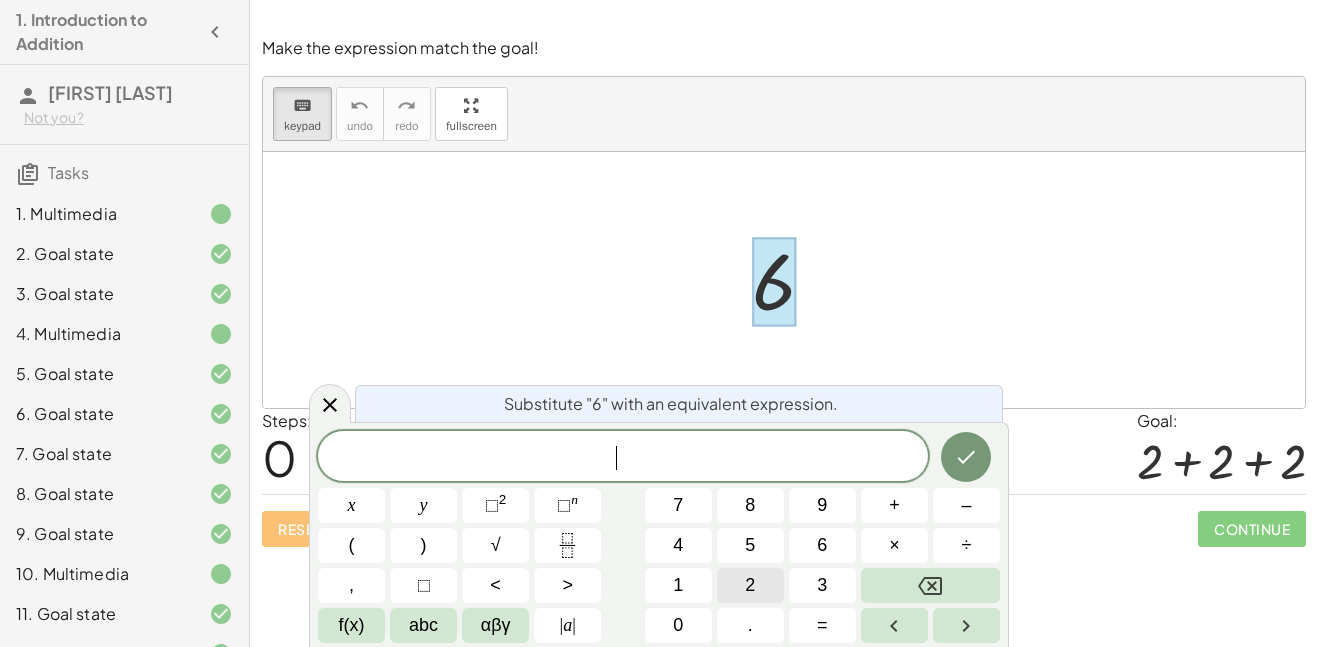 click on "2" at bounding box center (750, 585) 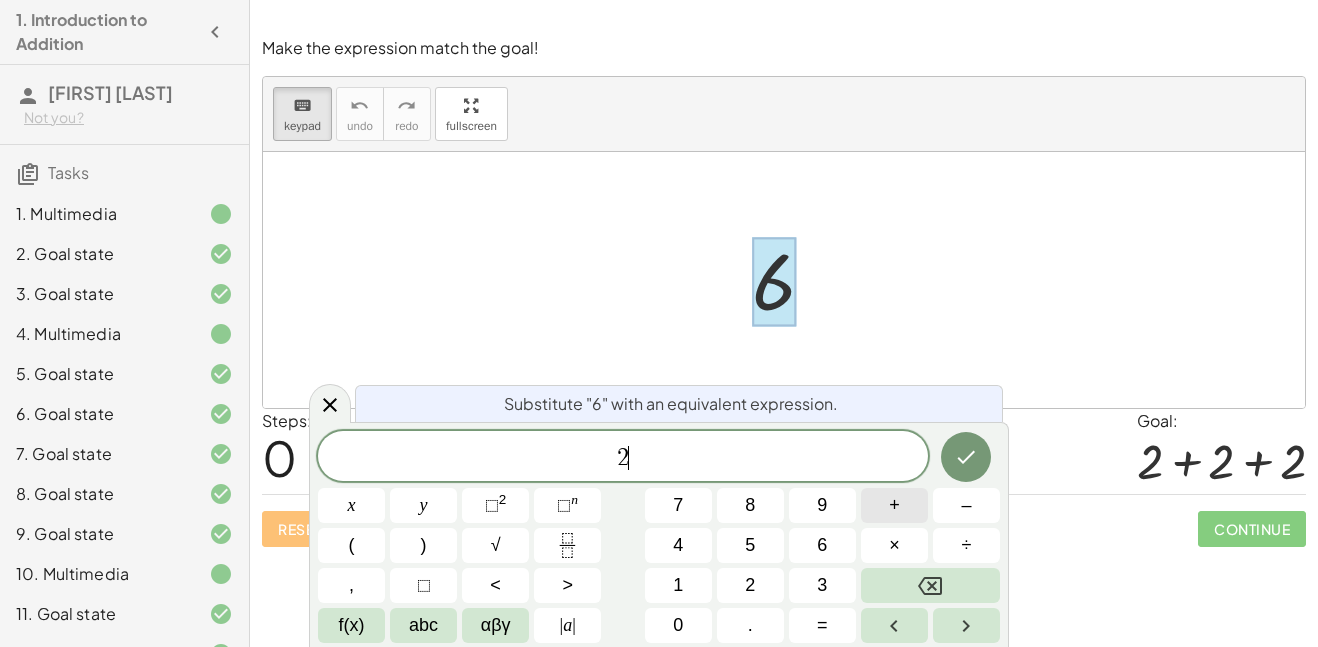 click on "+" at bounding box center [894, 505] 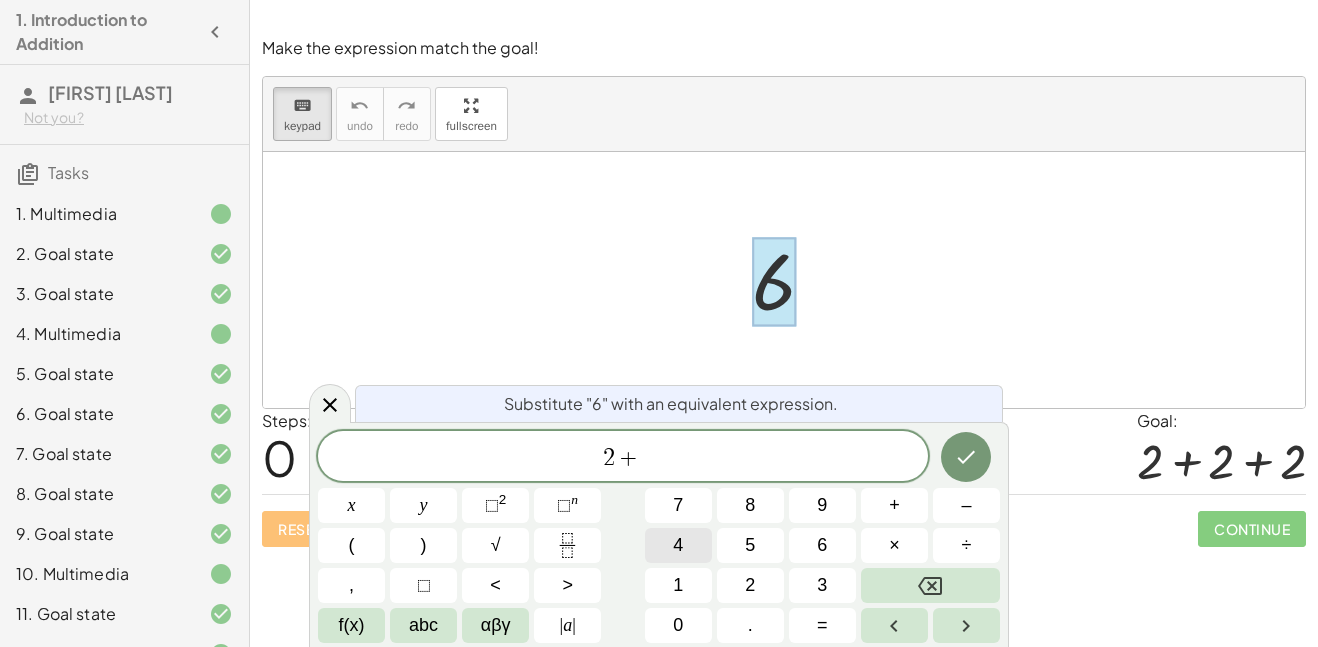 click on "4" at bounding box center [678, 545] 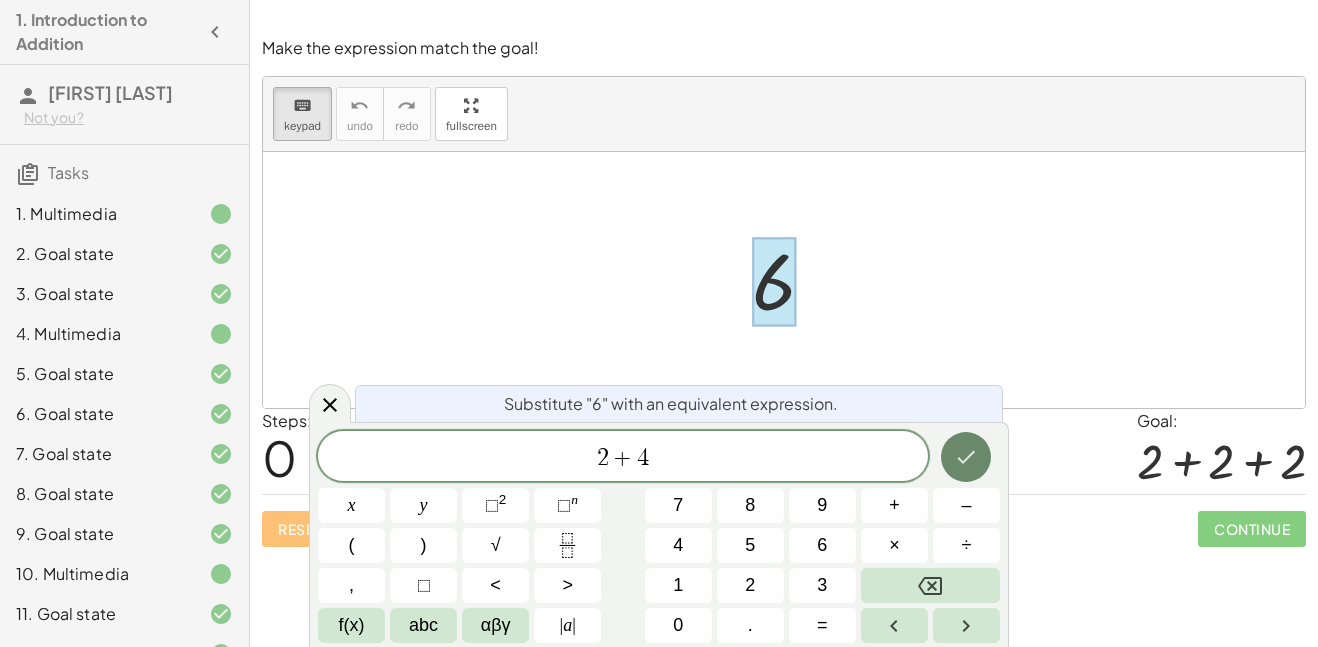 click at bounding box center (966, 457) 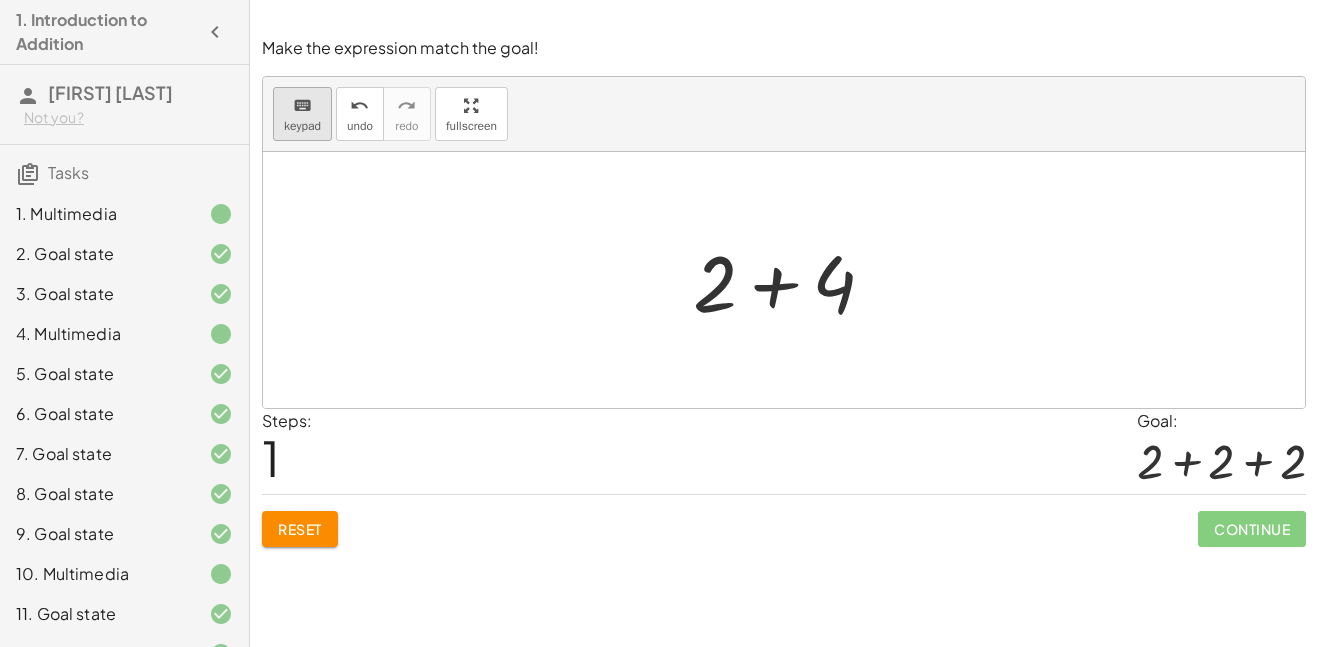 click on "keyboard" at bounding box center [302, 106] 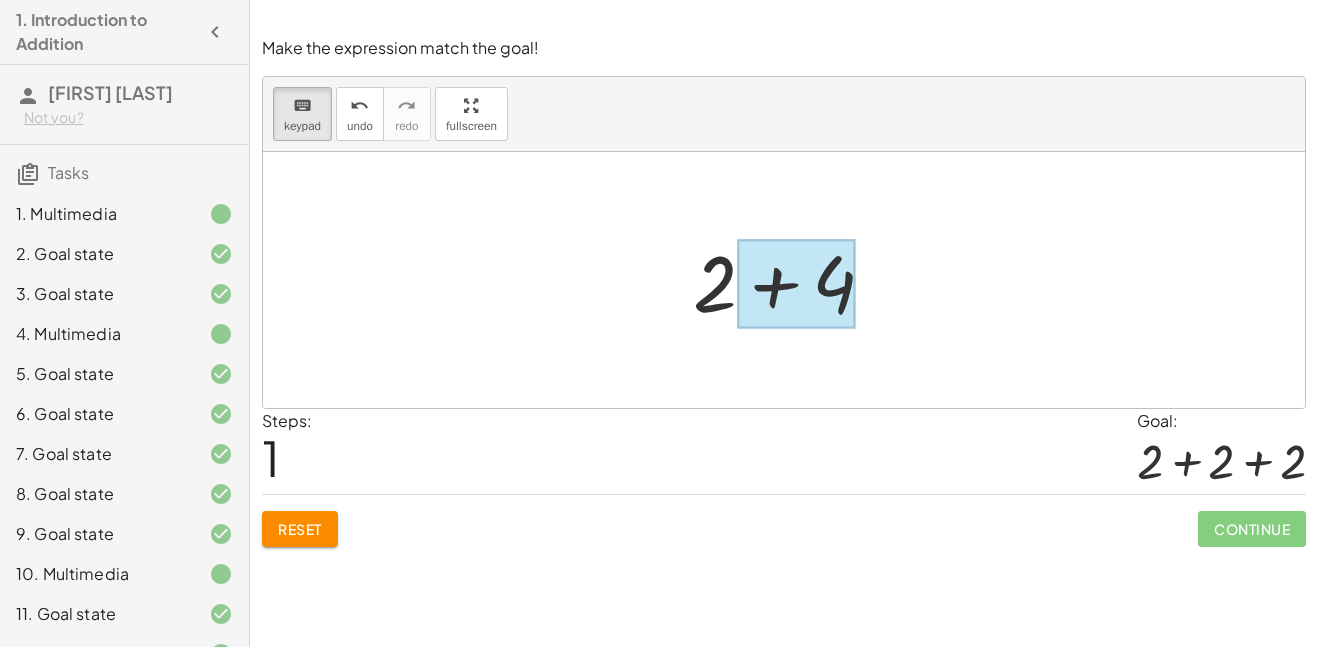 click at bounding box center (796, 284) 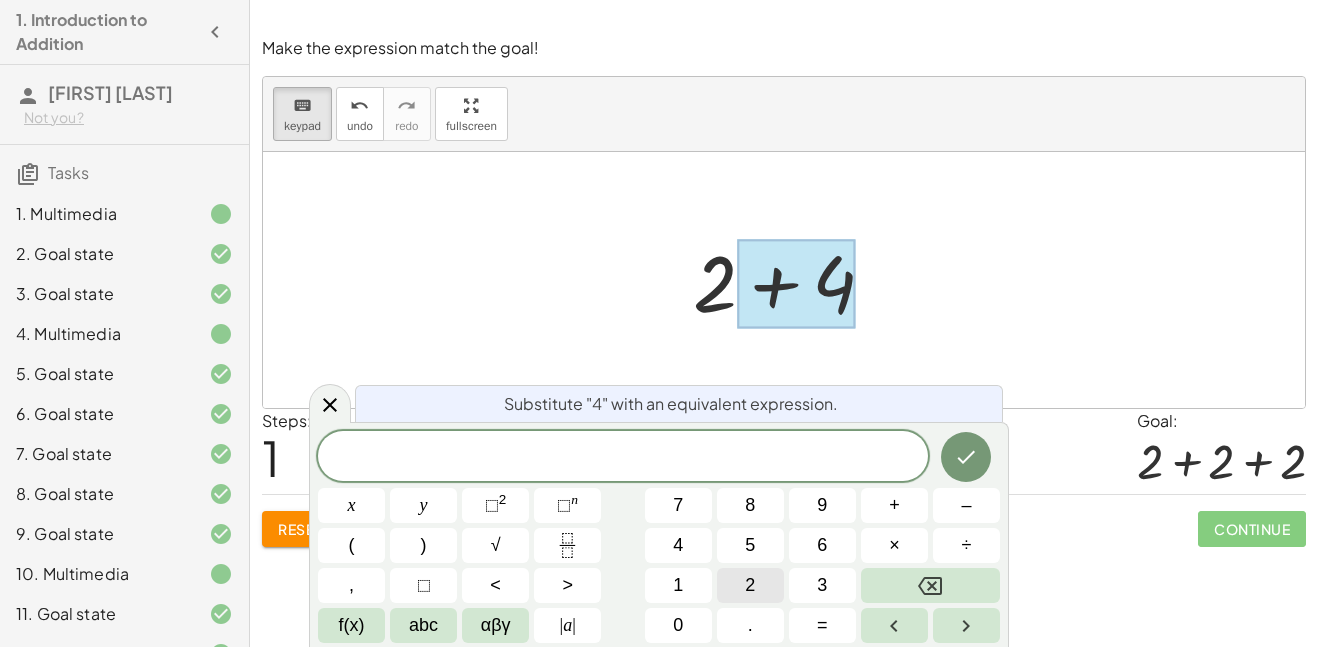 click on "2" at bounding box center (750, 585) 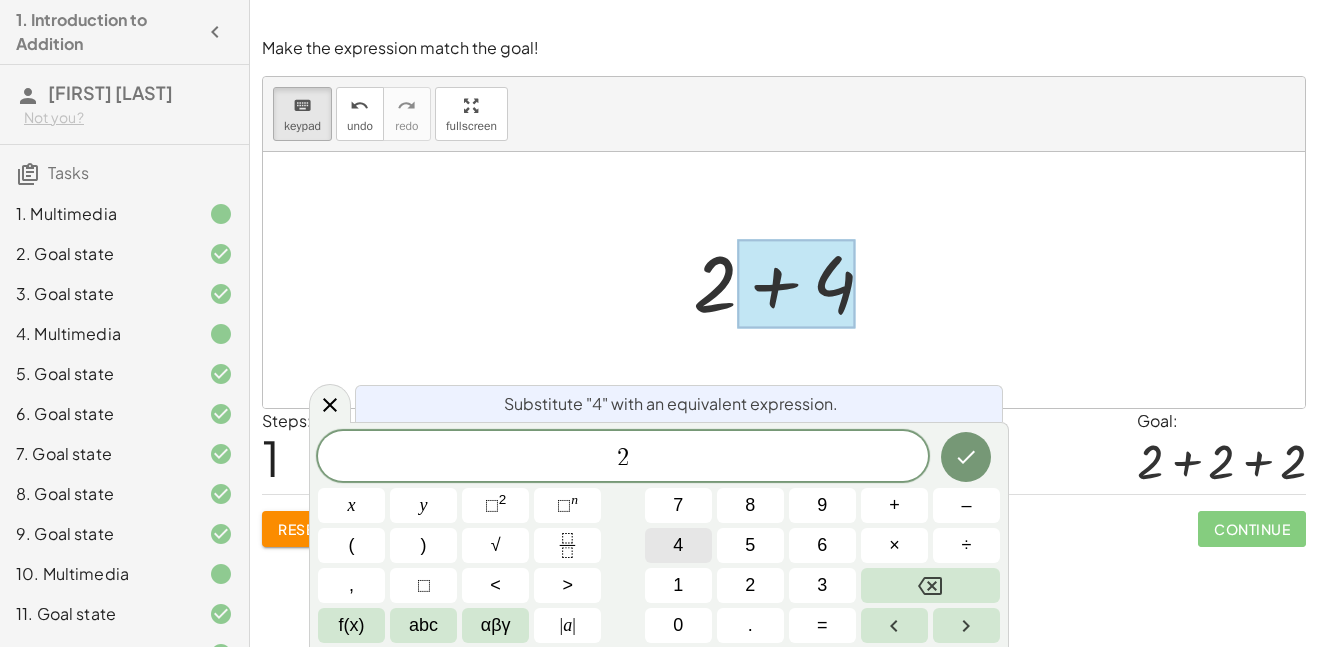 click on "4" at bounding box center [678, 545] 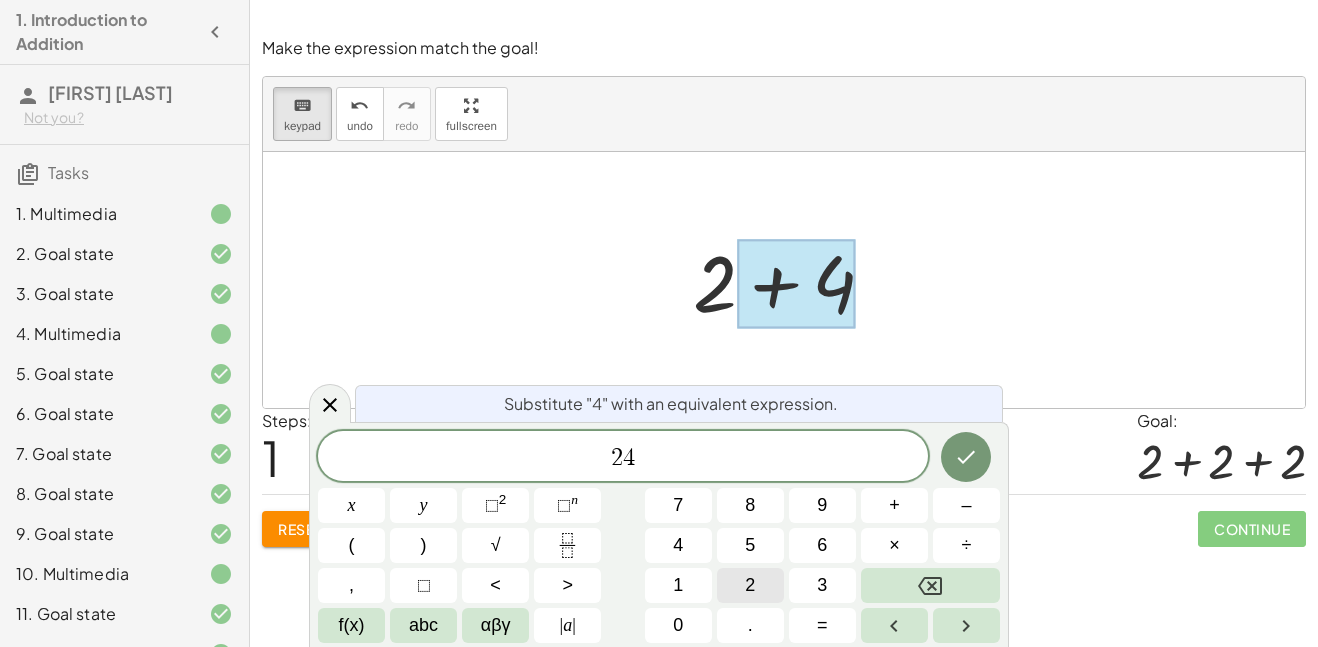 click on "2" at bounding box center (750, 585) 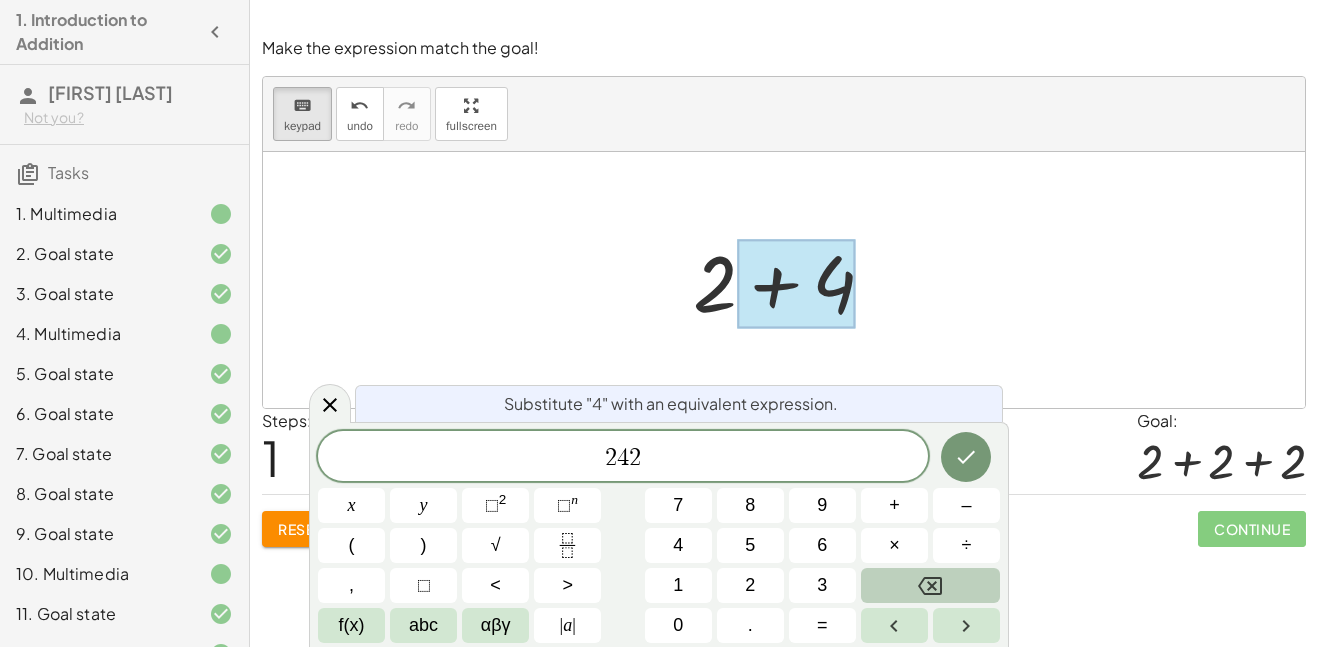 click 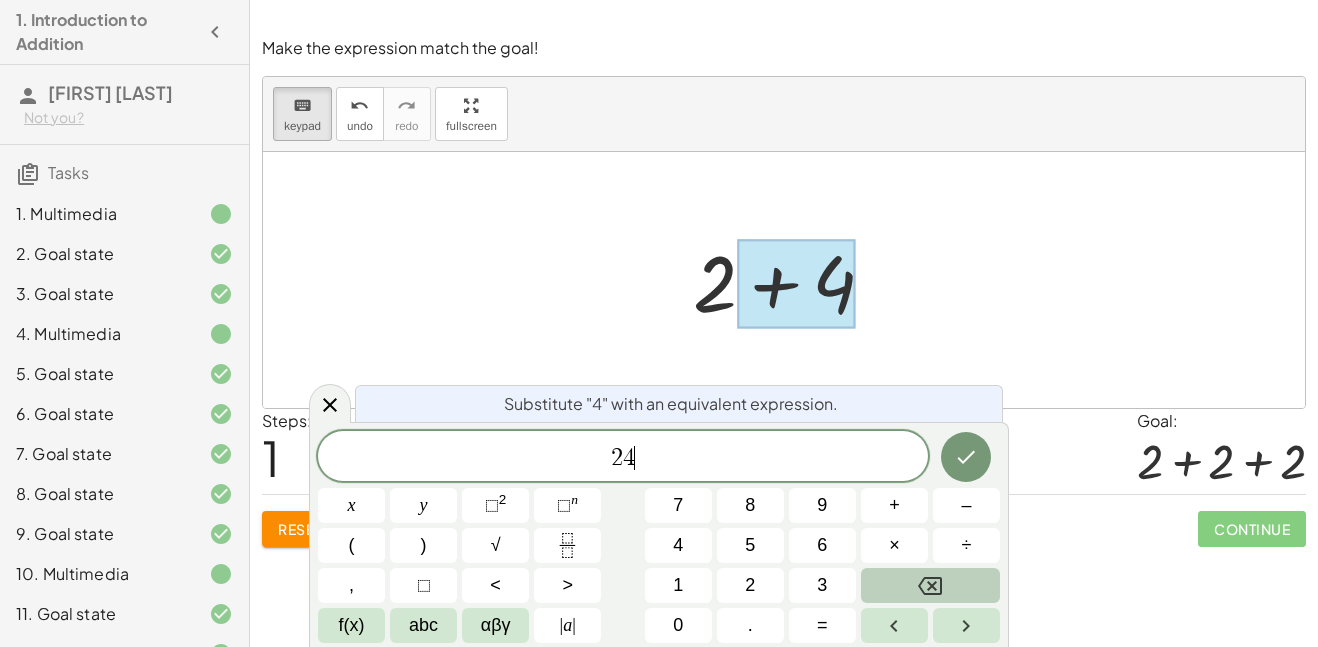 click 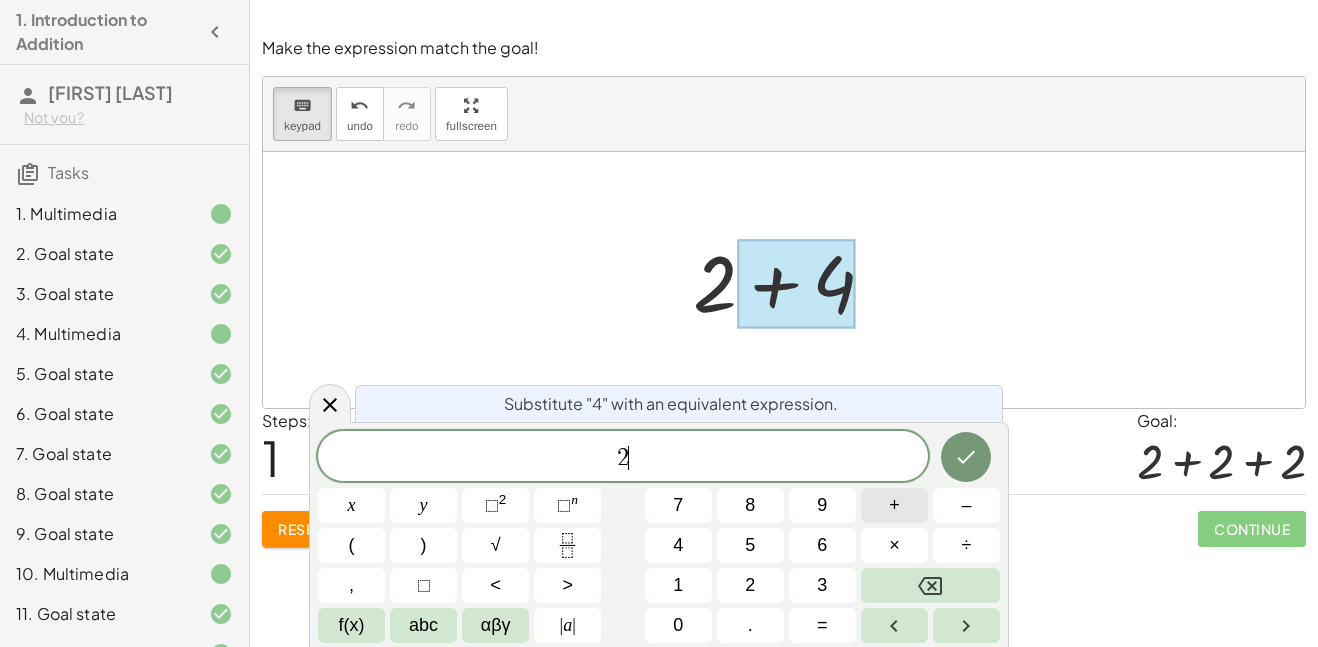 click on "+" at bounding box center [894, 505] 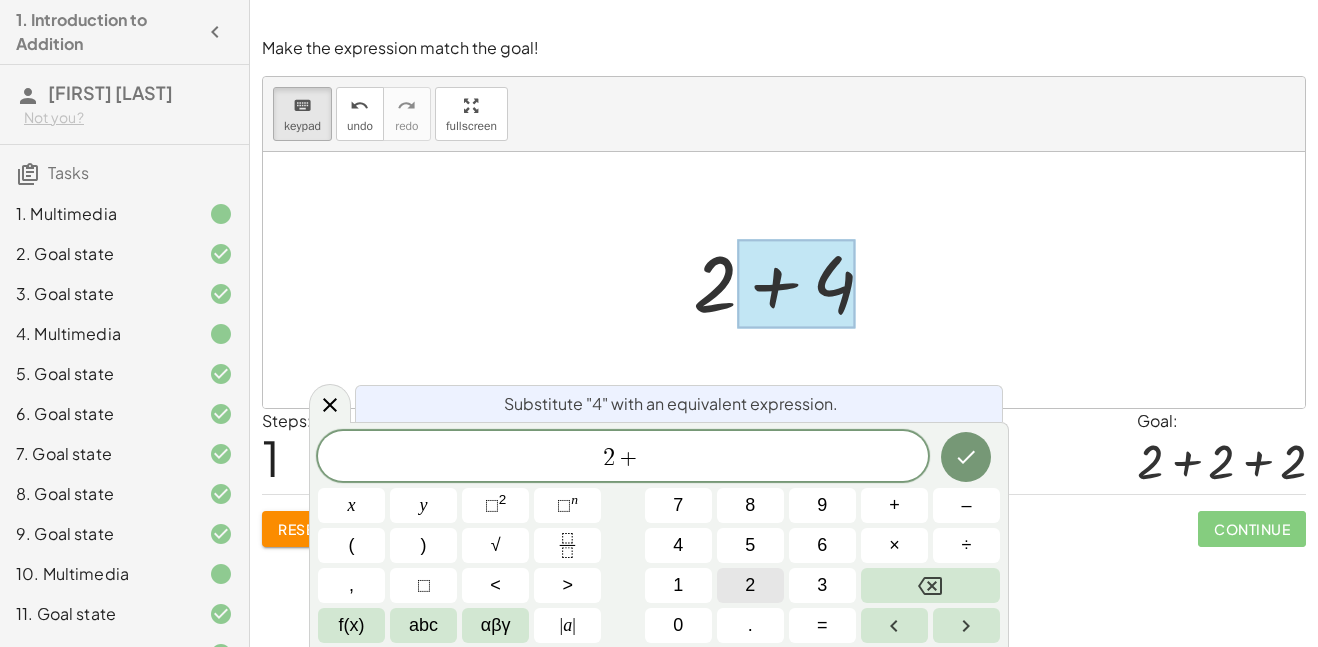 click on "2" at bounding box center [750, 585] 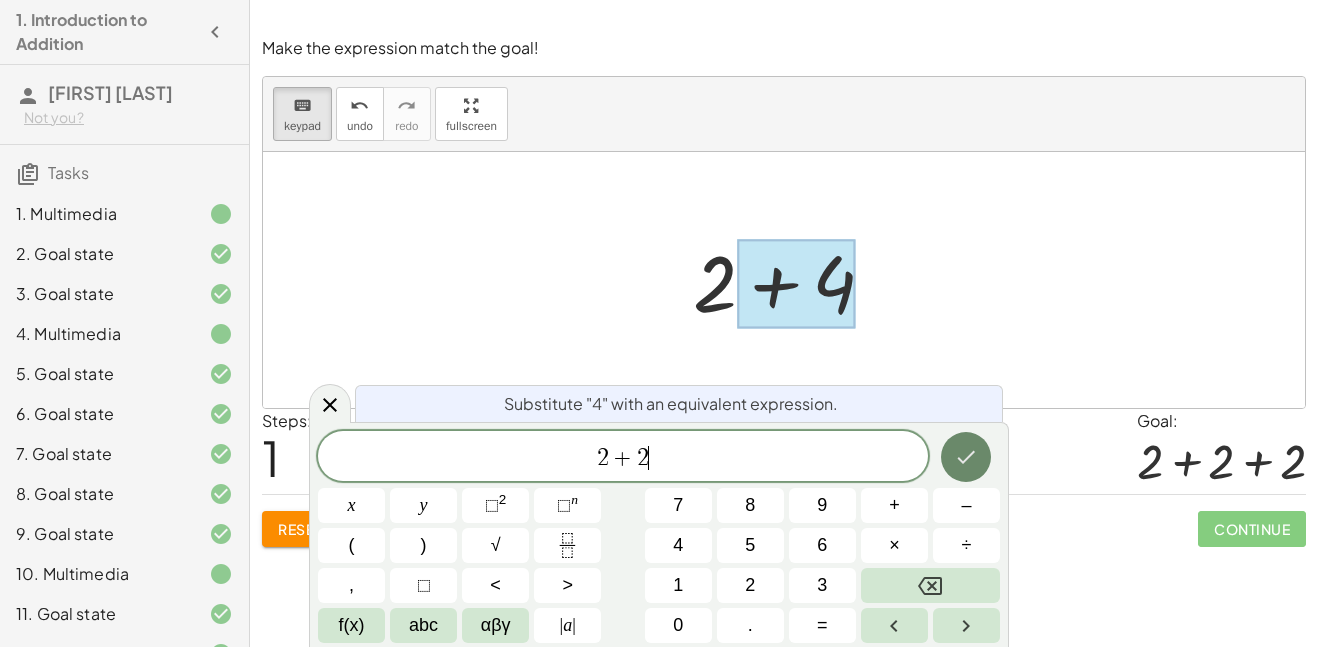 click 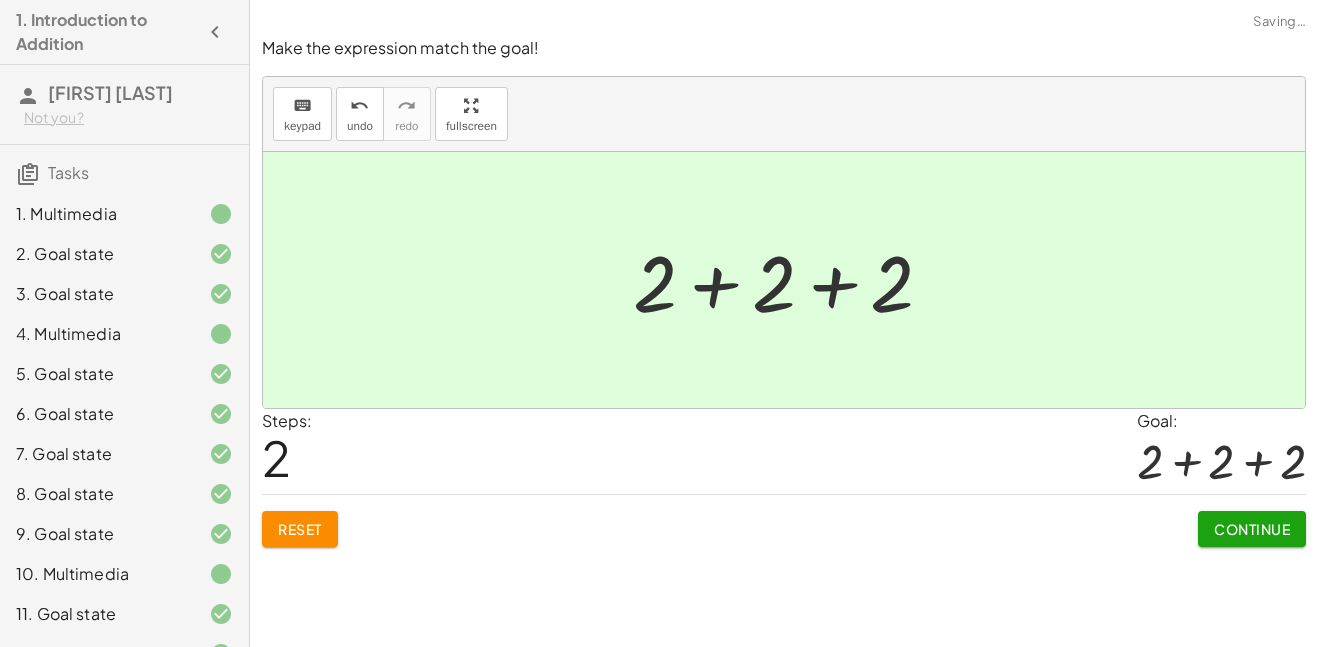click on "Continue" 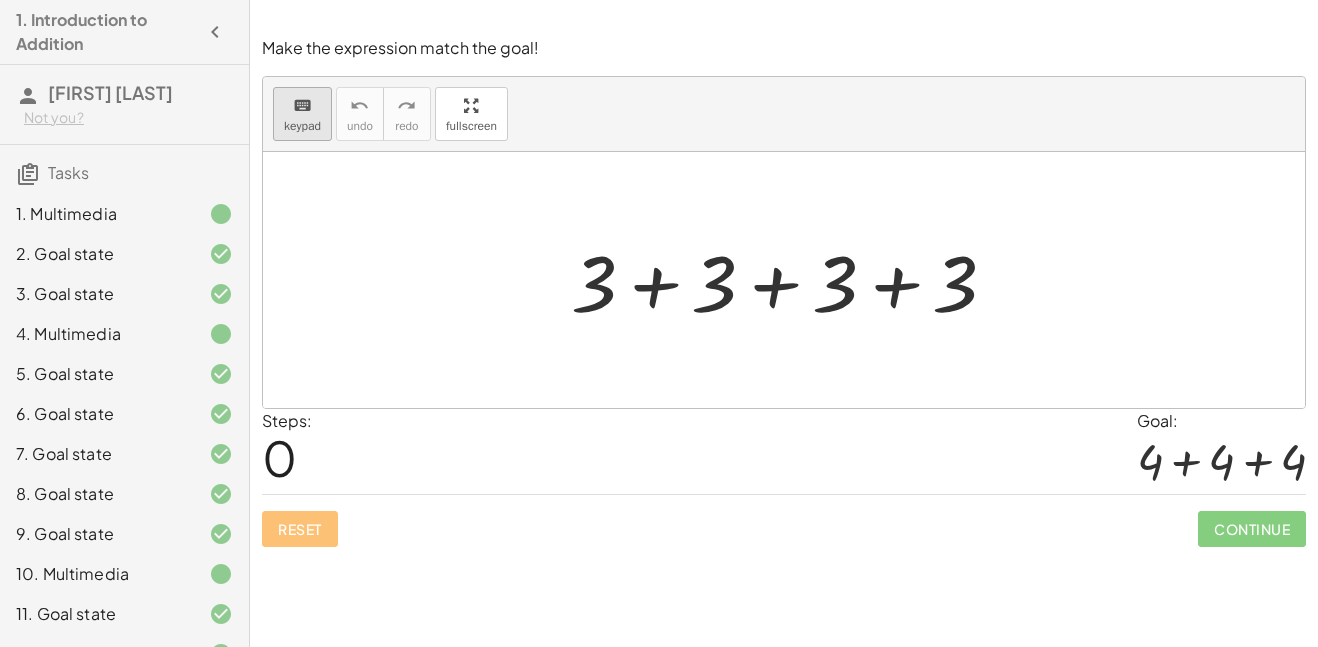 click on "keyboard" at bounding box center (302, 106) 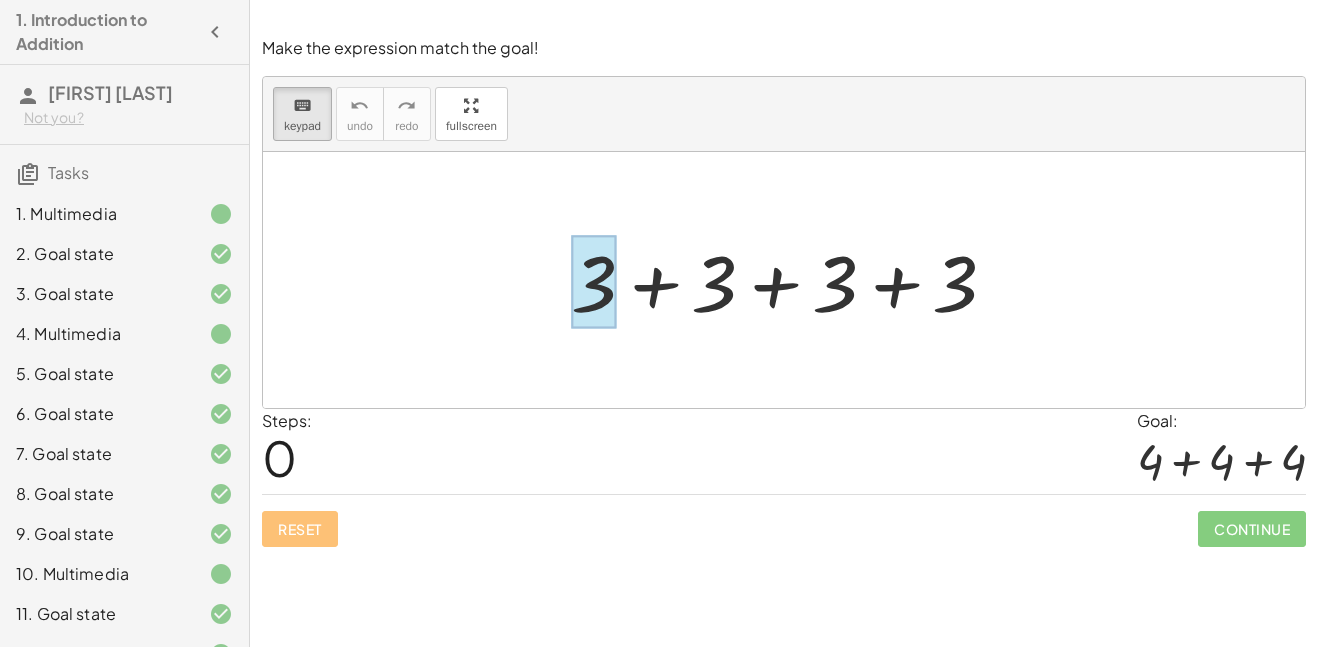 click at bounding box center (594, 282) 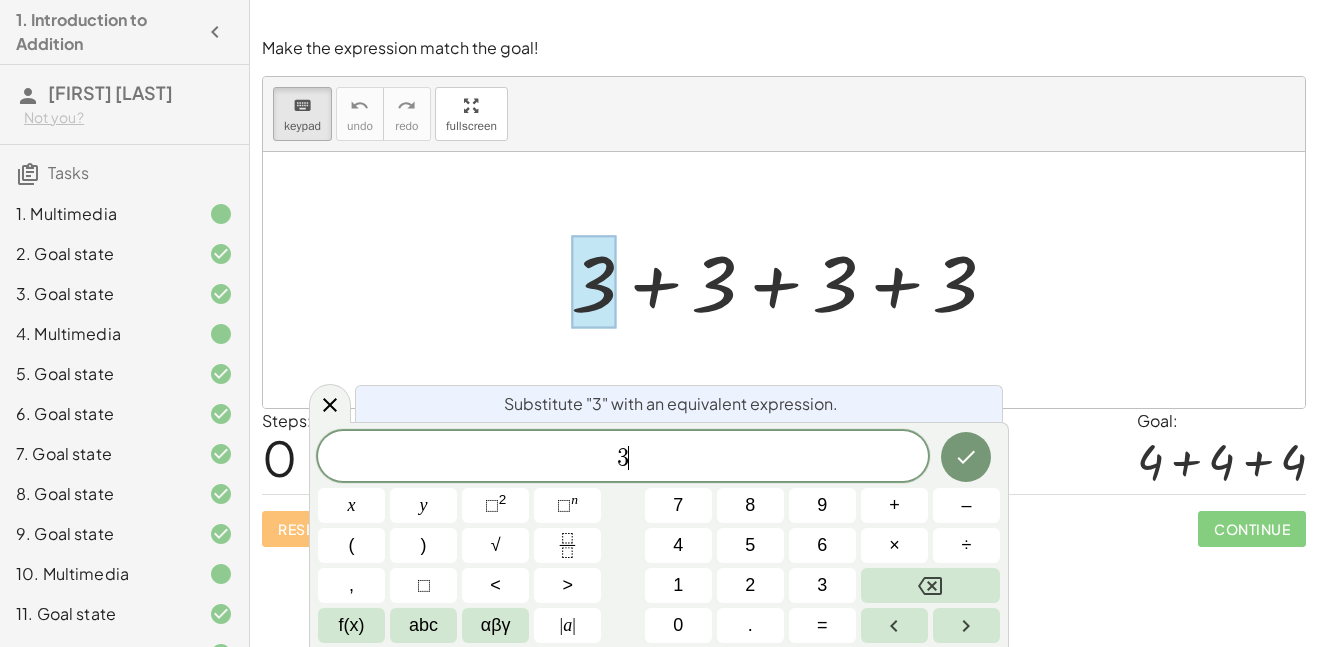 click on "3 ​" at bounding box center (623, 458) 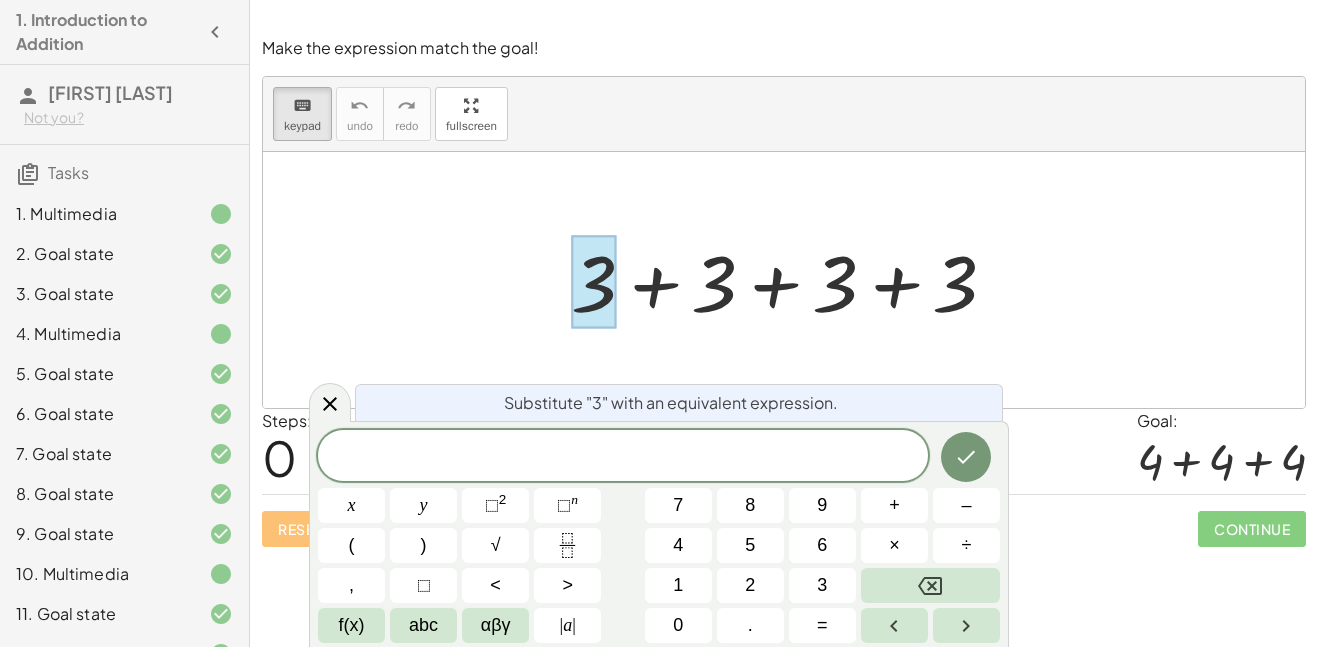 click at bounding box center (594, 282) 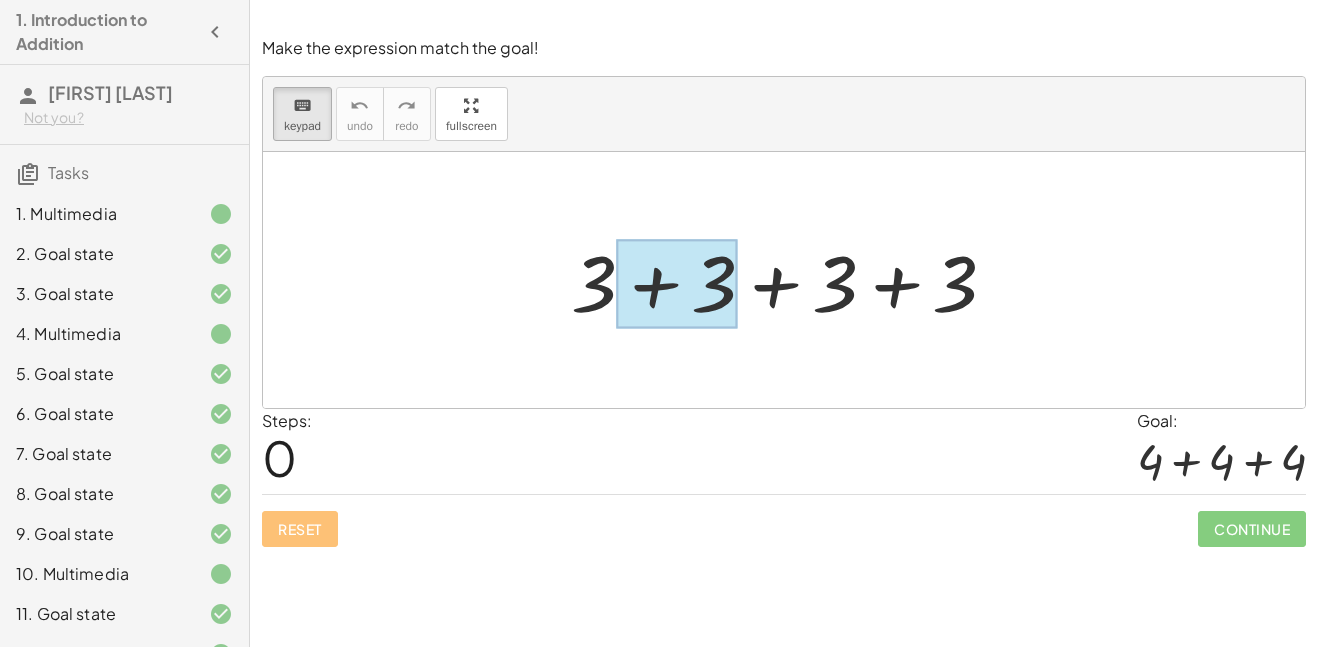 drag, startPoint x: 584, startPoint y: 293, endPoint x: 697, endPoint y: 287, distance: 113.15918 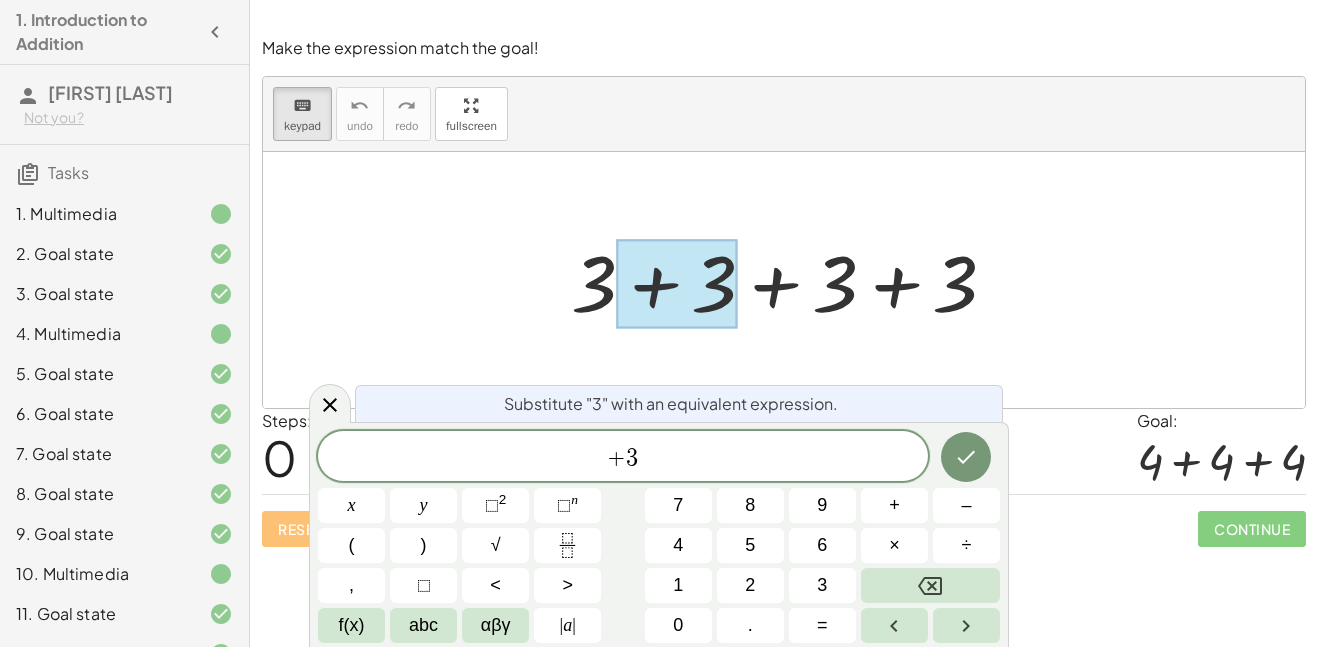 click at bounding box center (677, 284) 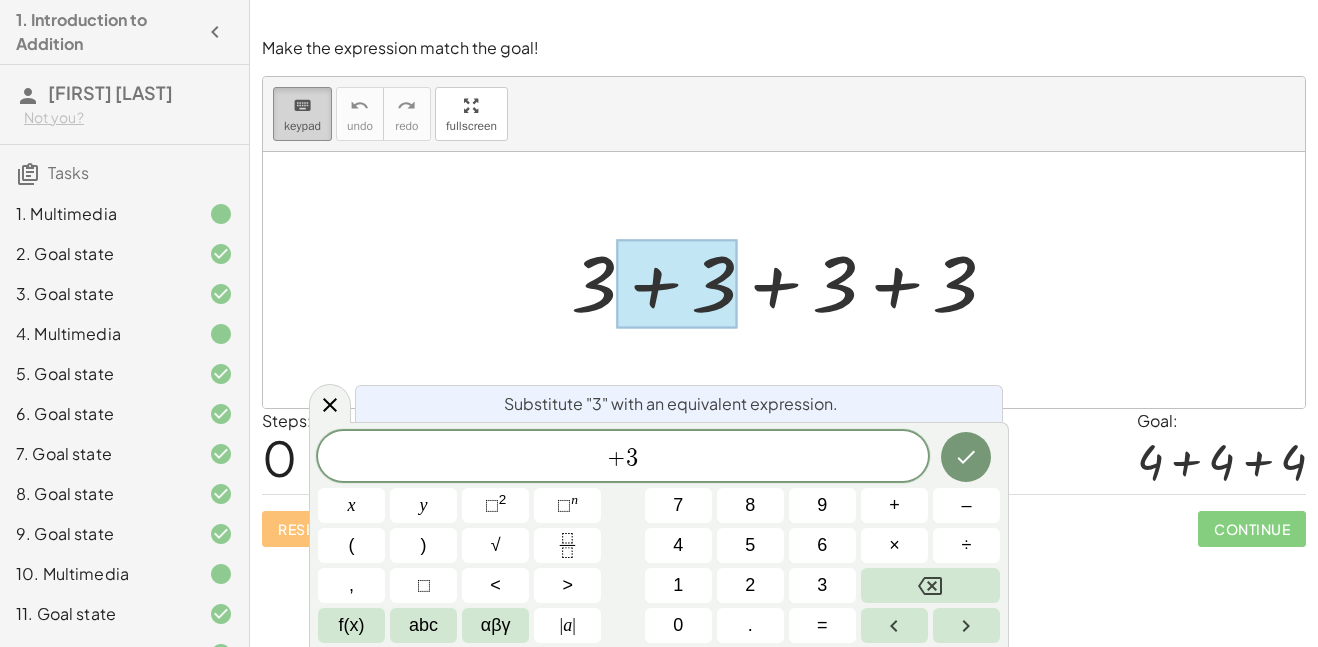 click on "keypad" at bounding box center [302, 126] 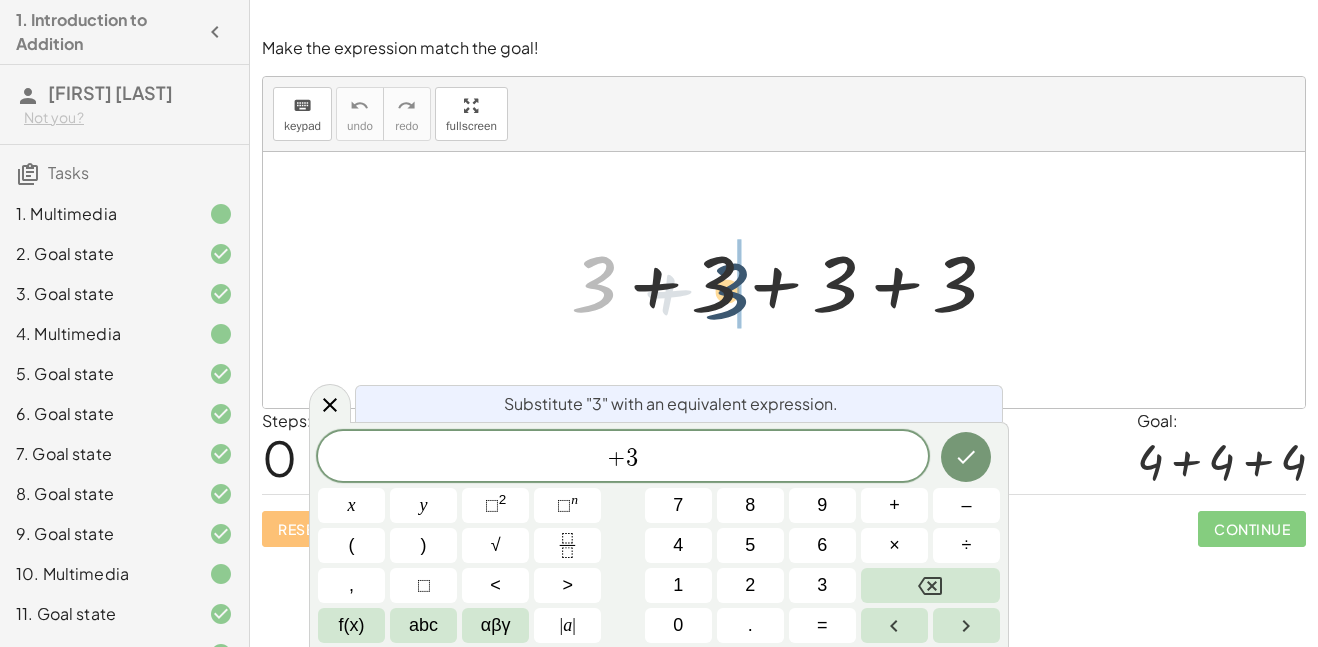 drag, startPoint x: 596, startPoint y: 300, endPoint x: 732, endPoint y: 307, distance: 136.18002 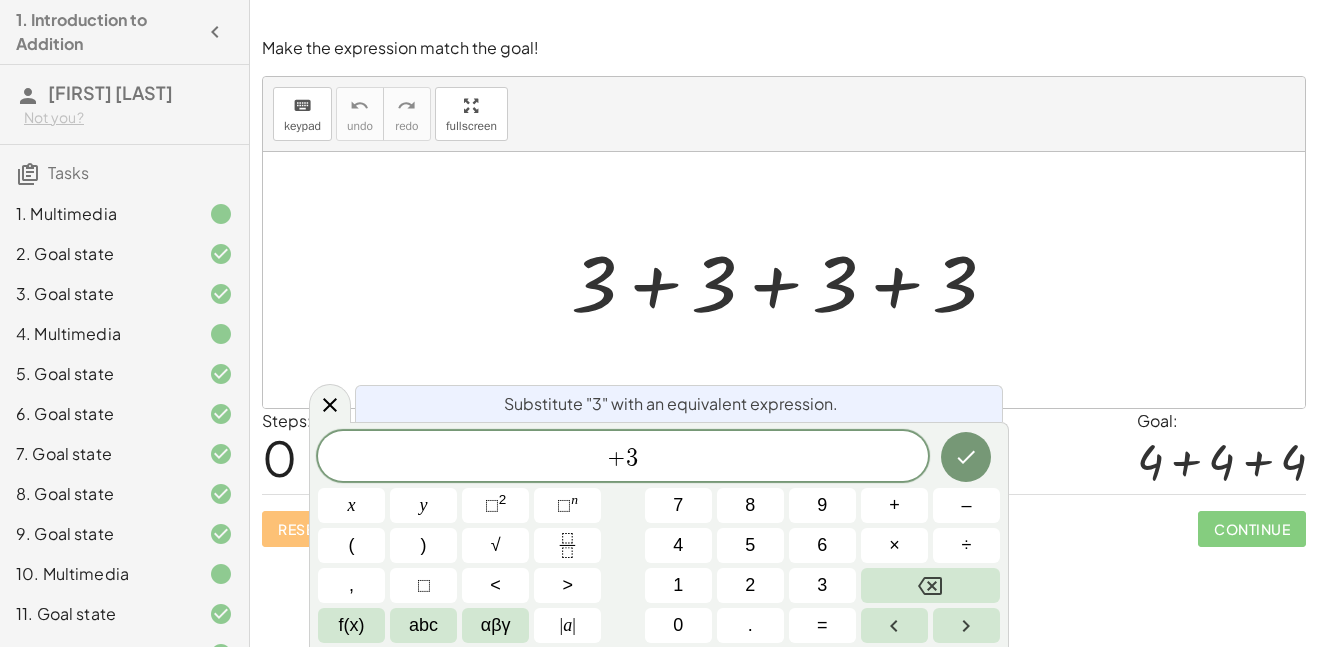 click at bounding box center [792, 280] 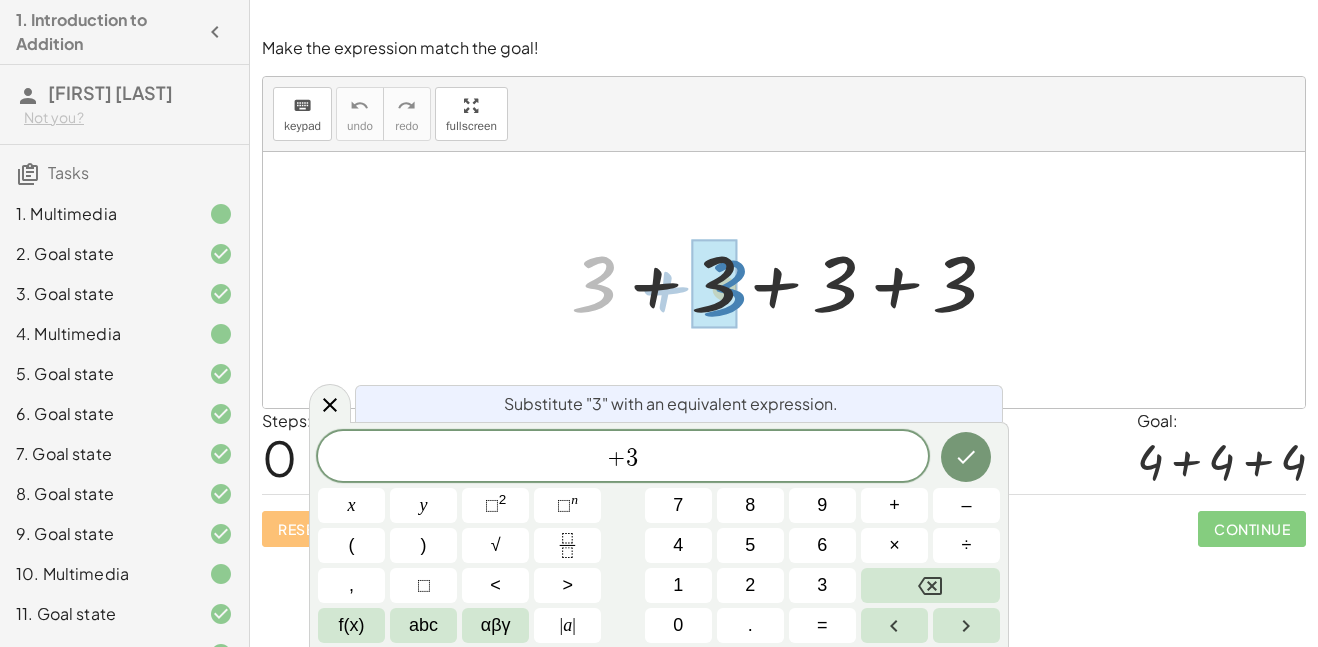 drag, startPoint x: 604, startPoint y: 282, endPoint x: 738, endPoint y: 286, distance: 134.0597 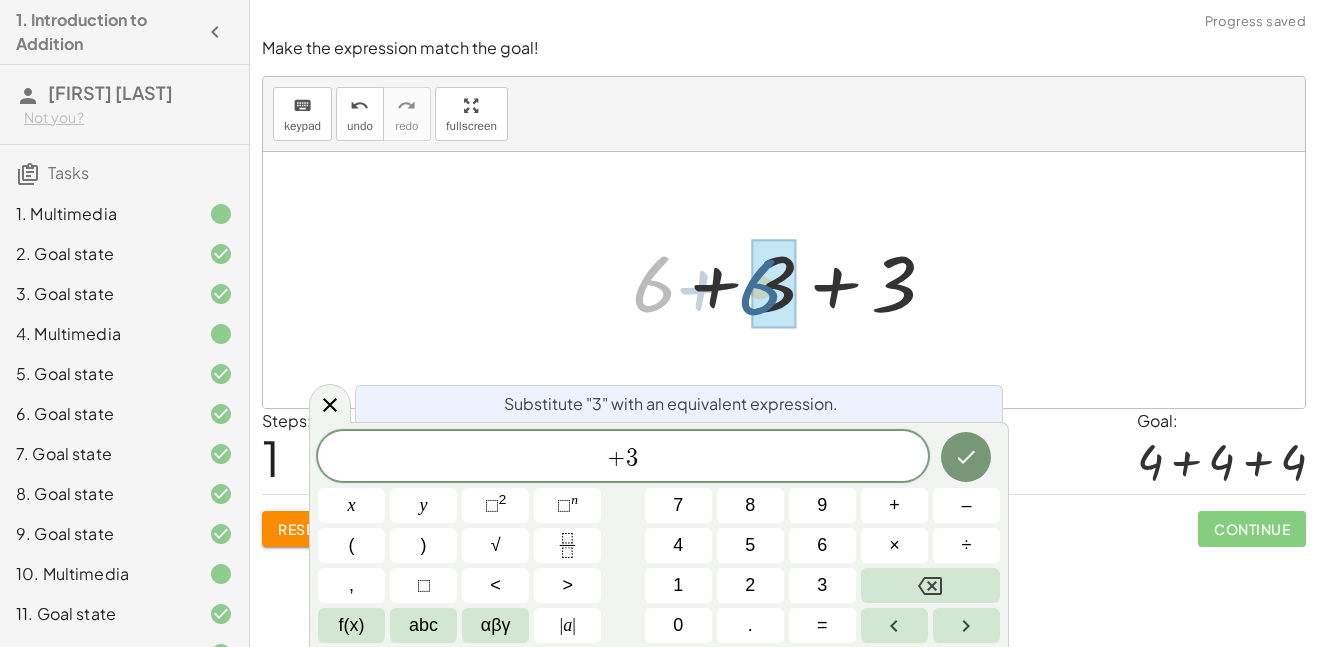 drag, startPoint x: 663, startPoint y: 282, endPoint x: 774, endPoint y: 285, distance: 111.040535 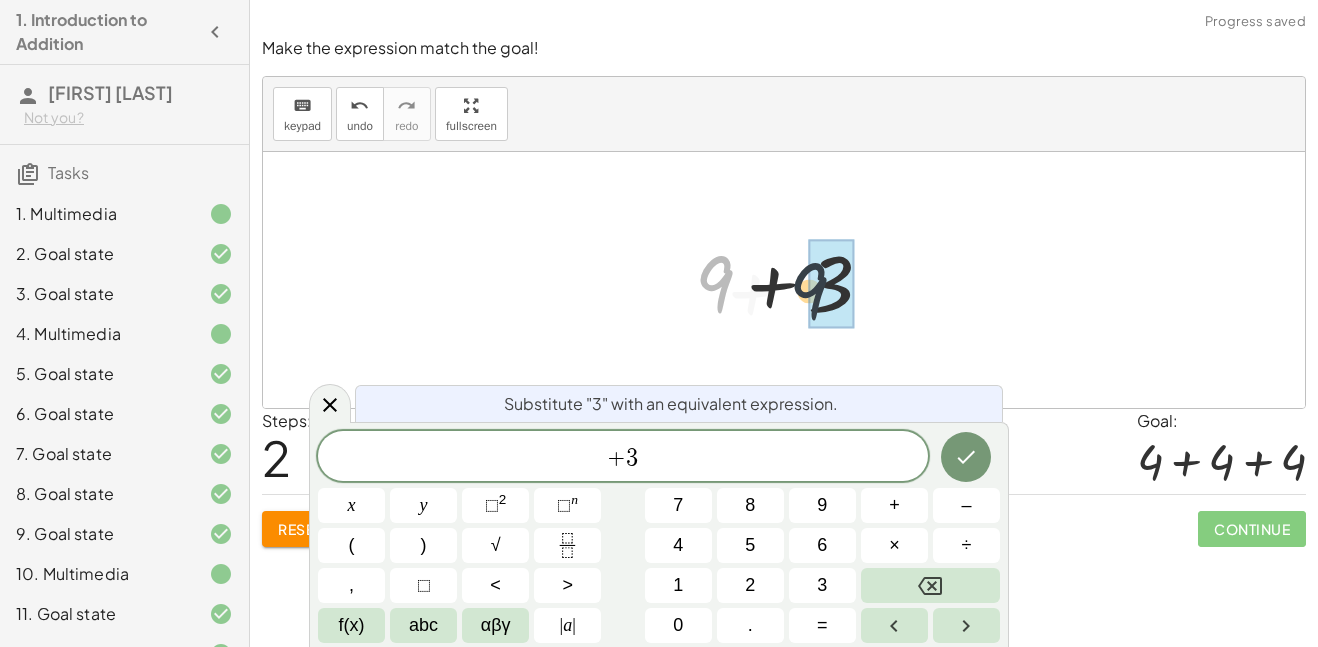 drag, startPoint x: 722, startPoint y: 271, endPoint x: 825, endPoint y: 279, distance: 103.31021 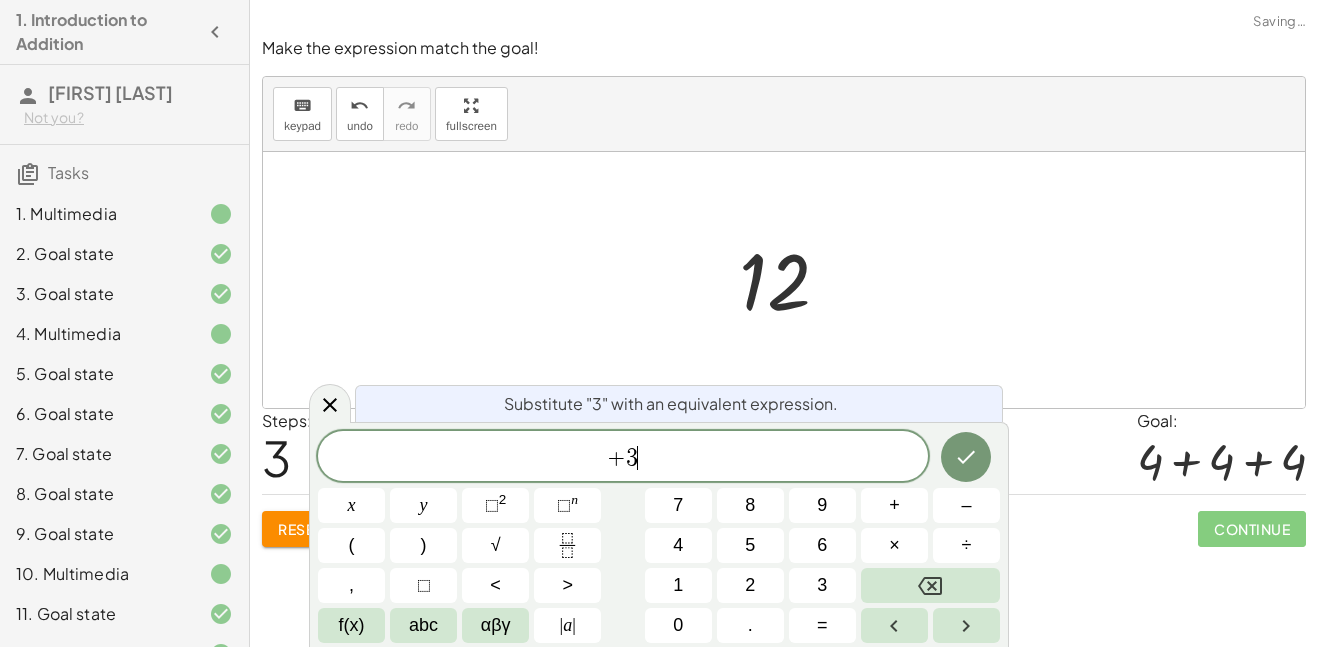 click on "+ 3 ​" at bounding box center (623, 458) 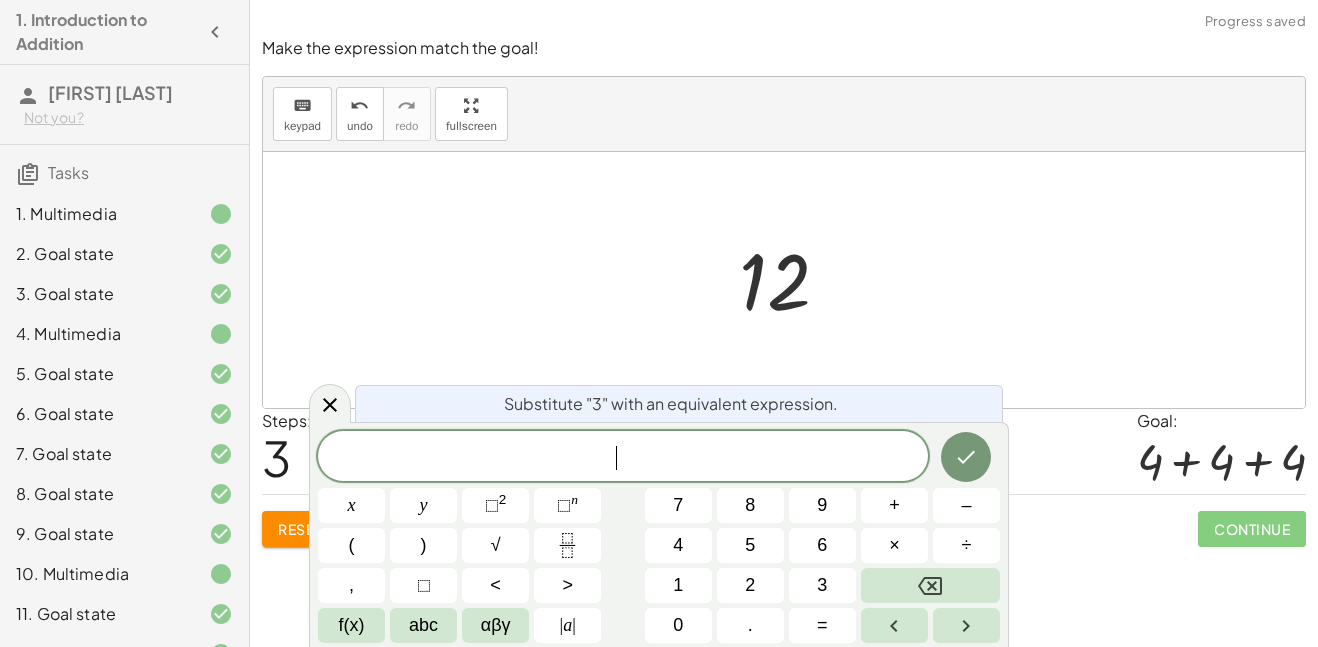 click at bounding box center (792, 280) 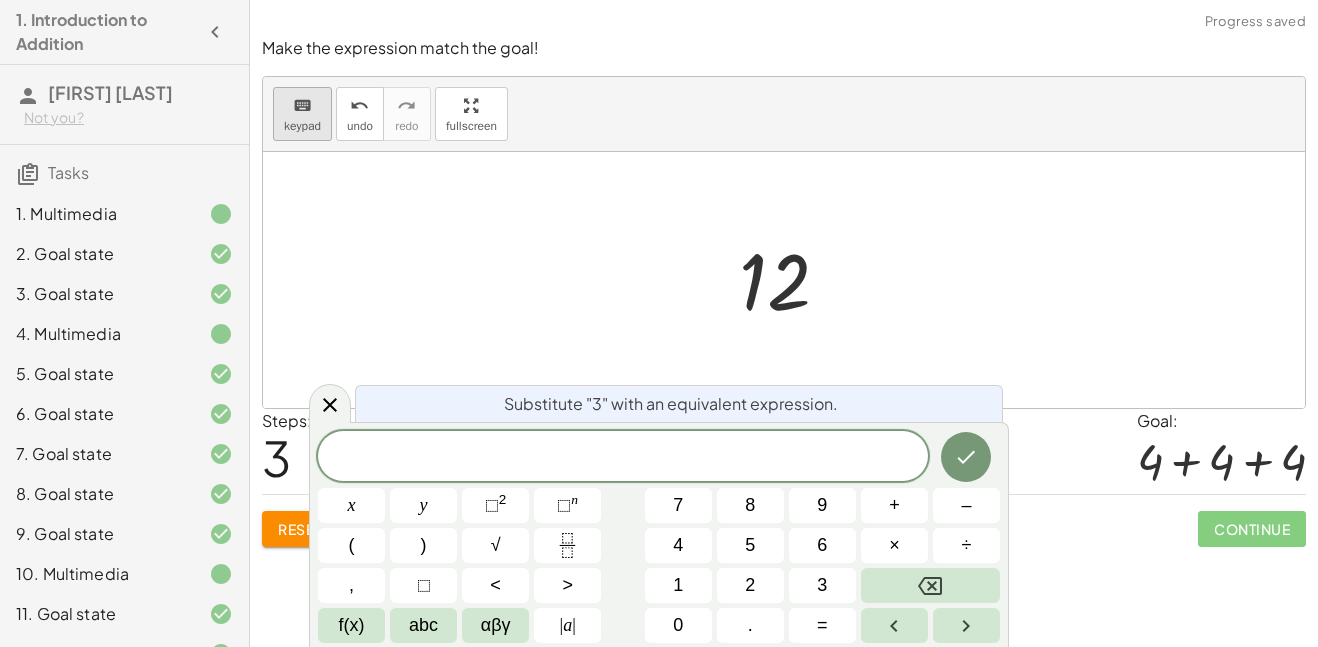 click on "keyboard keypad" at bounding box center [302, 114] 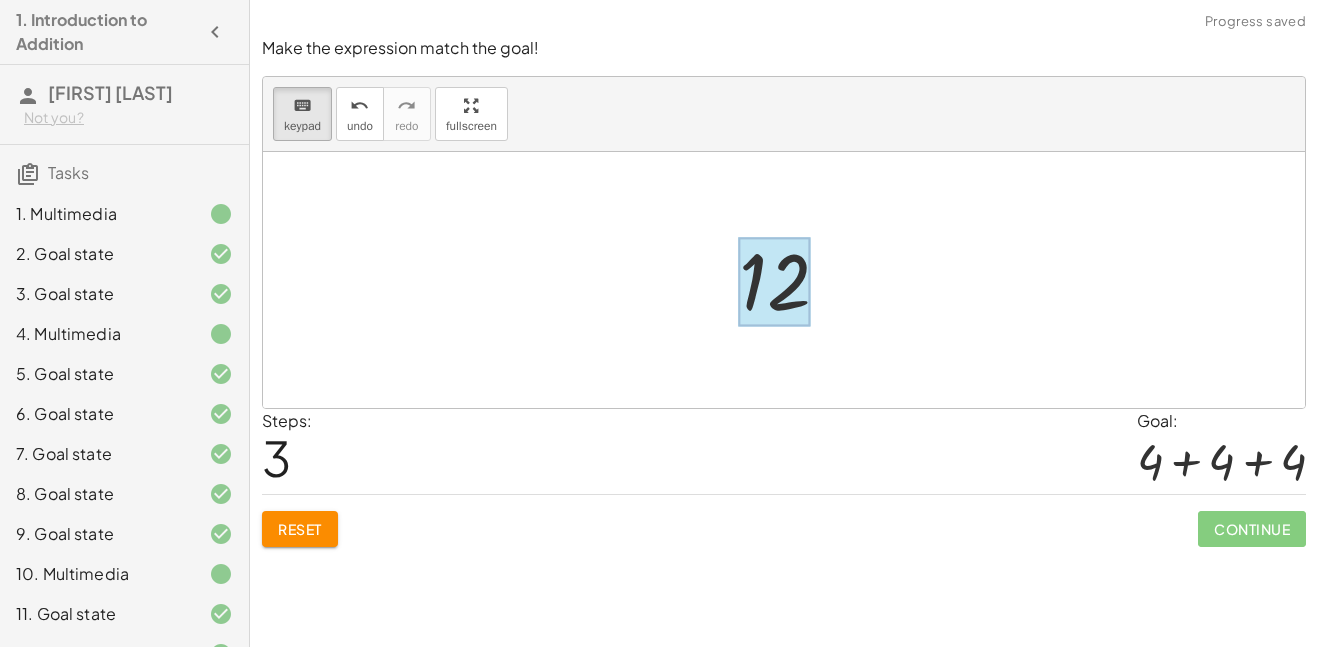 click at bounding box center (775, 282) 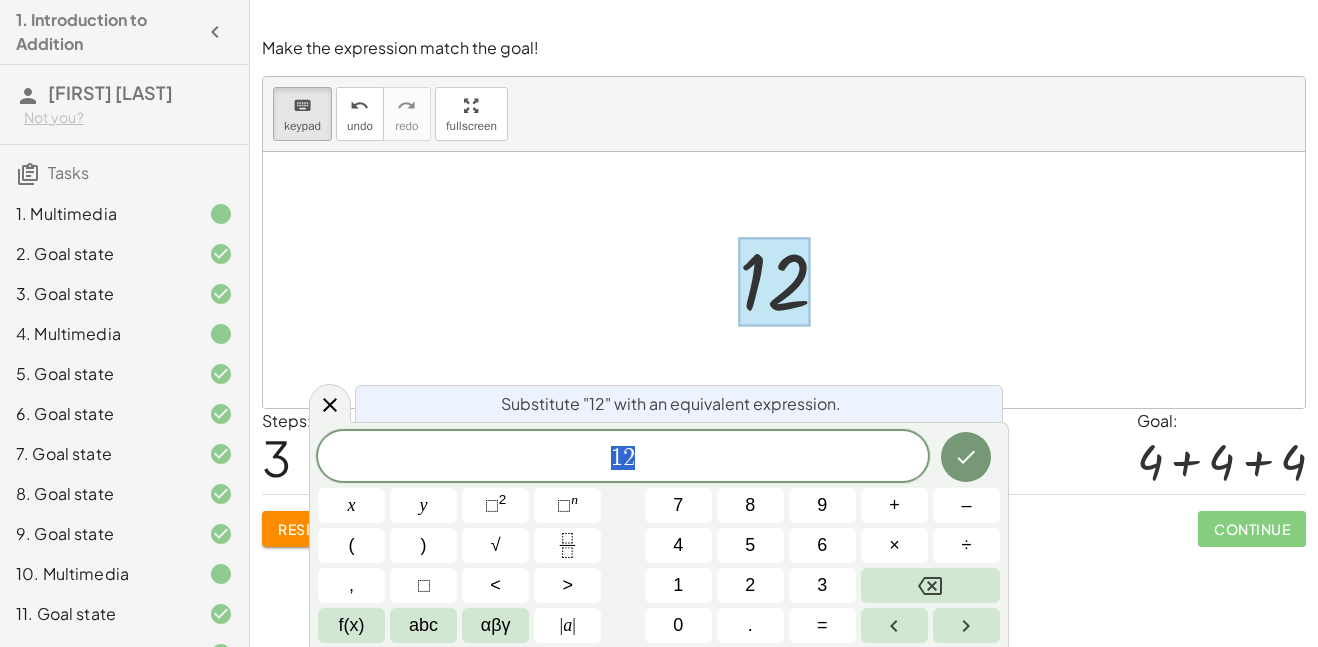click on "1 2" at bounding box center [623, 458] 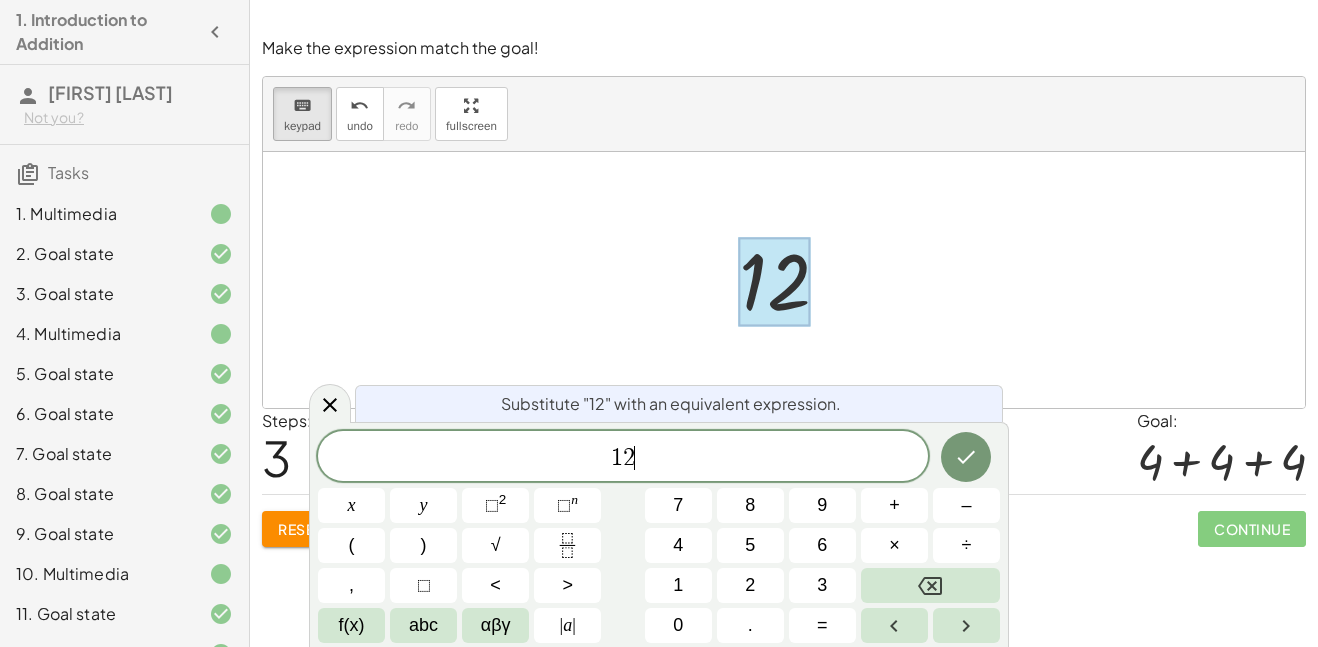 click on "1 2 ​" at bounding box center (623, 458) 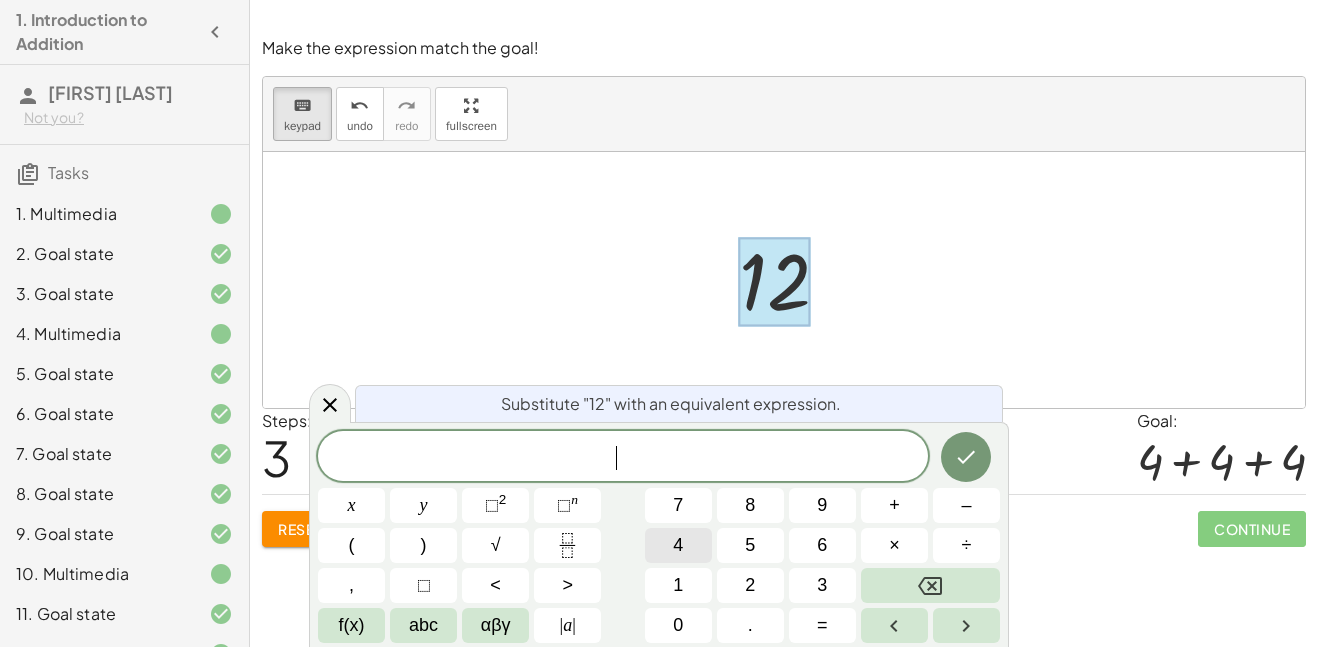 click on "4" at bounding box center [678, 545] 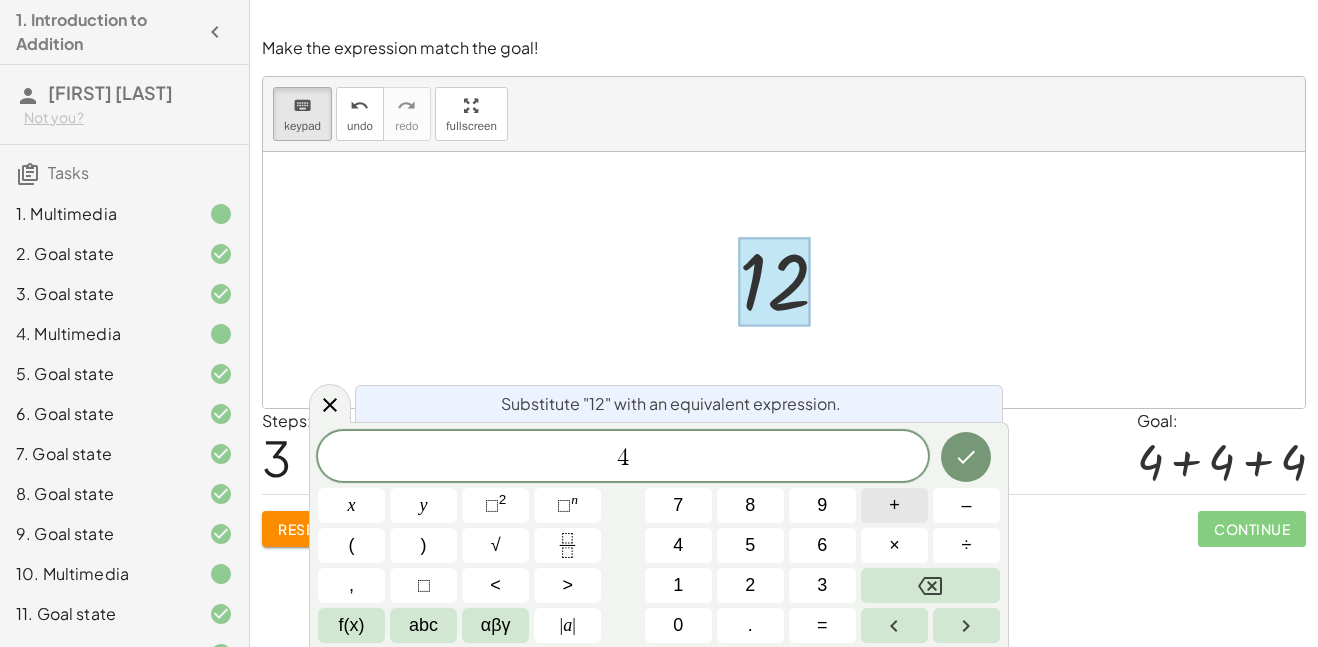 click on "+" at bounding box center [894, 505] 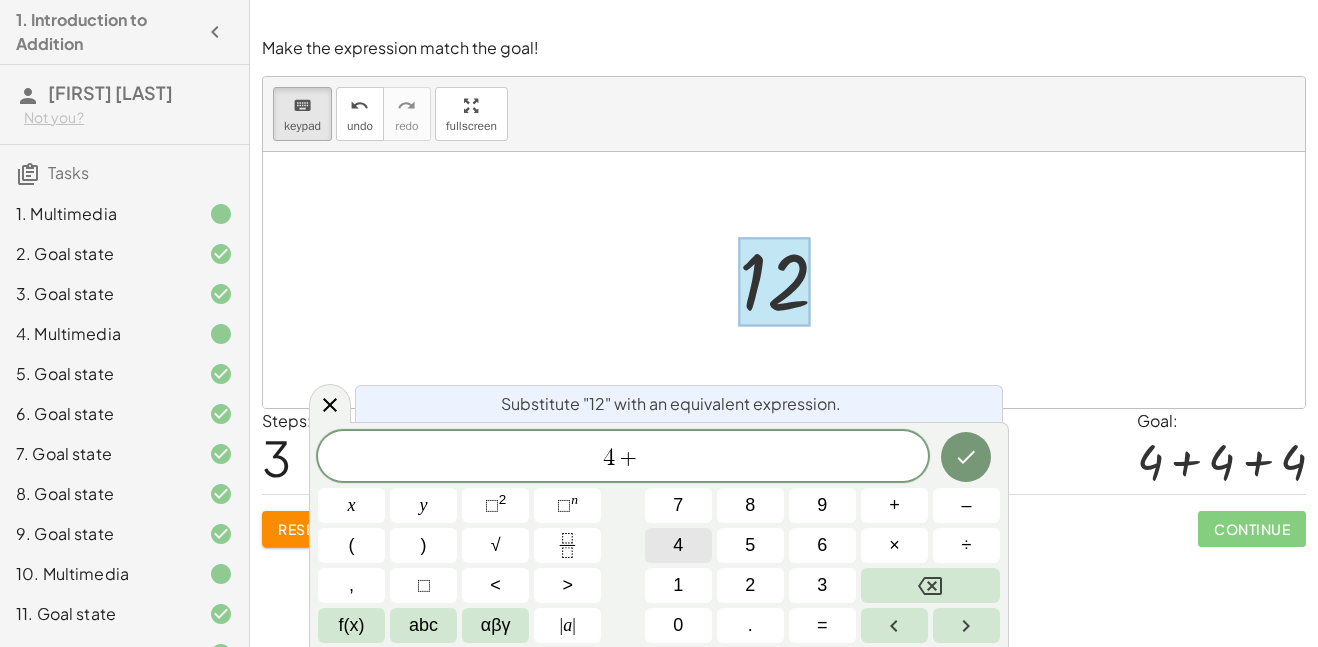 click on "4" at bounding box center [678, 545] 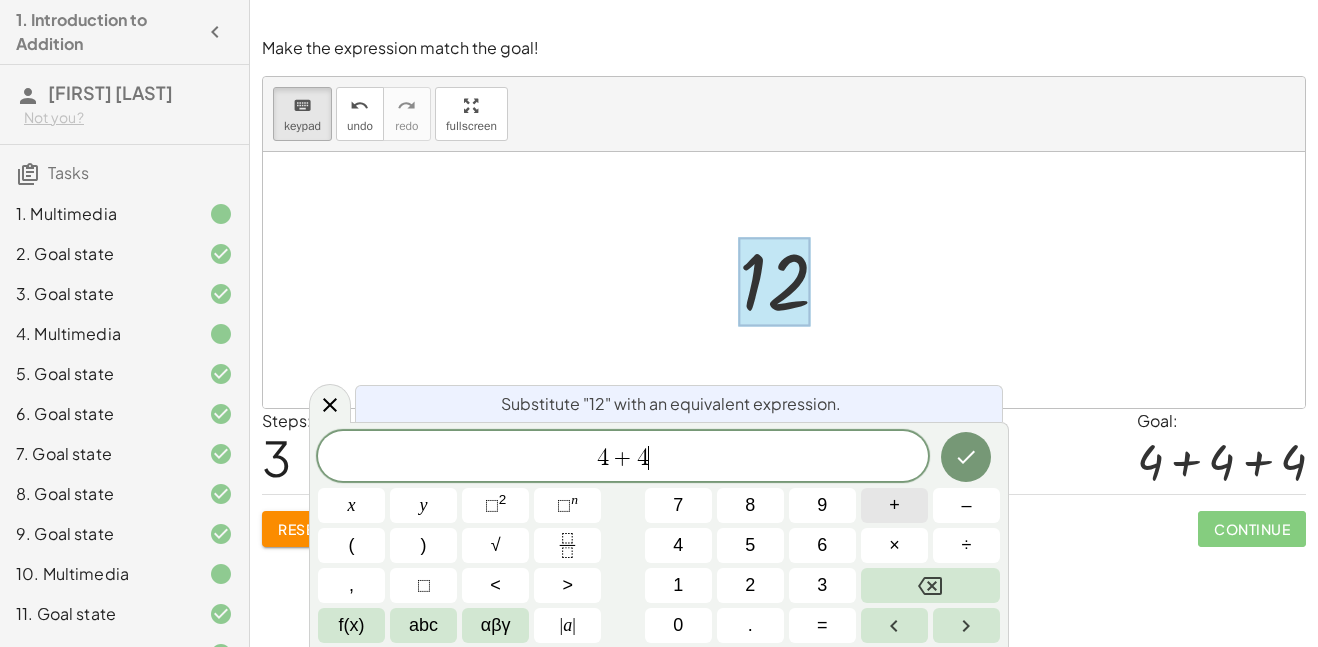 click on "+" at bounding box center [894, 505] 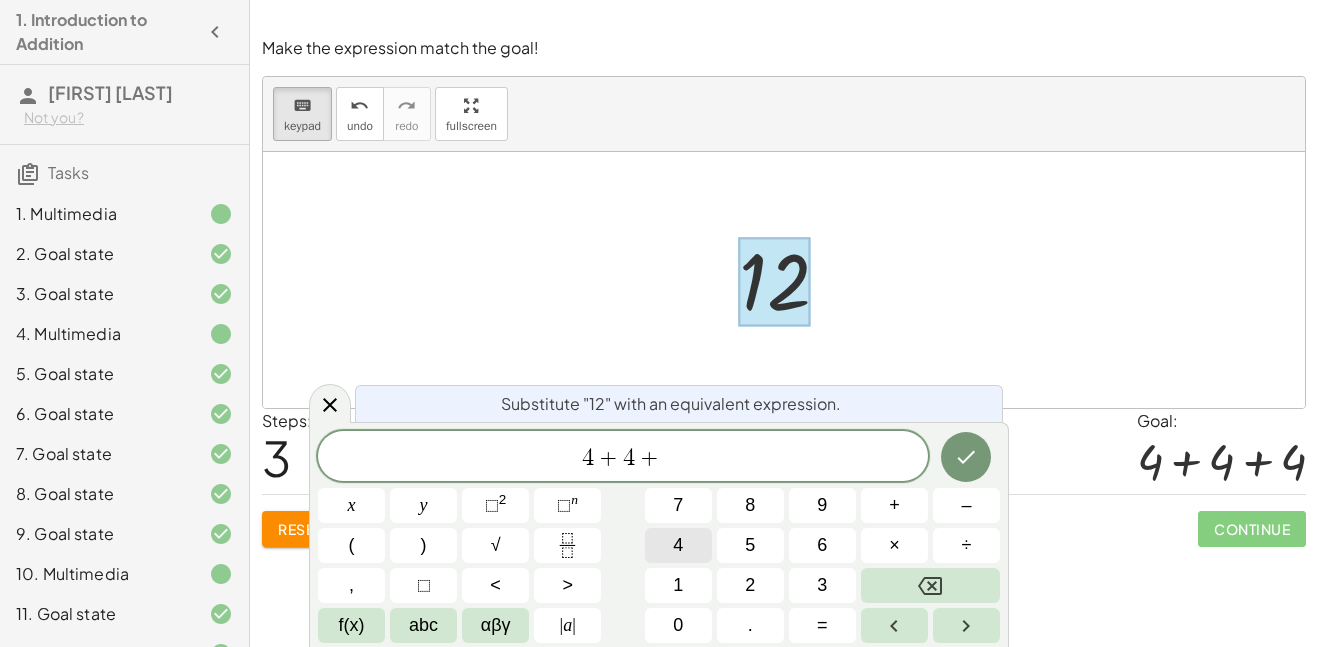 click on "4" at bounding box center (678, 545) 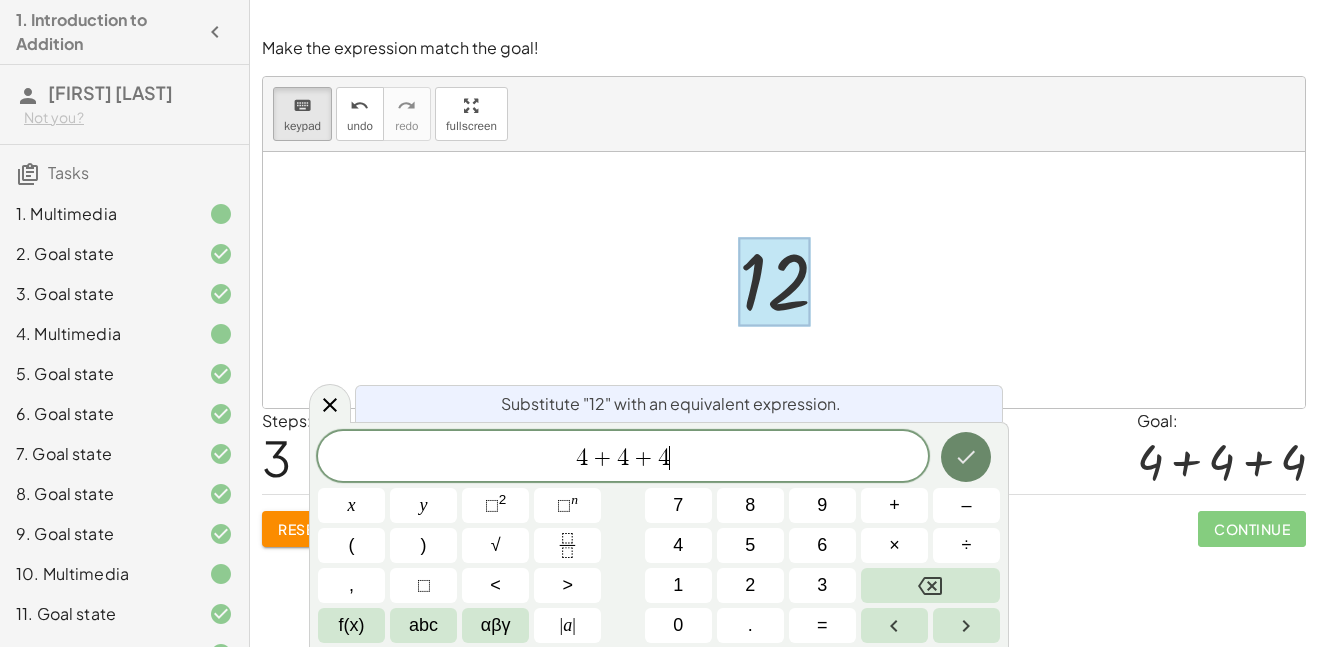 click at bounding box center [966, 457] 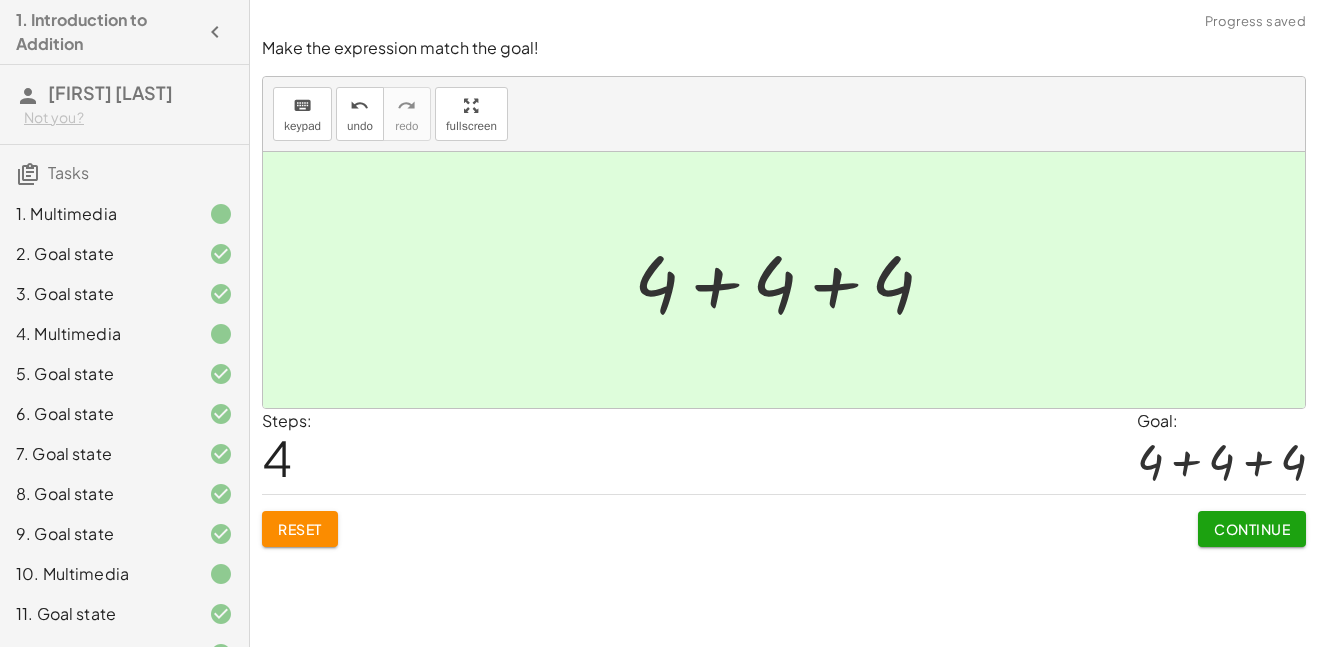 click on "Continue" 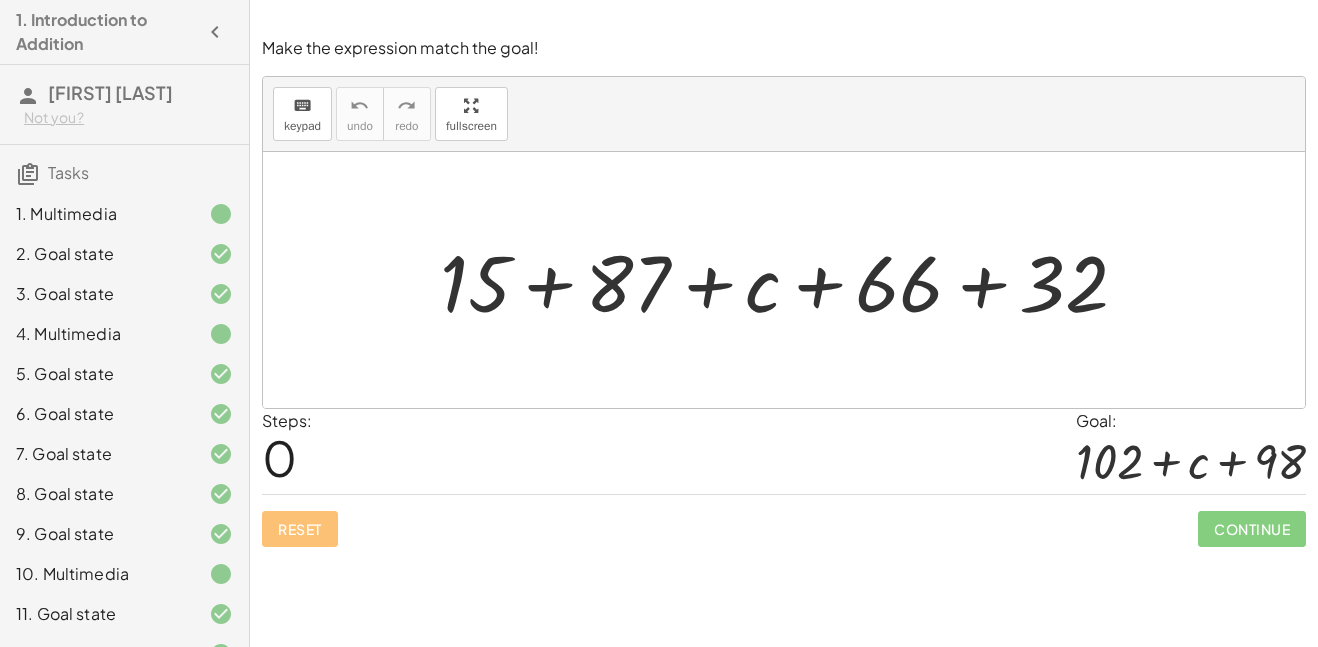 click at bounding box center (792, 280) 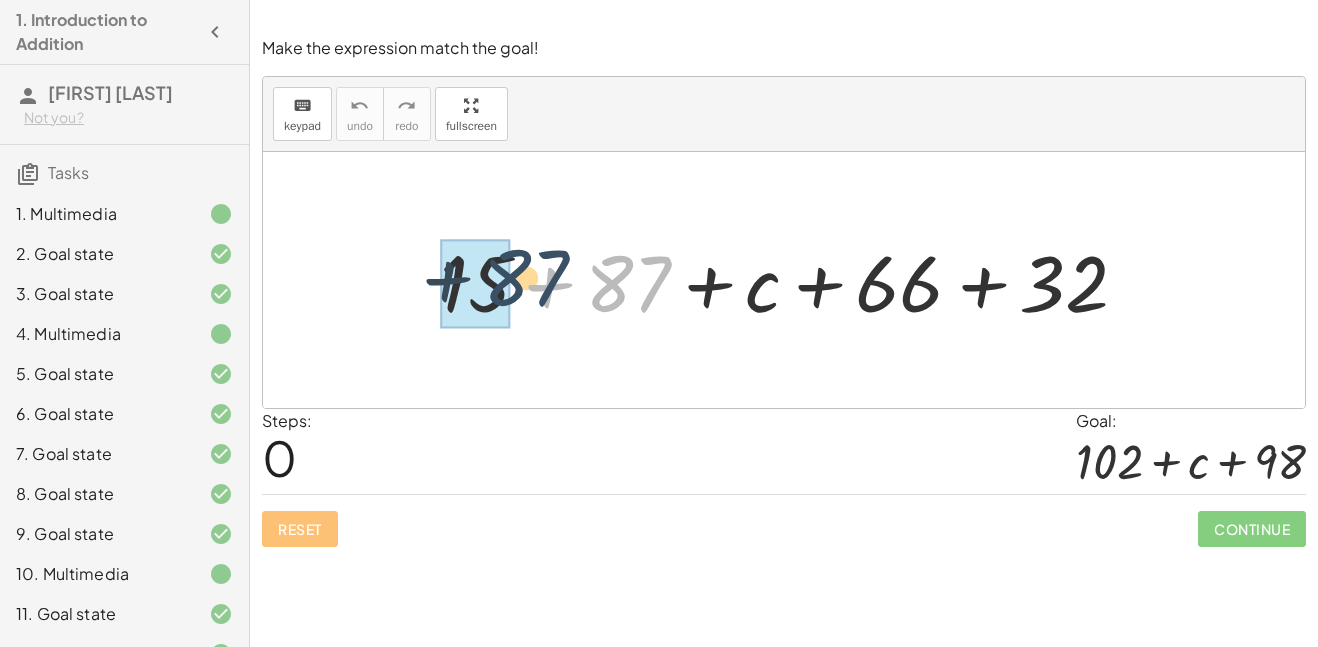 drag, startPoint x: 635, startPoint y: 265, endPoint x: 514, endPoint y: 259, distance: 121.14867 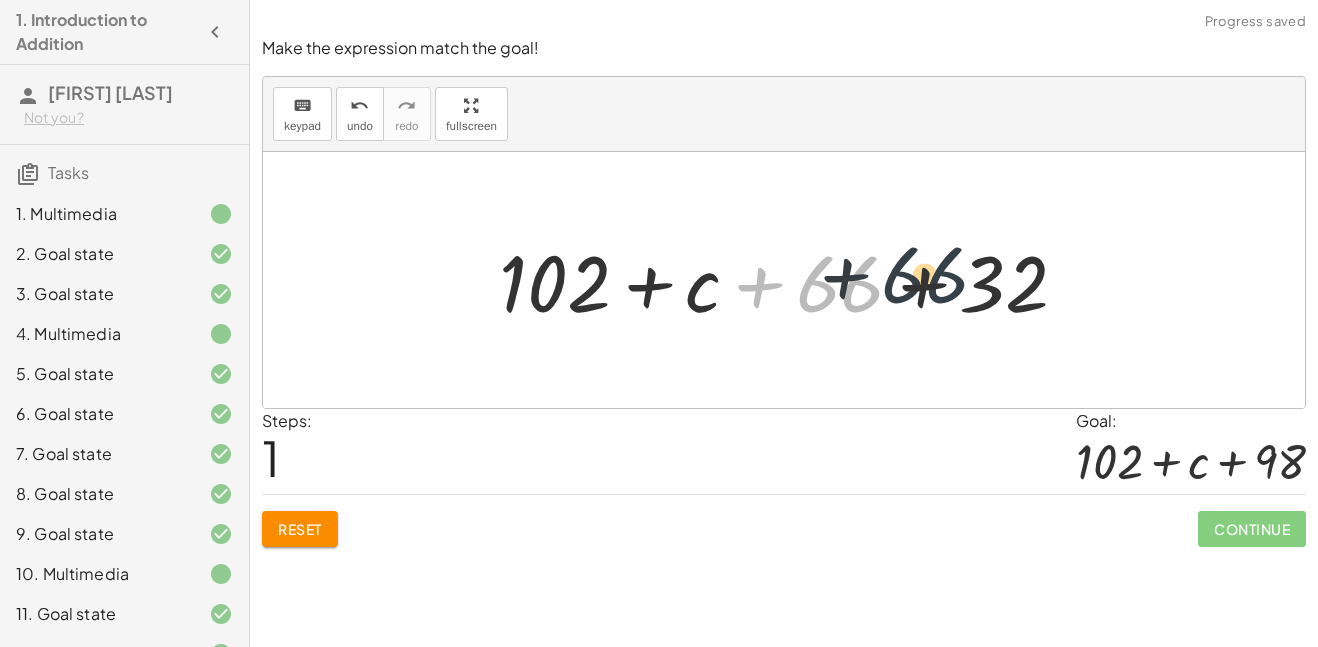 drag, startPoint x: 820, startPoint y: 285, endPoint x: 940, endPoint y: 272, distance: 120.70211 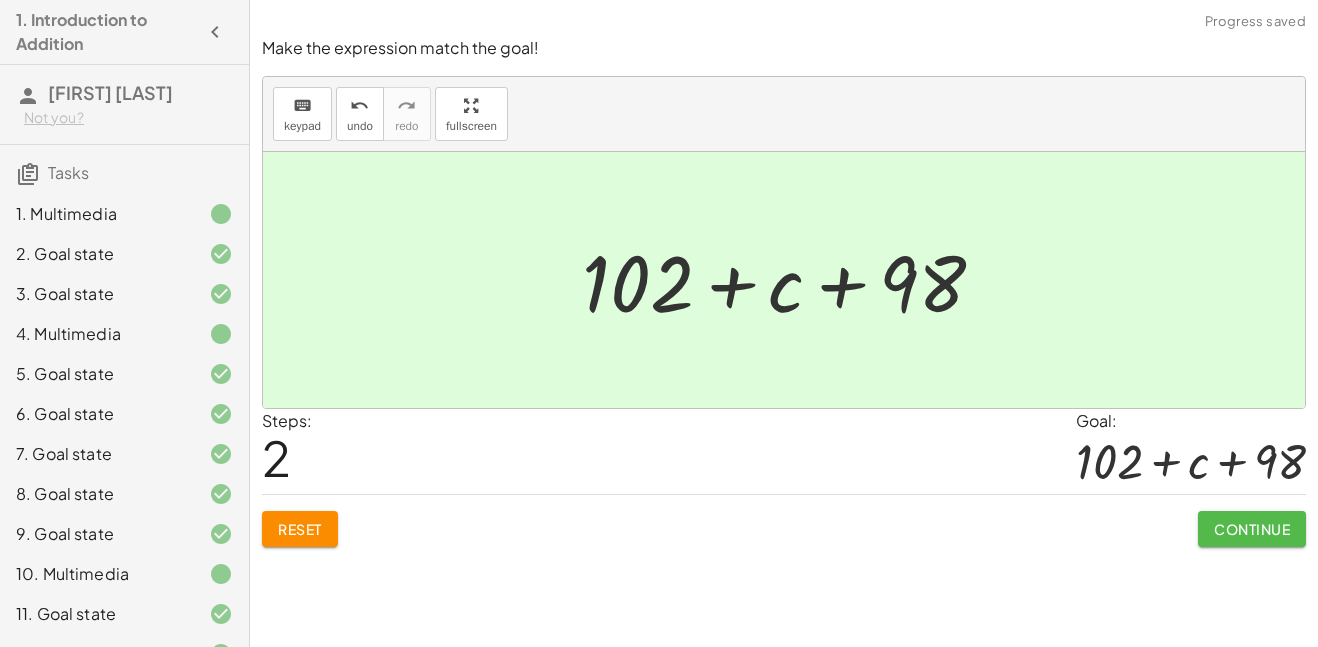 click on "Continue" 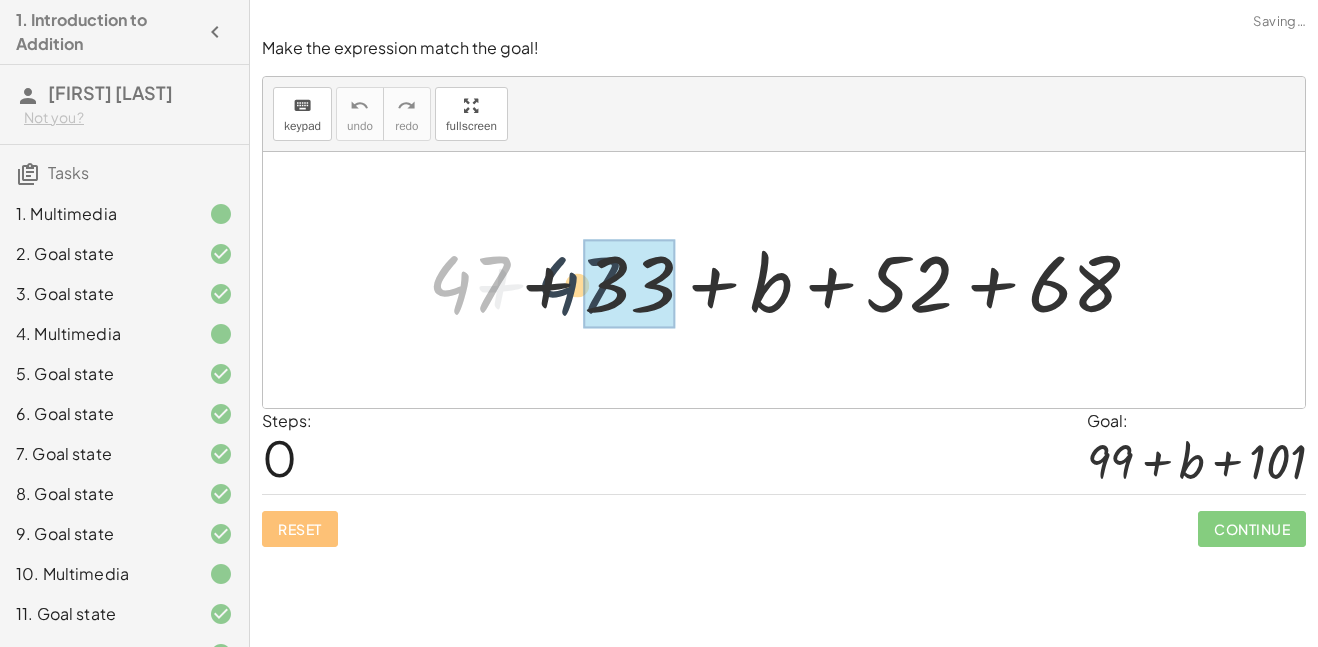 drag, startPoint x: 419, startPoint y: 302, endPoint x: 650, endPoint y: 287, distance: 231.4865 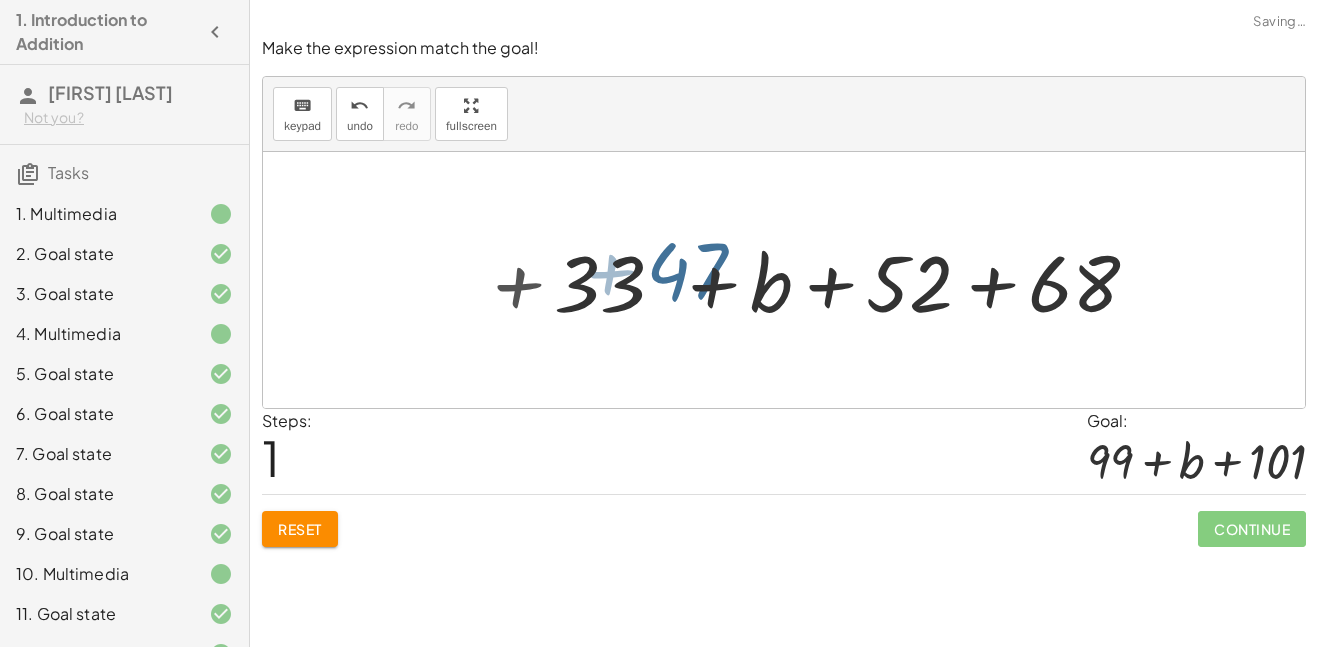 click at bounding box center [792, 280] 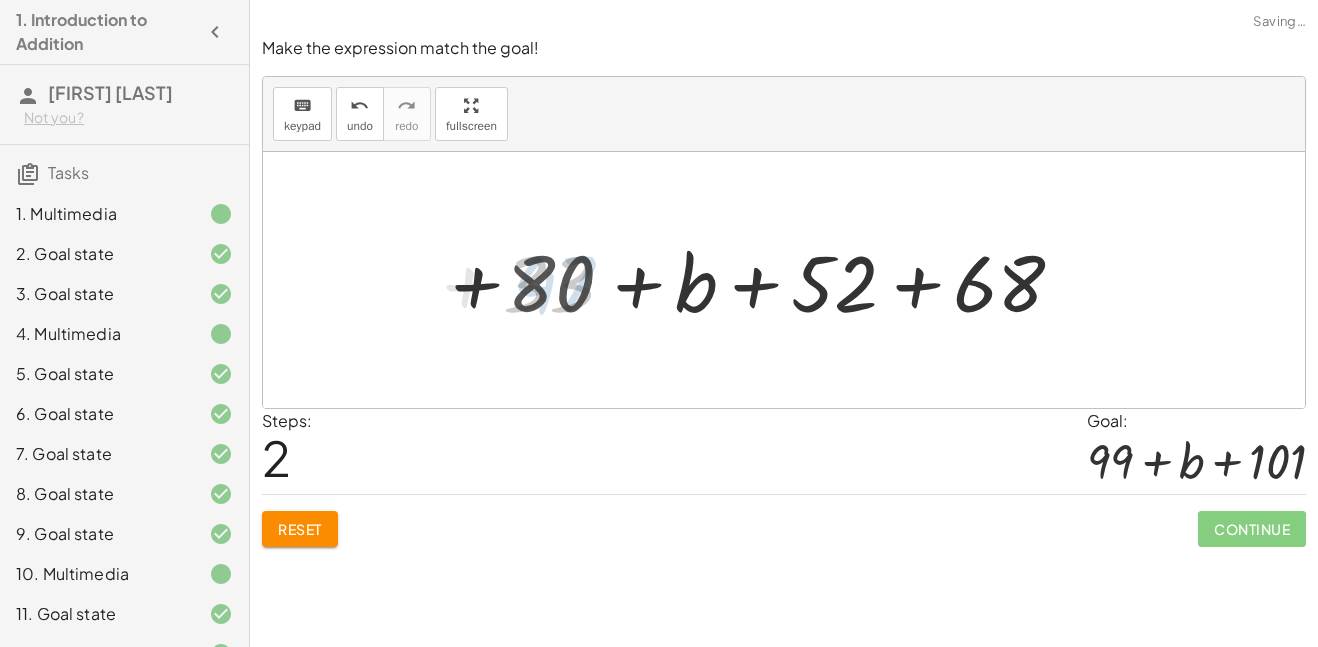 click at bounding box center [791, 280] 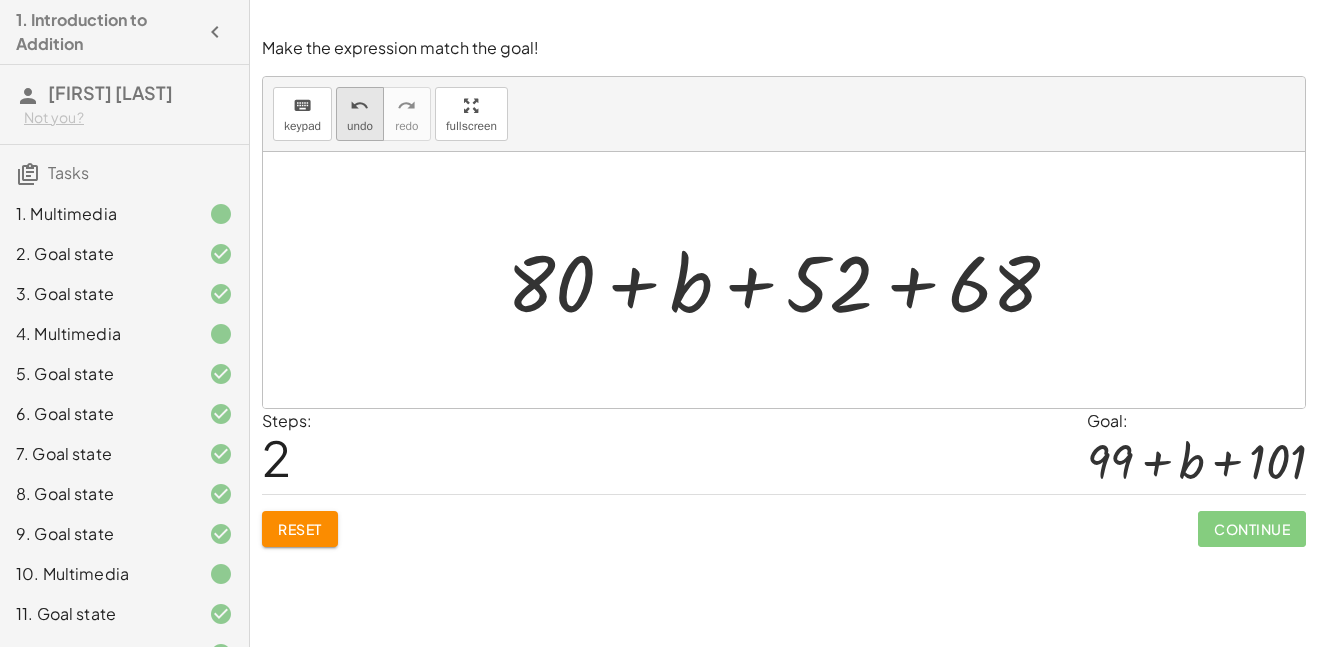 click on "undo" at bounding box center (360, 126) 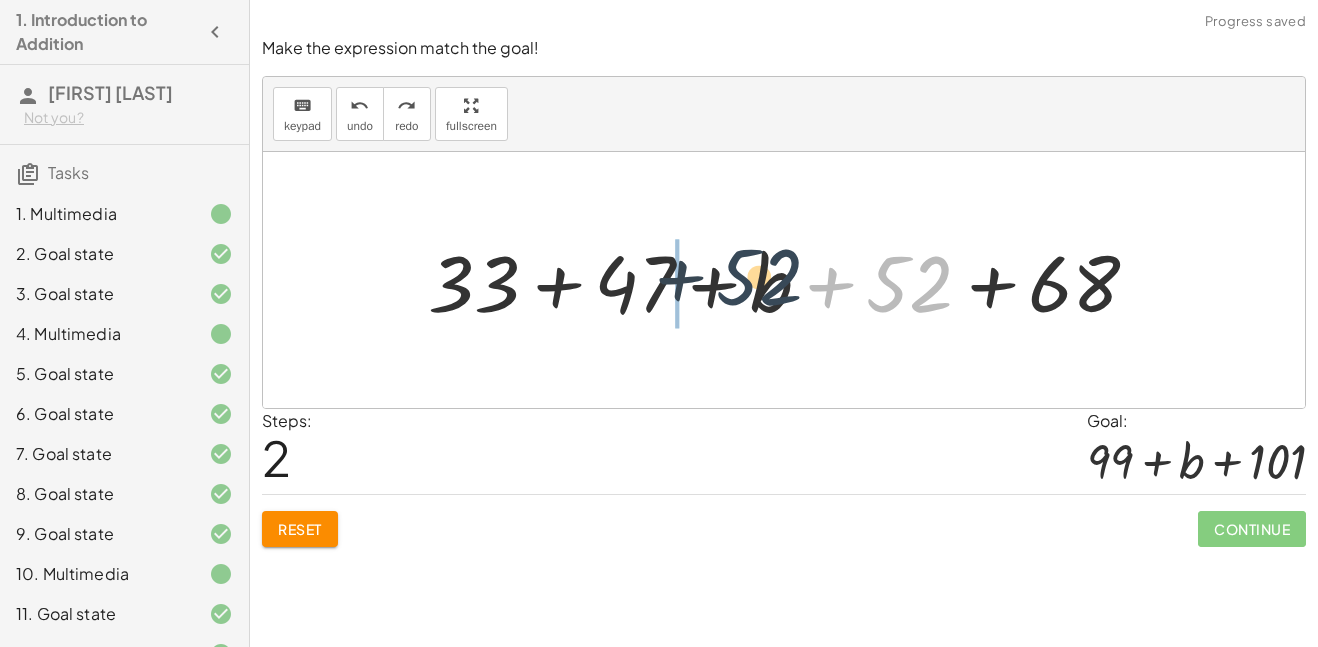 drag, startPoint x: 915, startPoint y: 296, endPoint x: 635, endPoint y: 297, distance: 280.0018 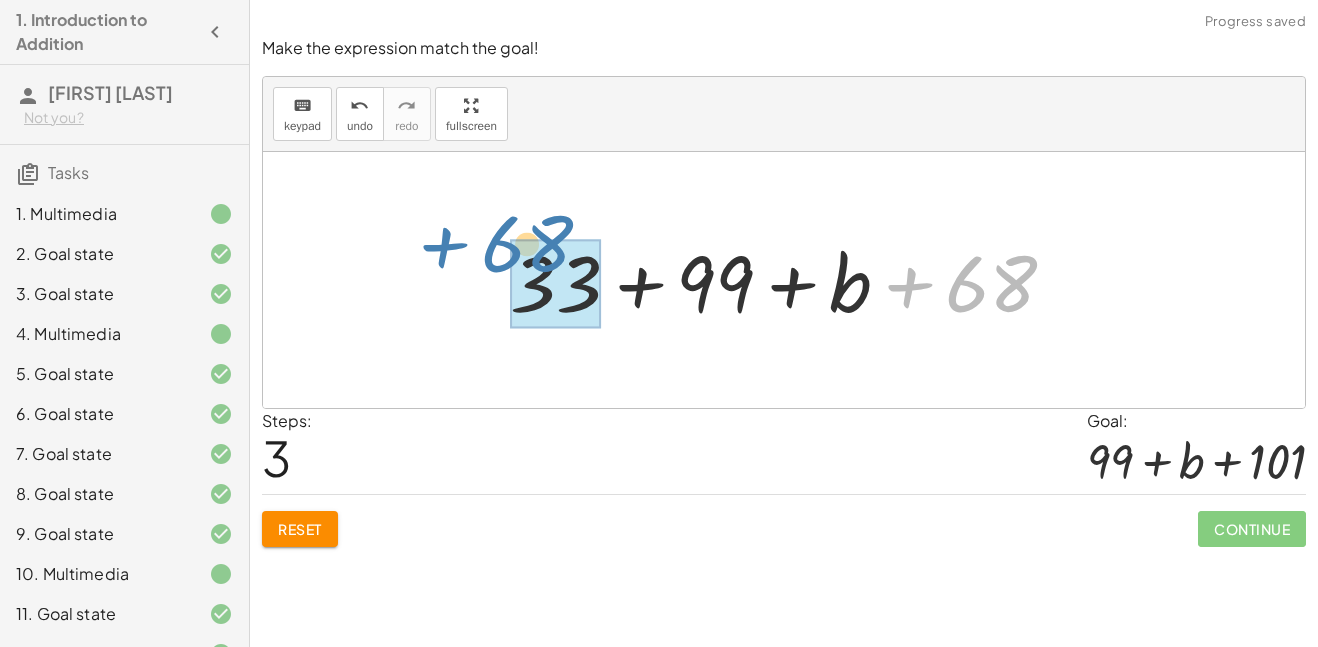 drag, startPoint x: 1004, startPoint y: 289, endPoint x: 541, endPoint y: 255, distance: 464.2467 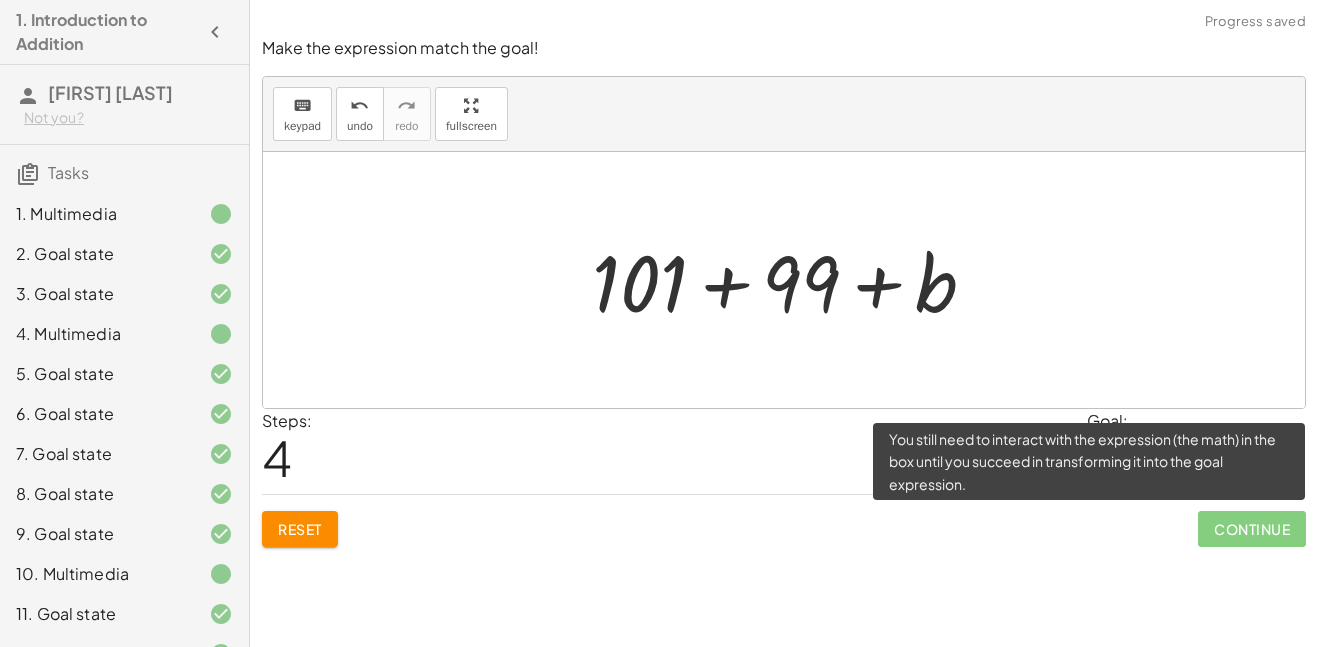 click on "Continue" 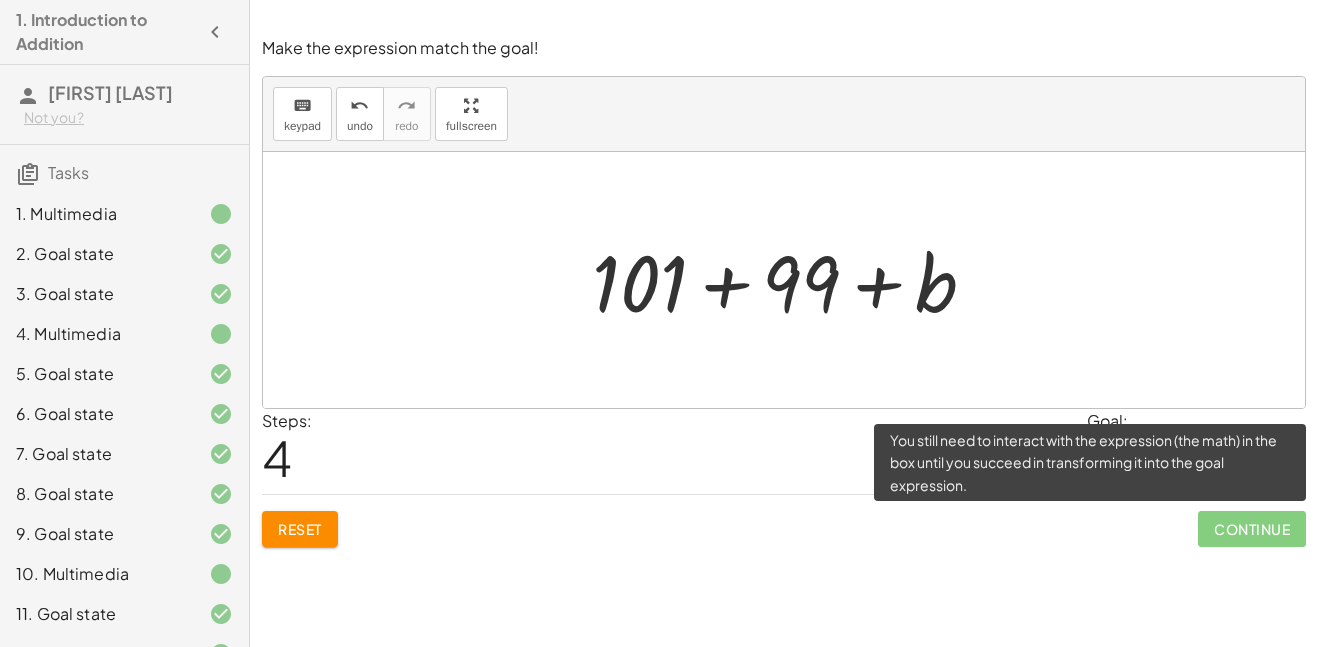 click on "Continue" 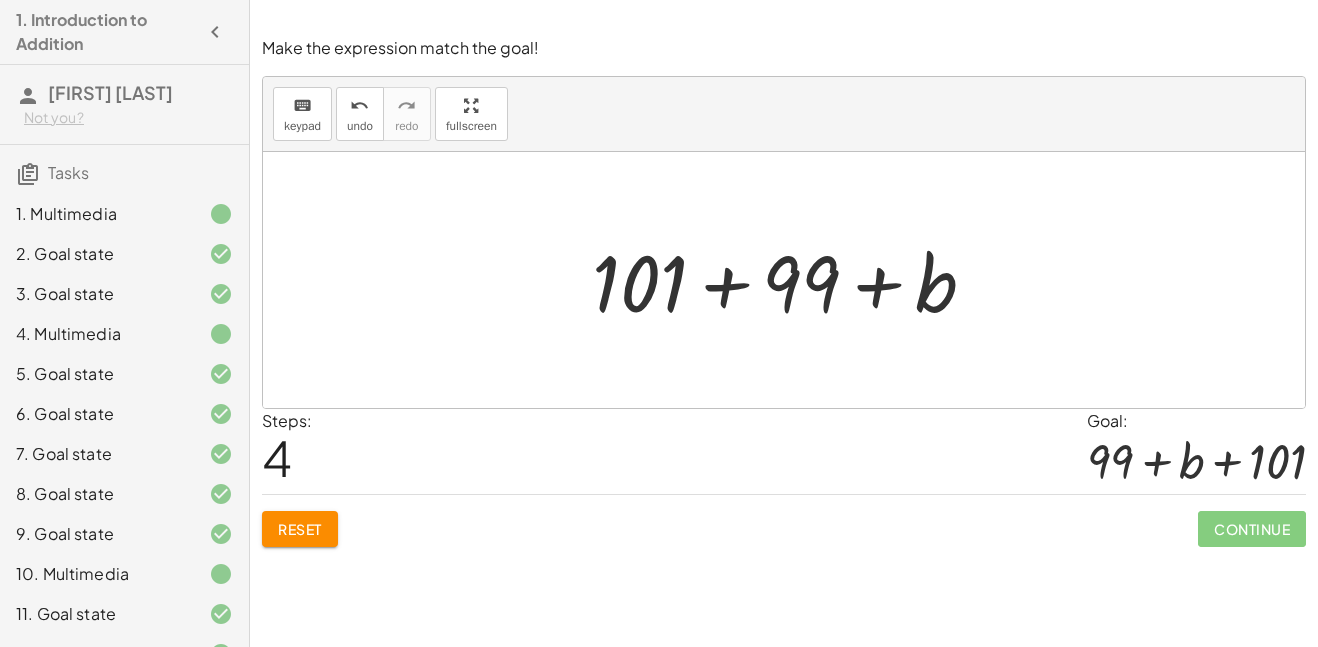 click on "You can drag terms to commute. Watch this to learn how! When you want to move on, click continue.  Continue Make the expression match the goal! keyboard keypad undo undo redo redo fullscreen + b + c + a + b + c + a × Steps:  1 Goal: + a + b + c Reset   Continue  Make the expression match the goal! keyboard keypad undo undo redo redo fullscreen + 0 + 1 + 2 + 3 + 0 + 2 + 1 + 3 + 0 + 3 + 2 + 1 + 0 + 1 + 2 + 3 × Steps:  3 Goal: + 3 + 2 + 1 + 0 Reset   Continue  You can add by tapping on a '+' sign or by dragging one number on top of the other. Watch this to learn how! When you're ready to move on, click continue. Continue Make the expression match the goal! keyboard keypad undo undo redo redo fullscreen + 2 + 15 + 6 + 3 + 17 + 6 + 3 + 17 + 9 + + 17 9 × Steps:  3 Goal: + 9 + 17 Reset   Continue  Make the expression match the goal! keyboard keypad undo undo redo redo fullscreen + 5 + z + 2 + y + 5 + y + z + 2 + 5 + z + 2 + y × Steps:  2 Goal: + y + z + 2 + 5 Reset   Continue  keyboard keypad undo undo redo" 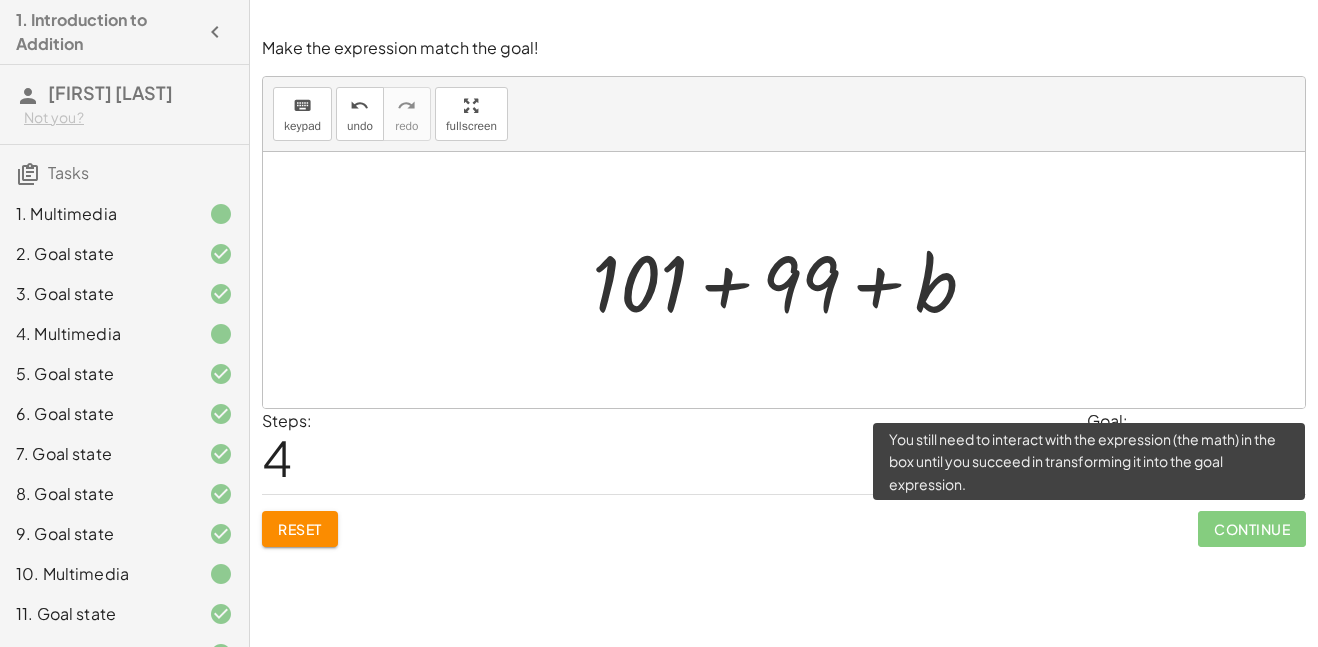 click on "Continue" 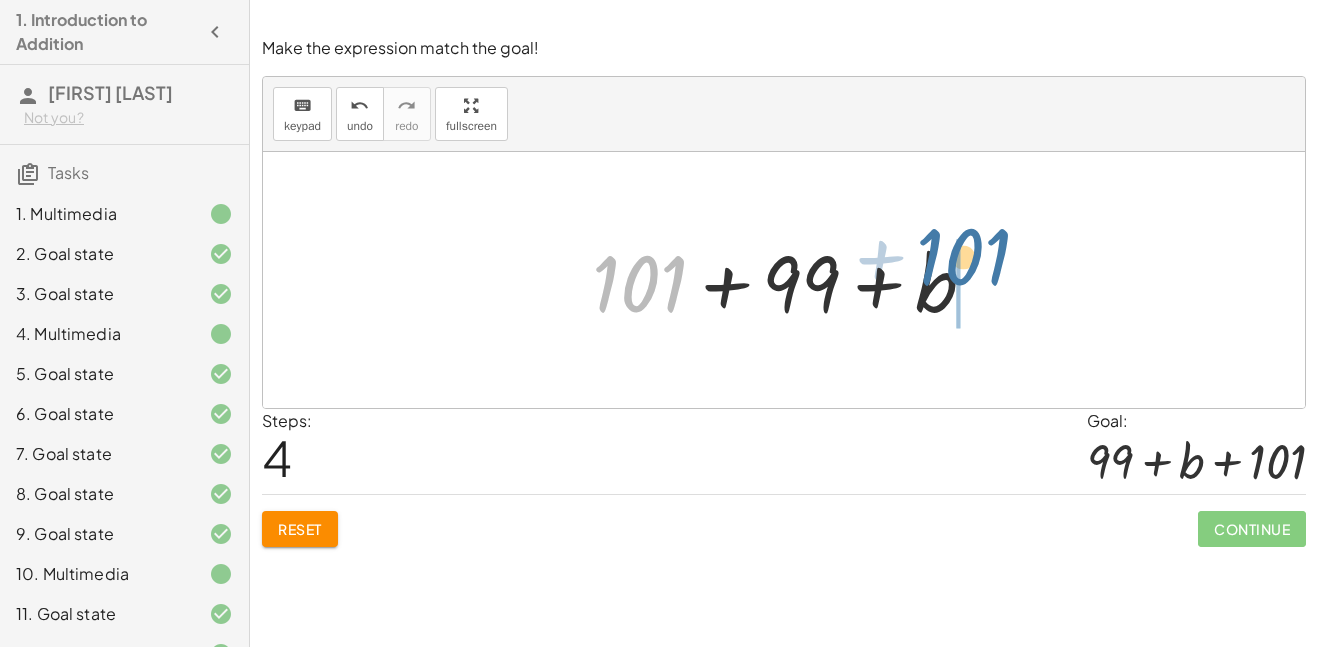 drag, startPoint x: 611, startPoint y: 272, endPoint x: 945, endPoint y: 243, distance: 335.25662 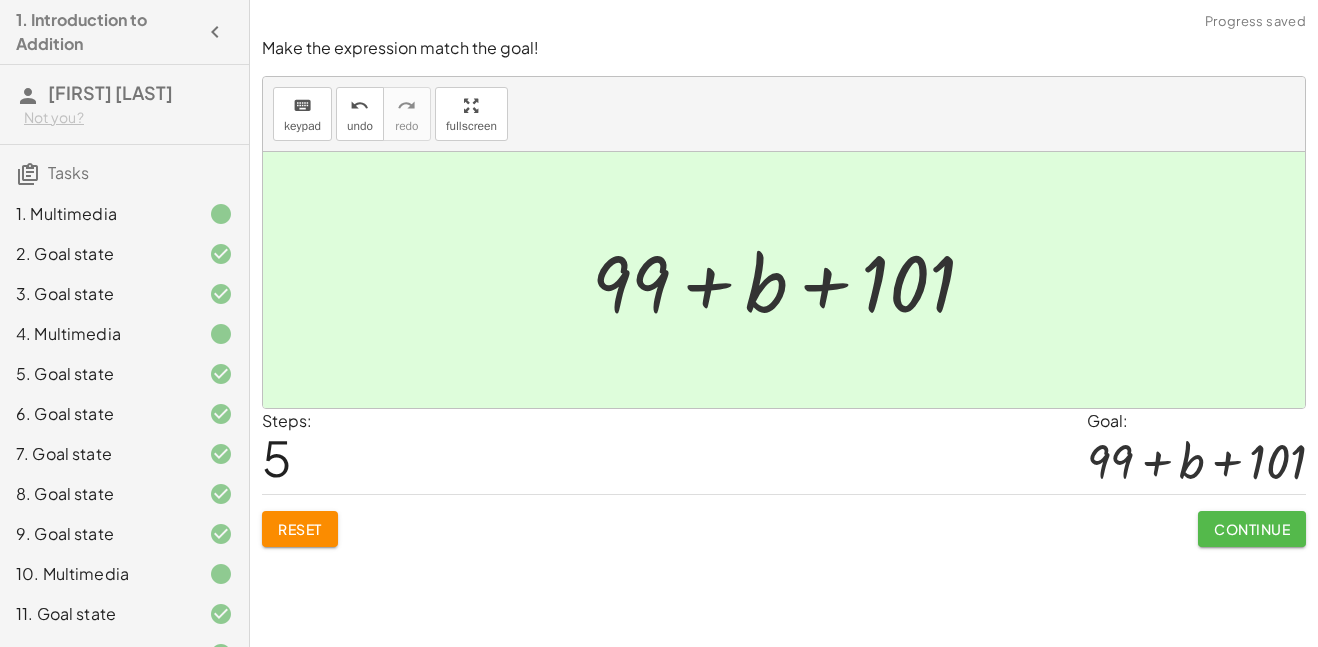 click on "Continue" 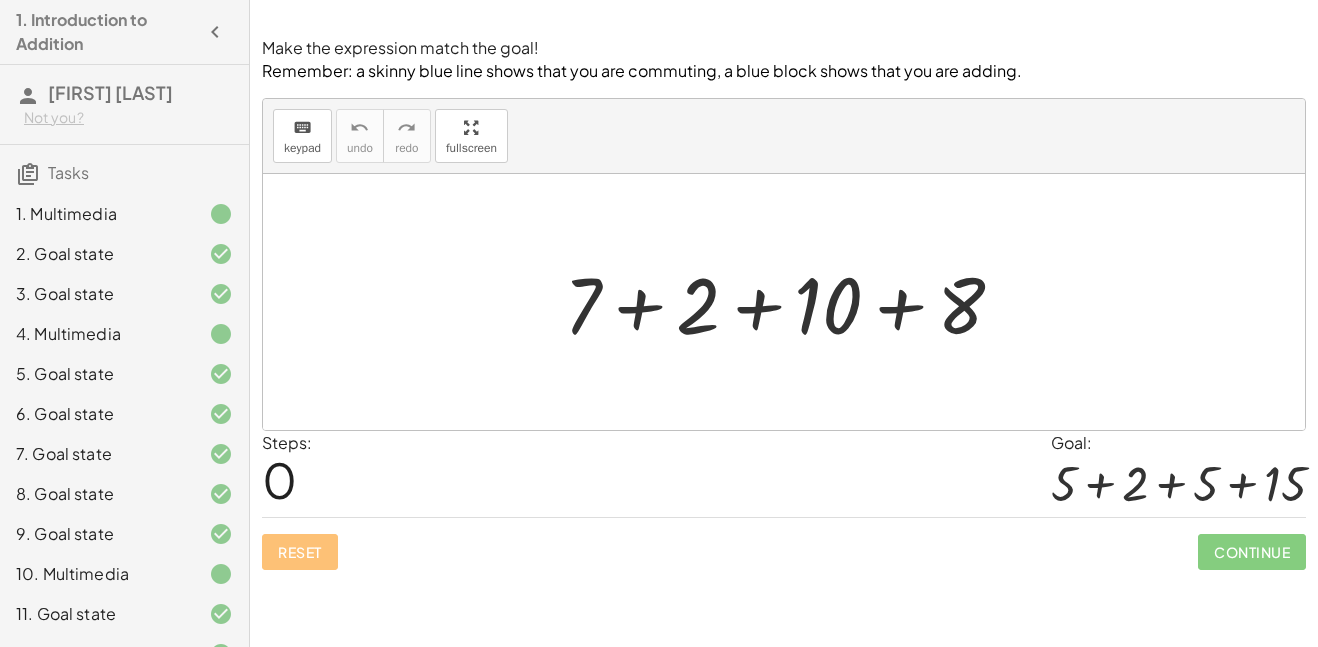 click at bounding box center [792, 302] 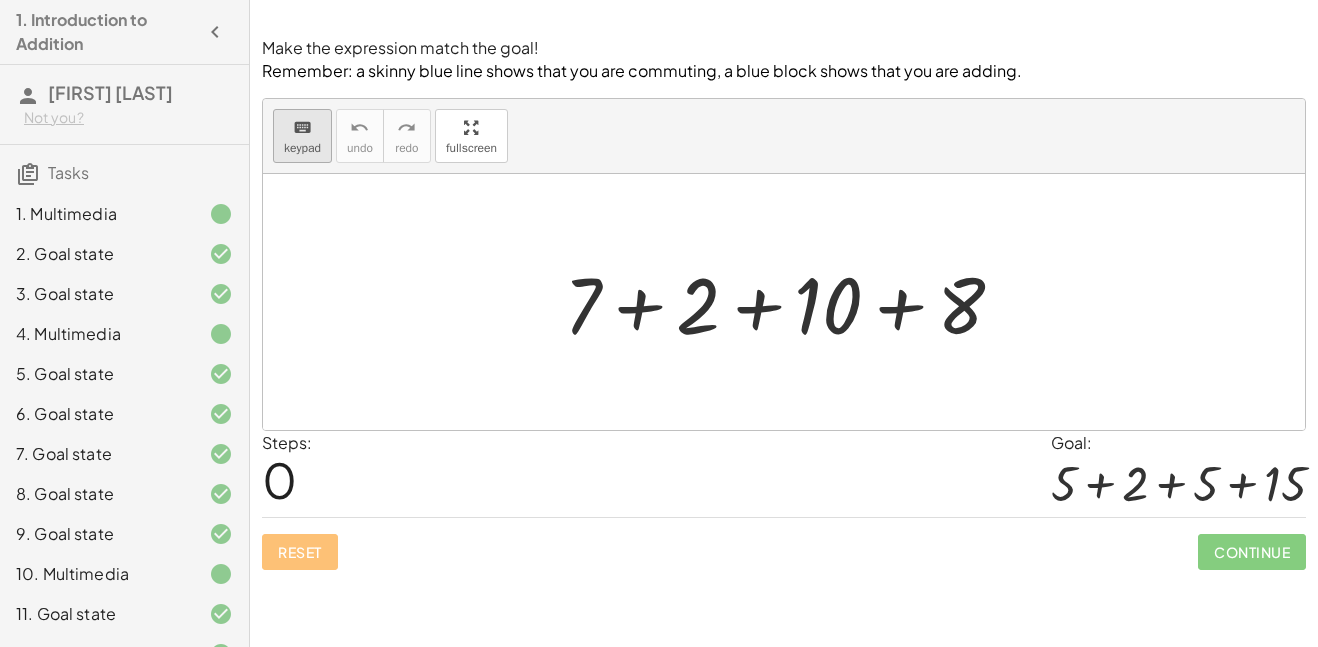 click on "keypad" at bounding box center [302, 148] 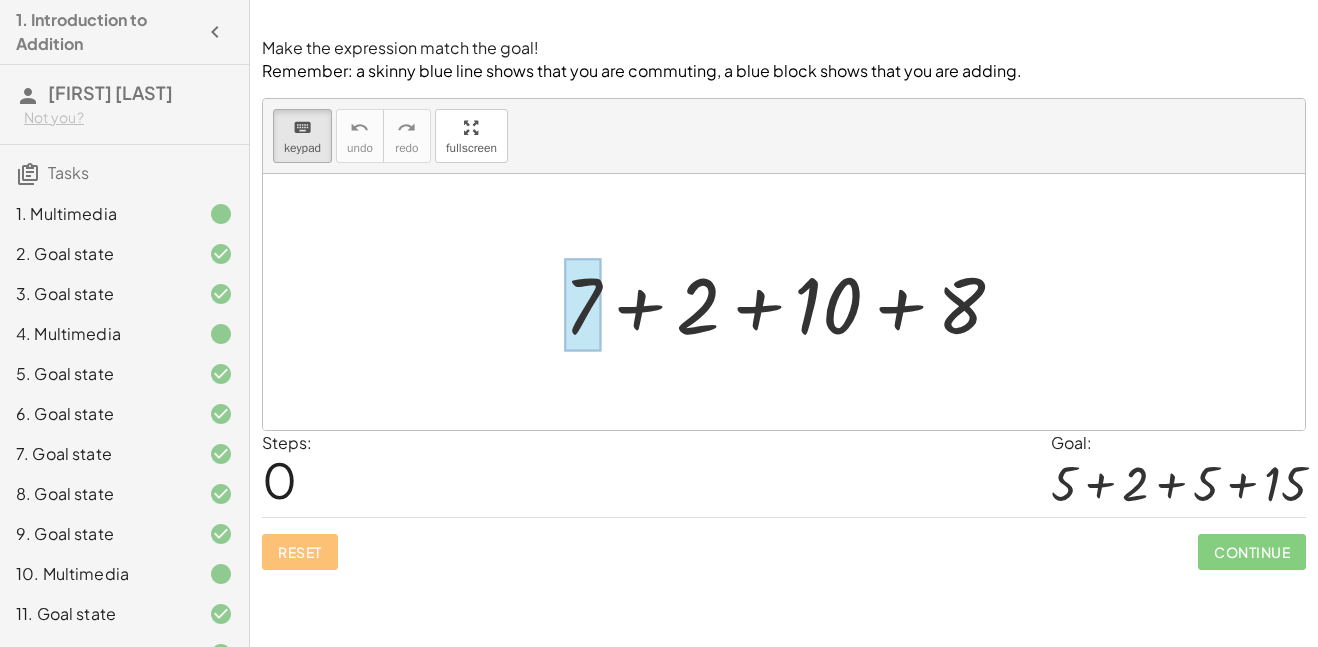 click at bounding box center (582, 304) 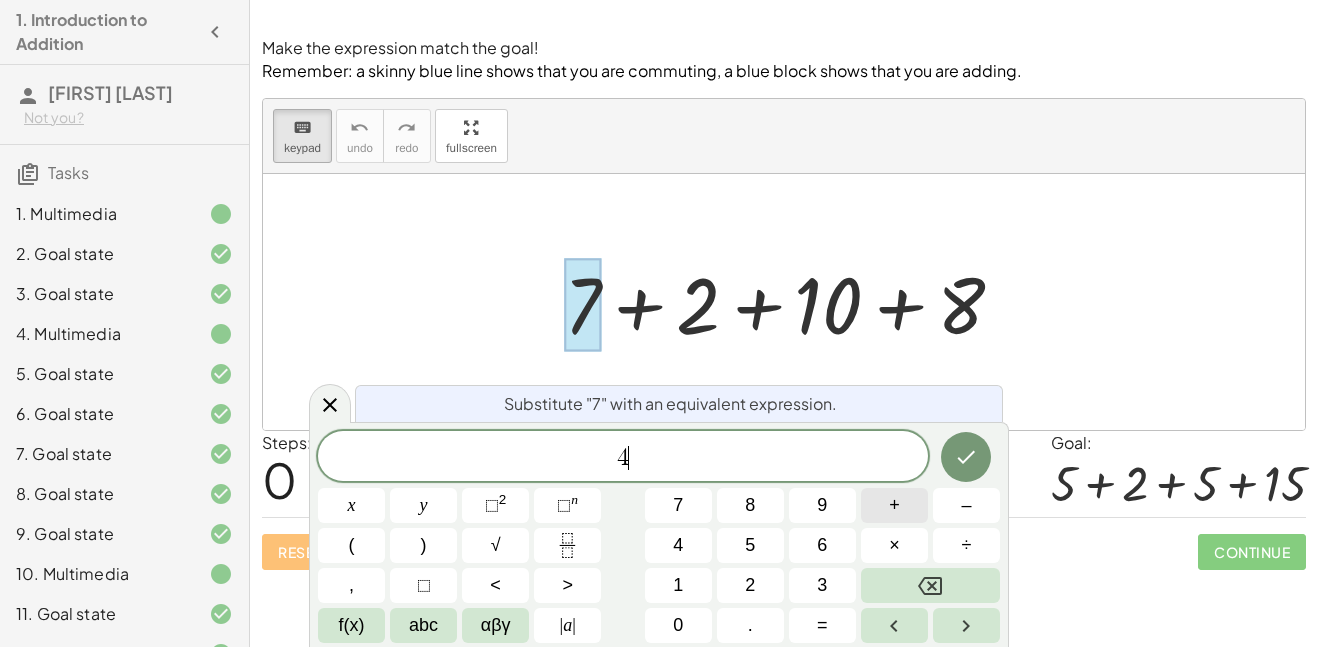 click on "+" at bounding box center (894, 505) 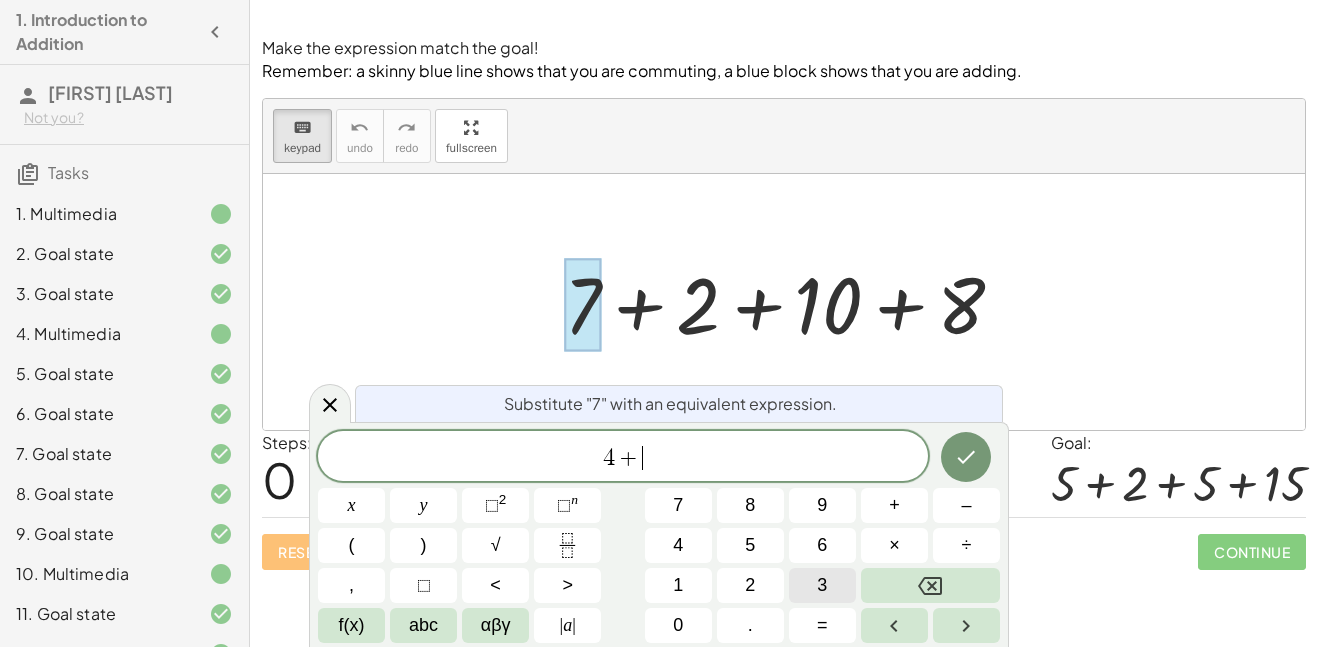 click on "3" at bounding box center (822, 585) 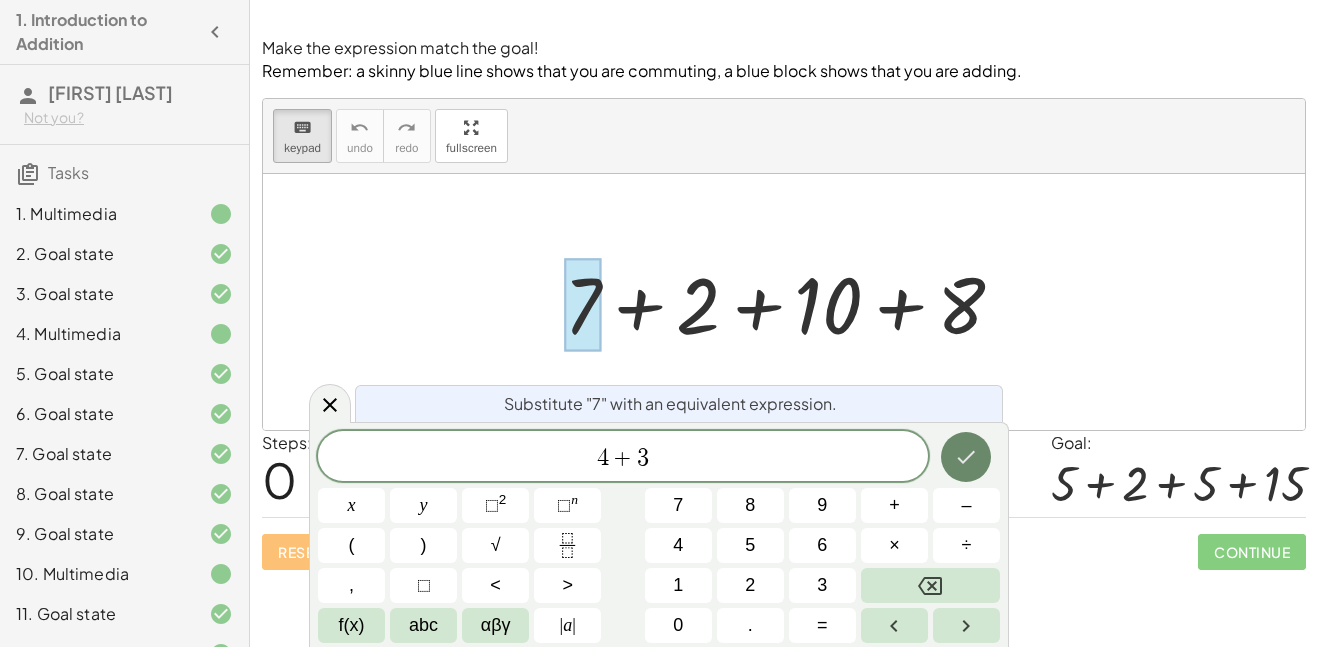 click at bounding box center [966, 457] 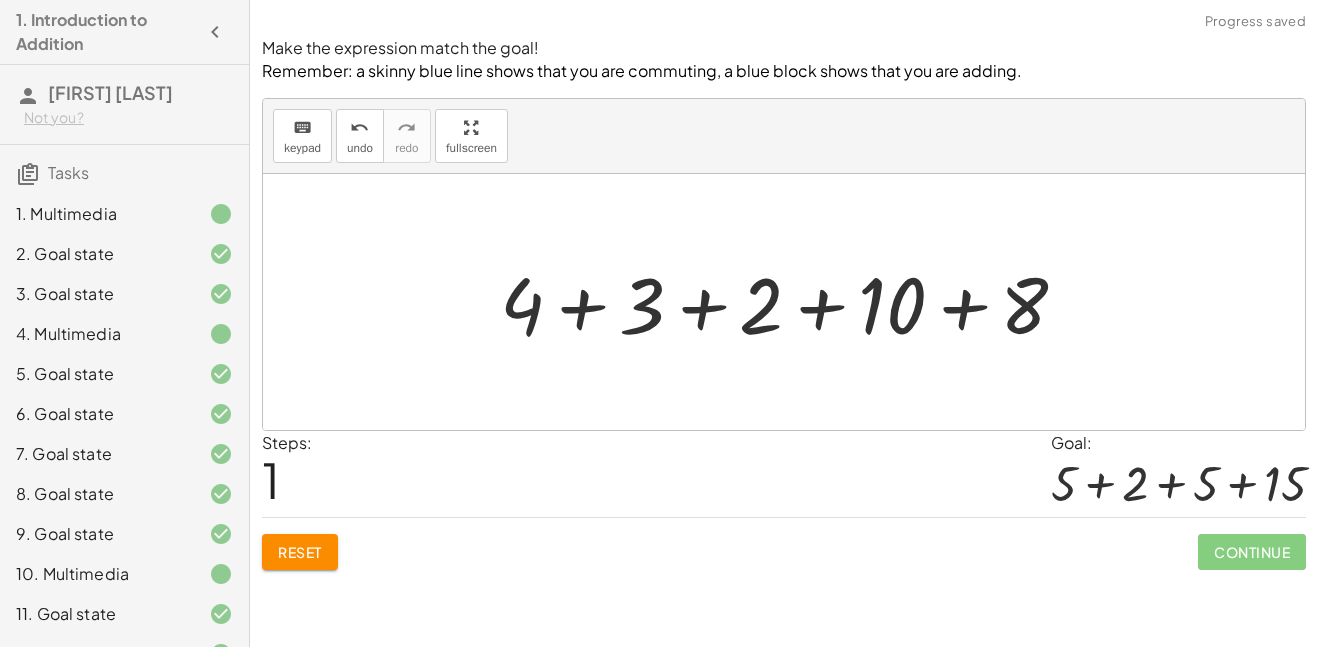 click at bounding box center (791, 302) 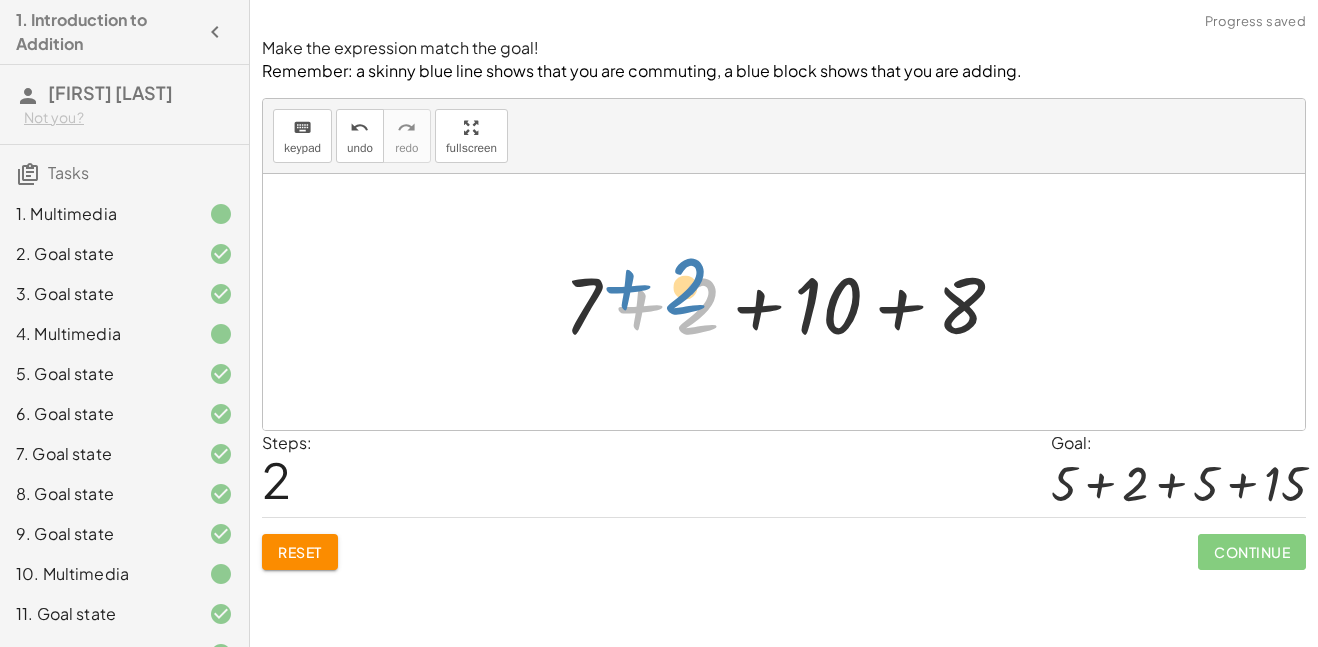 drag, startPoint x: 630, startPoint y: 298, endPoint x: 623, endPoint y: 280, distance: 19.313208 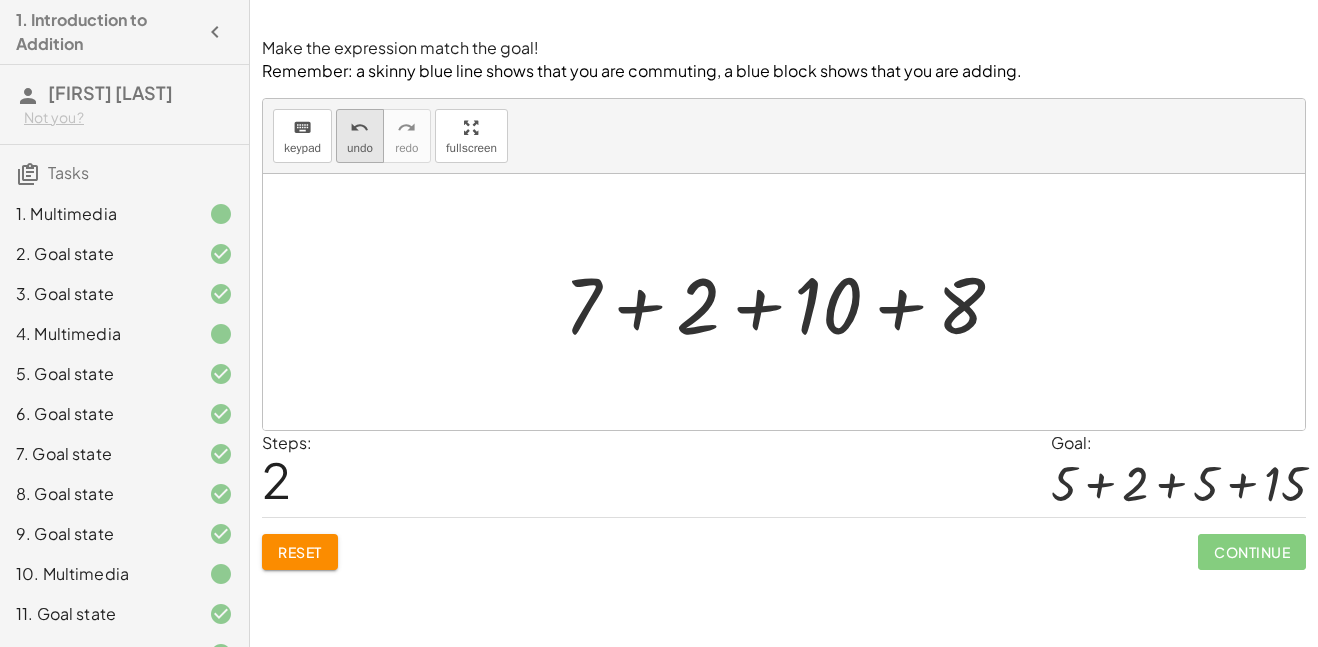 click on "undo" at bounding box center (359, 128) 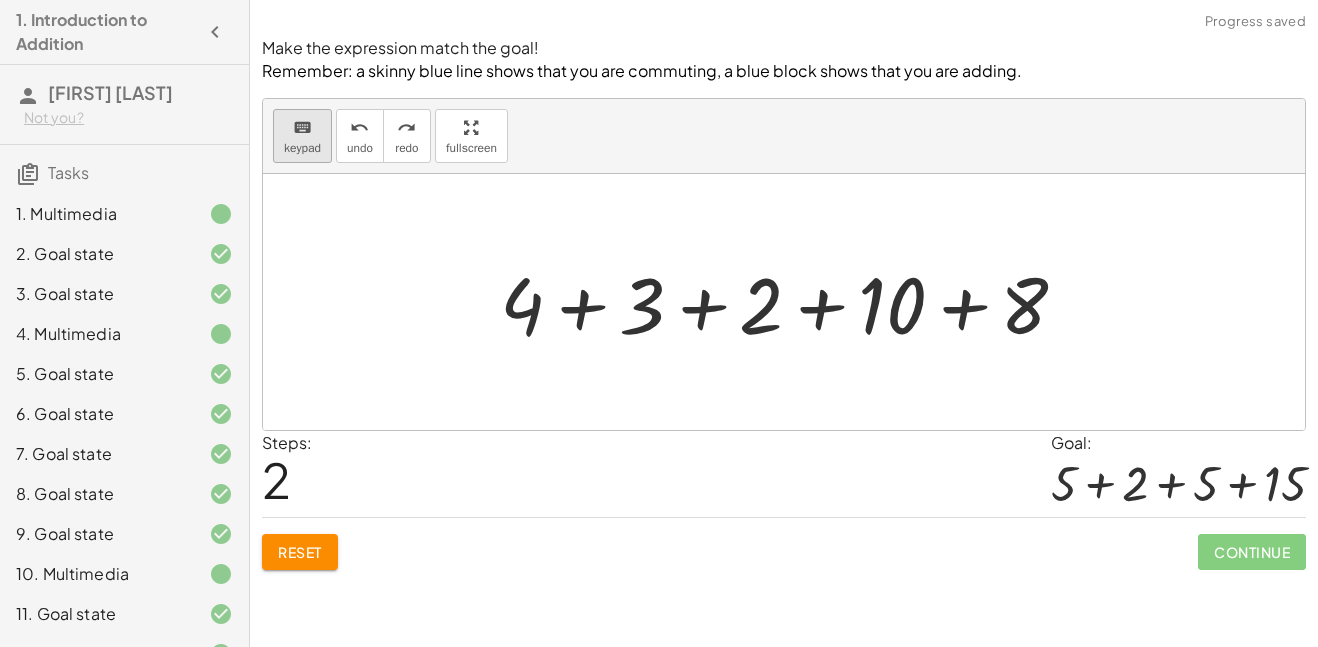 click on "keyboard" at bounding box center (302, 127) 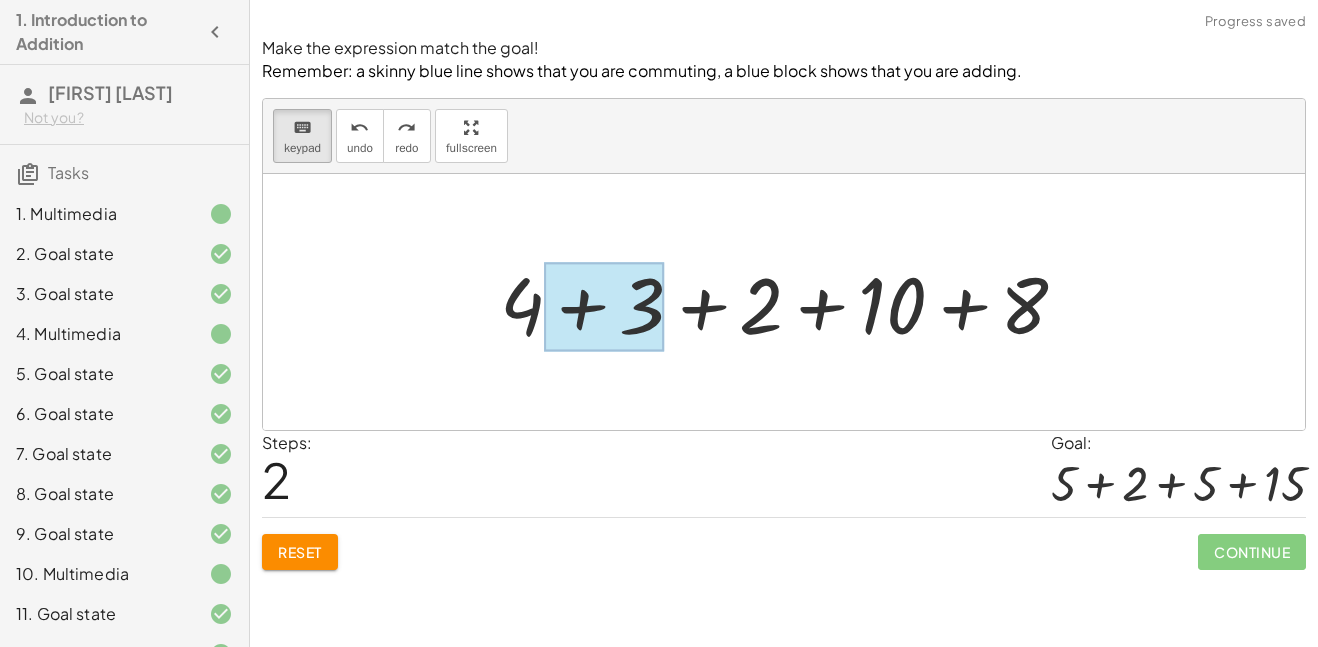 click at bounding box center (604, 306) 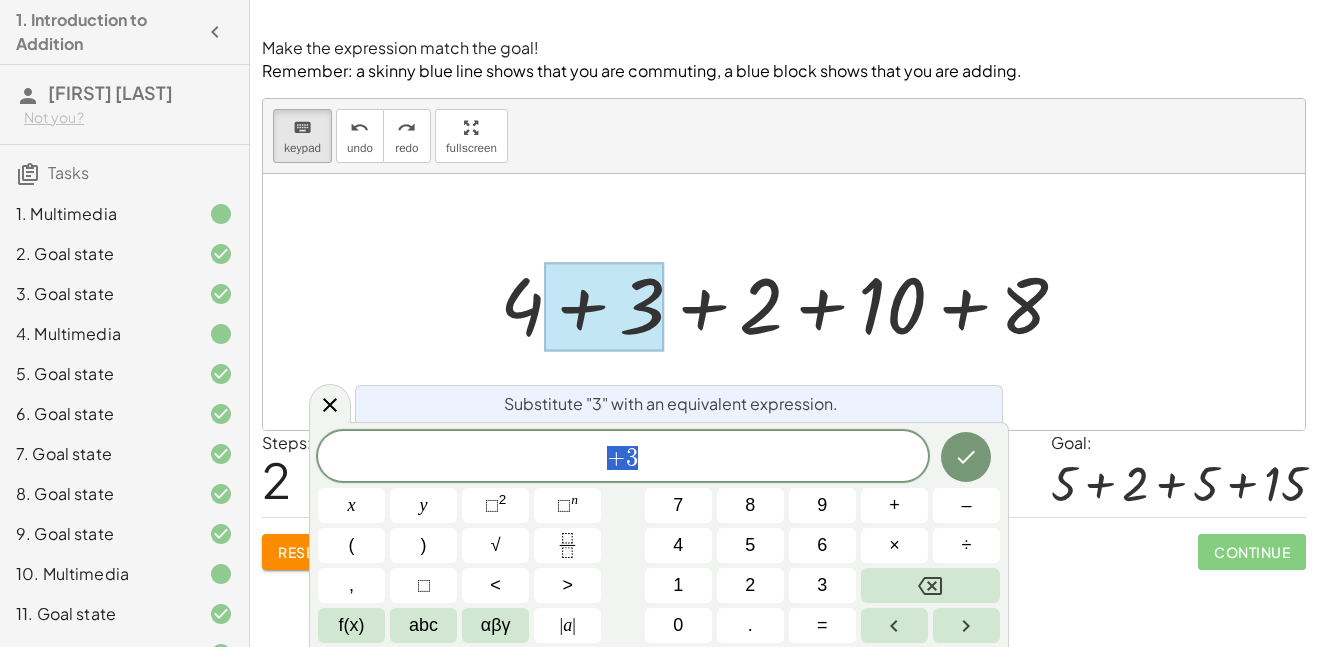 click at bounding box center (784, 302) 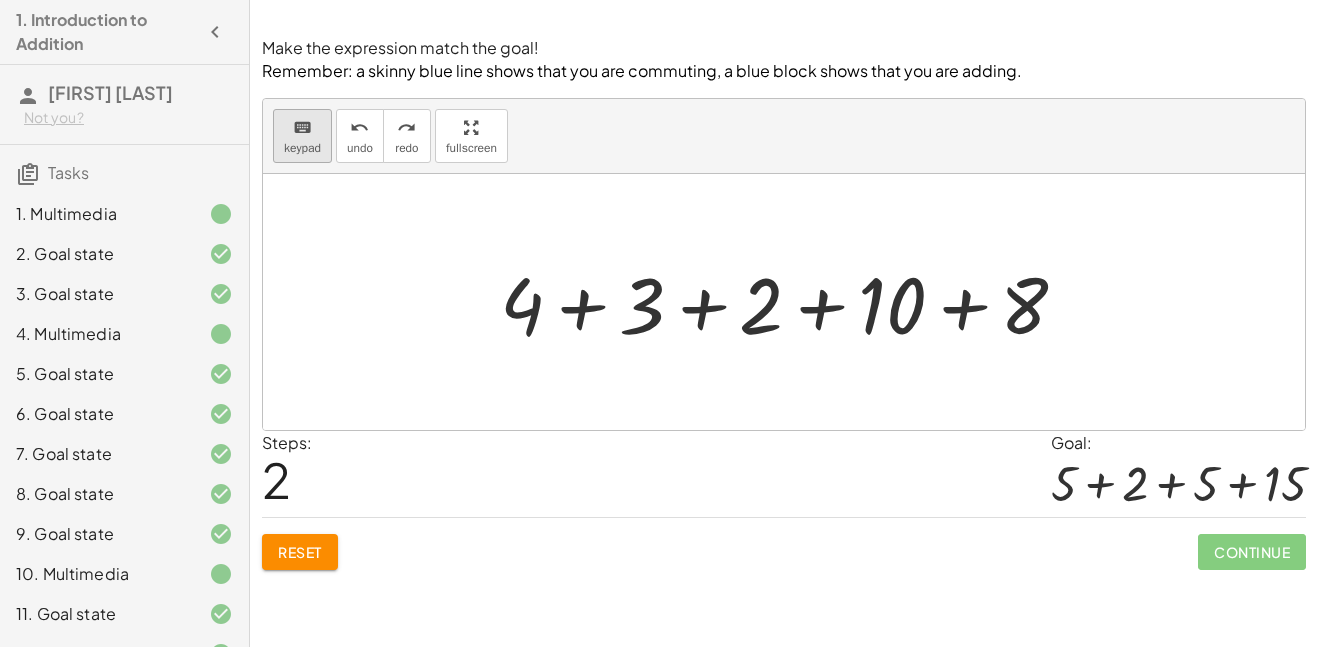 click on "keyboard keypad" at bounding box center [302, 136] 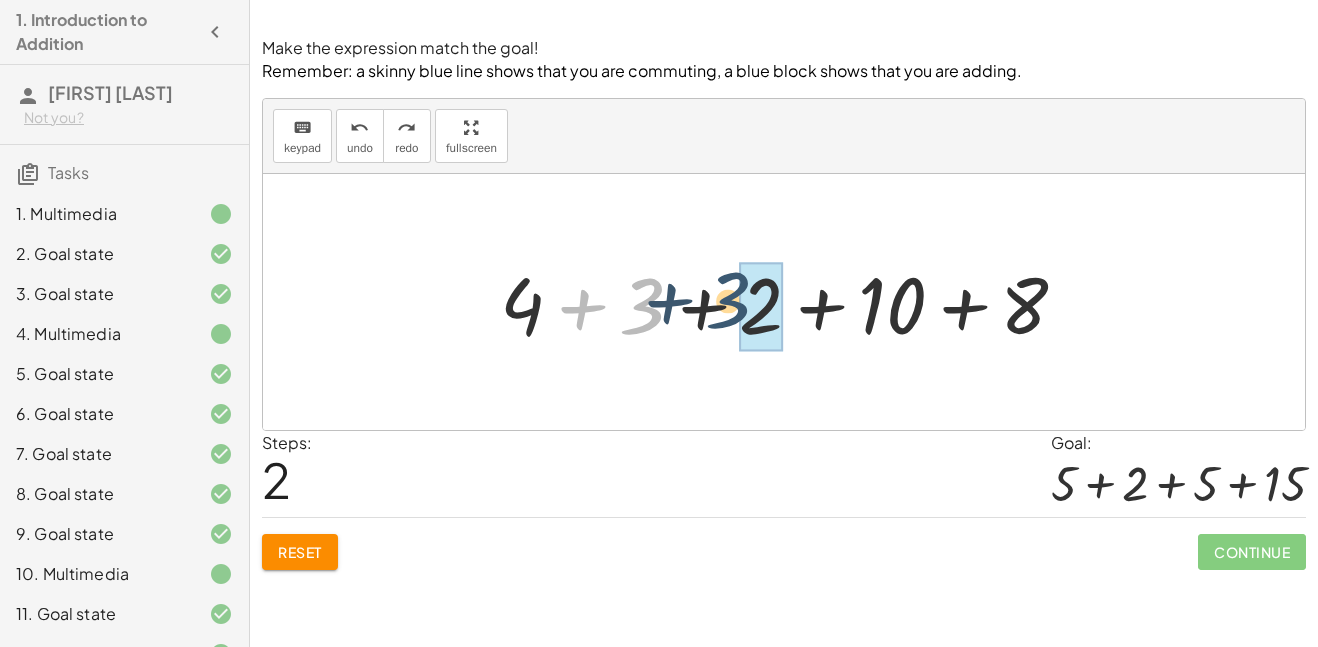 drag, startPoint x: 647, startPoint y: 302, endPoint x: 776, endPoint y: 298, distance: 129.062 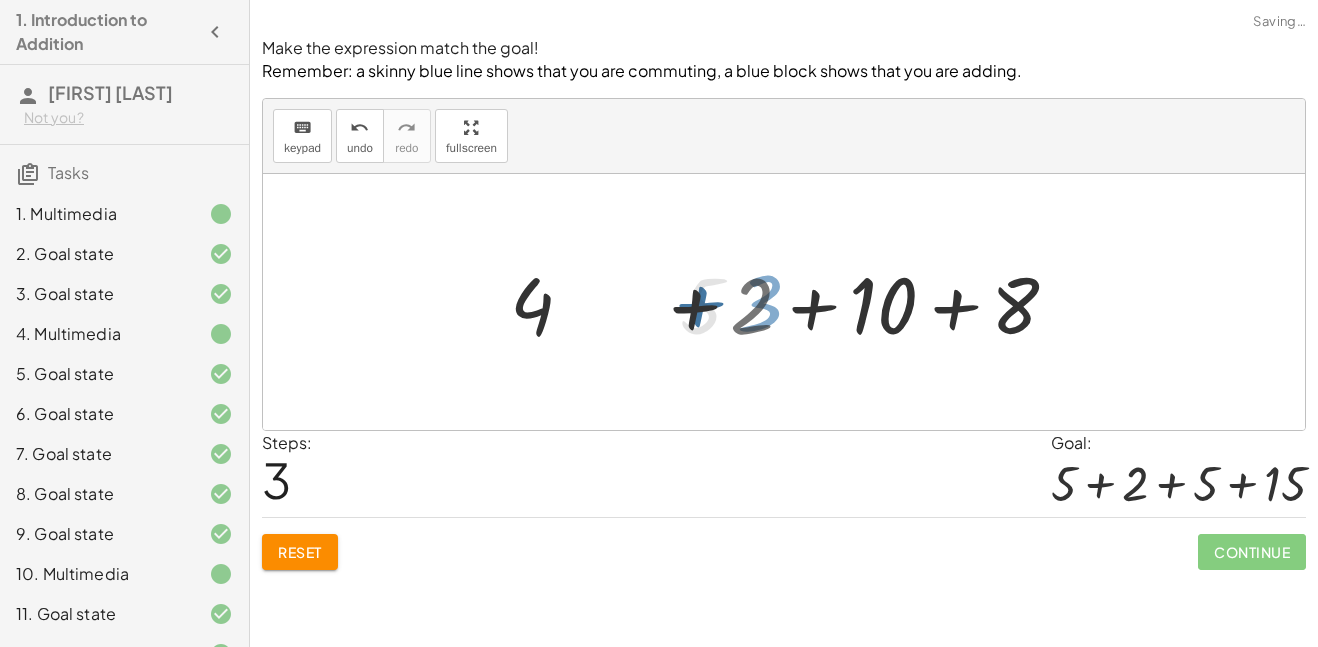 click at bounding box center (792, 302) 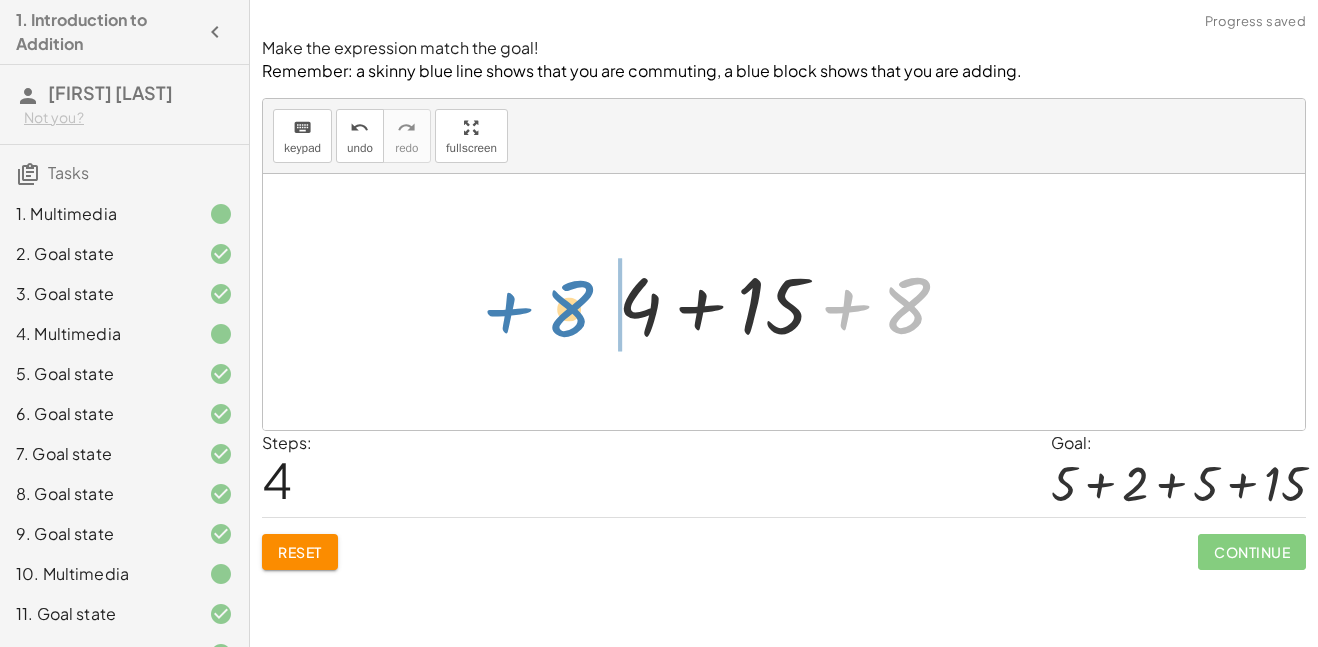 drag, startPoint x: 904, startPoint y: 288, endPoint x: 578, endPoint y: 293, distance: 326.03833 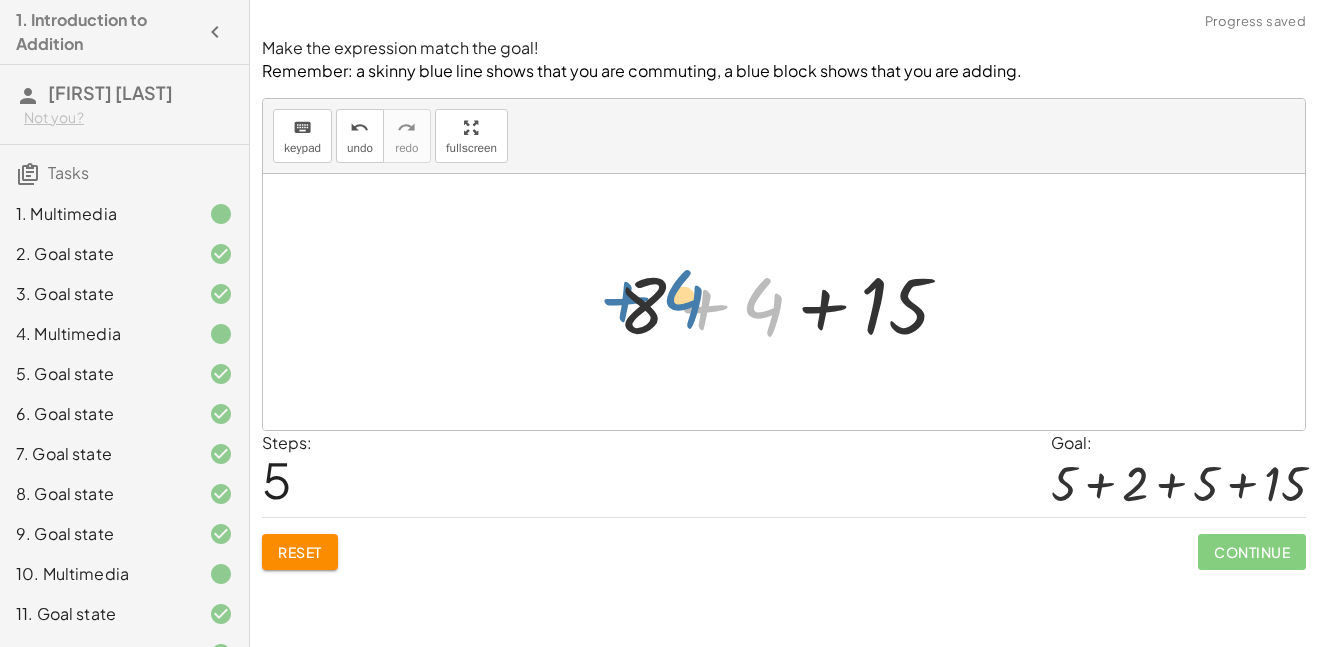 drag, startPoint x: 749, startPoint y: 294, endPoint x: 668, endPoint y: 291, distance: 81.055534 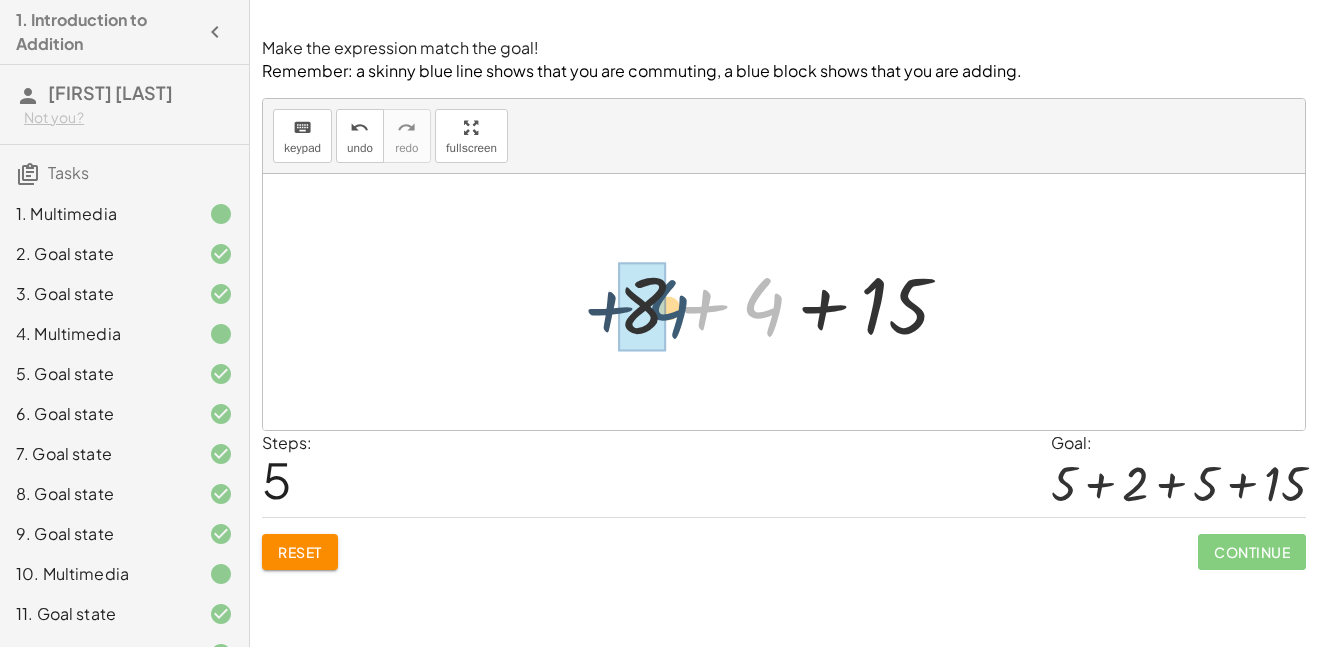 drag, startPoint x: 773, startPoint y: 312, endPoint x: 630, endPoint y: 320, distance: 143.2236 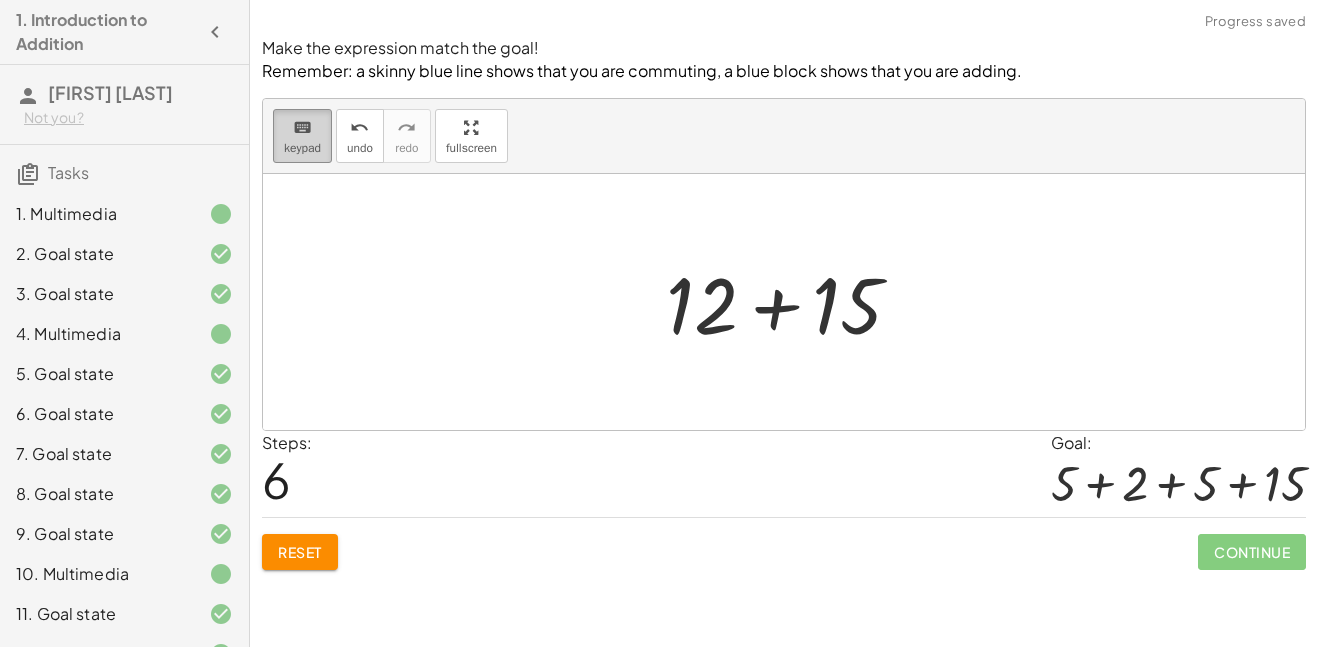 click on "keyboard" at bounding box center (302, 128) 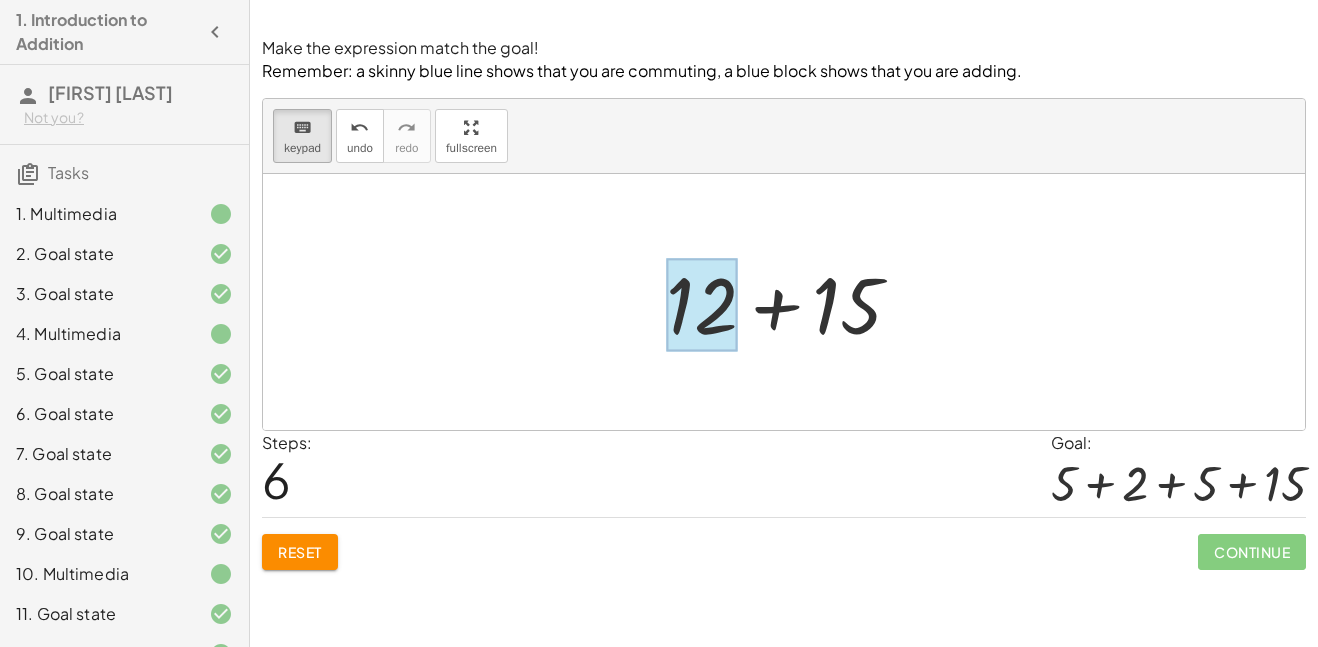 click at bounding box center (702, 304) 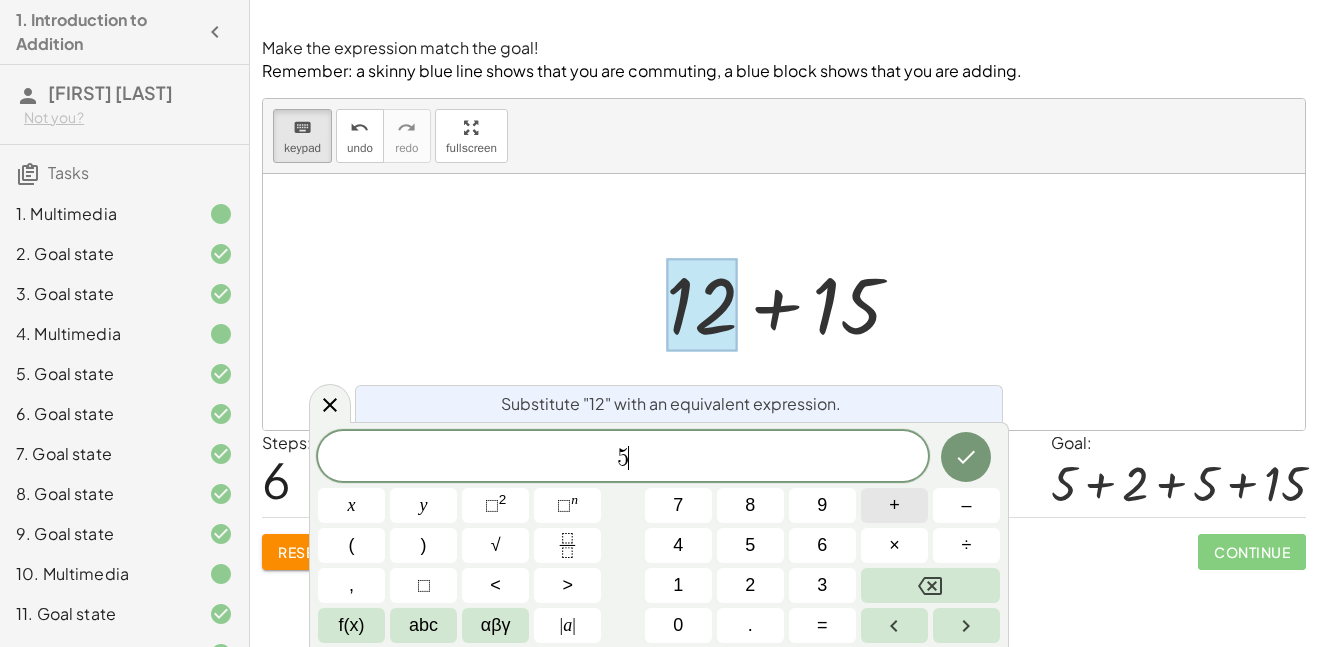 click on "+" at bounding box center [894, 505] 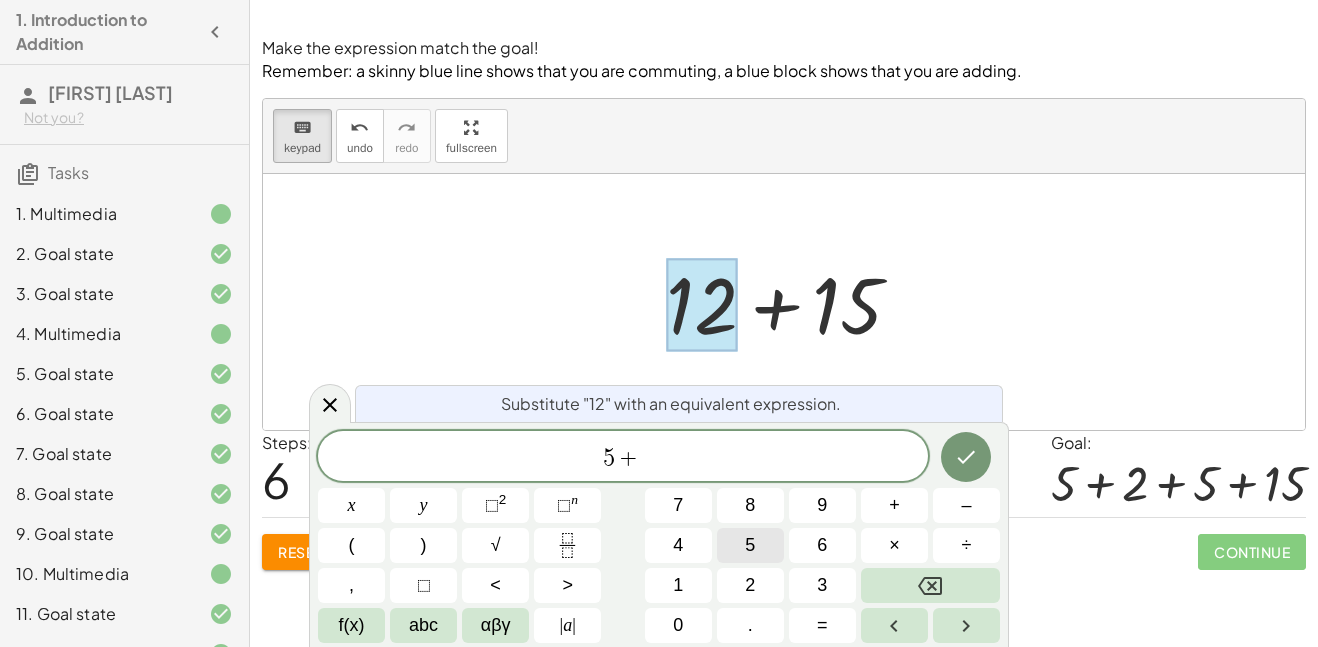 click on "5" at bounding box center (750, 545) 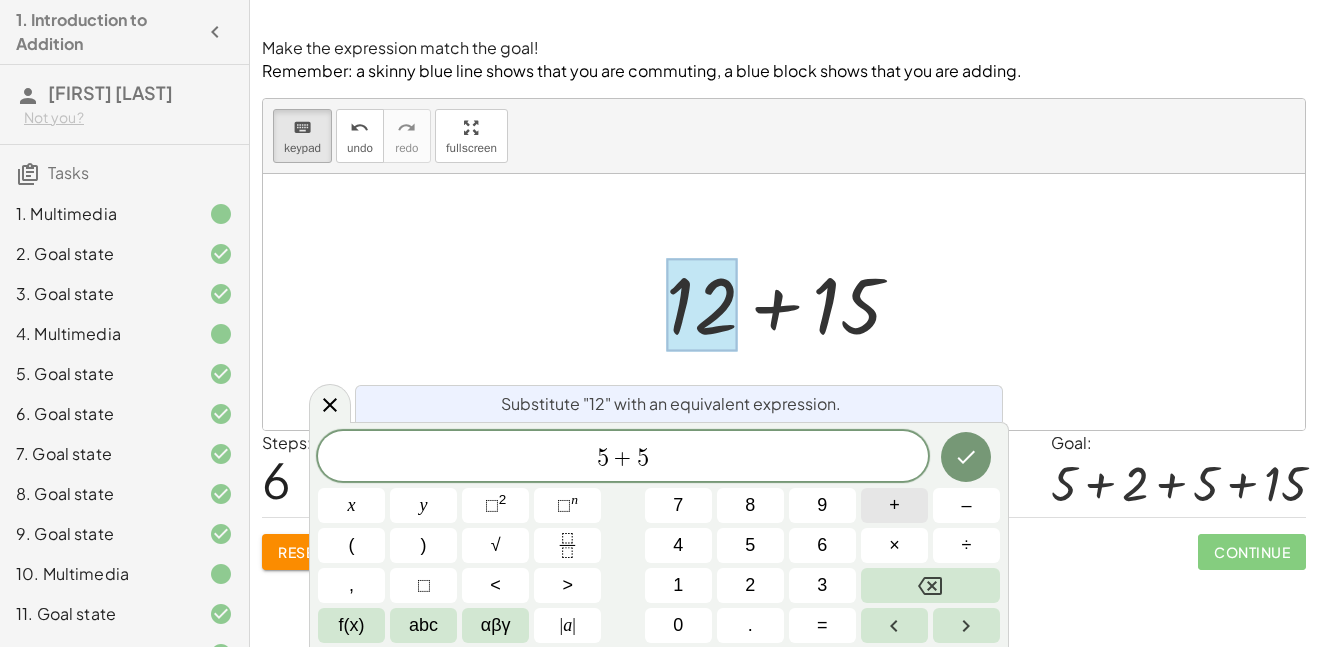 click on "+" at bounding box center (894, 505) 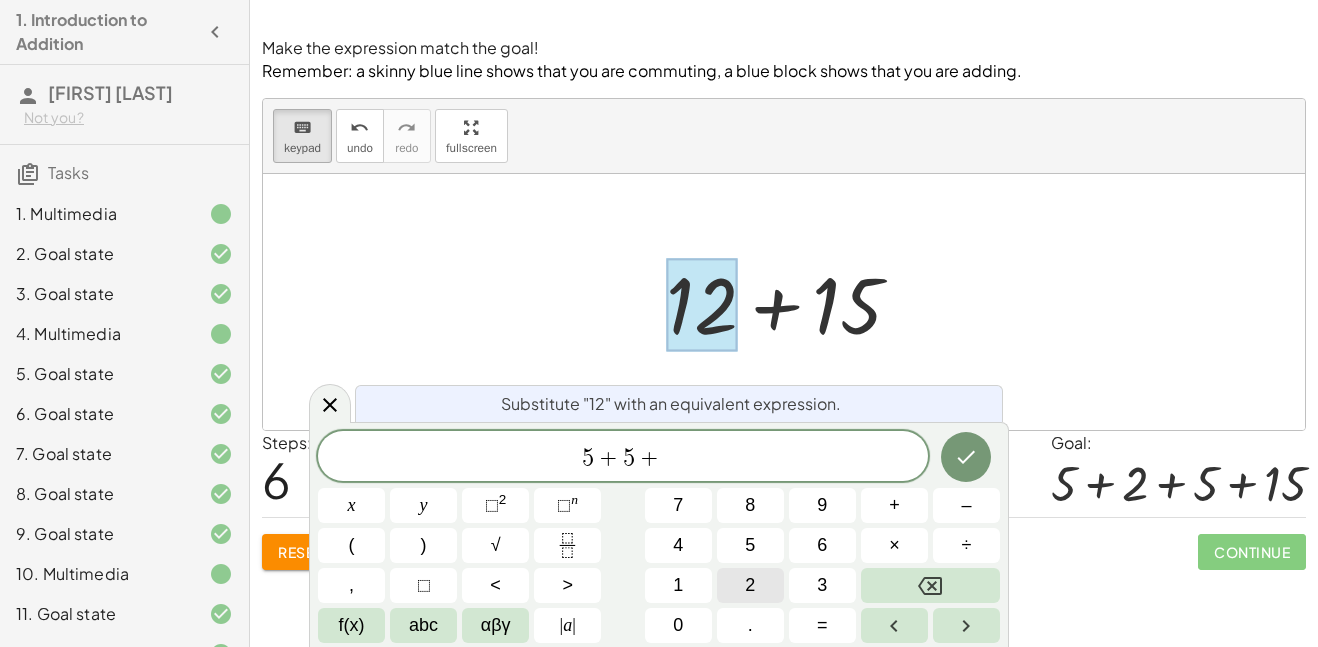 click on "2" at bounding box center [750, 585] 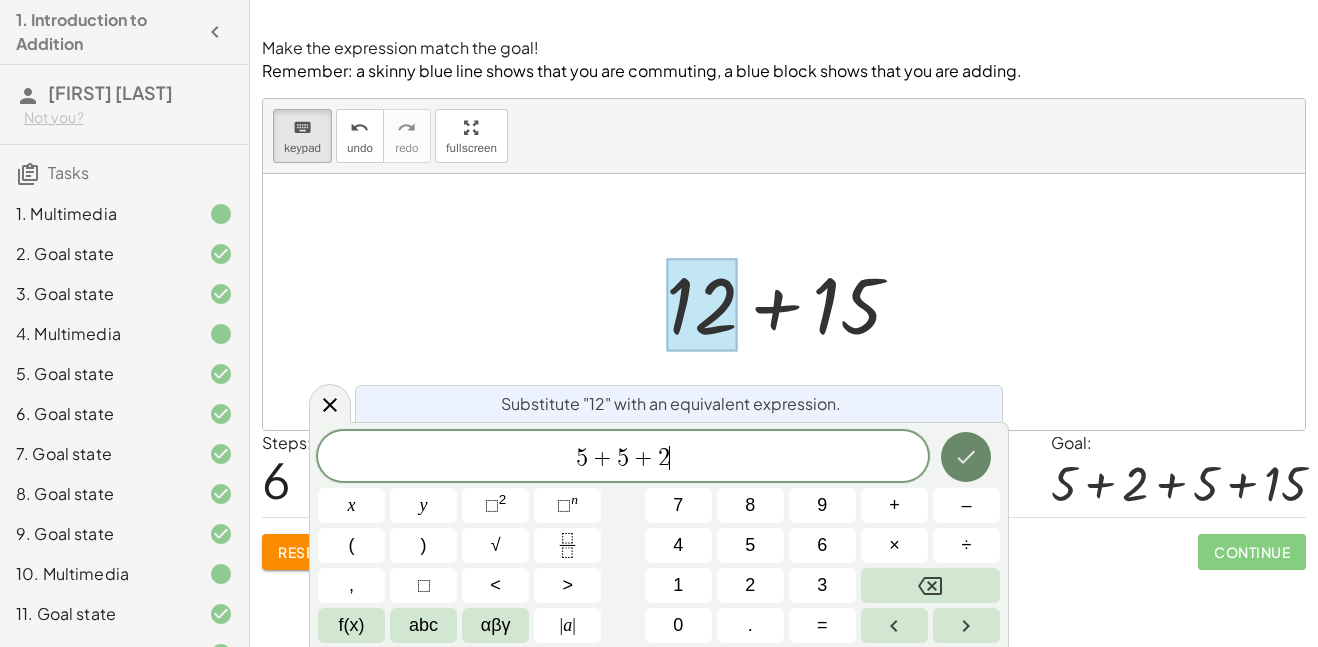 click at bounding box center (966, 457) 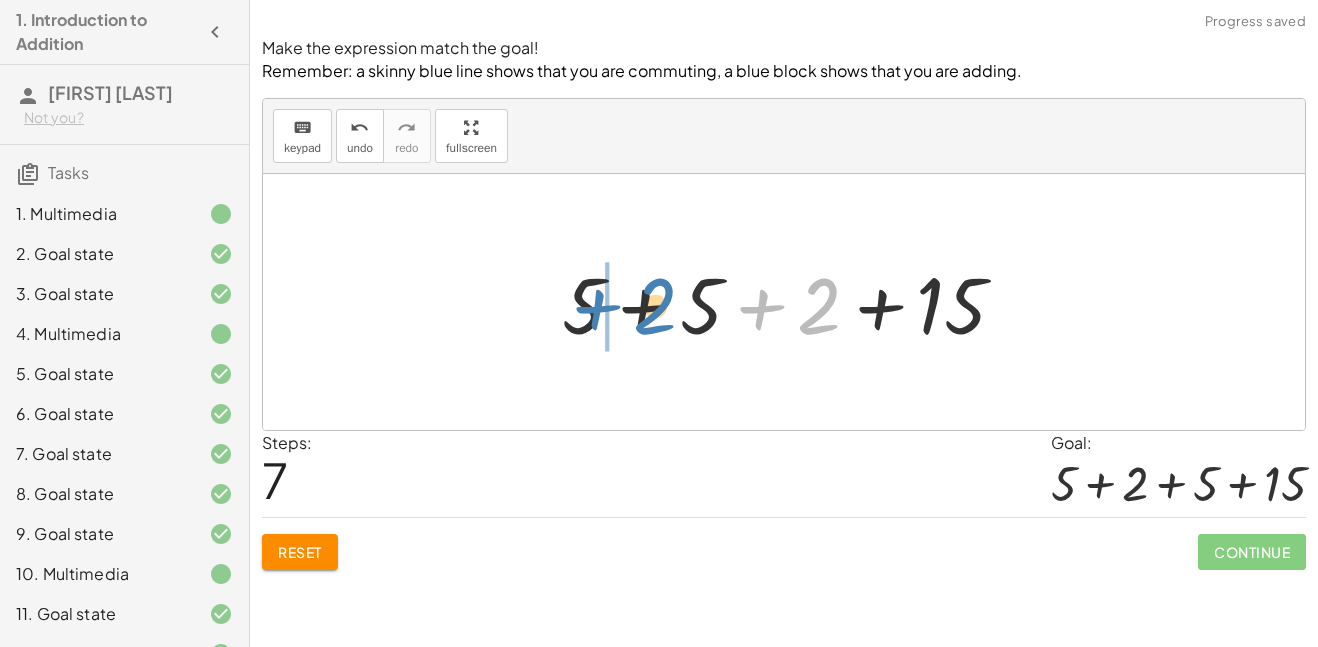 drag, startPoint x: 810, startPoint y: 309, endPoint x: 653, endPoint y: 307, distance: 157.01274 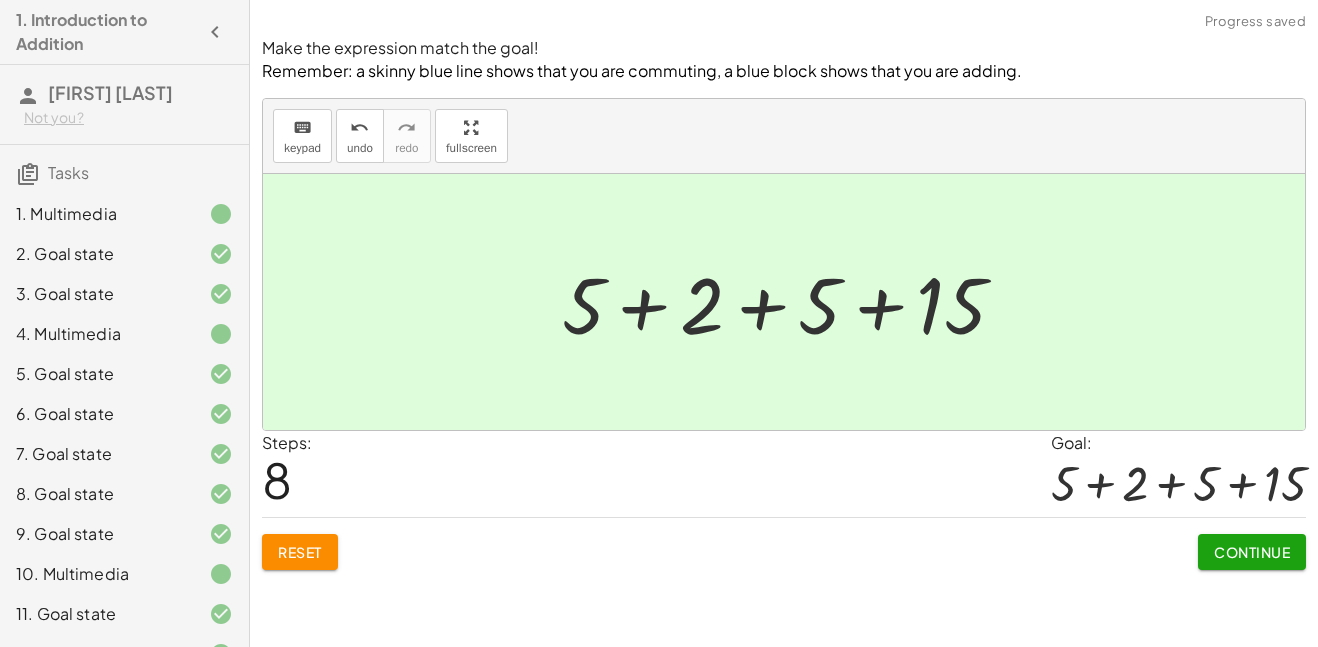 click on "Continue" 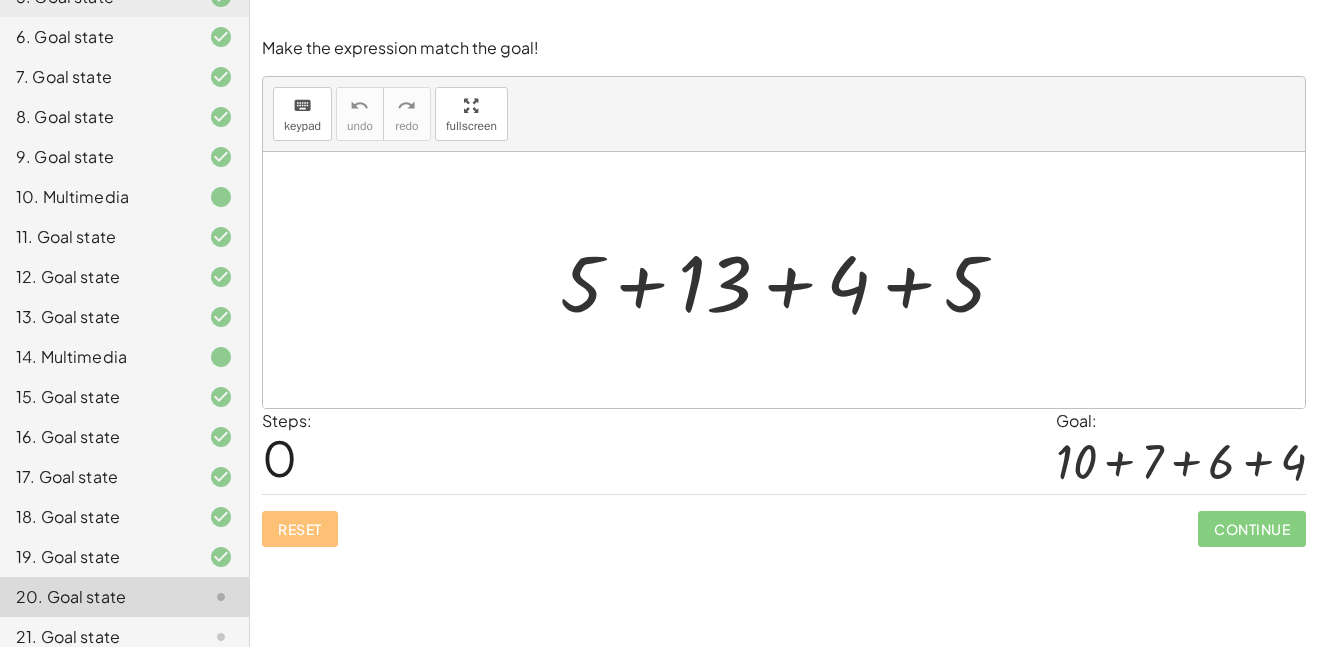 scroll, scrollTop: 435, scrollLeft: 0, axis: vertical 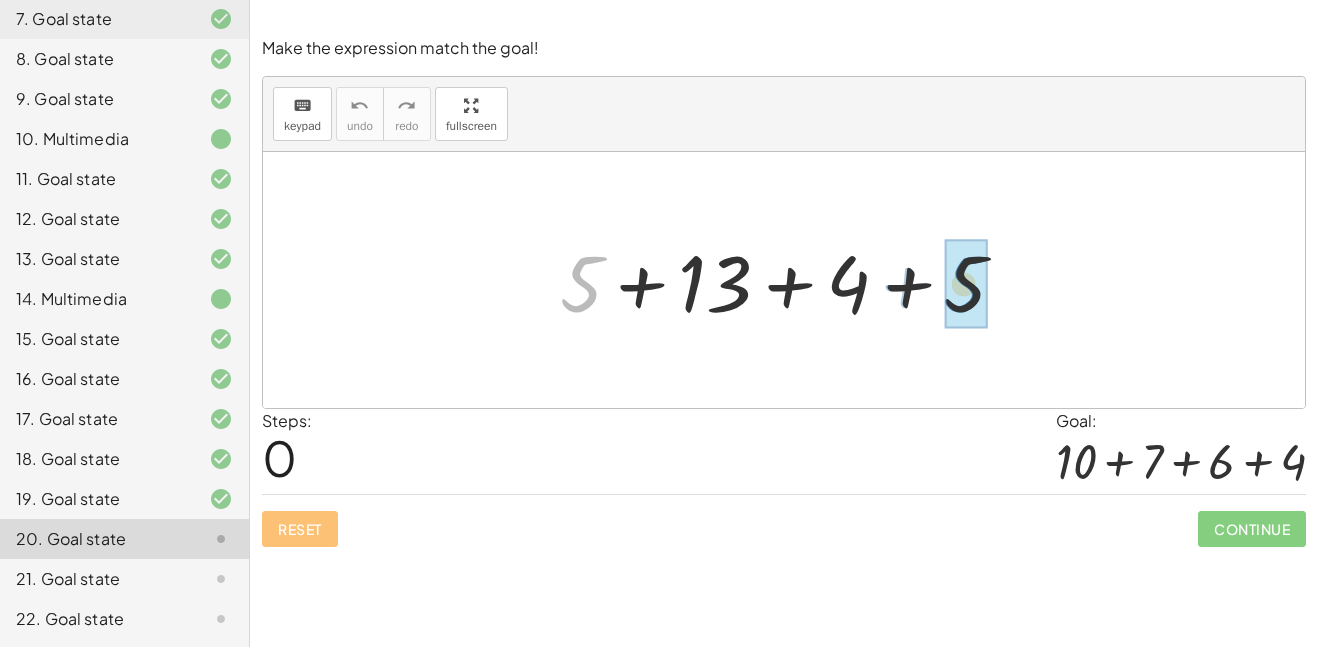 drag, startPoint x: 577, startPoint y: 281, endPoint x: 964, endPoint y: 281, distance: 387 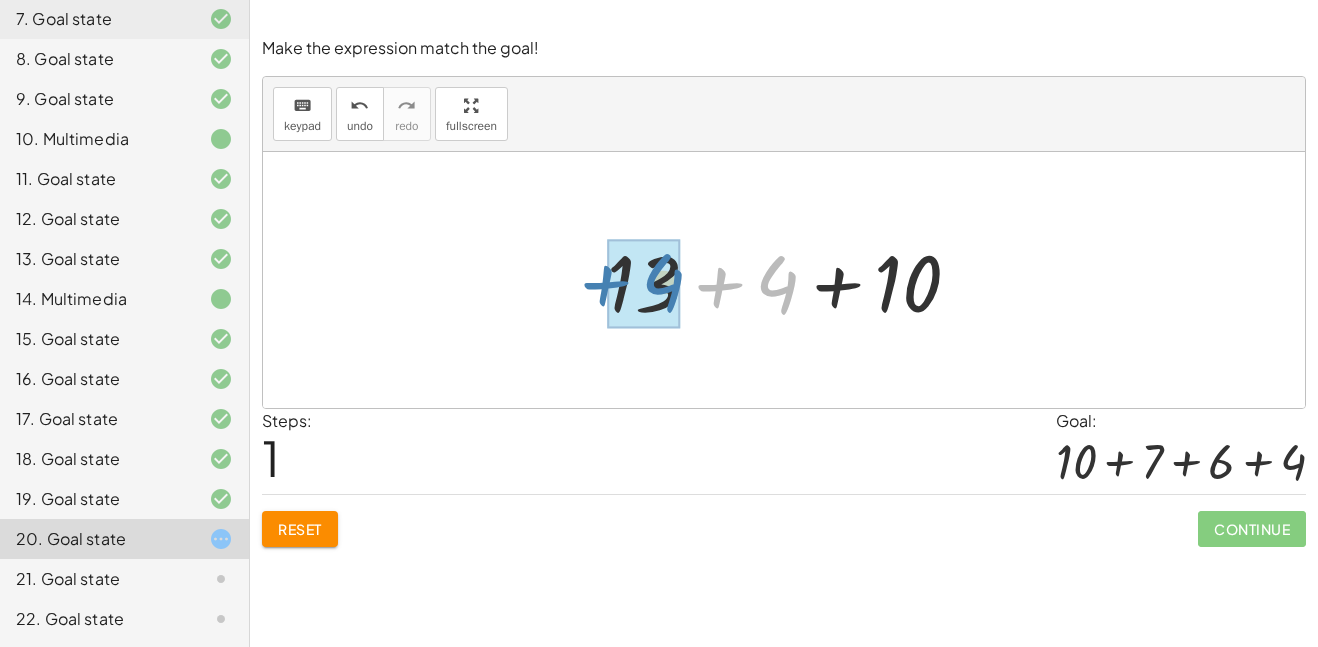 drag, startPoint x: 771, startPoint y: 287, endPoint x: 656, endPoint y: 285, distance: 115.01739 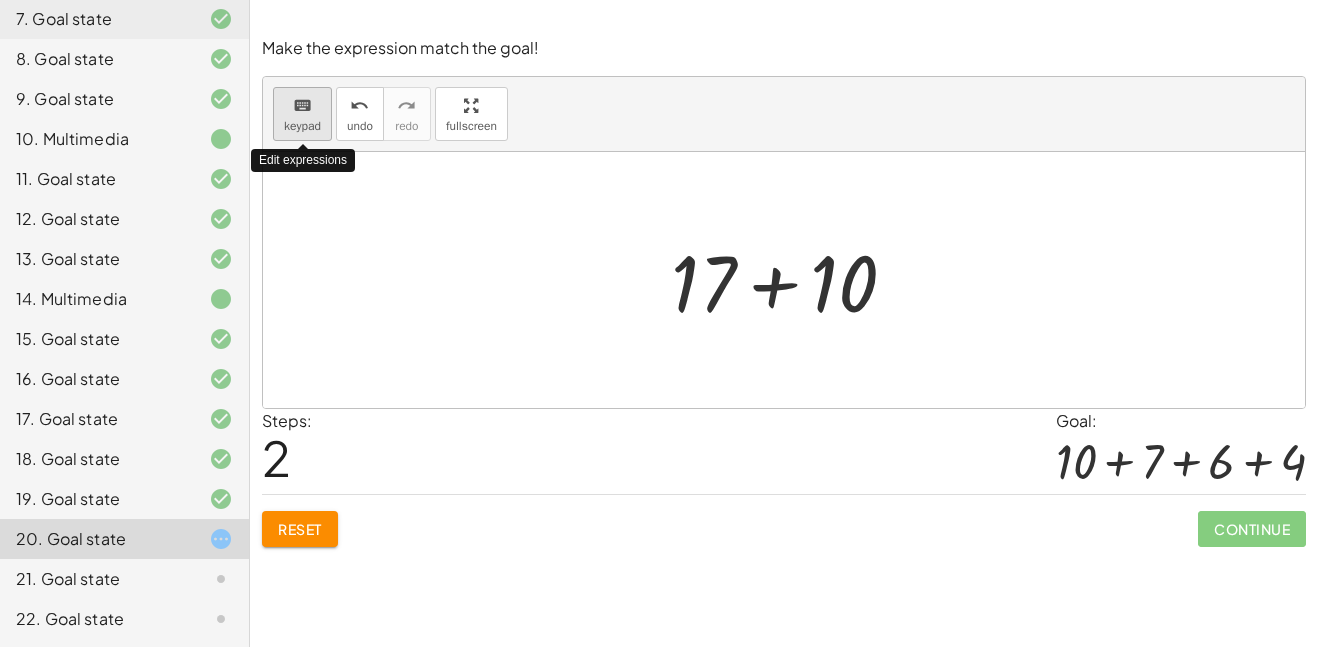 click on "keyboard" at bounding box center (302, 106) 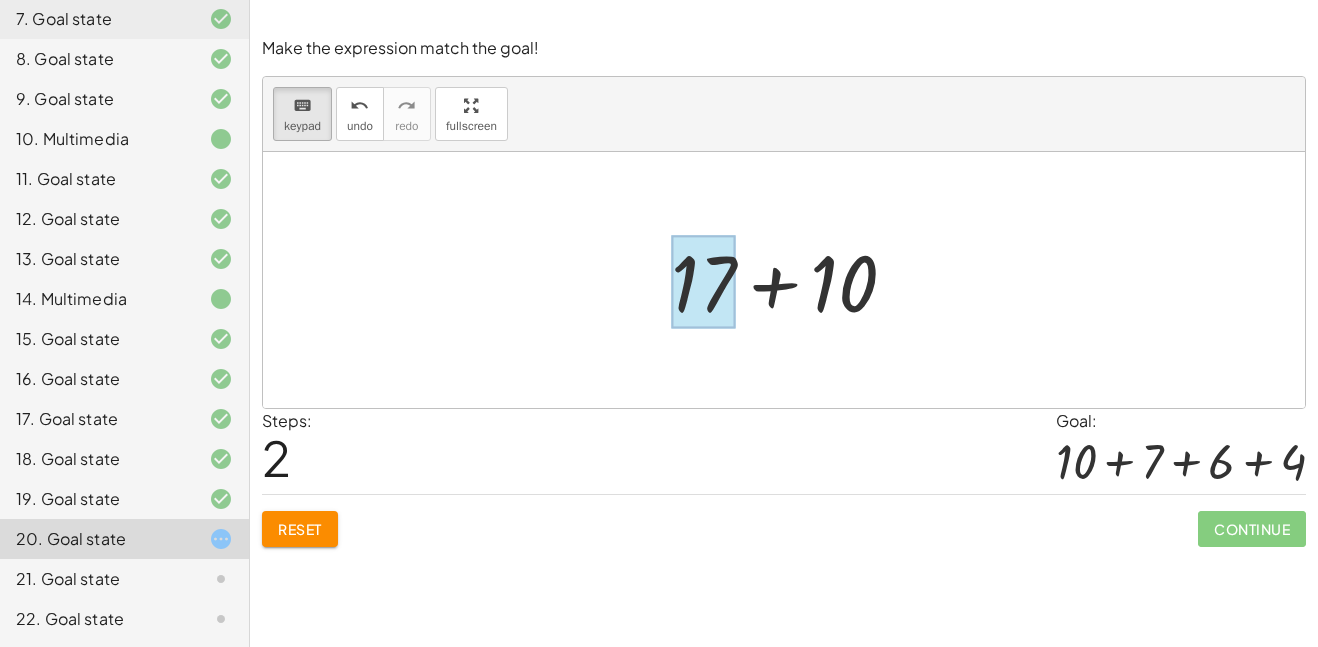 drag, startPoint x: 720, startPoint y: 260, endPoint x: 693, endPoint y: 263, distance: 27.166155 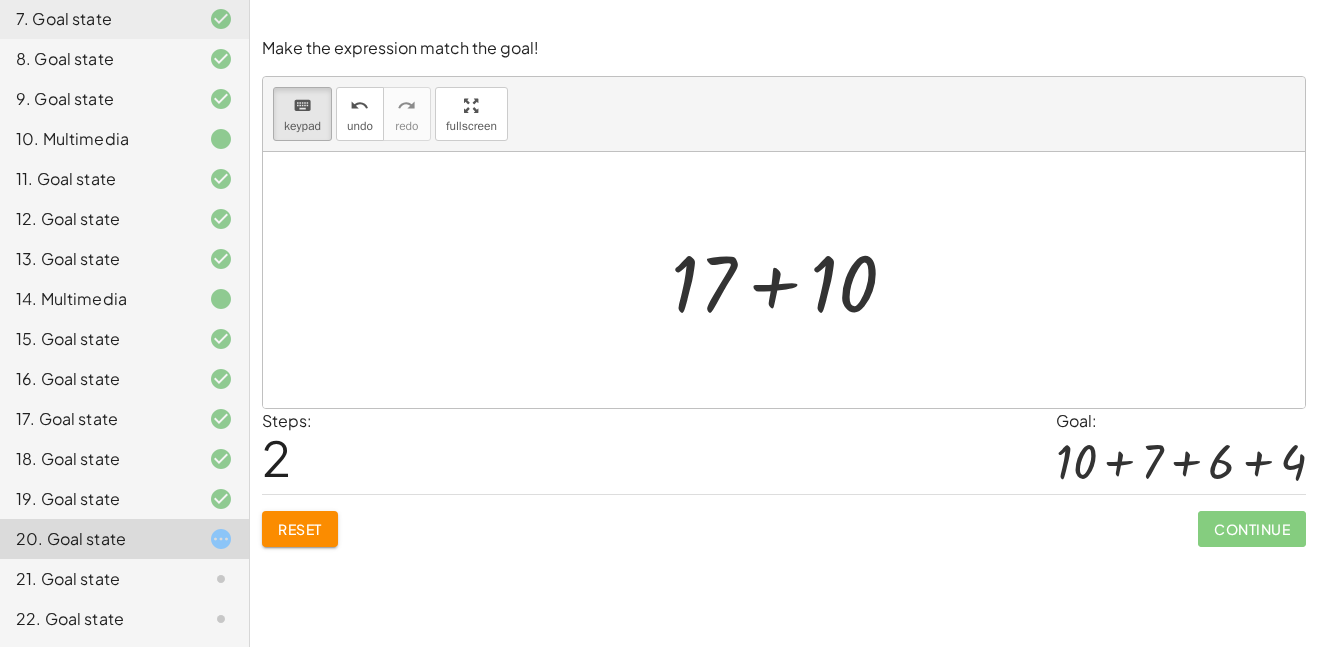 drag, startPoint x: 693, startPoint y: 263, endPoint x: 901, endPoint y: 247, distance: 208.61447 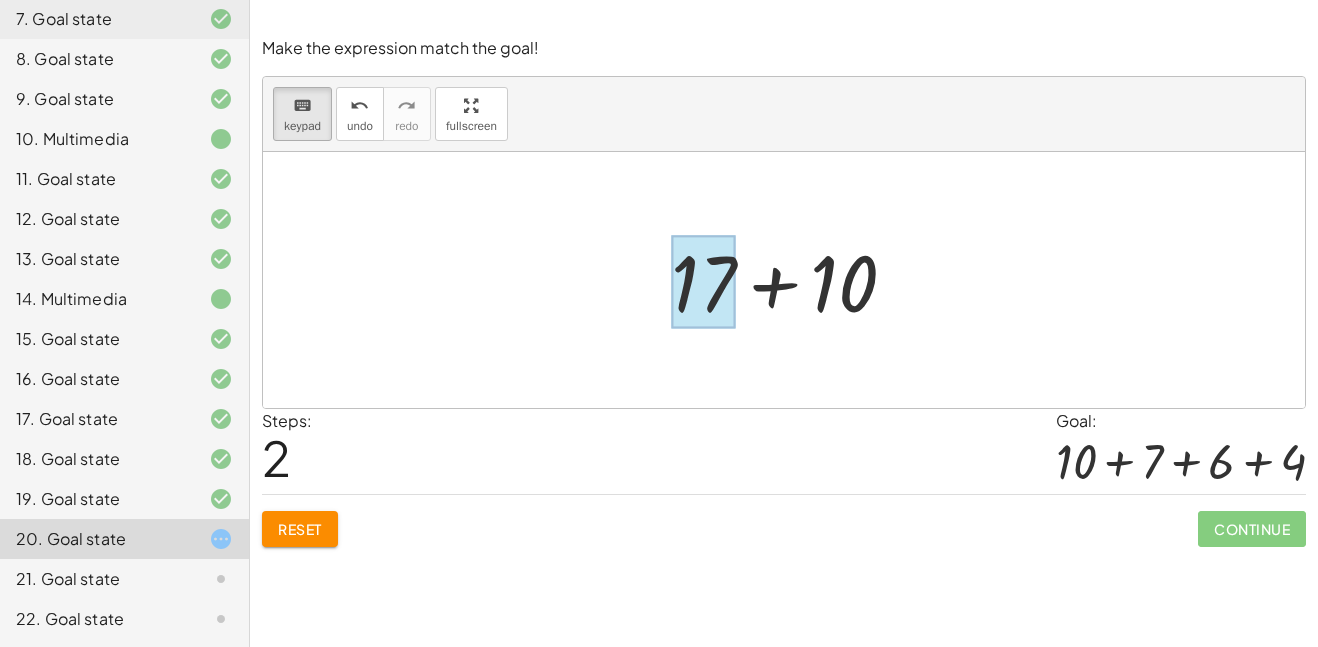 click at bounding box center [703, 282] 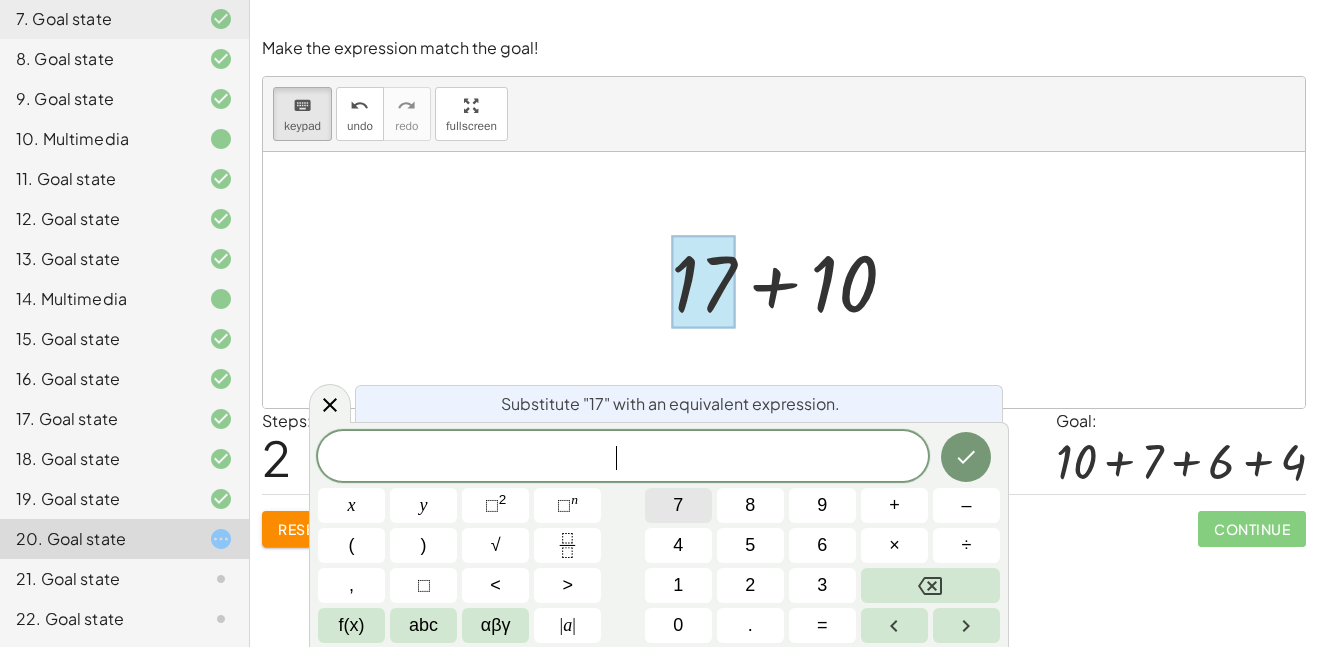 click on "7" at bounding box center (678, 505) 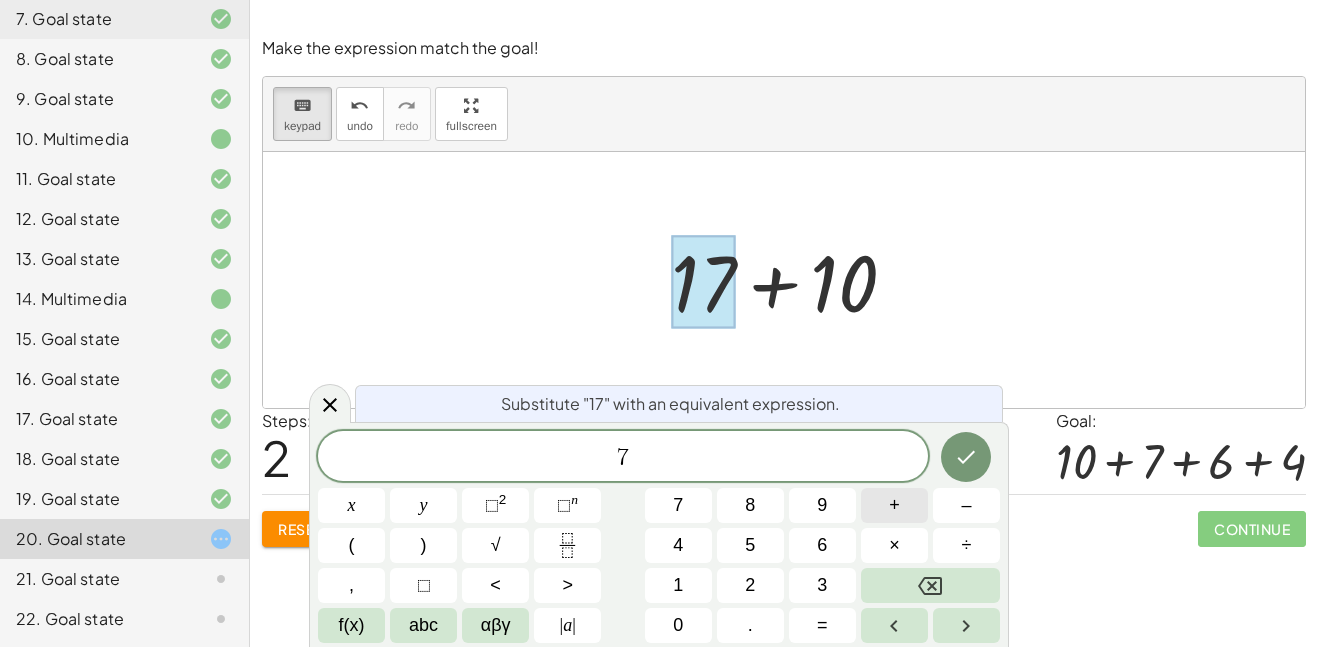 click on "+" at bounding box center (894, 505) 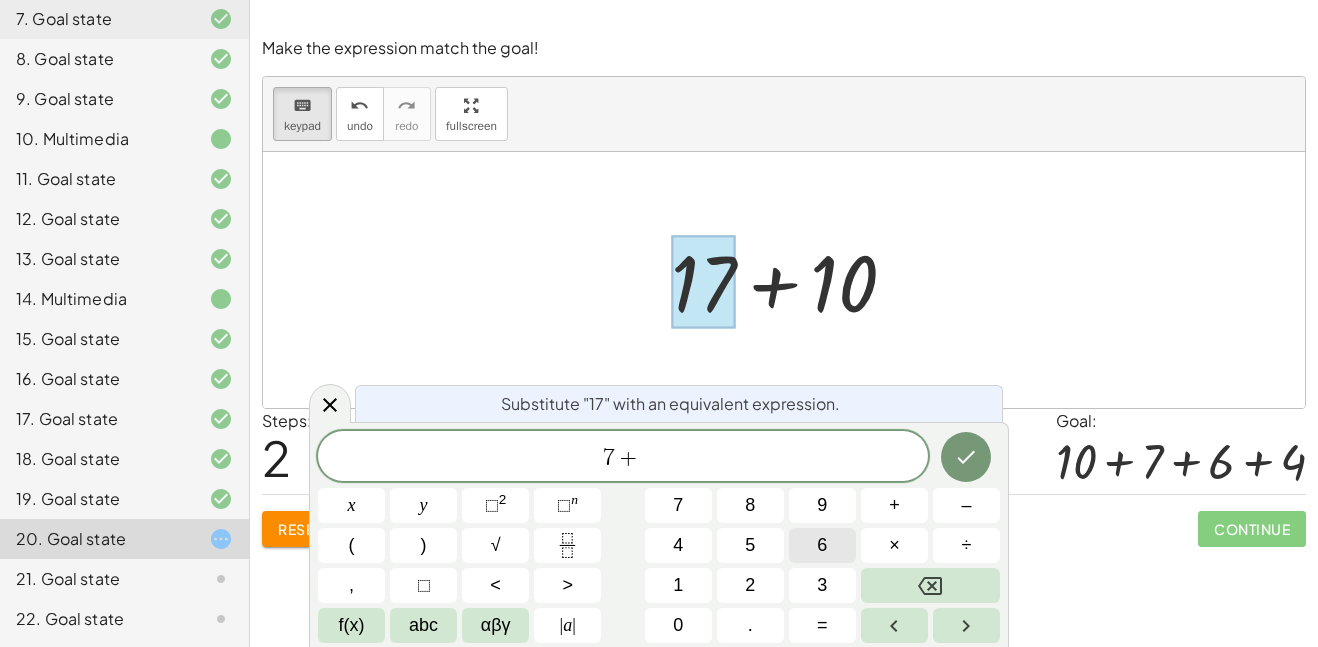 click on "6" at bounding box center [822, 545] 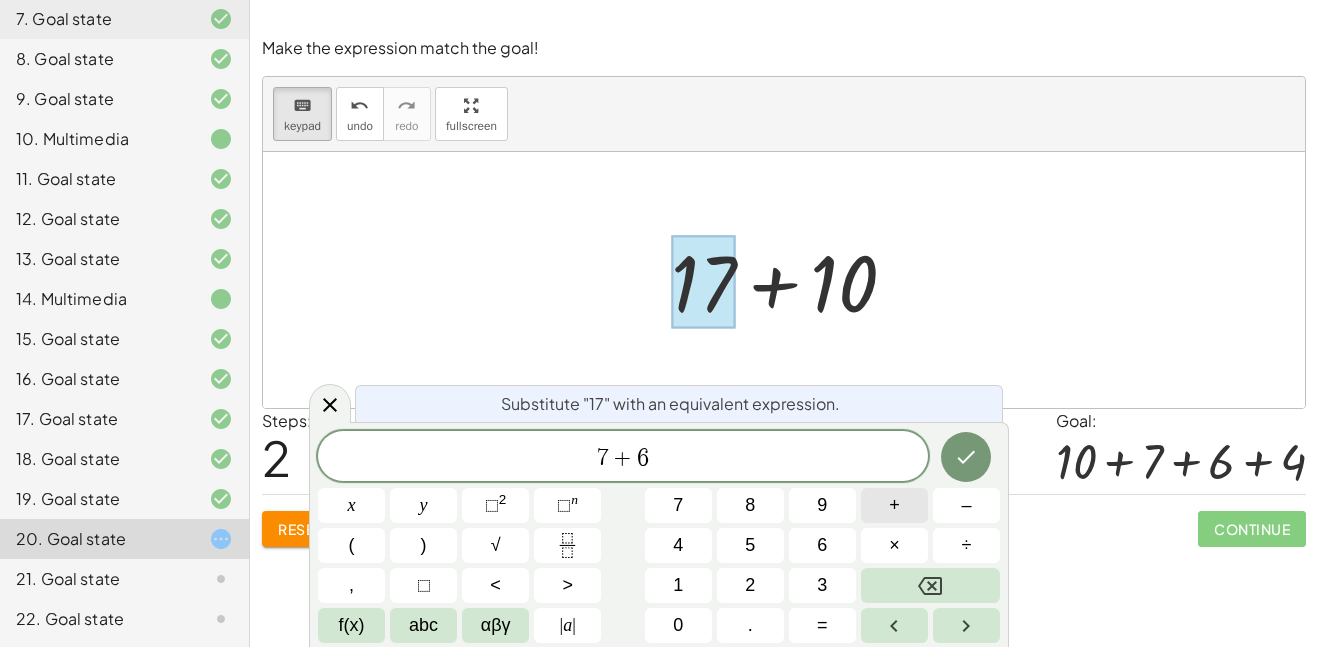 click on "+" at bounding box center (894, 505) 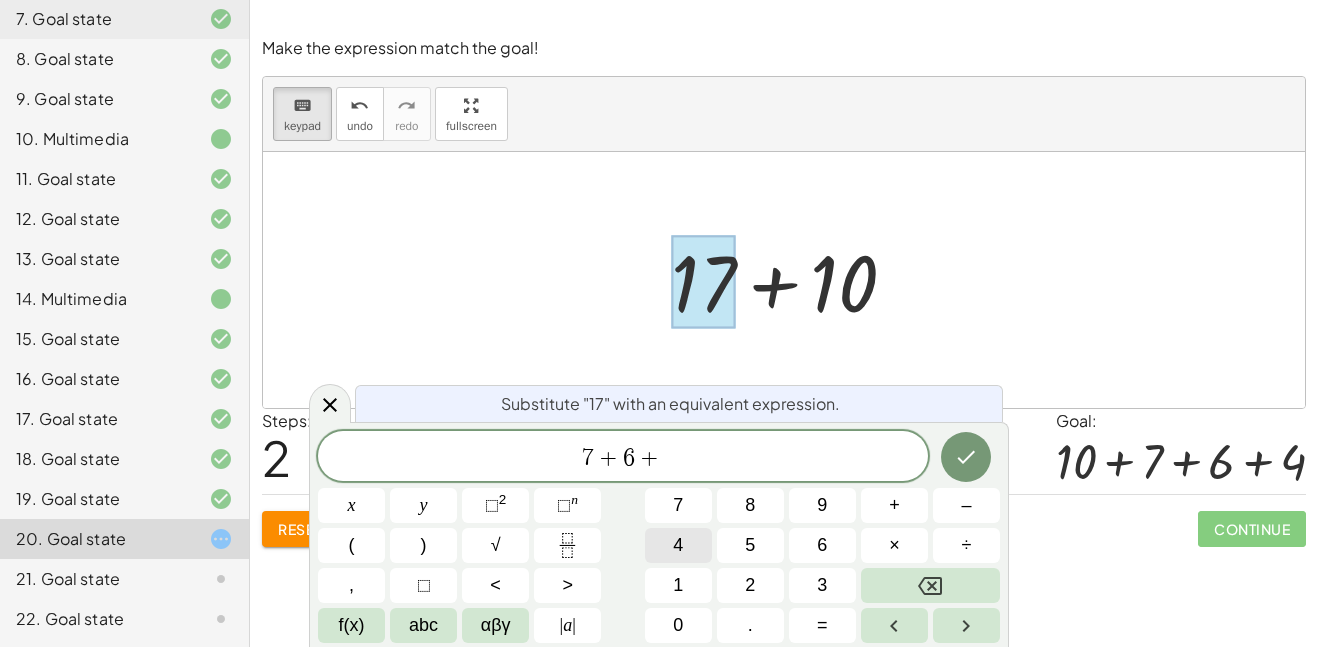 click on "4" at bounding box center [678, 545] 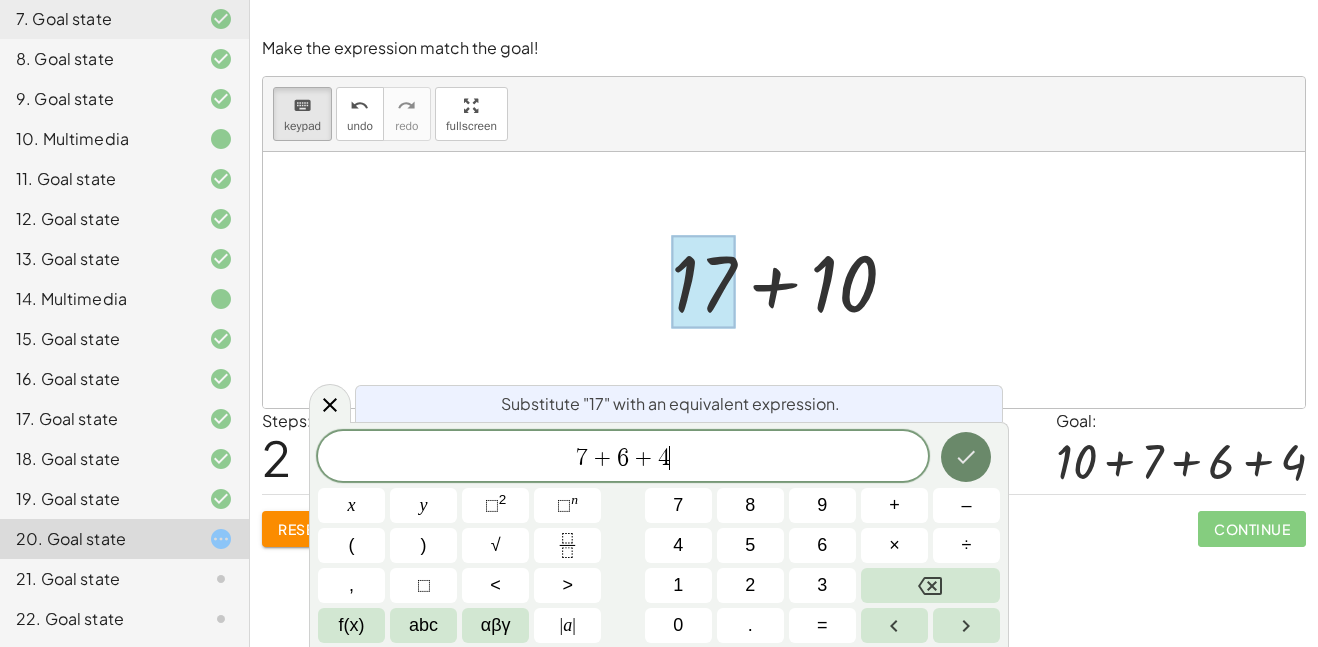 click 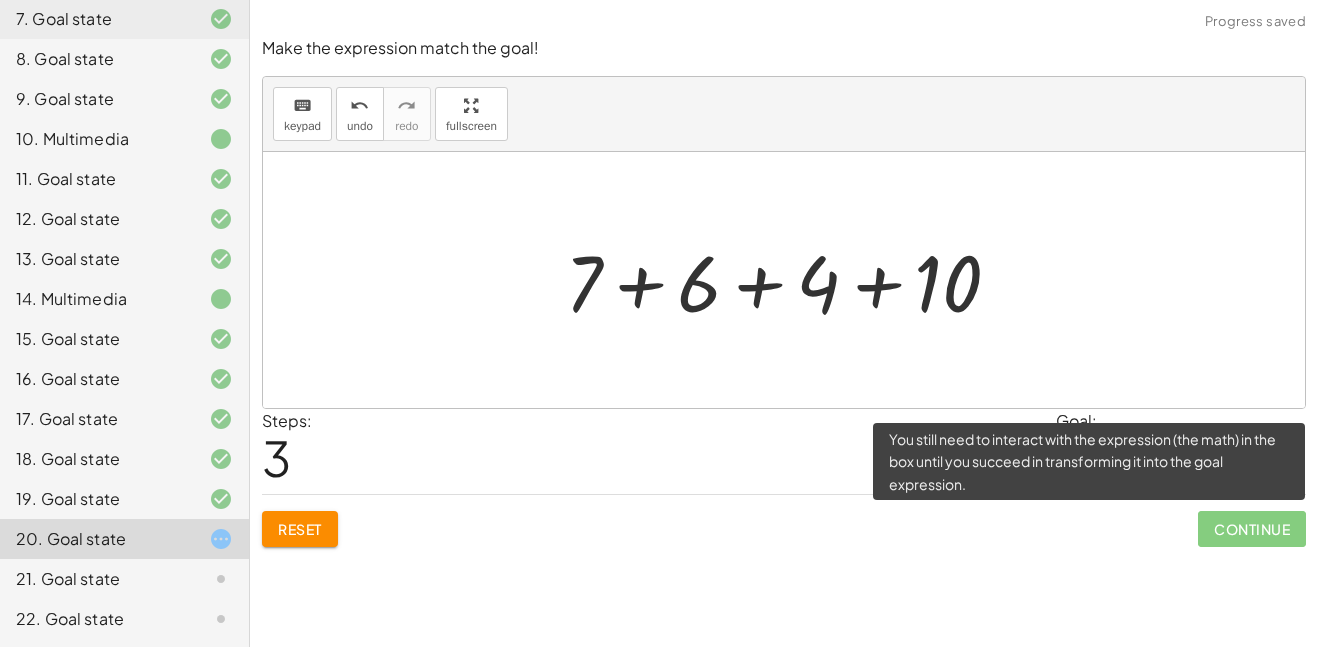 click on "Continue" 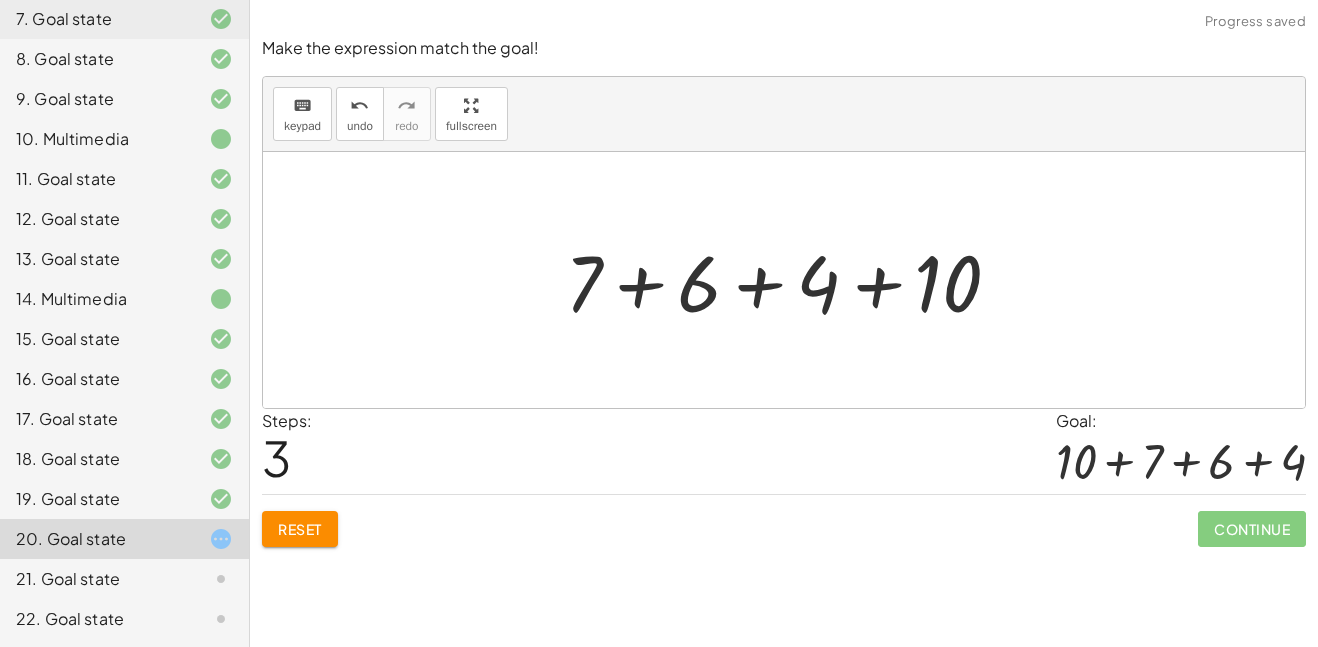 click at bounding box center [791, 280] 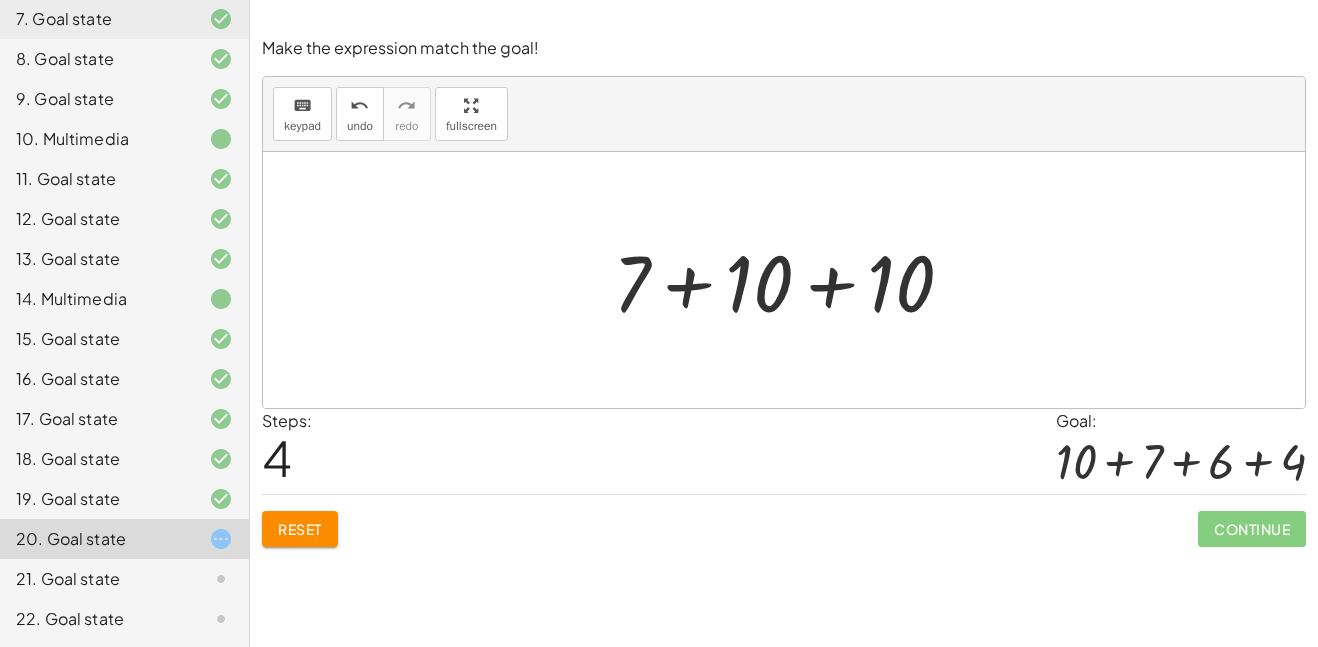 click on "Reset   Continue" at bounding box center [784, 520] 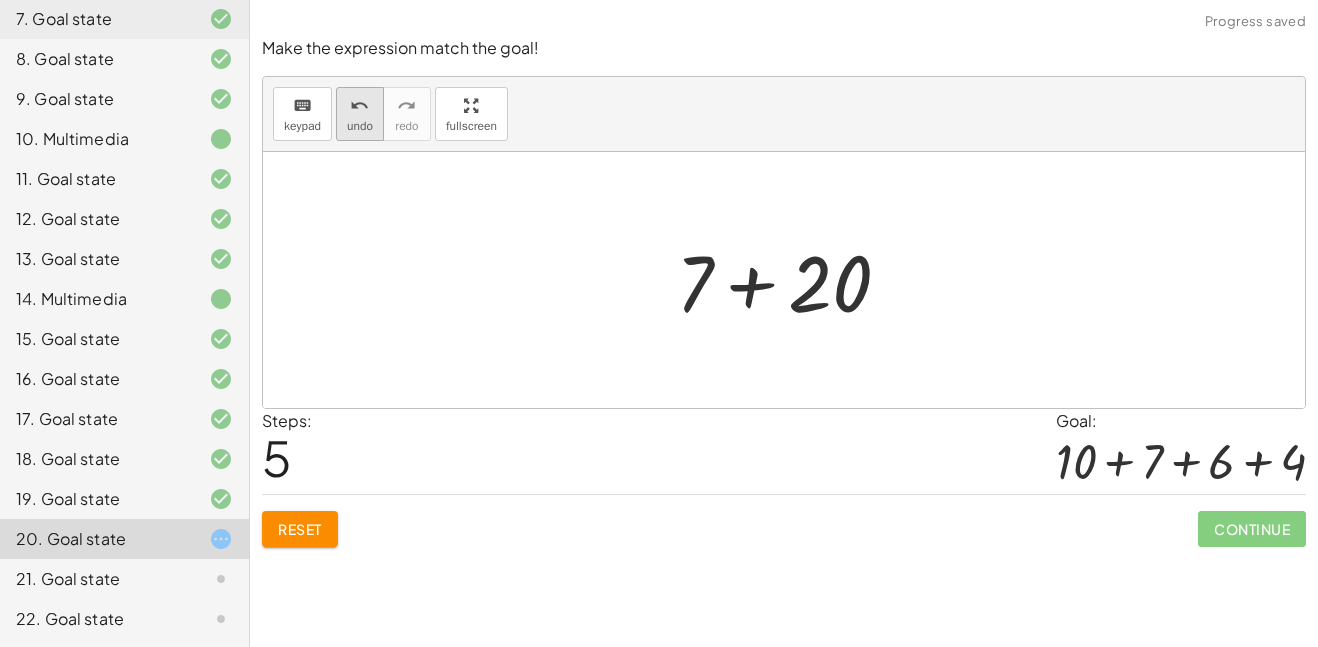 click on "undo" at bounding box center [360, 126] 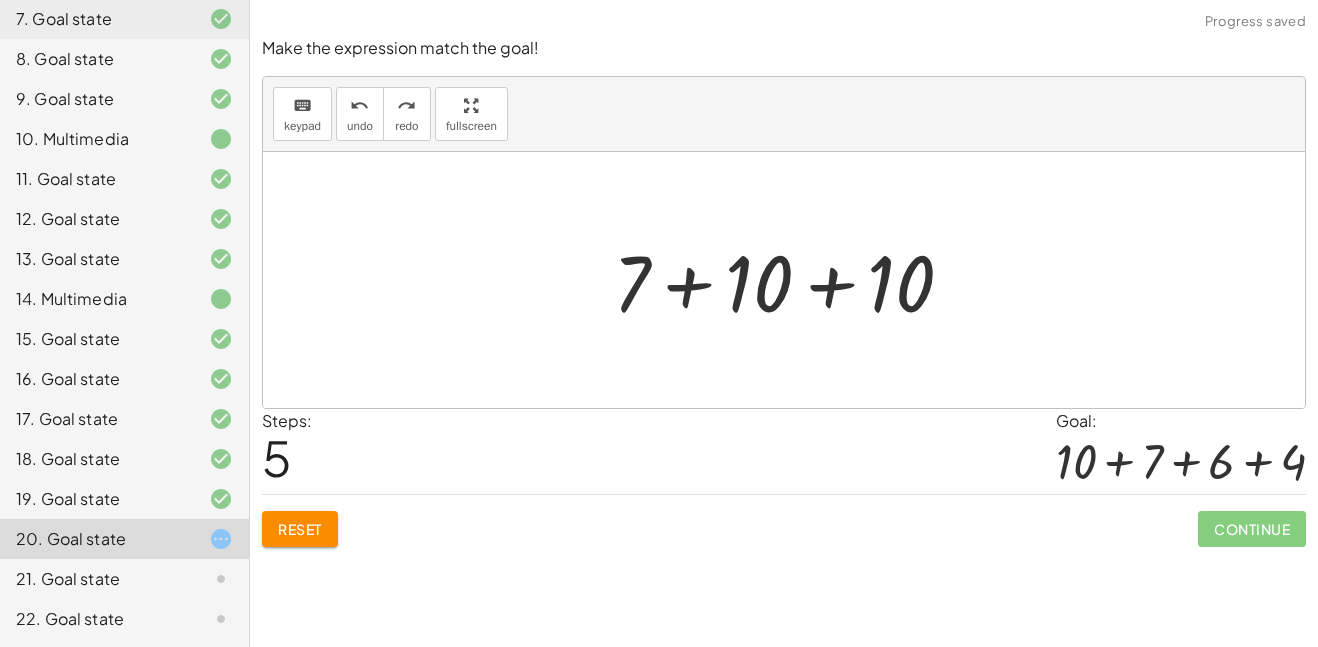 click at bounding box center (791, 280) 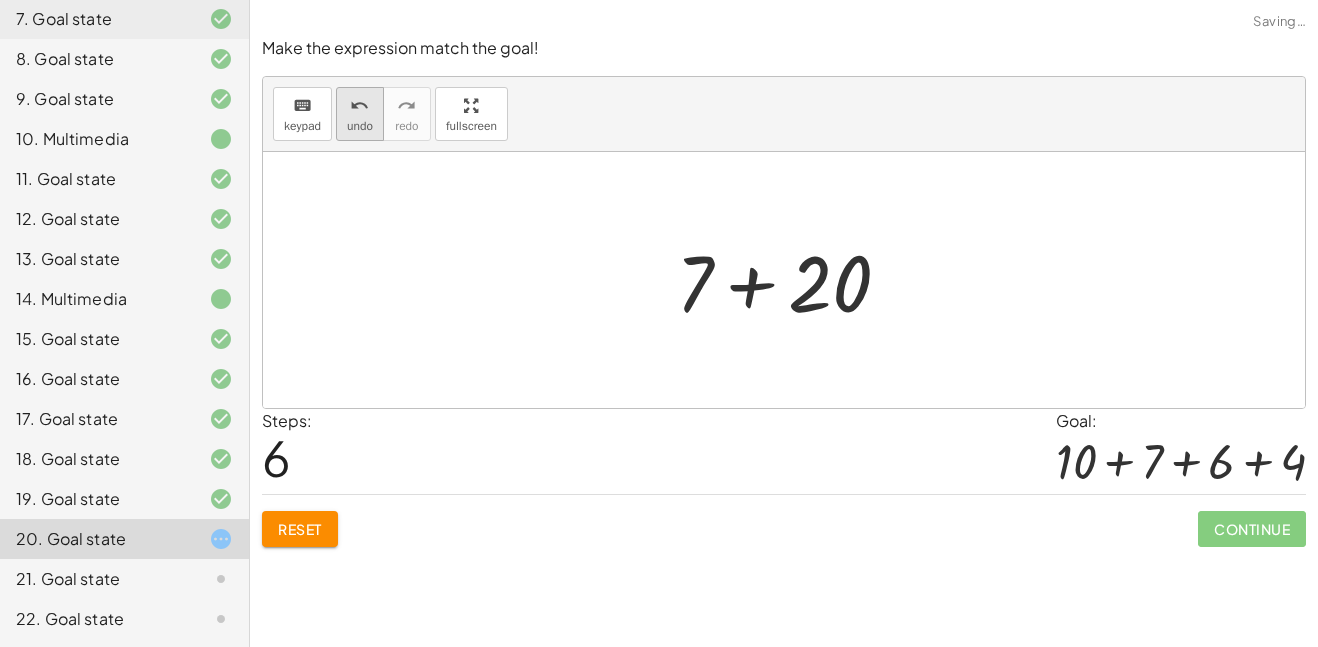 click on "undo" at bounding box center [360, 126] 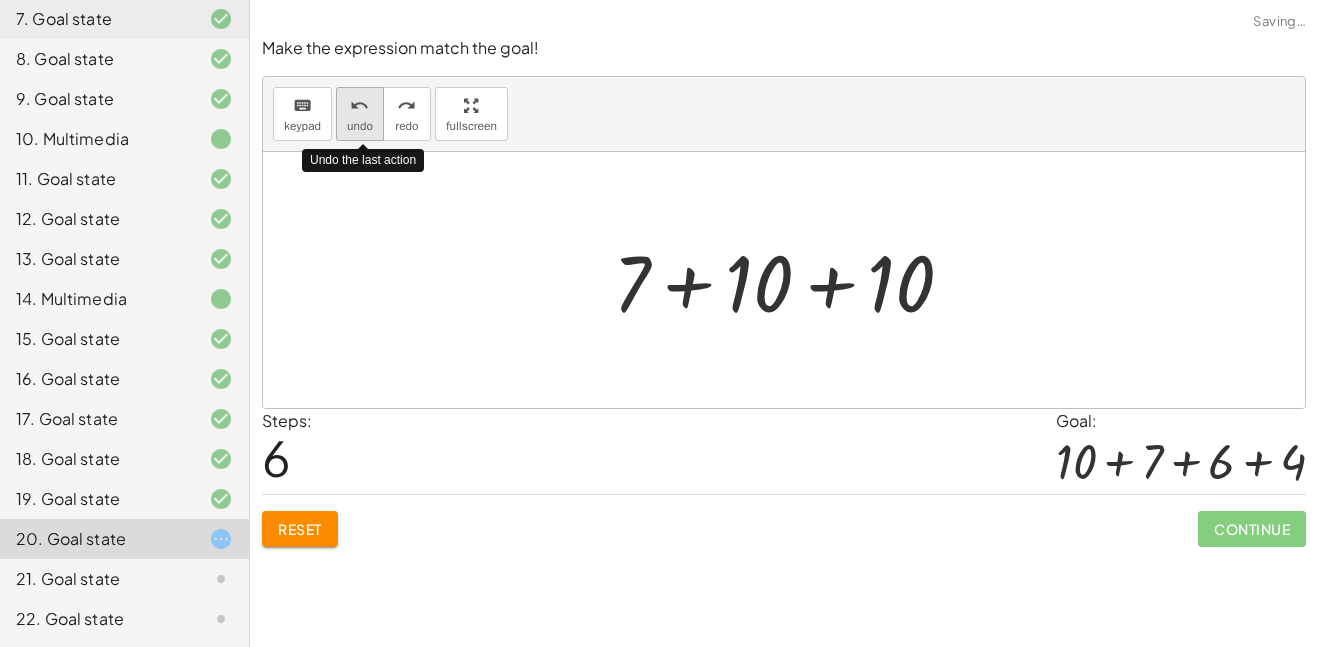 click on "undo" at bounding box center [360, 126] 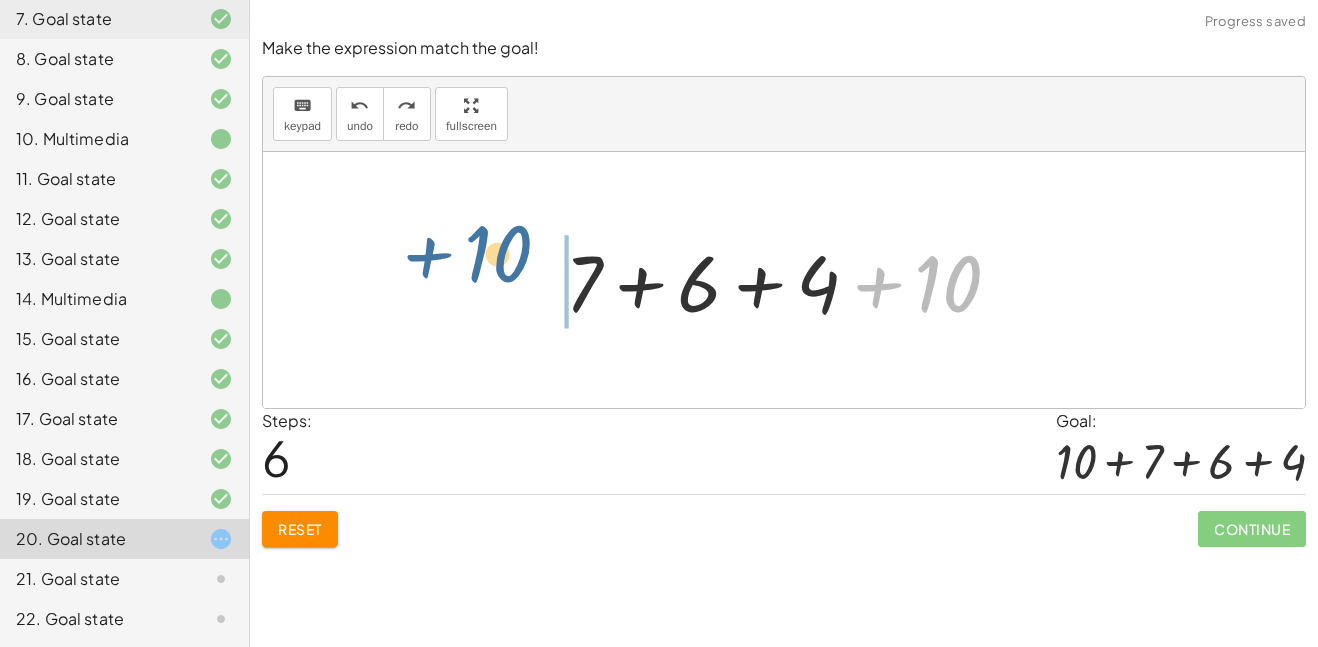 drag, startPoint x: 936, startPoint y: 294, endPoint x: 482, endPoint y: 269, distance: 454.6878 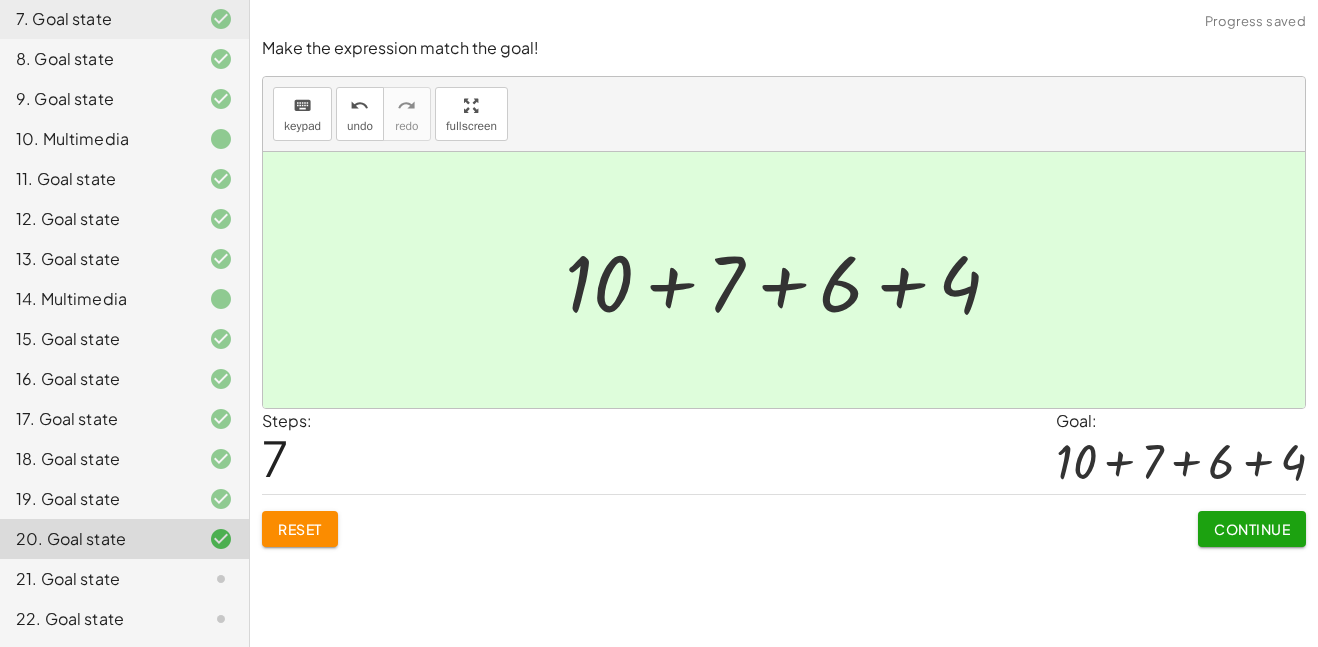 click on "Continue" 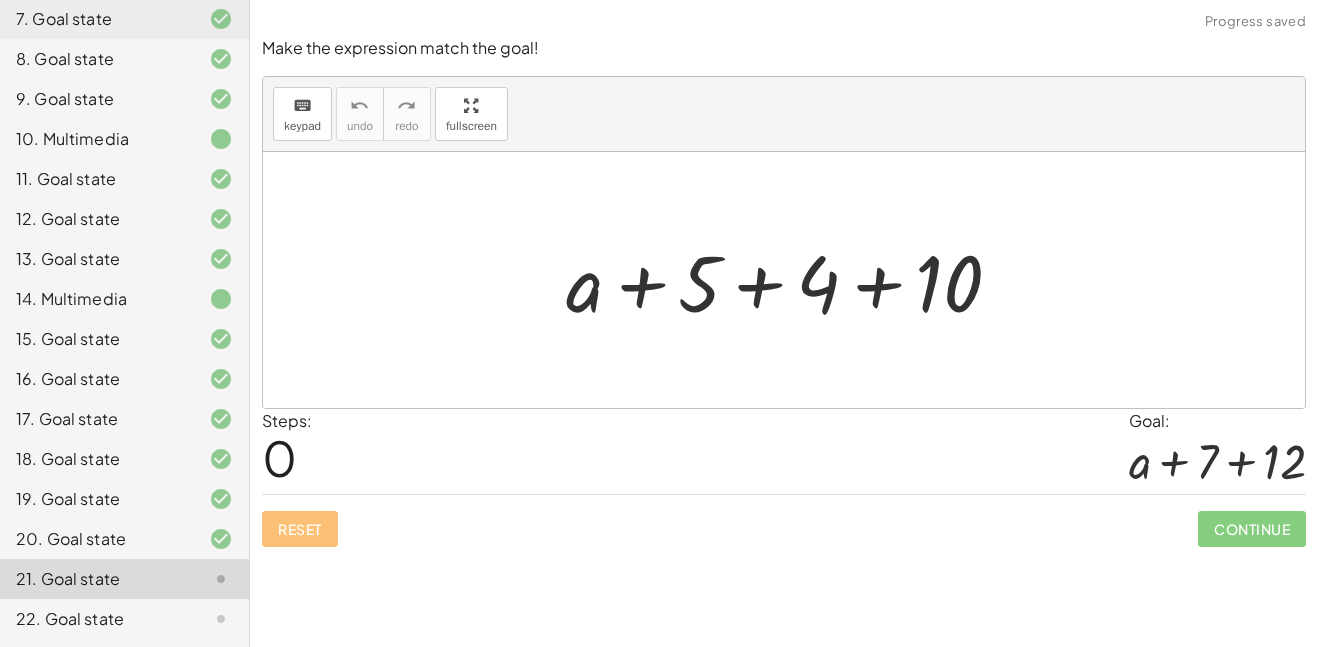 click at bounding box center [791, 280] 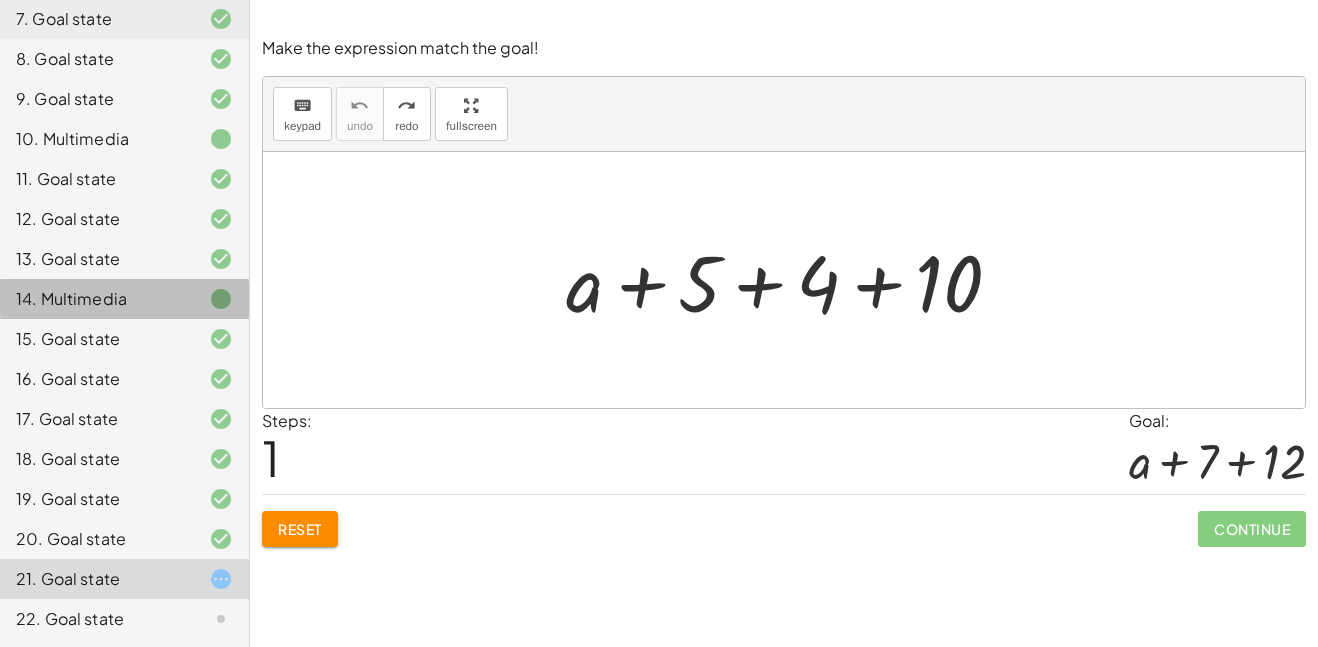 click on "14. Multimedia" 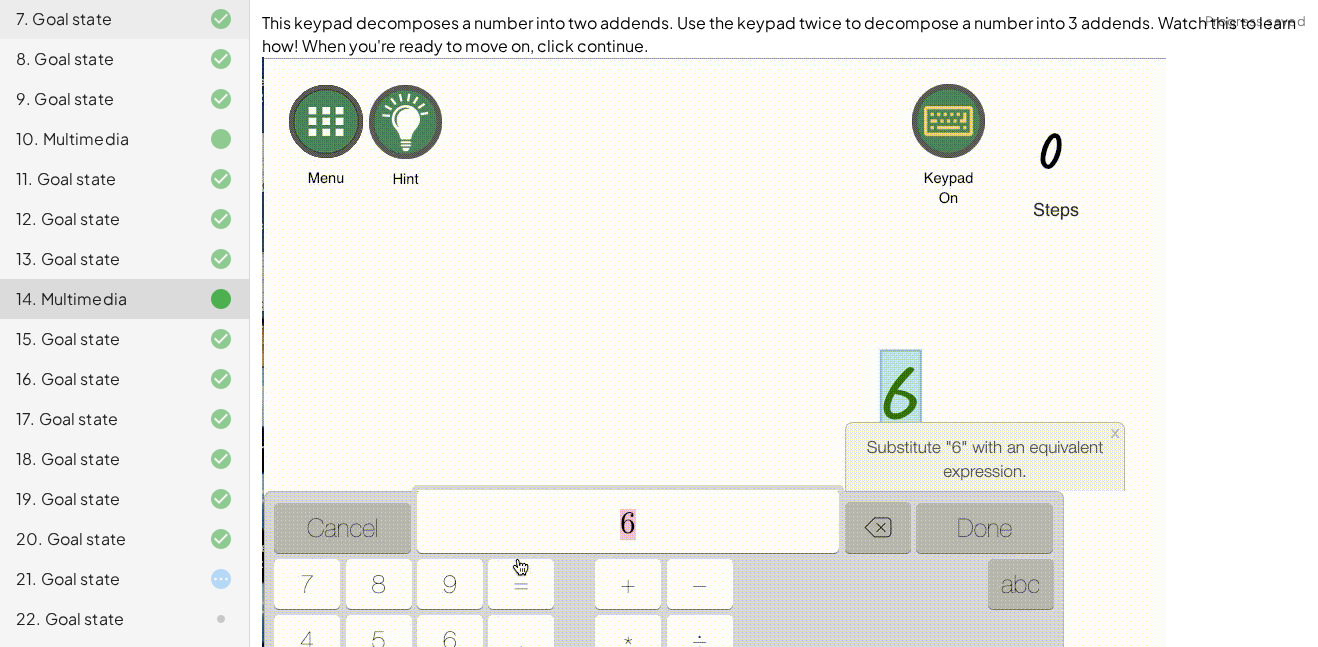 click on "20. Goal state" 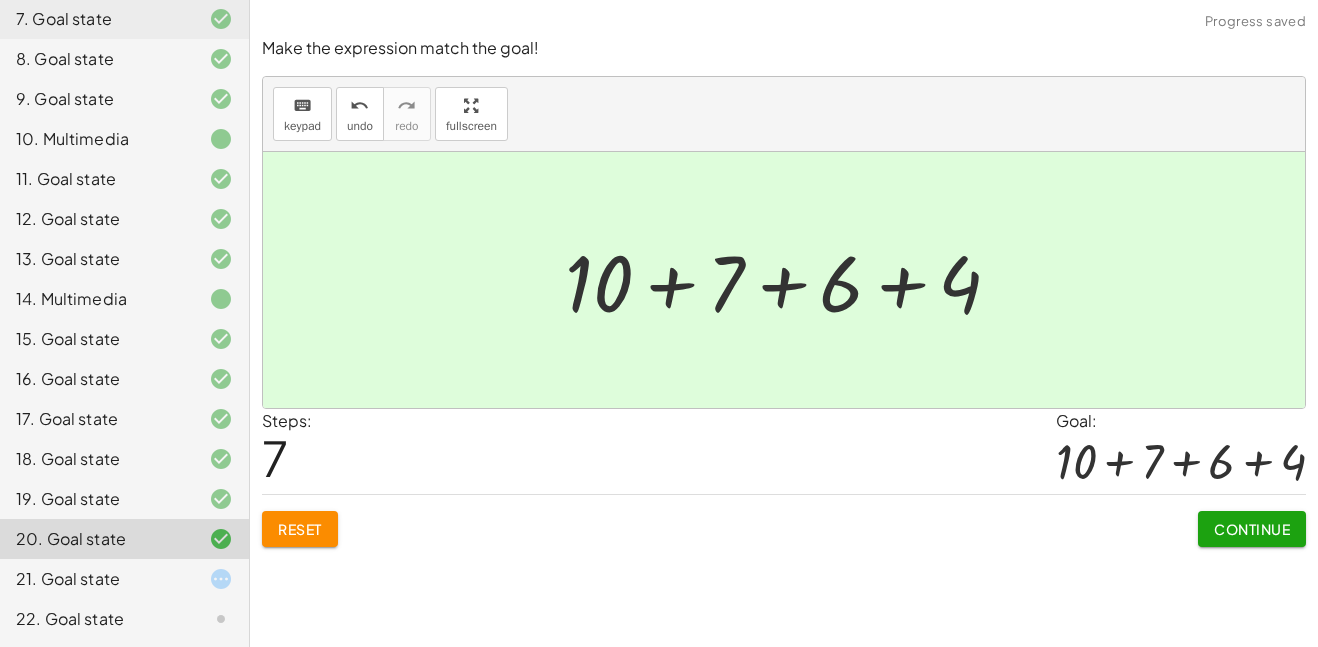 click 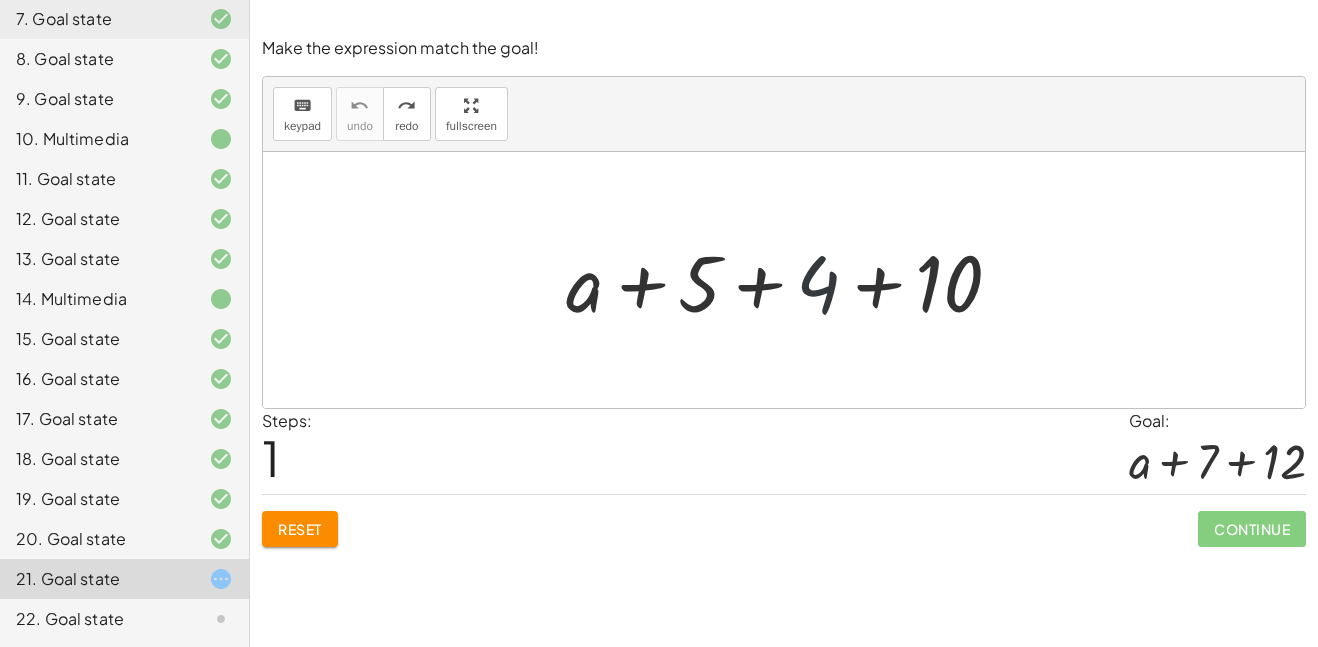 click at bounding box center [791, 280] 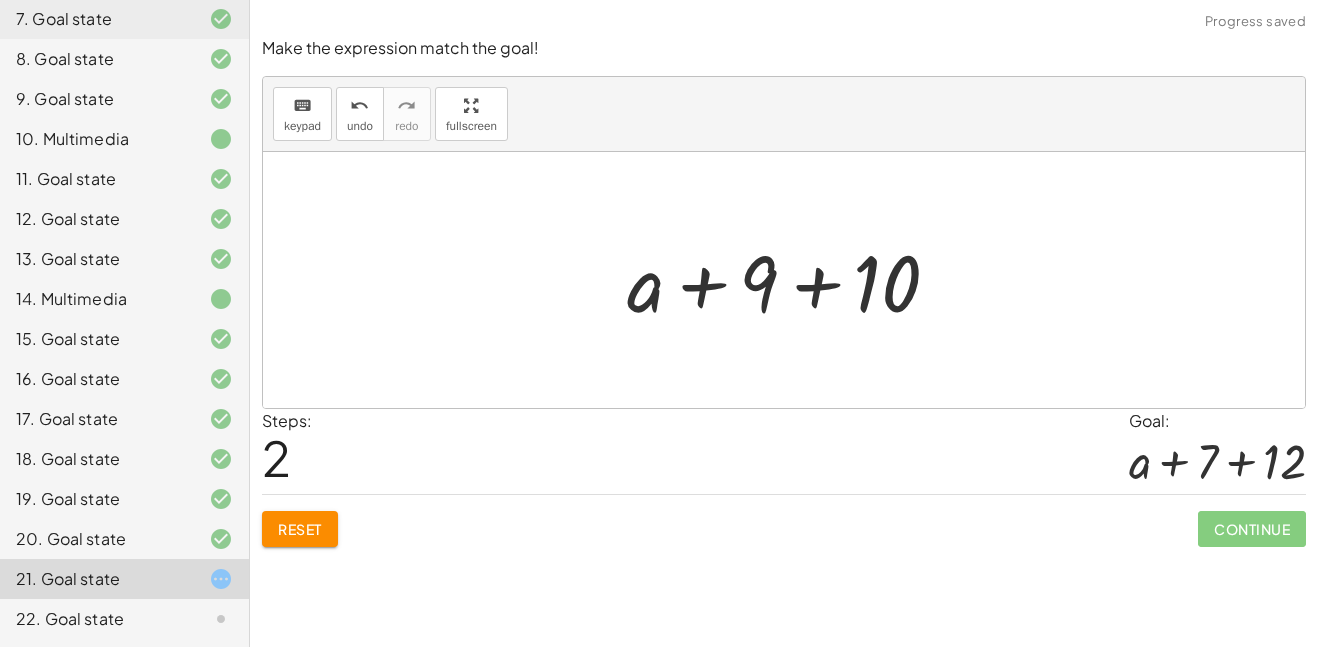 click at bounding box center [791, 280] 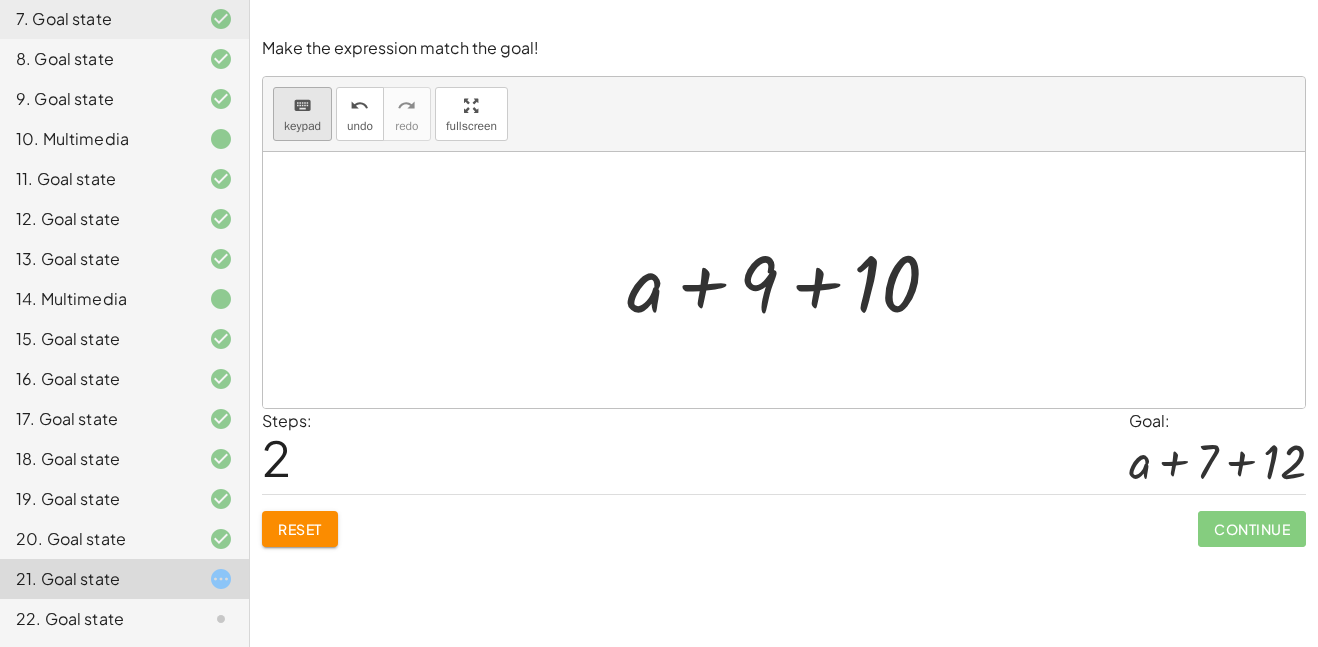 click on "keypad" at bounding box center [302, 126] 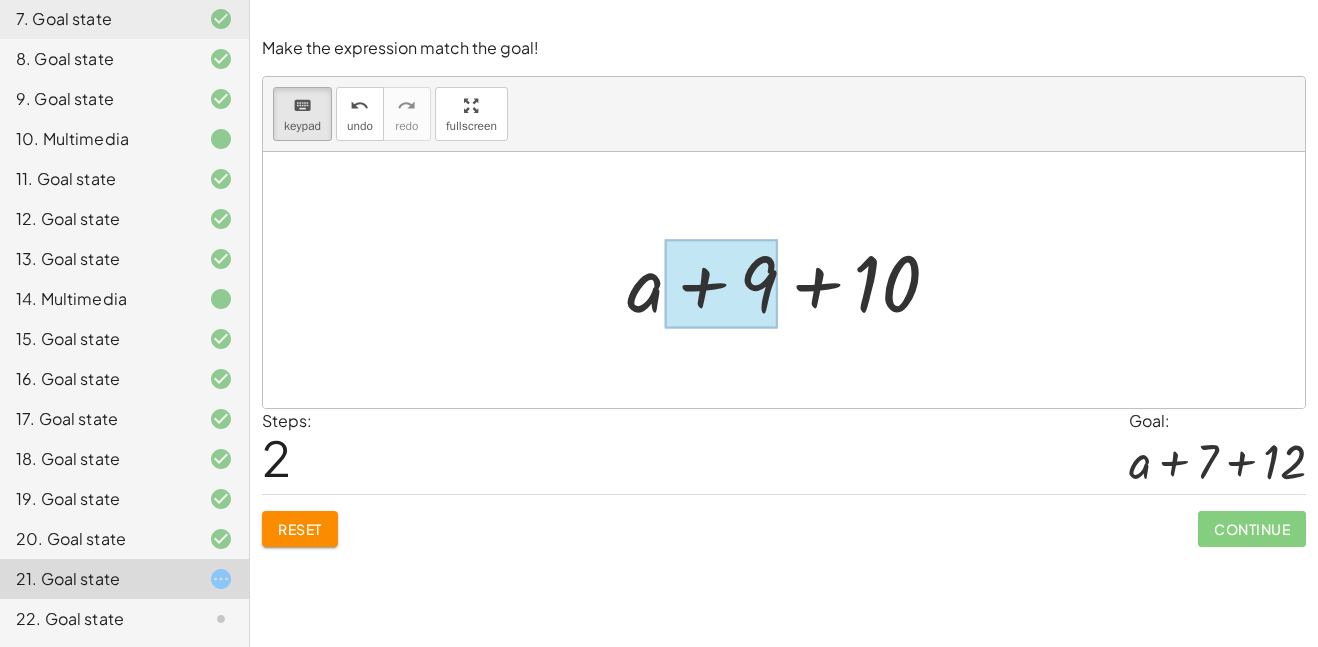 click at bounding box center (722, 284) 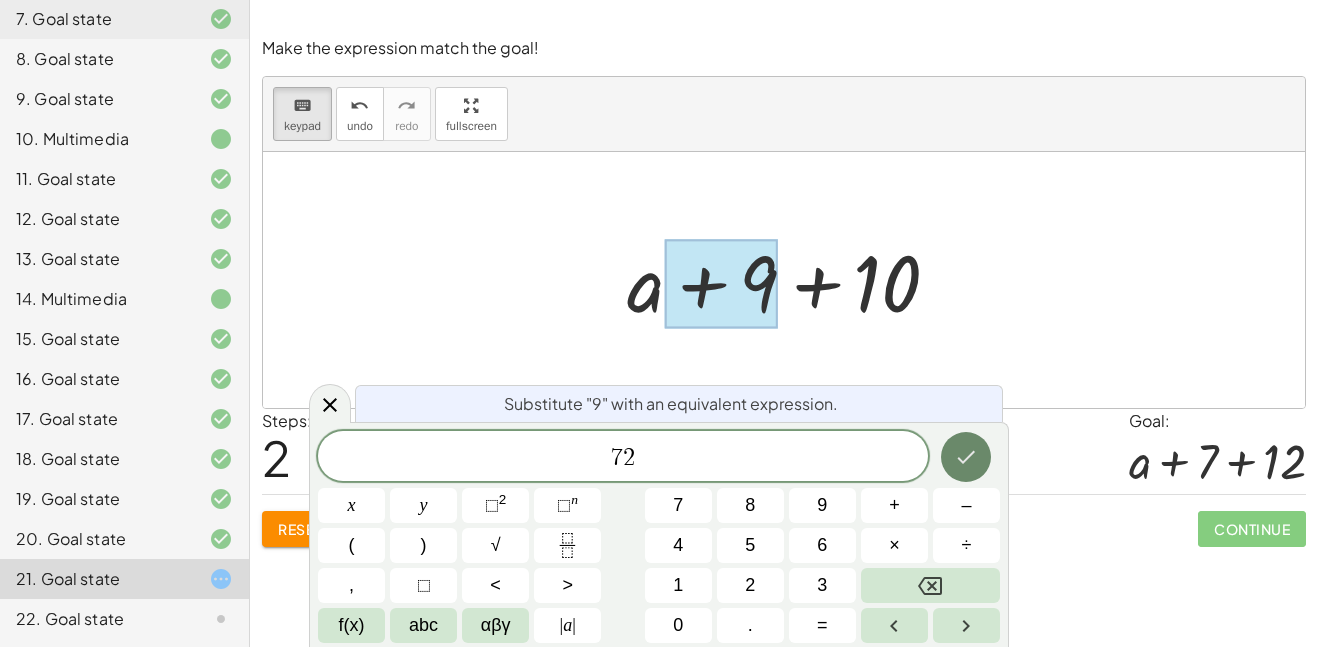 click 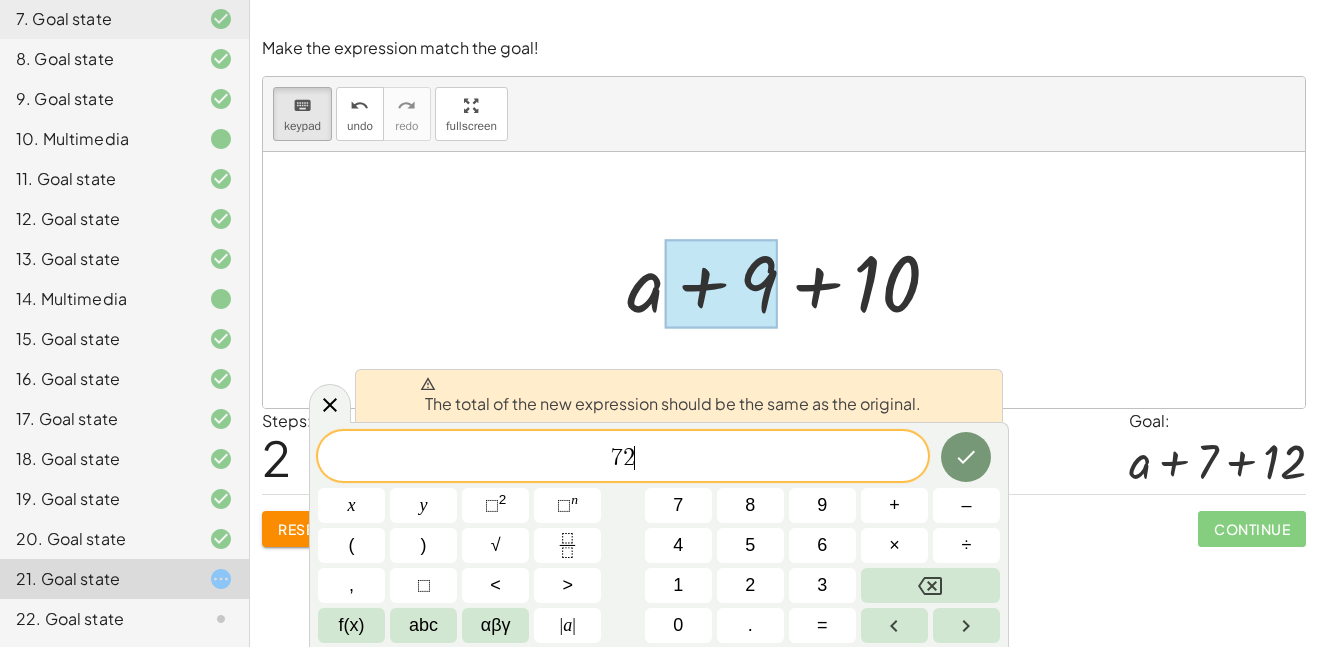 click on "7 2 ​" at bounding box center [623, 458] 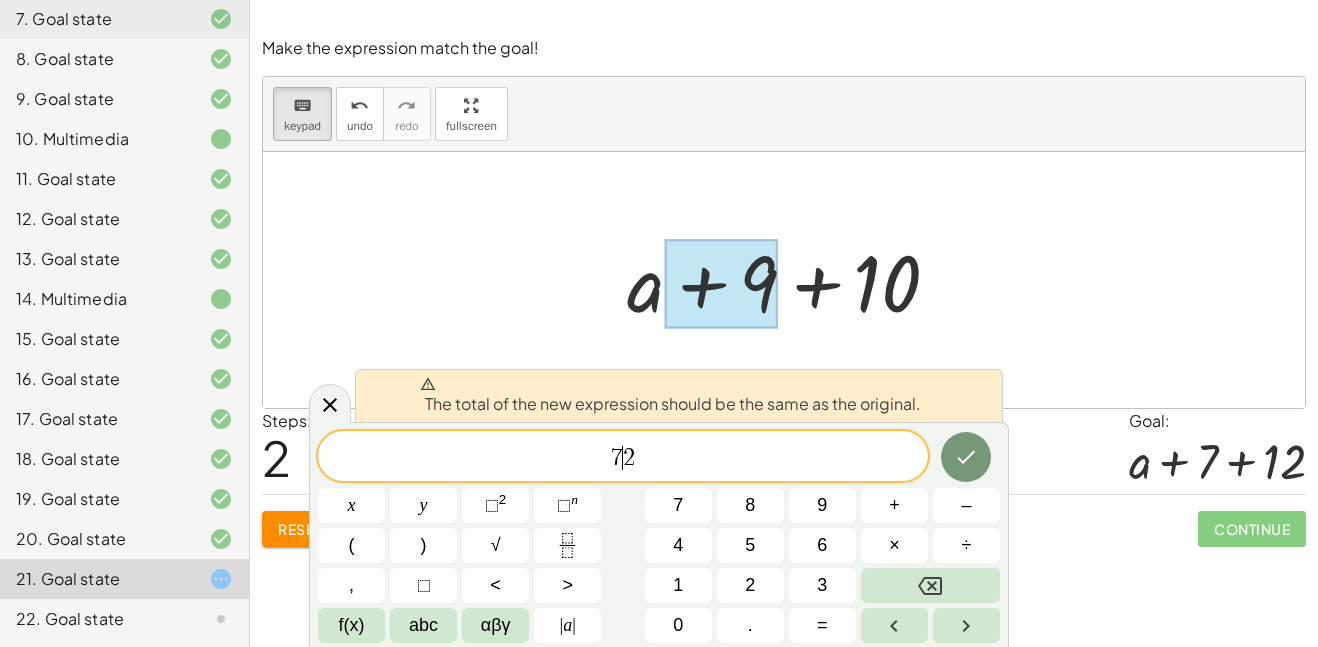 click on "2" at bounding box center (629, 458) 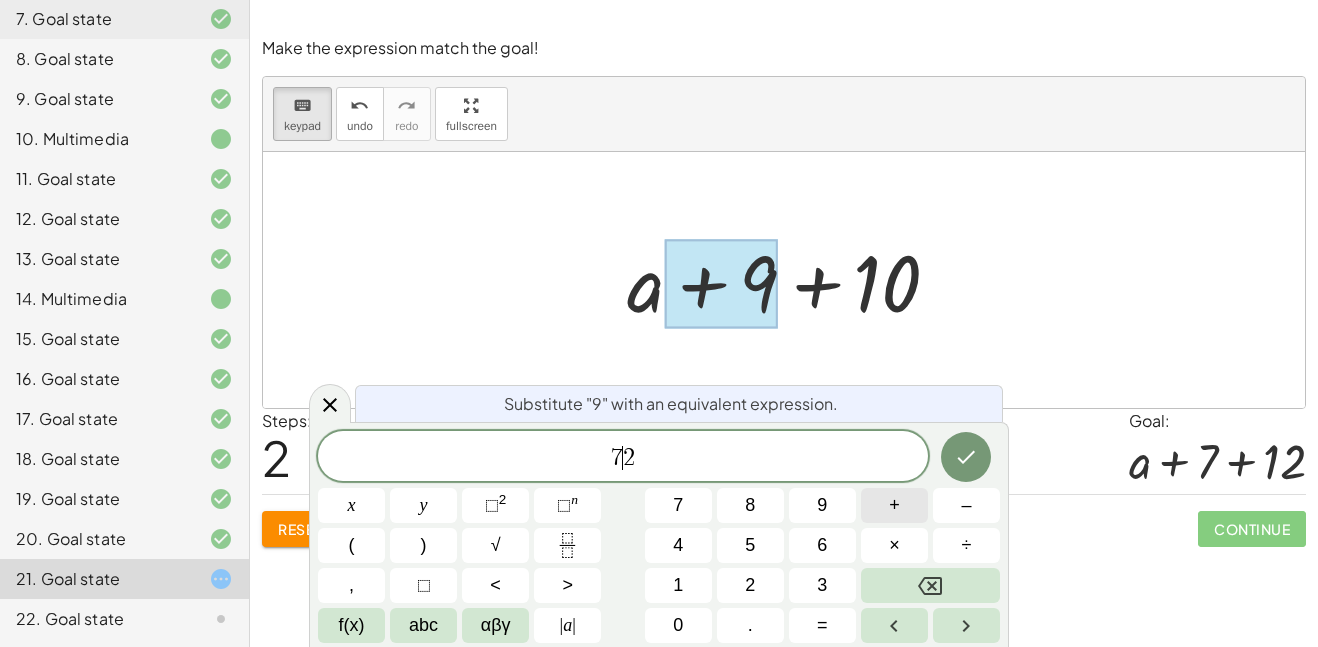 click on "+" at bounding box center (894, 505) 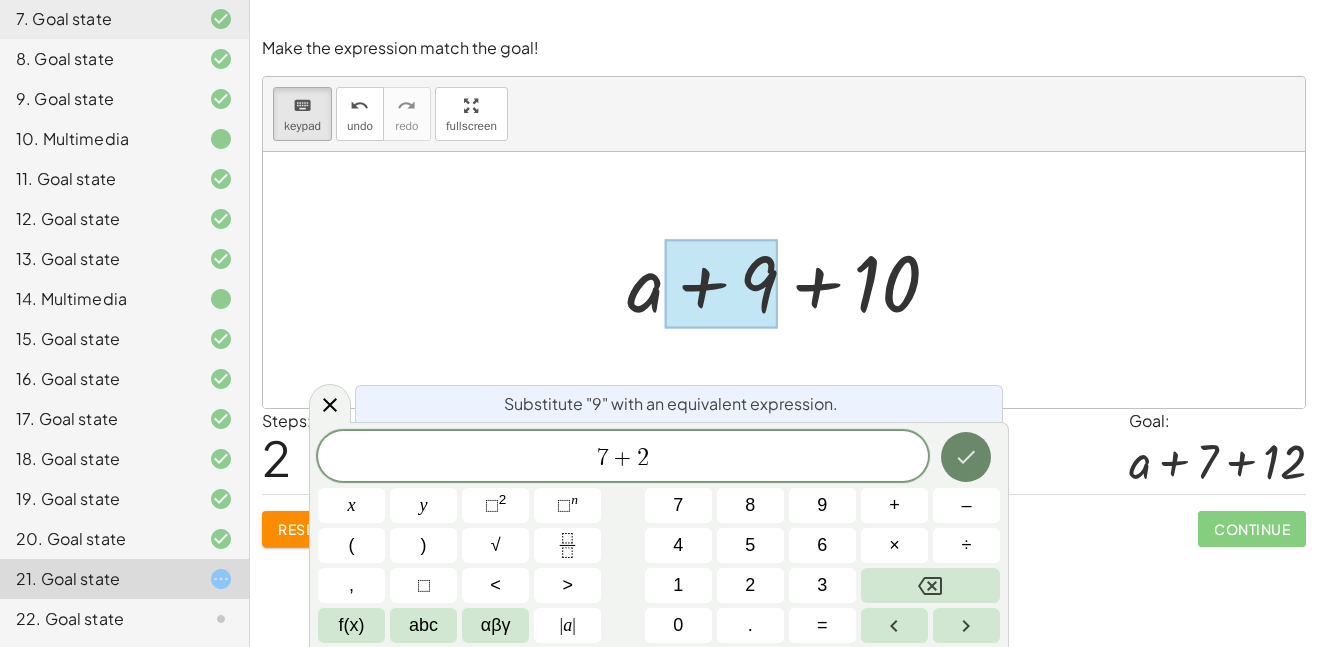 click at bounding box center [966, 457] 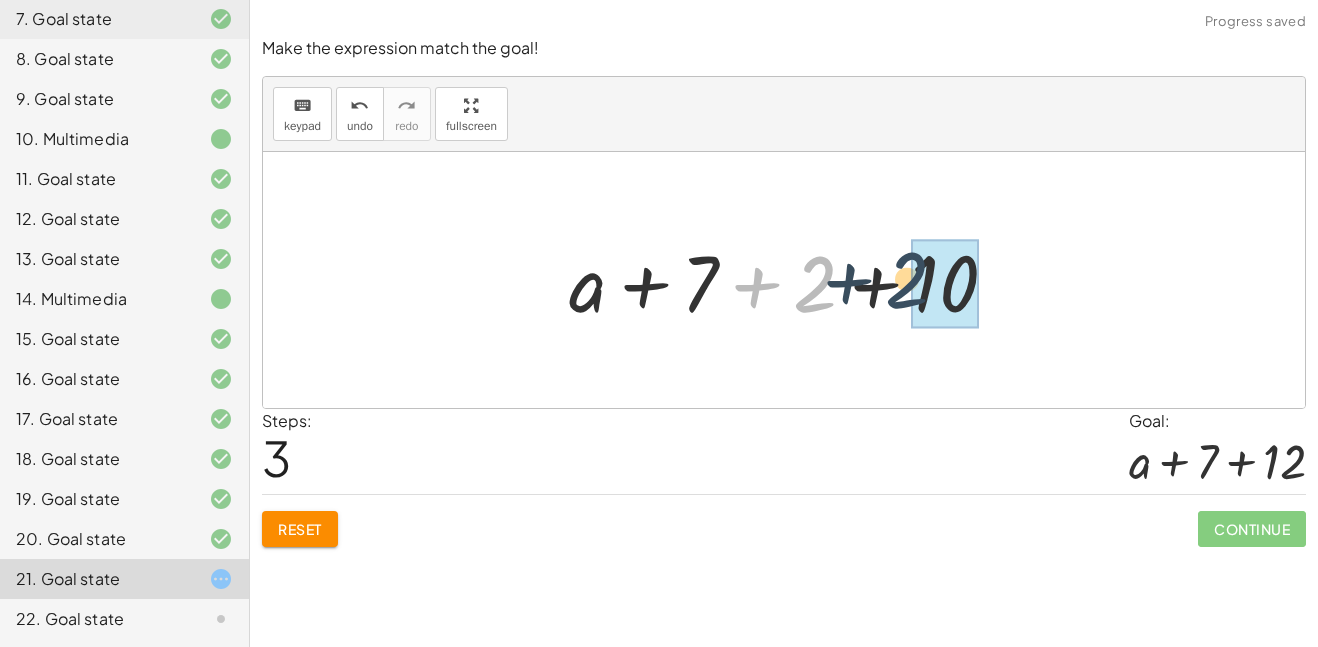 drag, startPoint x: 811, startPoint y: 265, endPoint x: 967, endPoint y: 256, distance: 156.2594 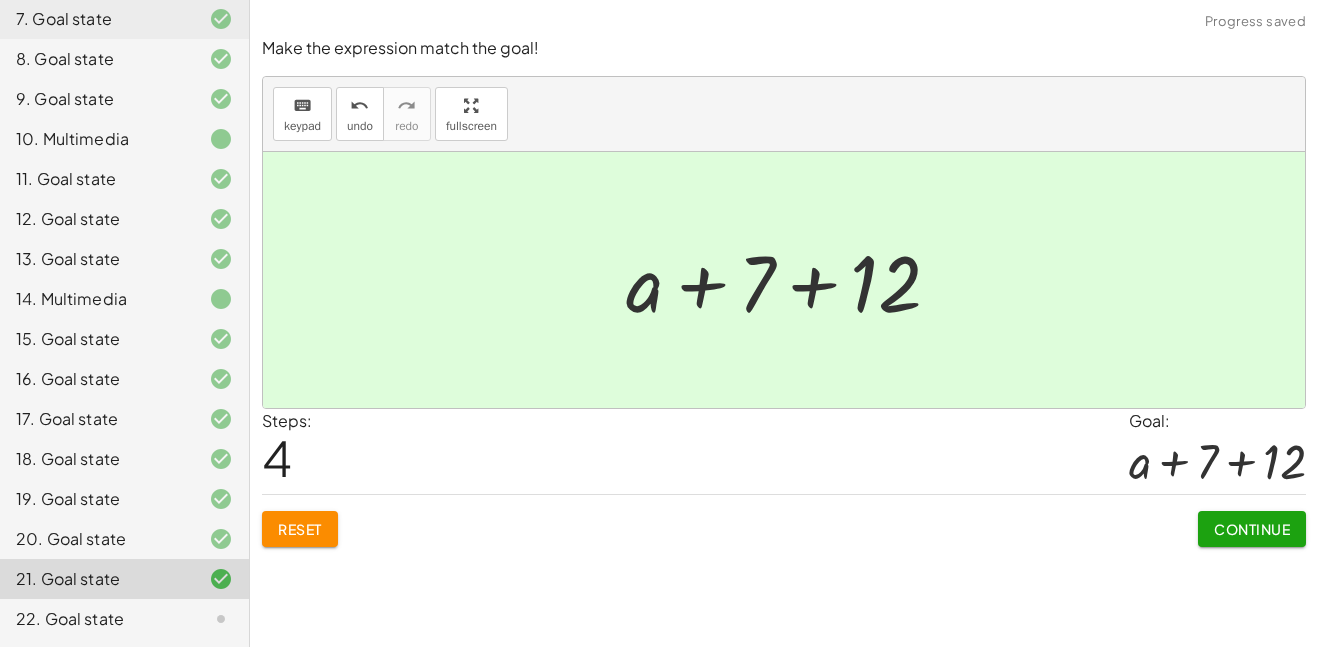 click on "Continue" 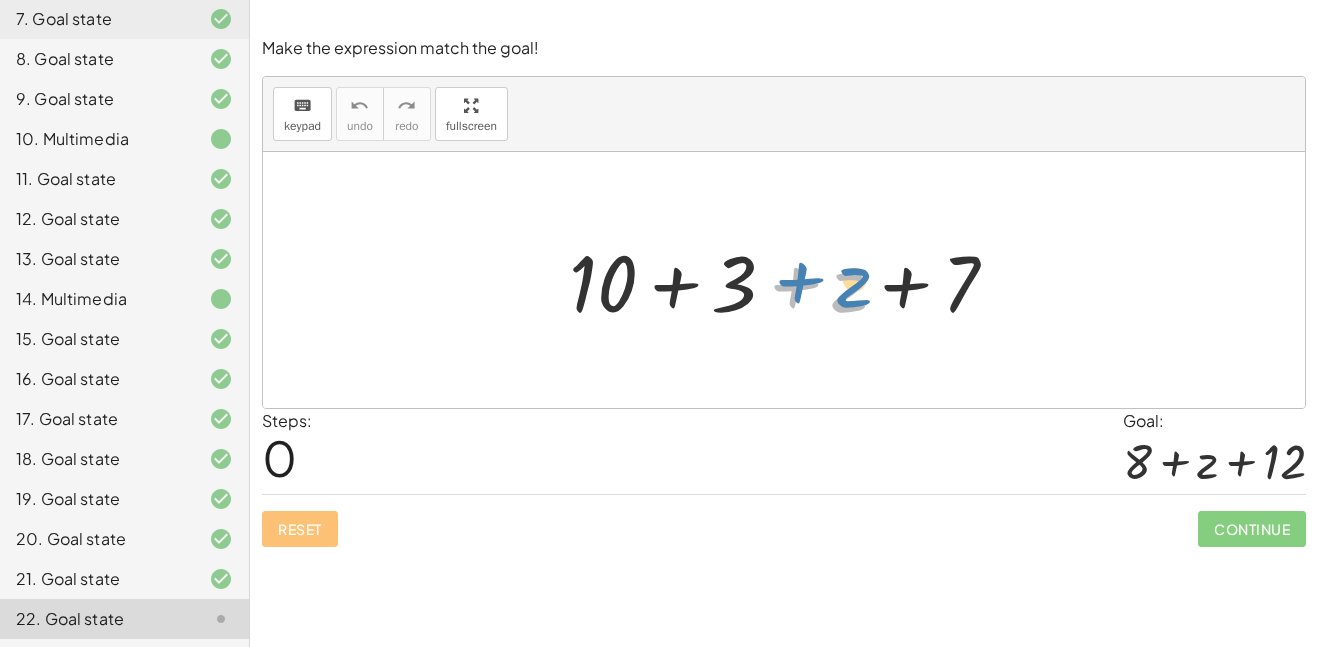 click at bounding box center (791, 280) 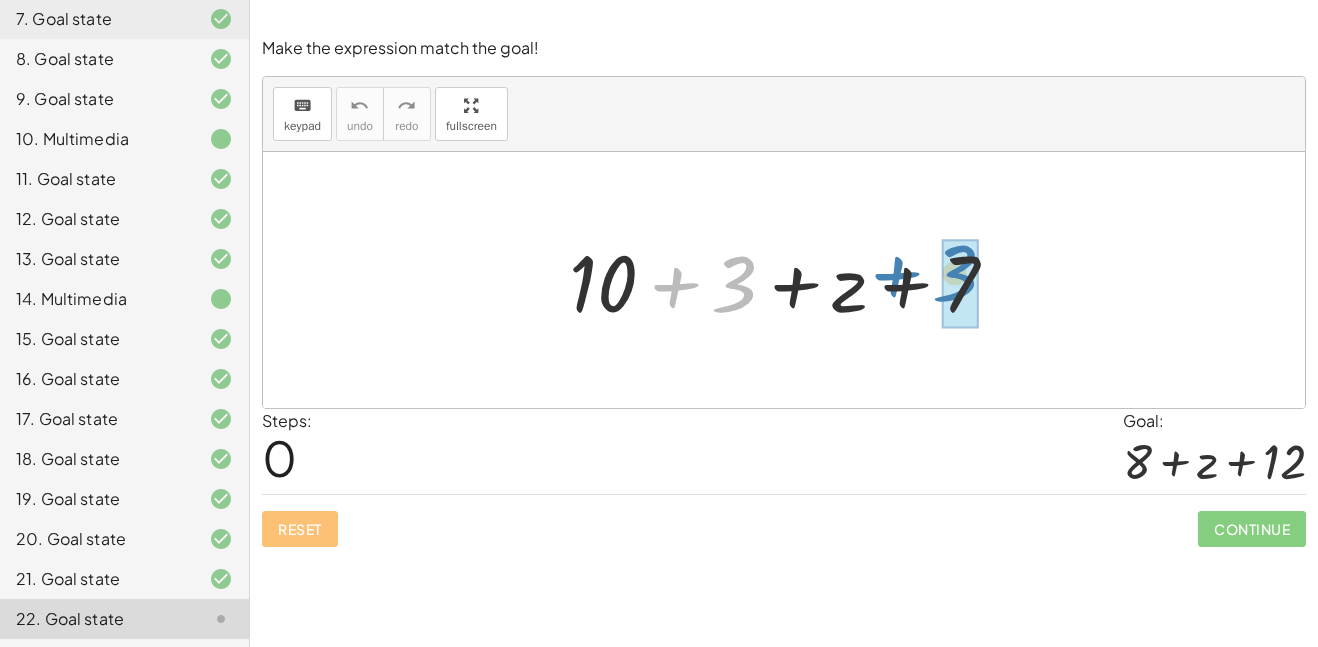 drag, startPoint x: 738, startPoint y: 264, endPoint x: 959, endPoint y: 253, distance: 221.27359 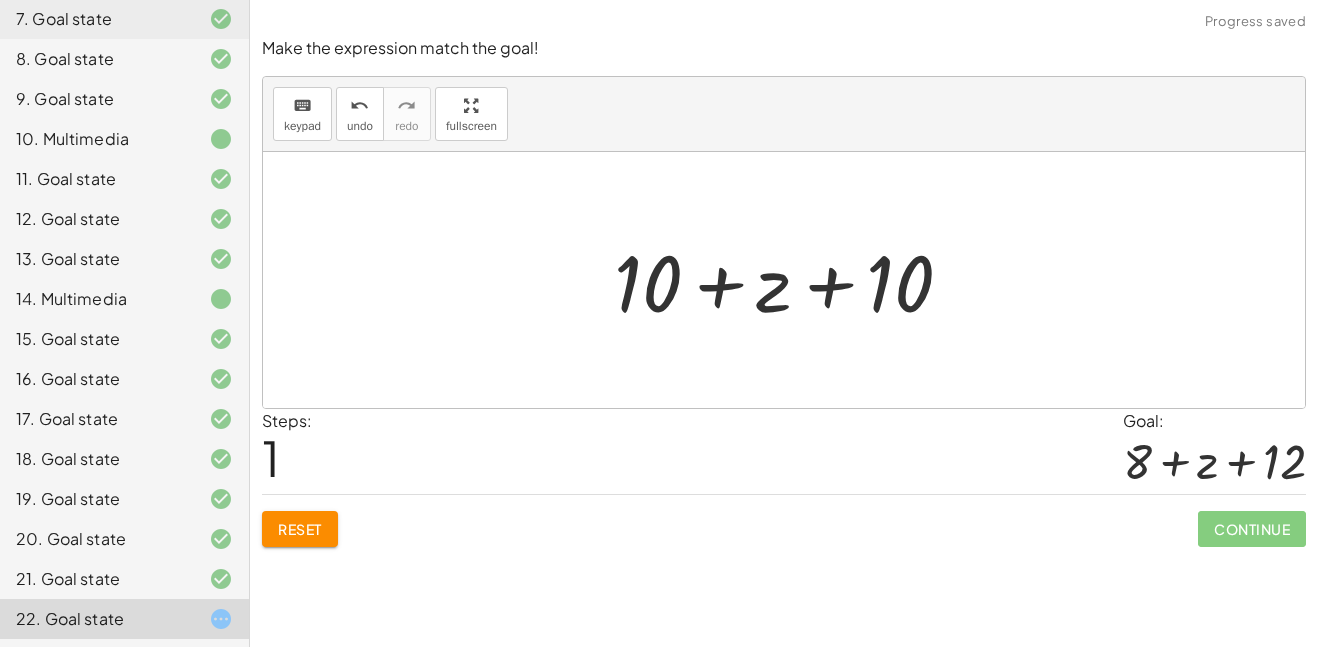 click at bounding box center [791, 280] 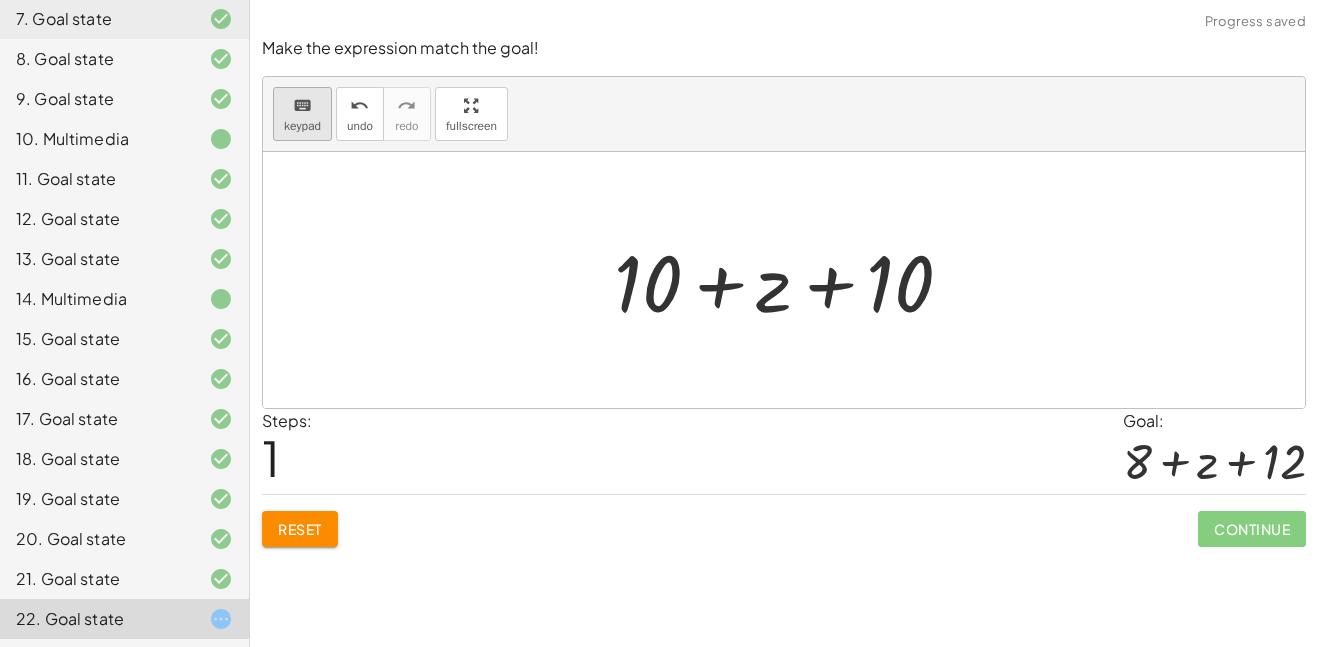 click on "keyboard" at bounding box center [302, 105] 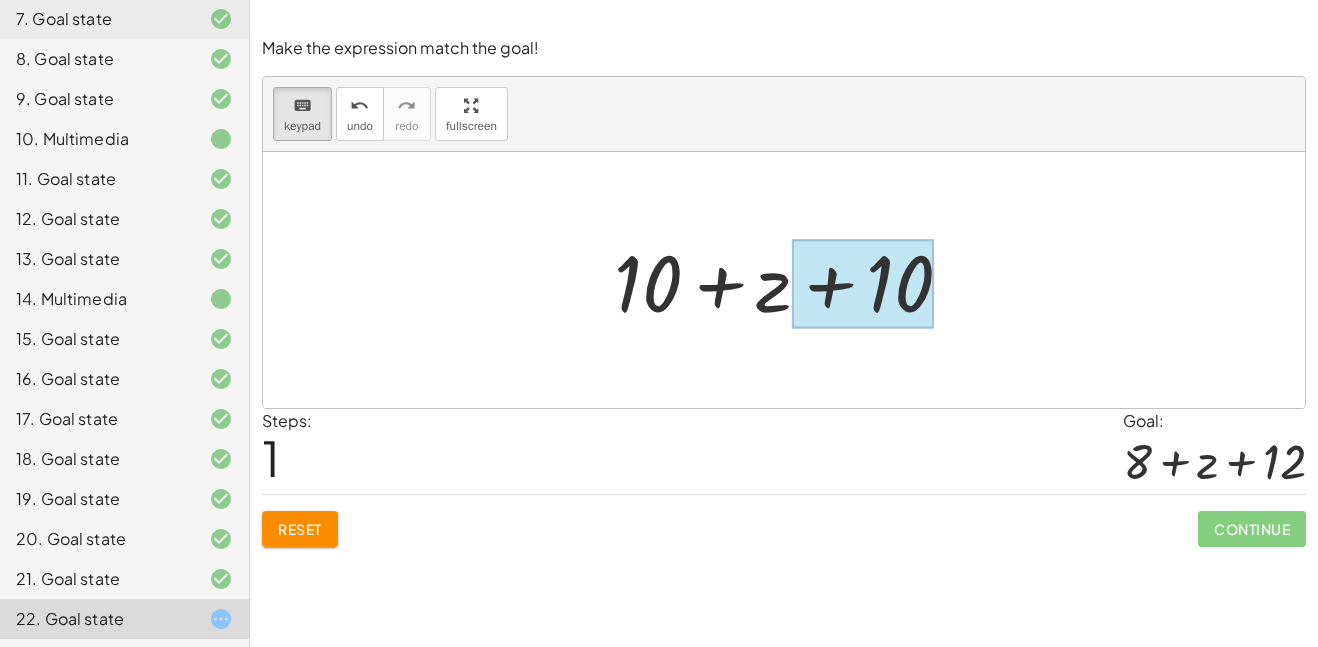 click at bounding box center (863, 284) 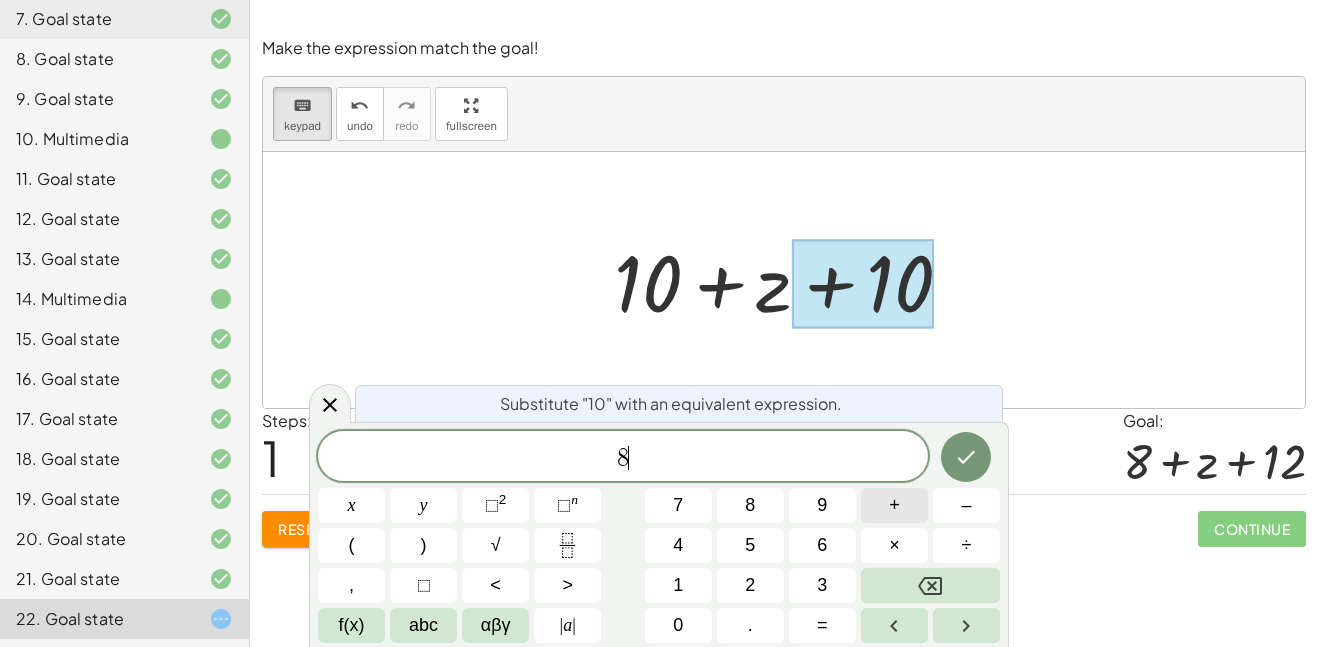 click on "+" at bounding box center [894, 505] 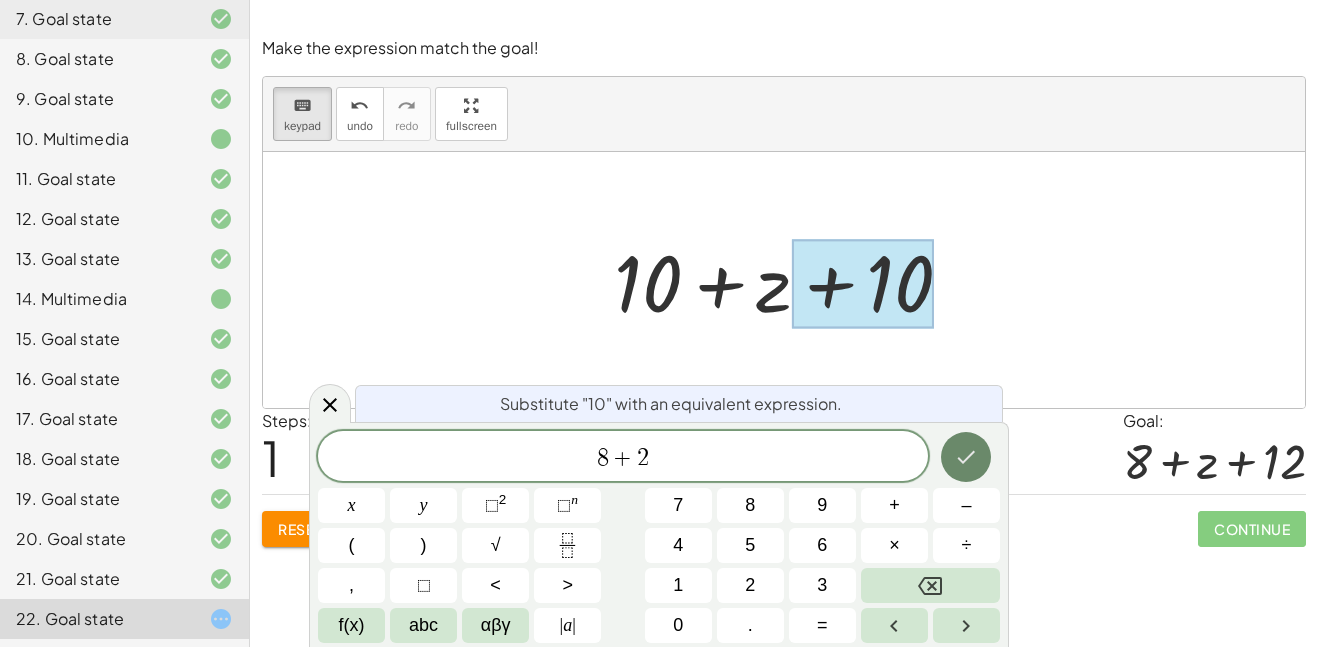 click 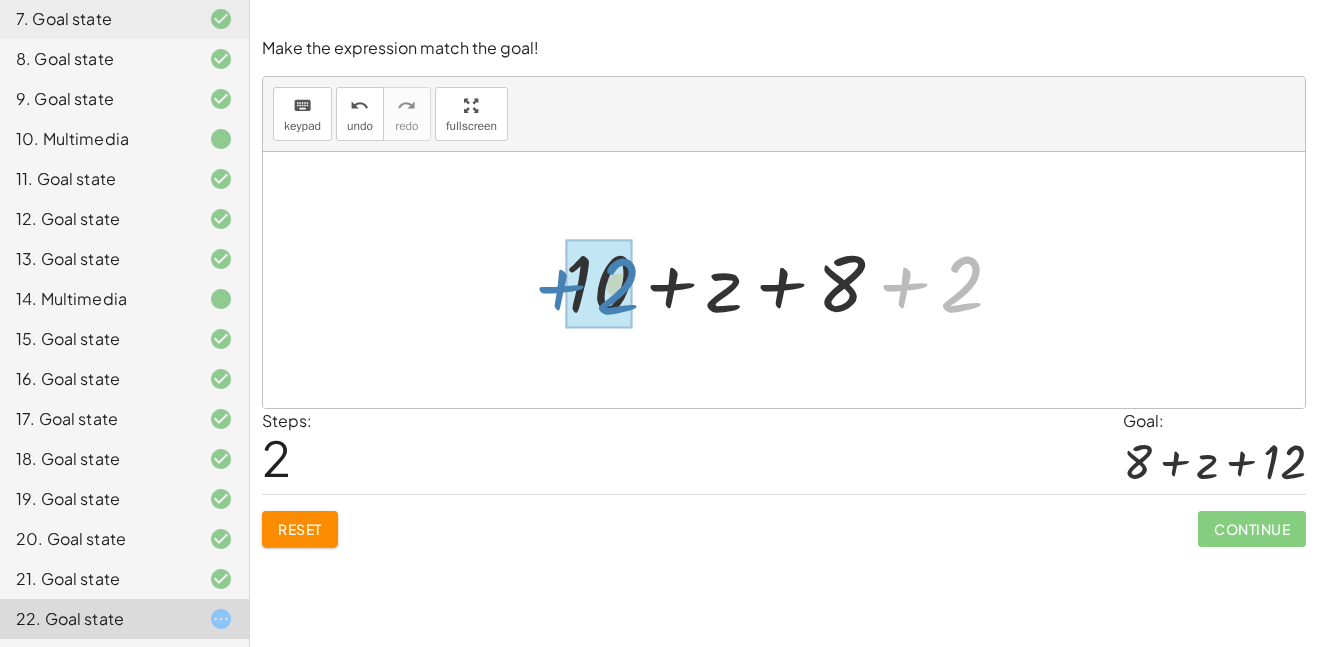 drag, startPoint x: 945, startPoint y: 281, endPoint x: 601, endPoint y: 282, distance: 344.00146 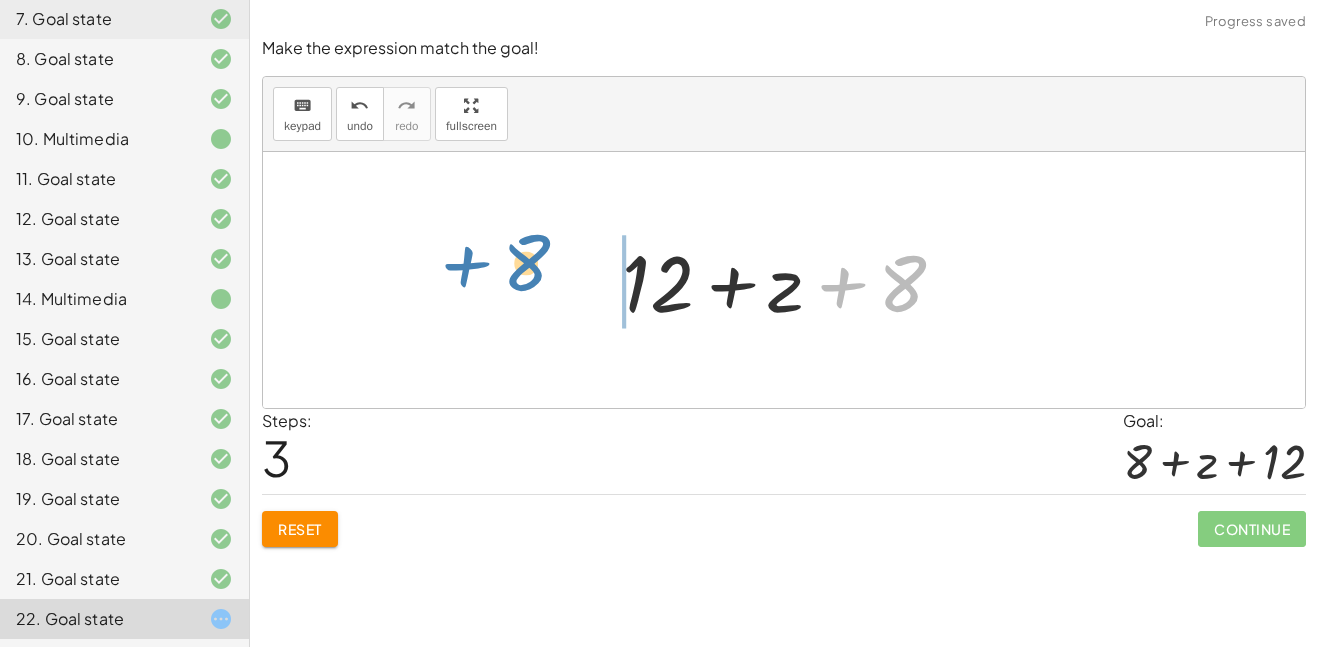 drag, startPoint x: 912, startPoint y: 275, endPoint x: 535, endPoint y: 255, distance: 377.53012 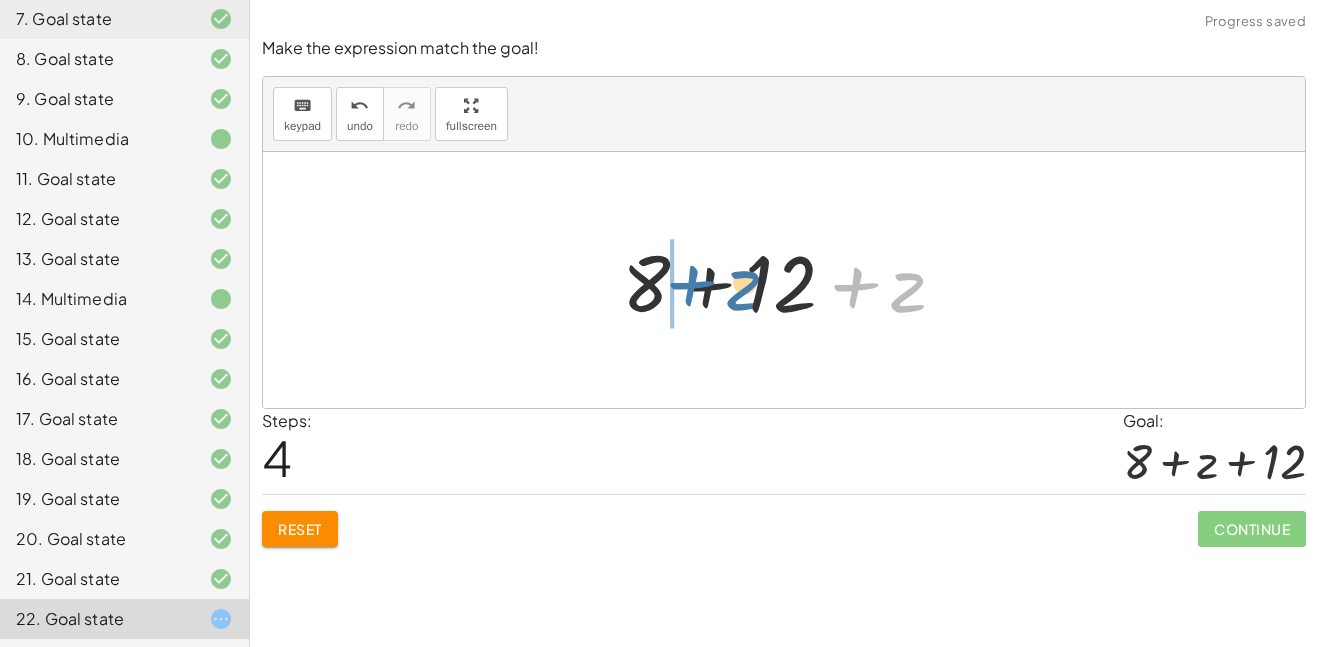 drag, startPoint x: 900, startPoint y: 292, endPoint x: 727, endPoint y: 289, distance: 173.02602 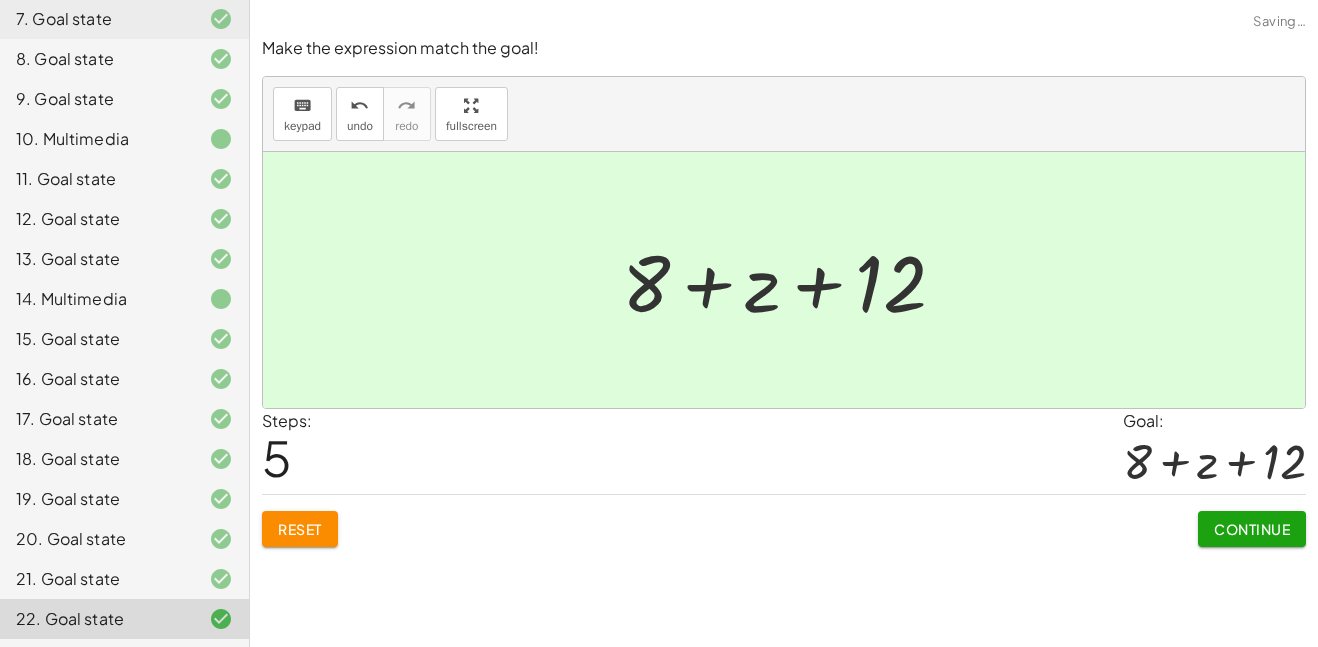 click on "Continue" 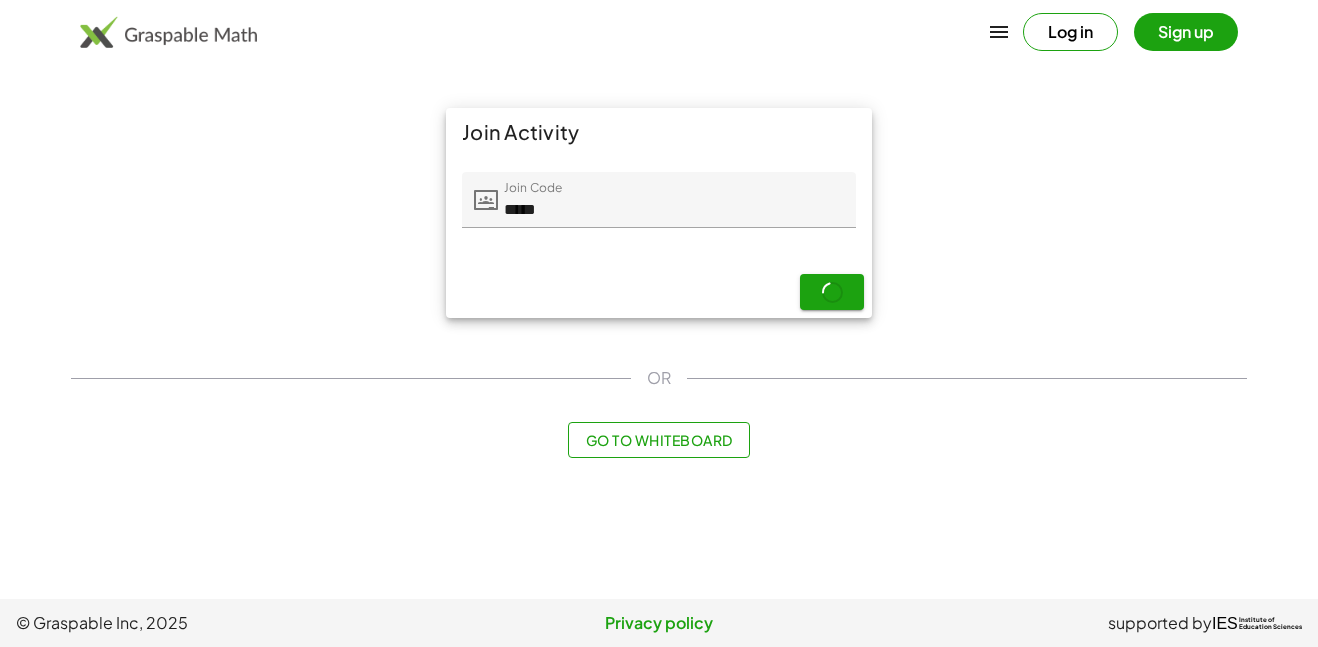 scroll, scrollTop: 0, scrollLeft: 0, axis: both 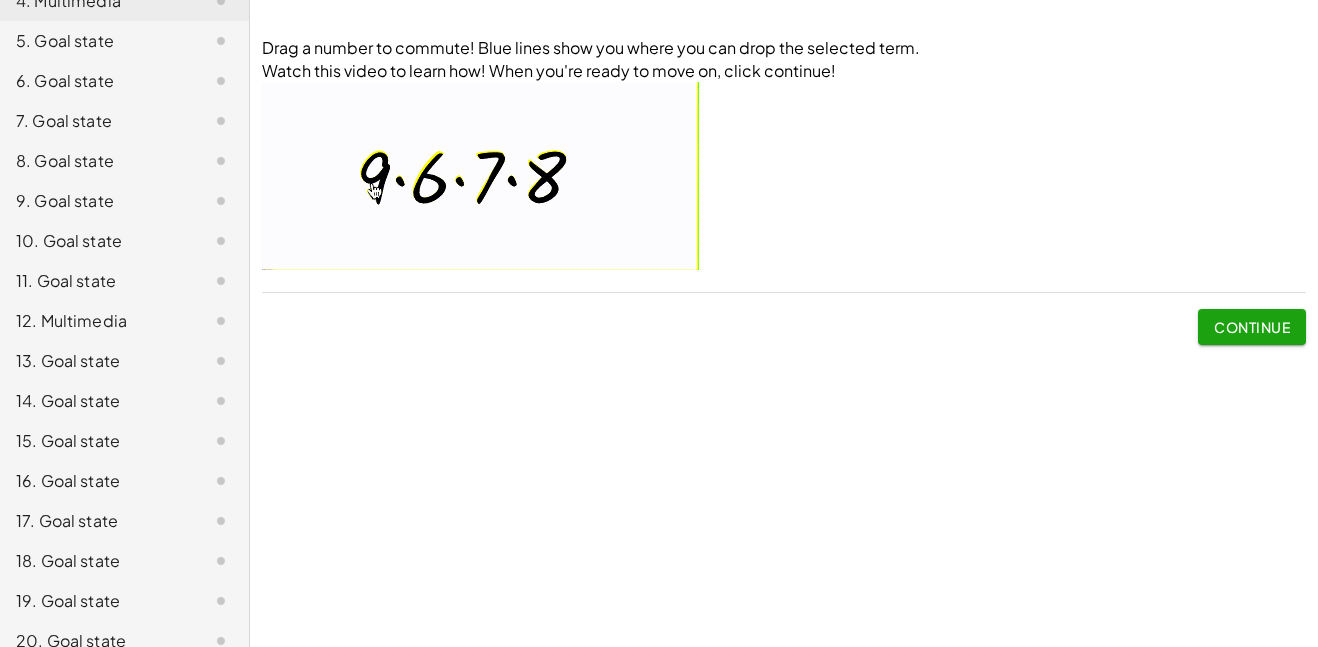 click on "17. Goal state" 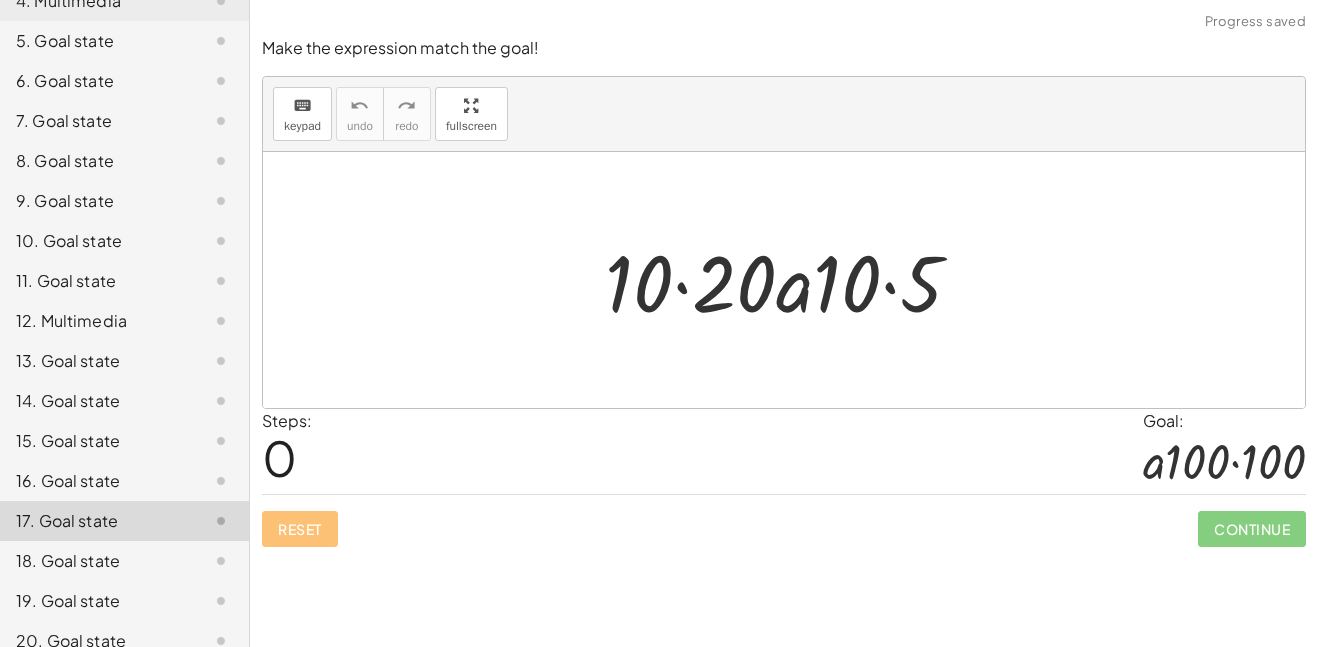 scroll, scrollTop: 0, scrollLeft: 0, axis: both 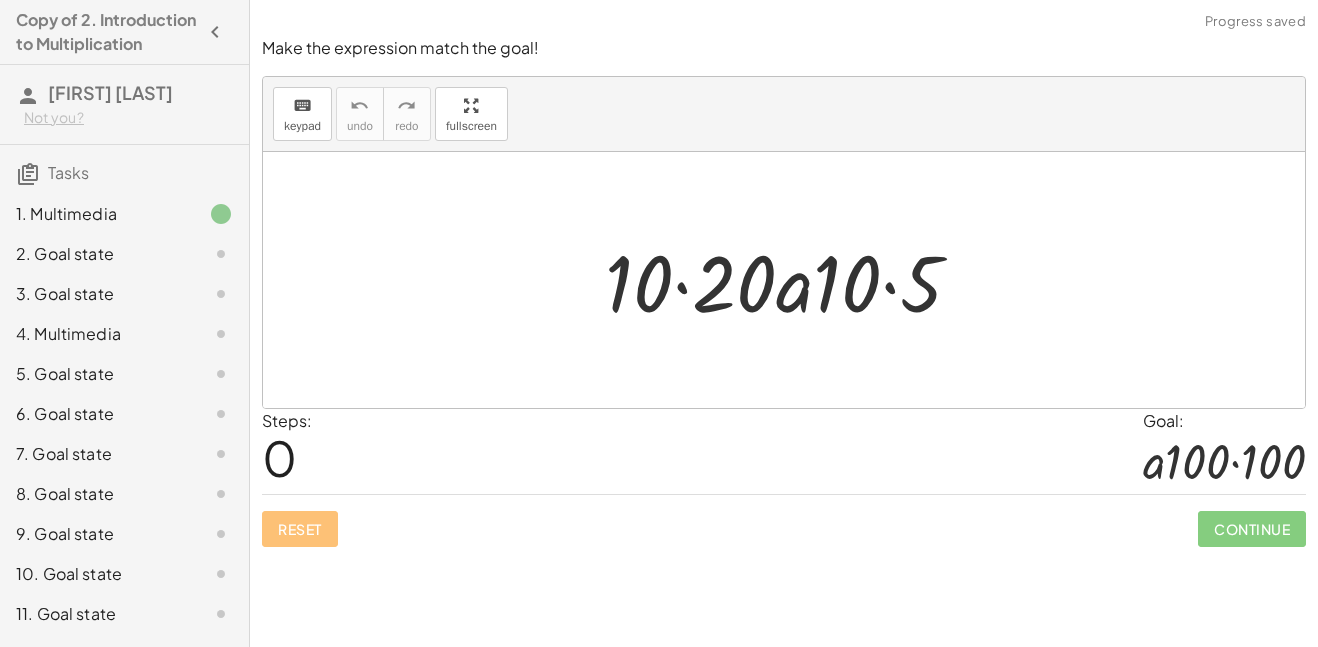 click on "1. Multimedia" 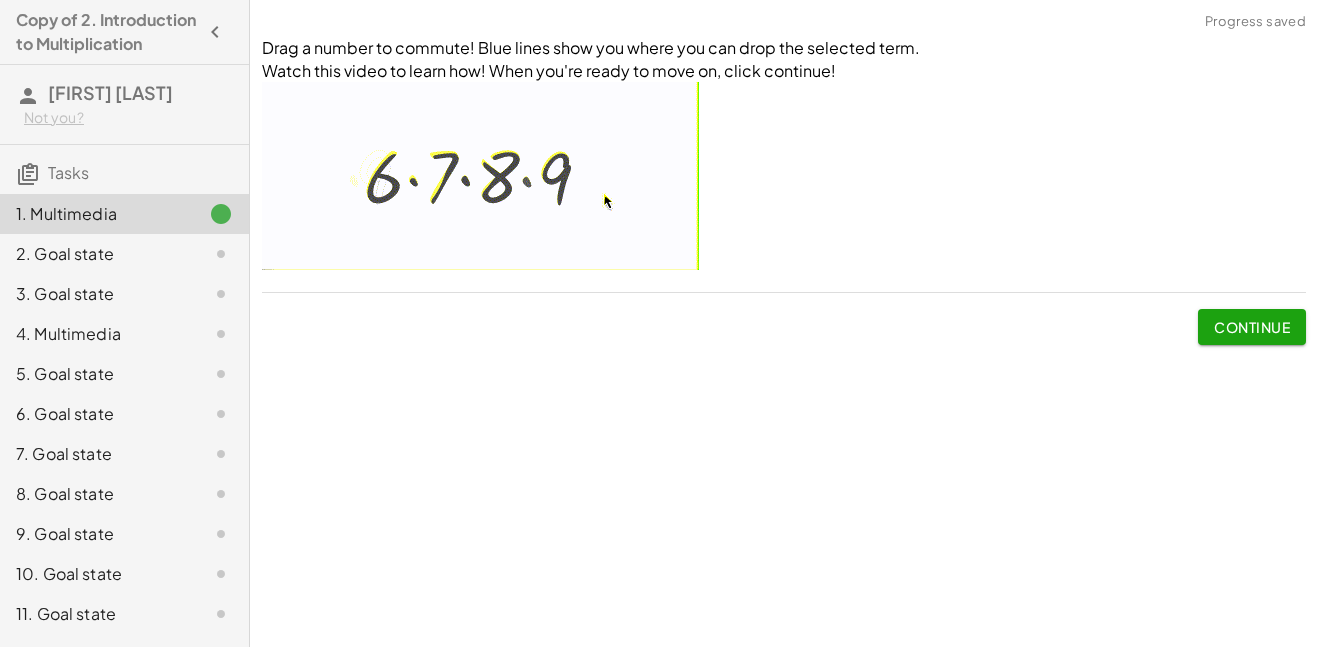 click on "Continue" at bounding box center (1252, 327) 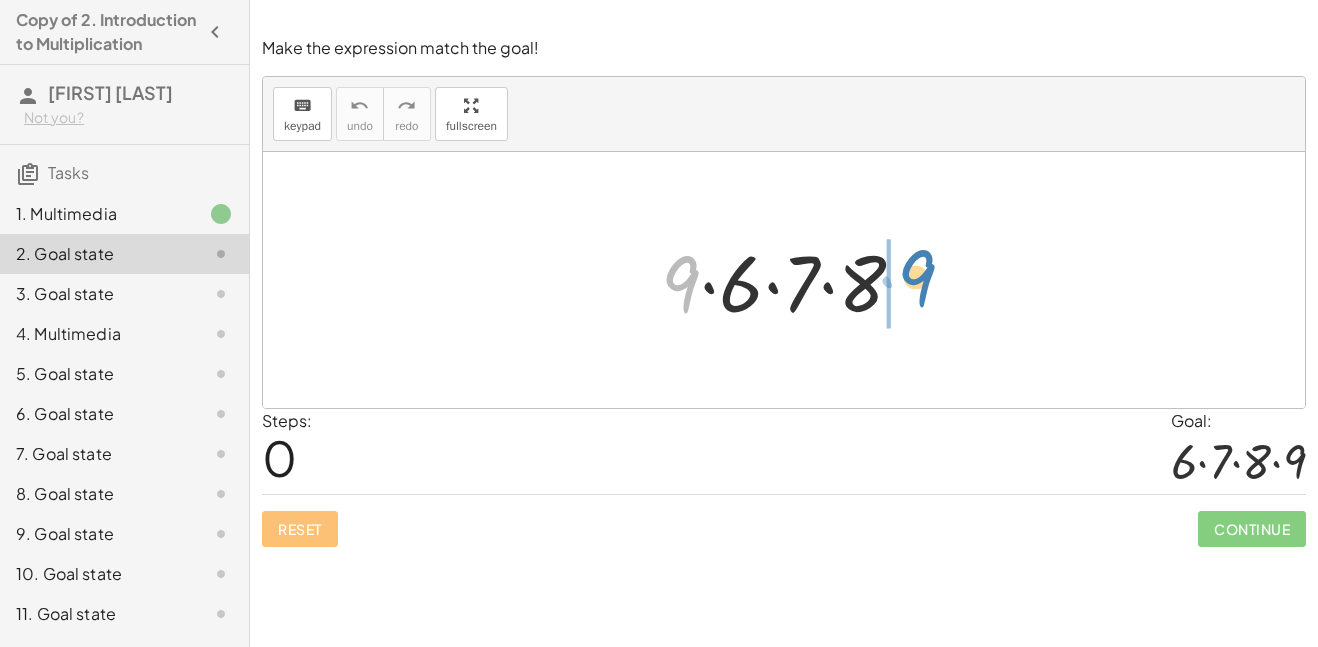 drag, startPoint x: 669, startPoint y: 269, endPoint x: 905, endPoint y: 263, distance: 236.07626 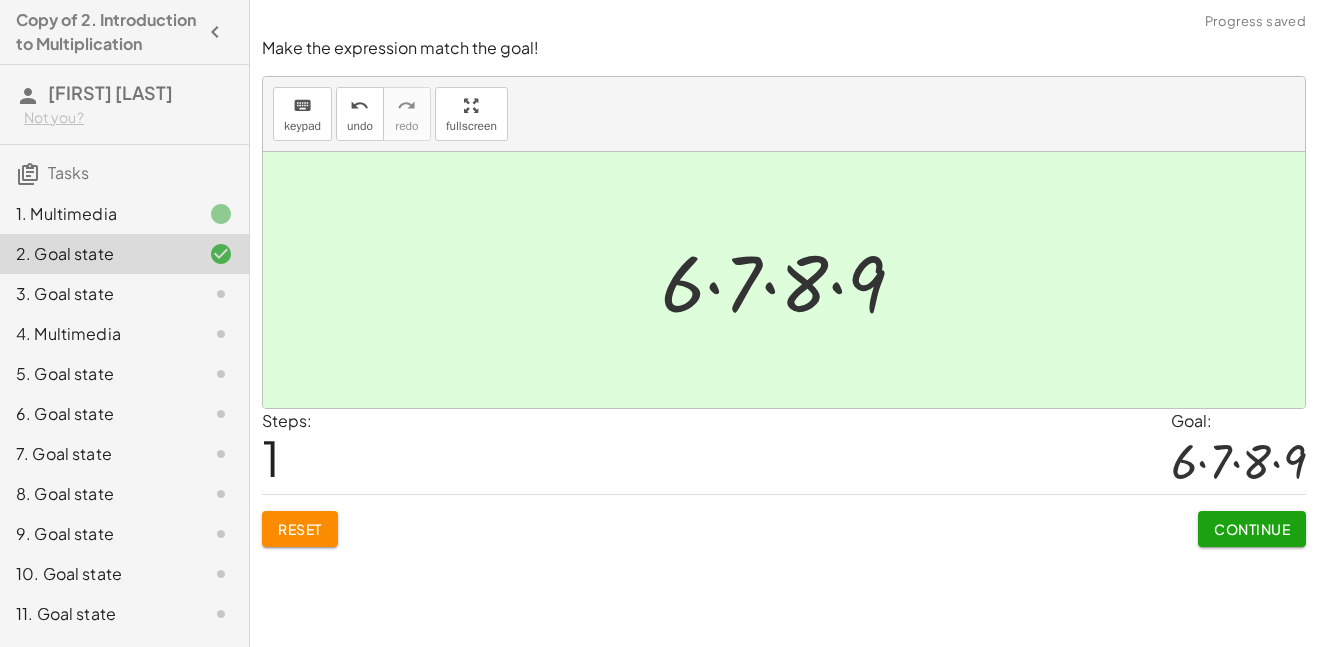 click on "Continue" 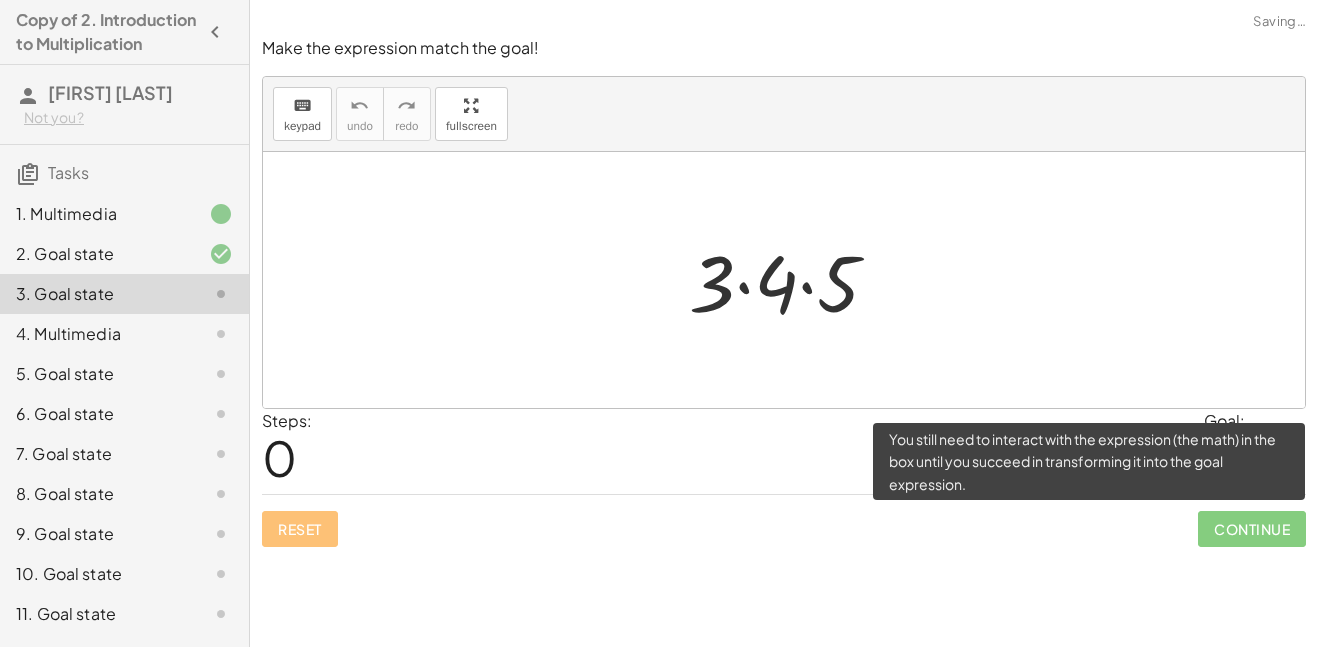 click on "Continue" 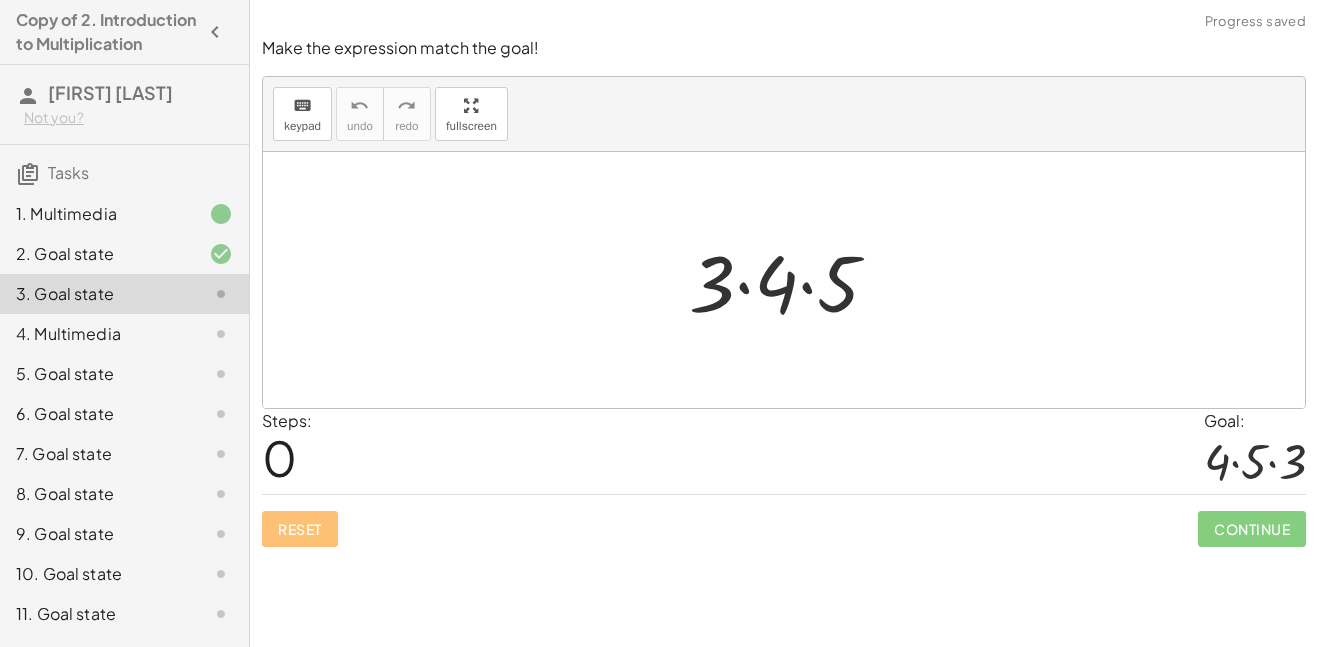 click on "Drag a number to commute! Blue lines show you where you can drop the selected term.  Watch this video to learn how! When you're ready to move on, click continue! Continue Make the expression match the goal! keyboard keypad undo undo redo redo fullscreen · 9 · 6 · 7 · 8 · 9 · 6 · 7 · 8 × Steps:  1 Goal: · 6 · 7 · 8 · 9 Reset   Continue  Make the expression match the goal! keyboard keypad undo undo redo redo fullscreen · 3 · 4 · 5 × Steps:  0 Goal: · 4 · 5 · 3 Reset   Continue  You can multiply by tapping the dot (i.e., multiplication sign) or dragging one number on top of the other.  Watch this video to learn how! When you're ready to move on, click continue. ﻿ Continue Make the expression match the goal! keyboard keypad undo undo redo redo fullscreen × Steps:  0 Goal: · 6 · 20 Reset   Continue  Make the expression match the goal! keyboard keypad undo undo redo redo fullscreen × Steps:  0 Goal: · 15 · a · 24 Reset   Continue  Make the expression match the goal! keyboard keypad" 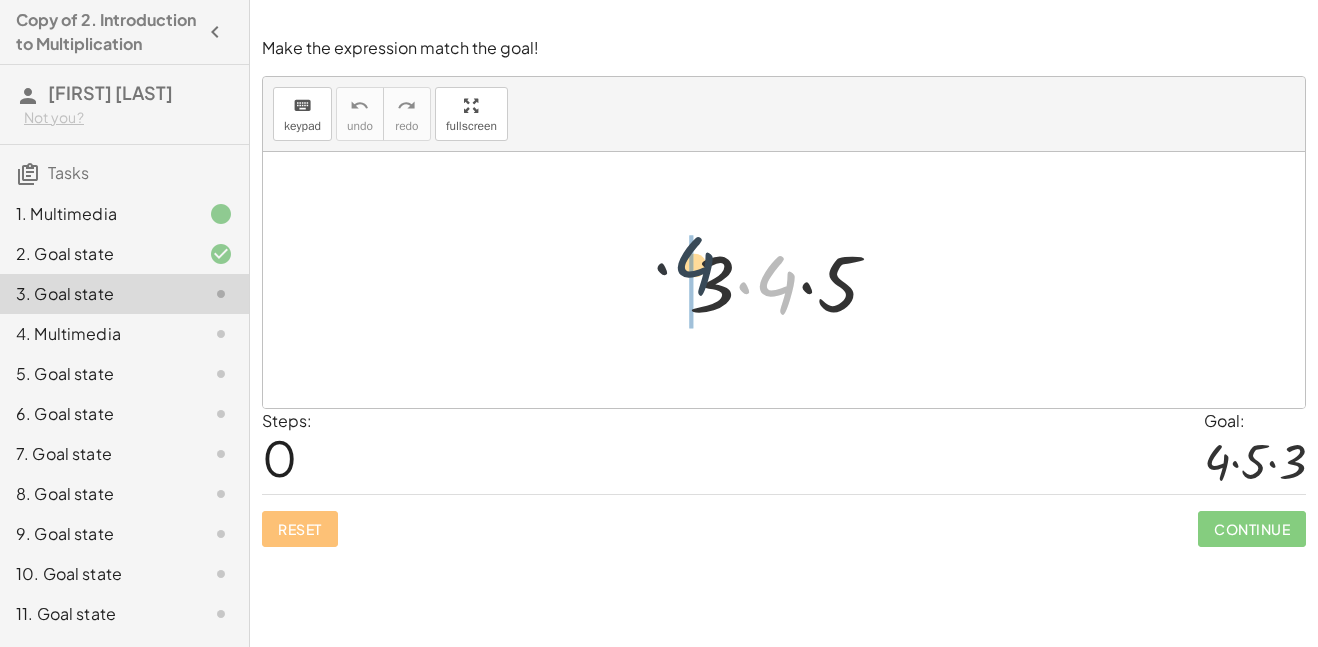 drag, startPoint x: 783, startPoint y: 272, endPoint x: 650, endPoint y: 251, distance: 134.64769 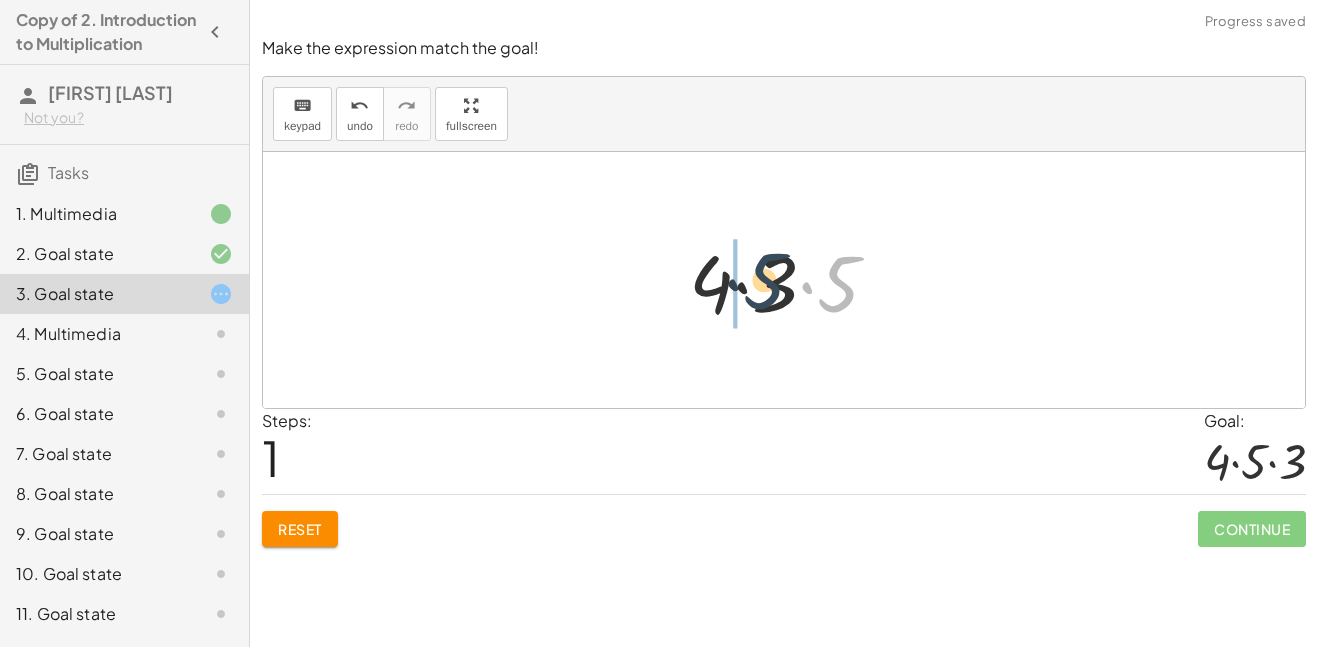 drag, startPoint x: 838, startPoint y: 289, endPoint x: 759, endPoint y: 286, distance: 79.05694 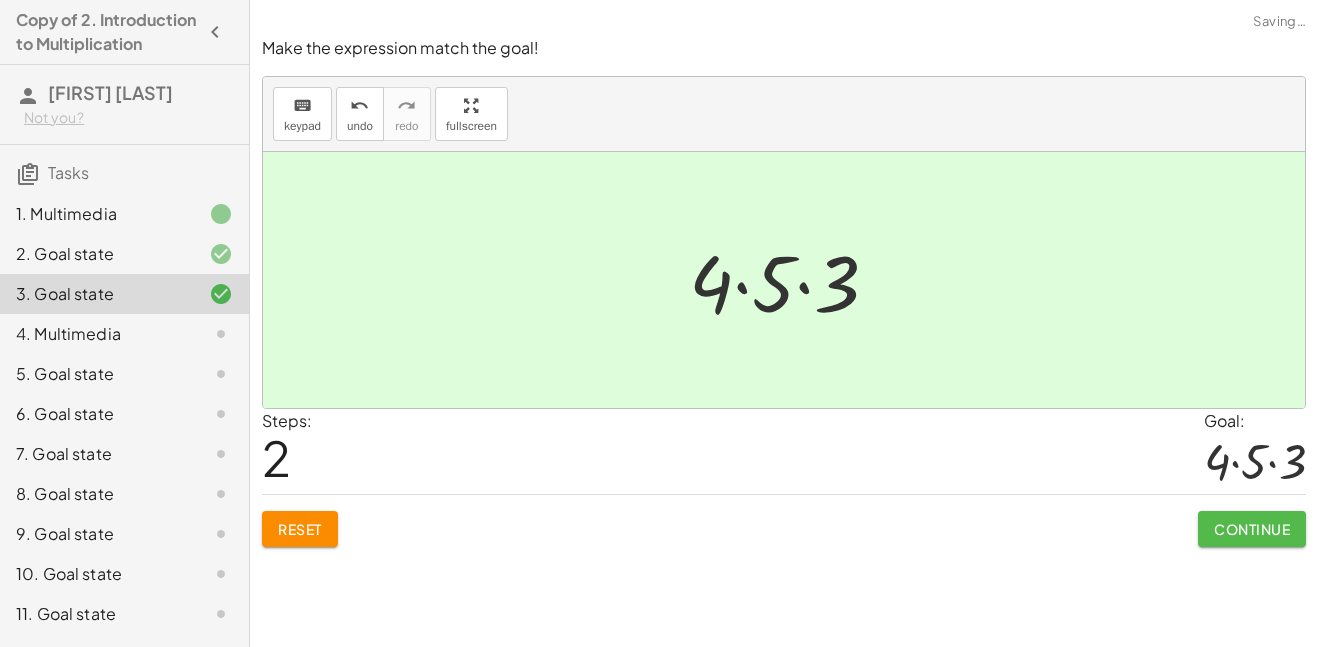 click on "Continue" 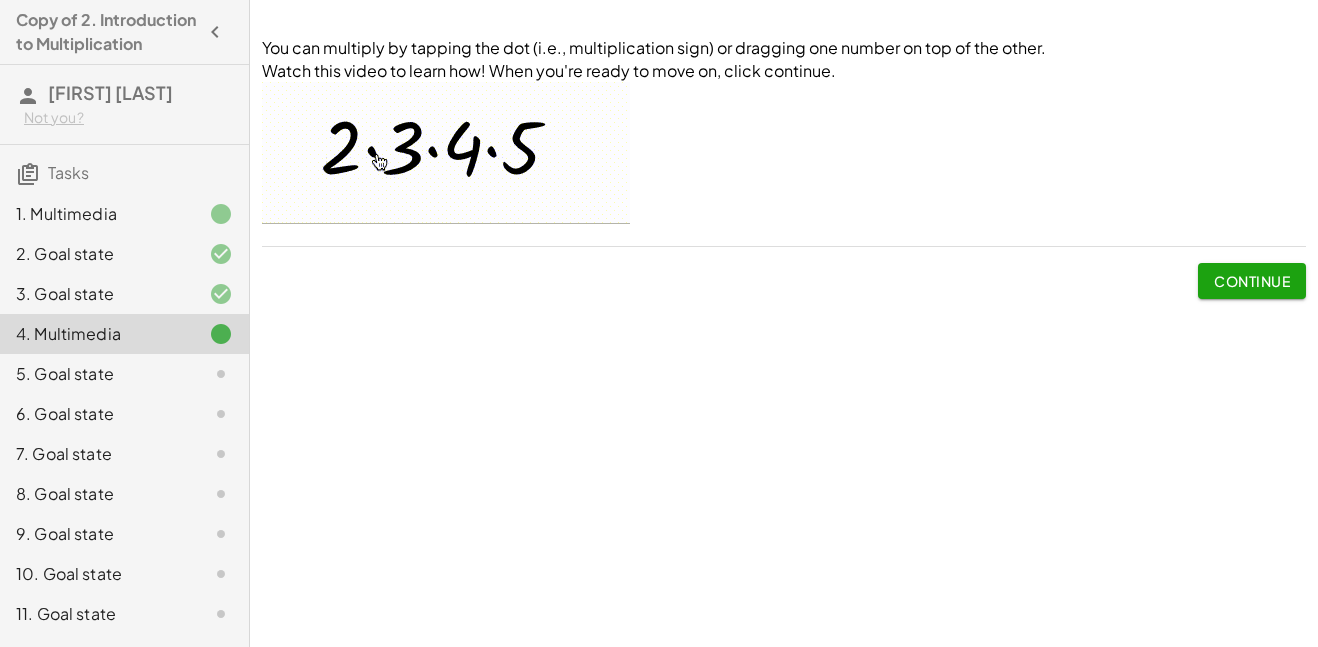 click on "Continue" at bounding box center [1252, 281] 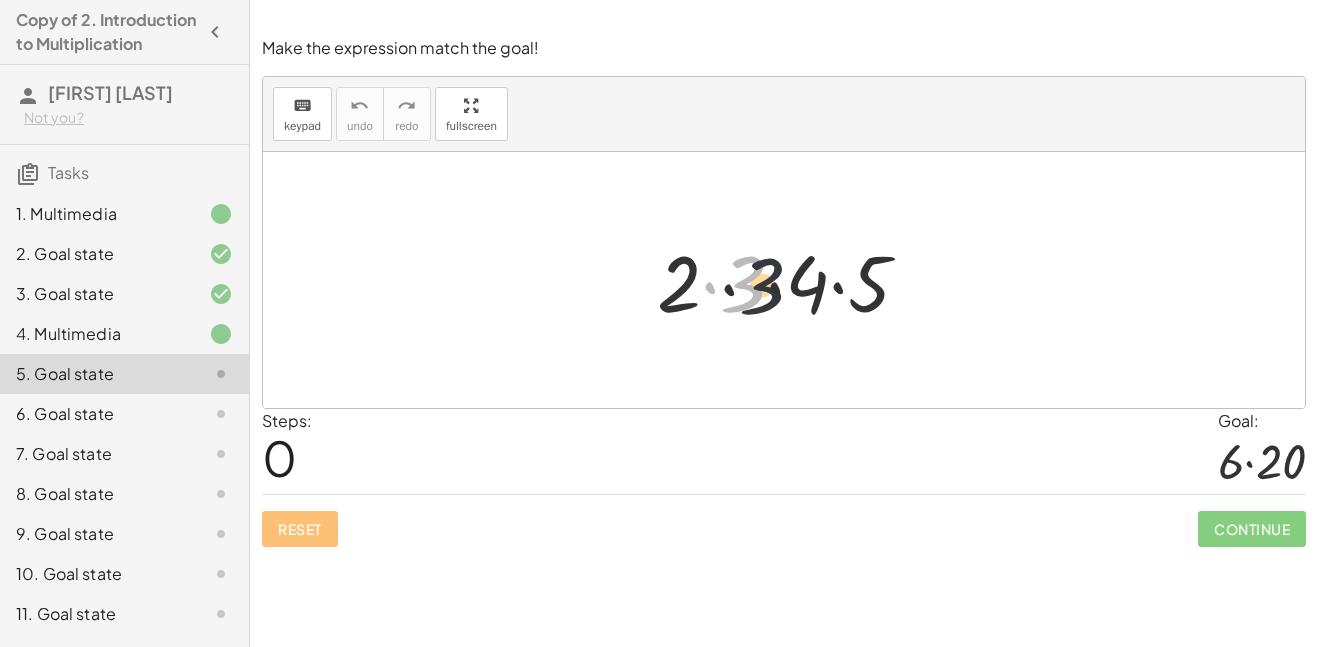 drag, startPoint x: 730, startPoint y: 277, endPoint x: 776, endPoint y: 277, distance: 46 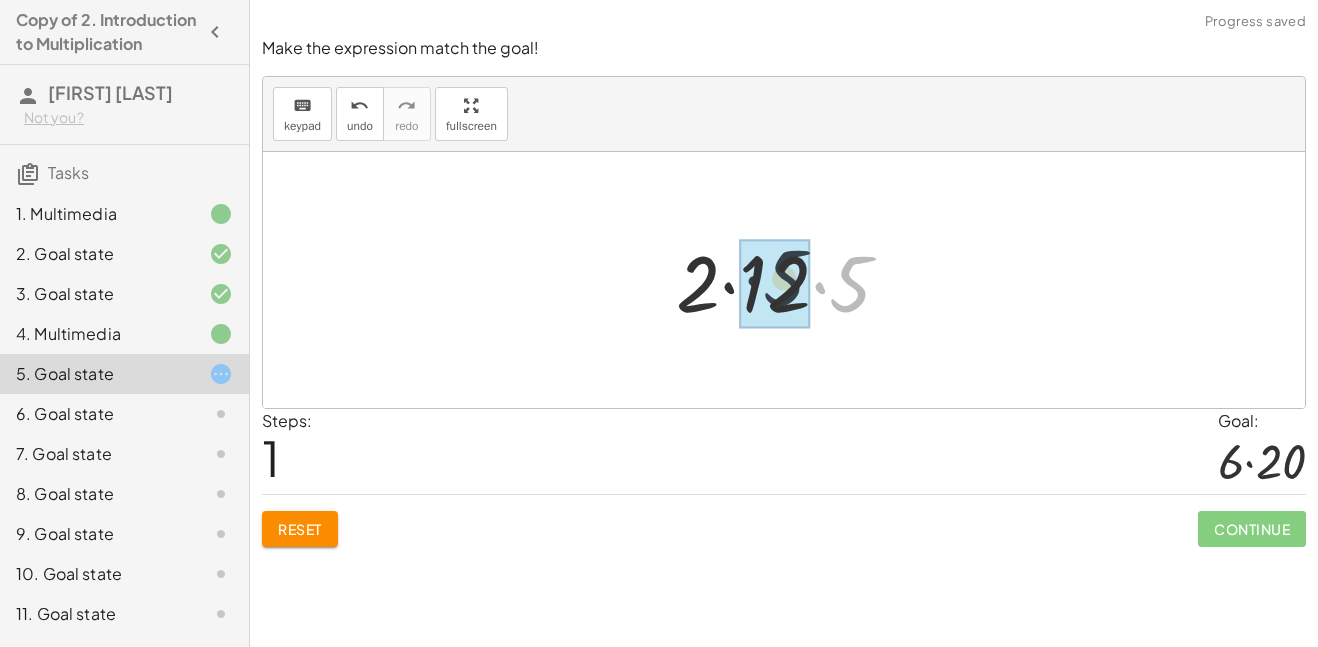 drag, startPoint x: 854, startPoint y: 280, endPoint x: 782, endPoint y: 275, distance: 72.1734 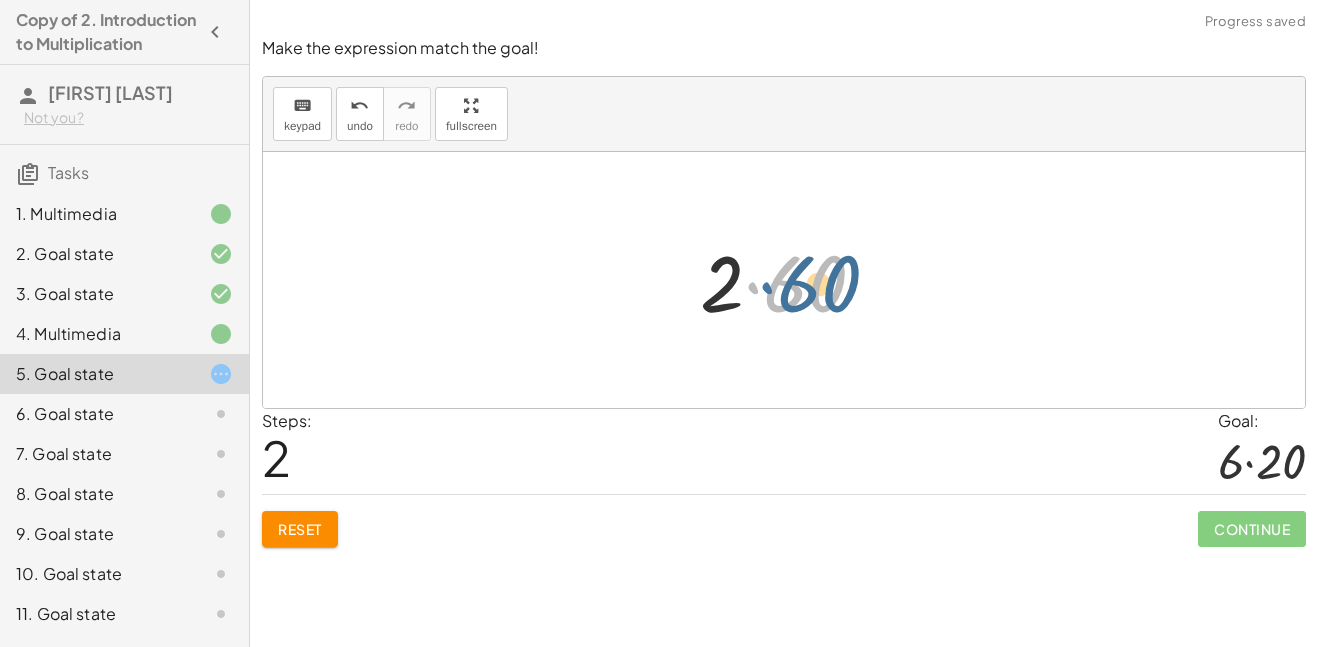 click at bounding box center [791, 280] 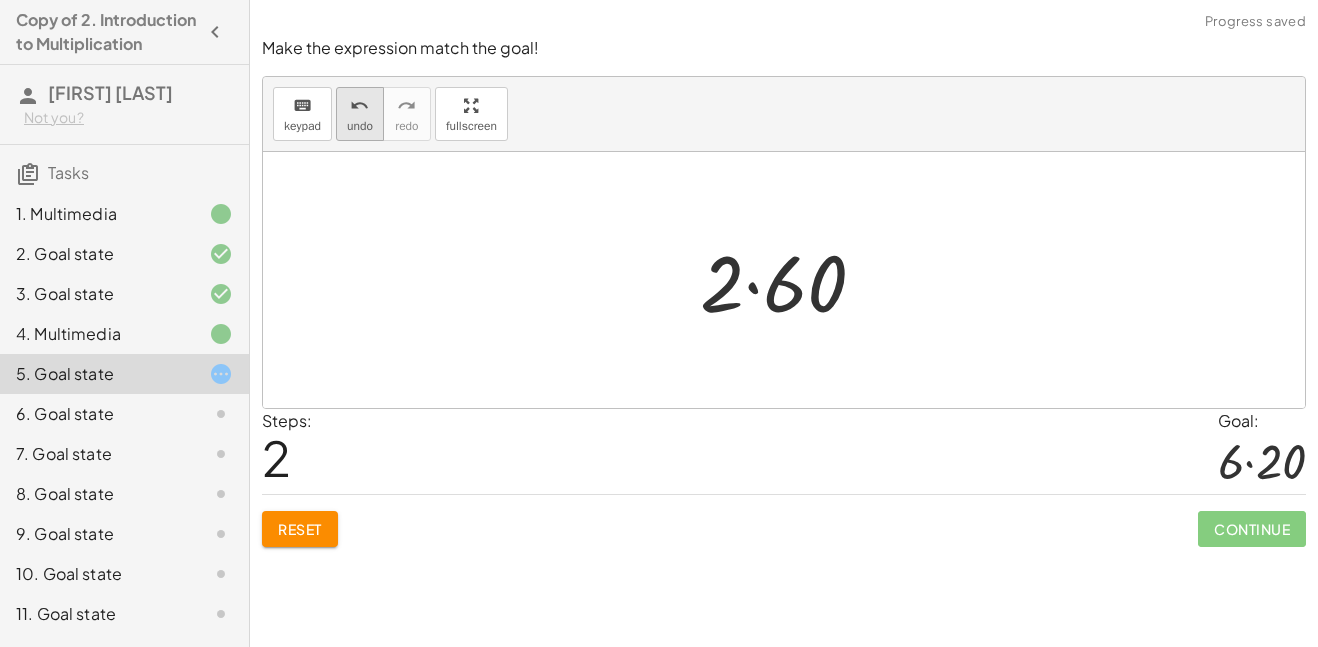 click on "undo" at bounding box center (360, 126) 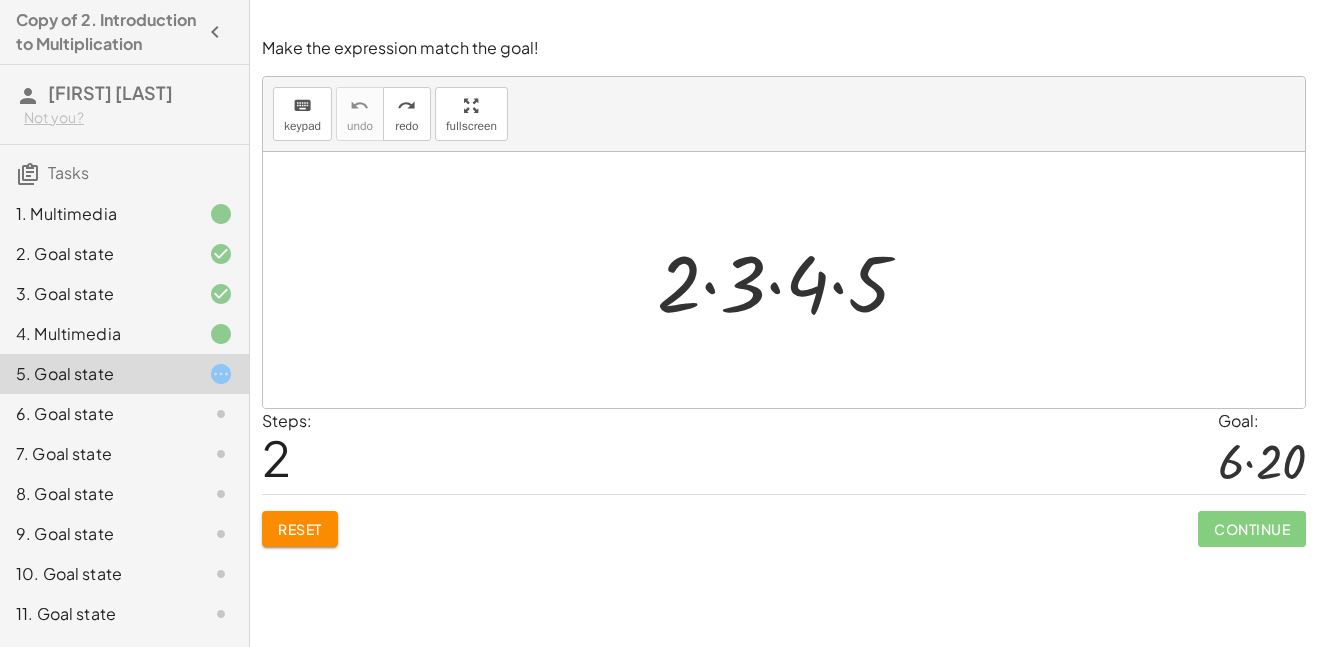 click at bounding box center [791, 280] 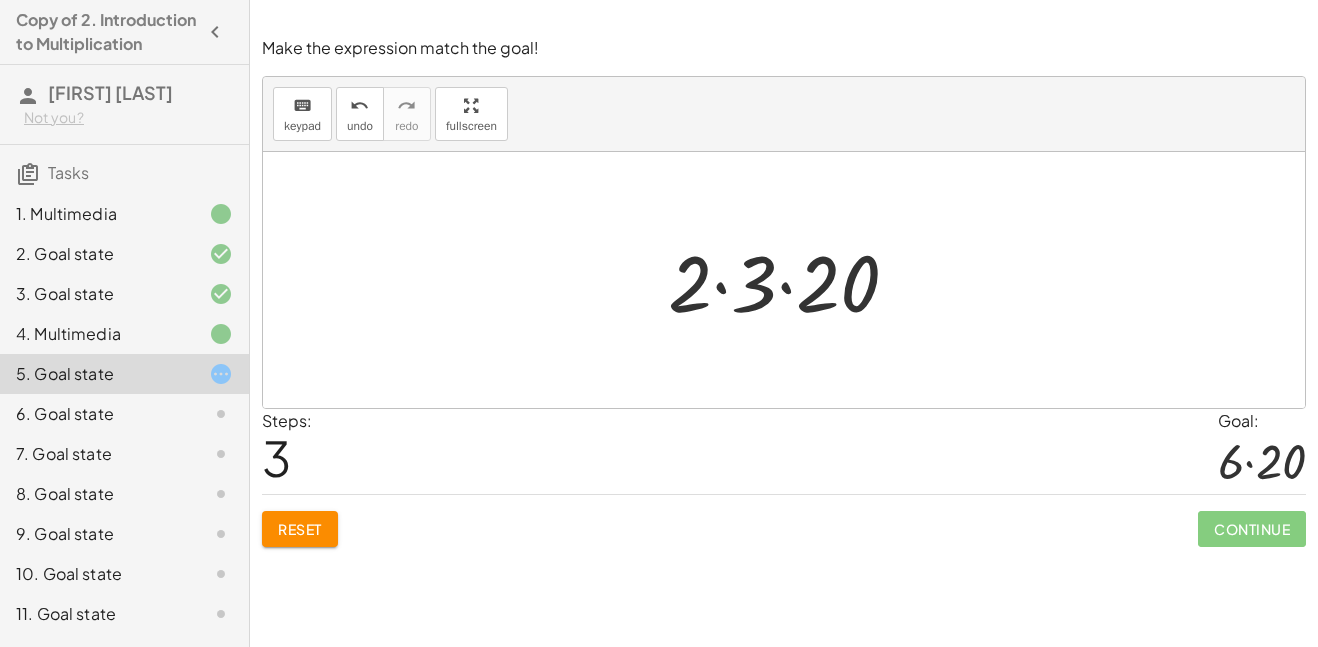 click at bounding box center (791, 280) 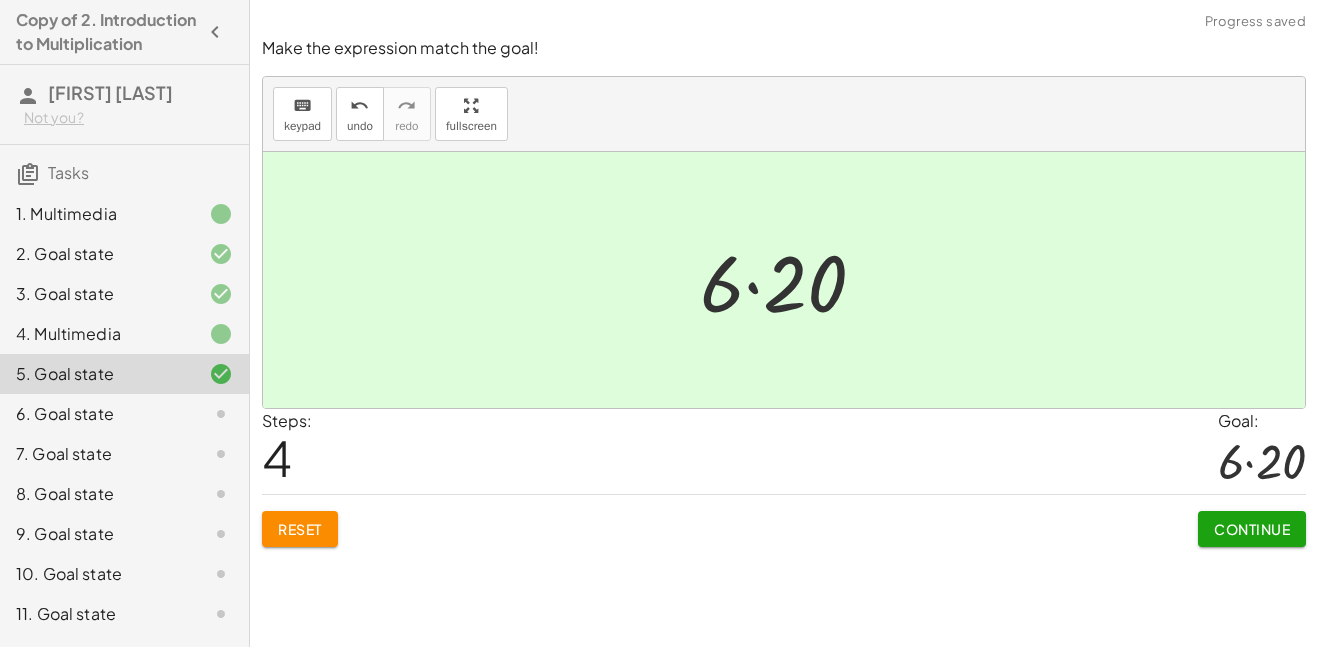 click on "Continue" at bounding box center [1252, 529] 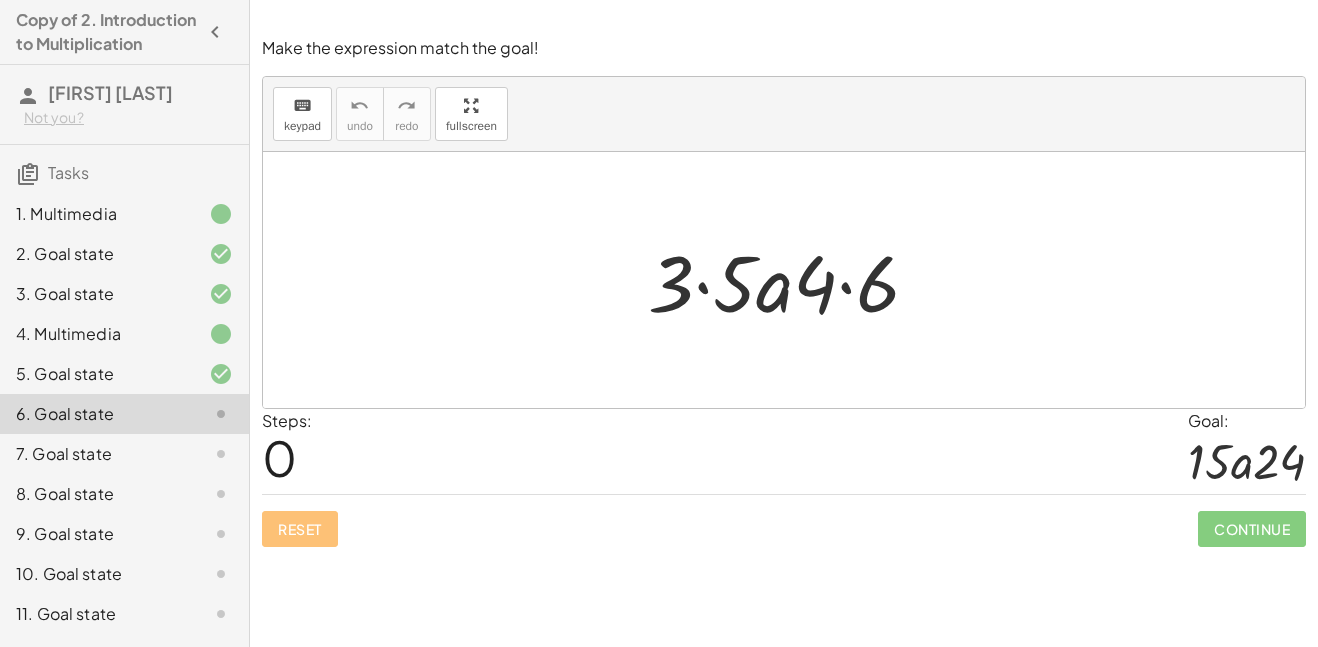 click at bounding box center (792, 280) 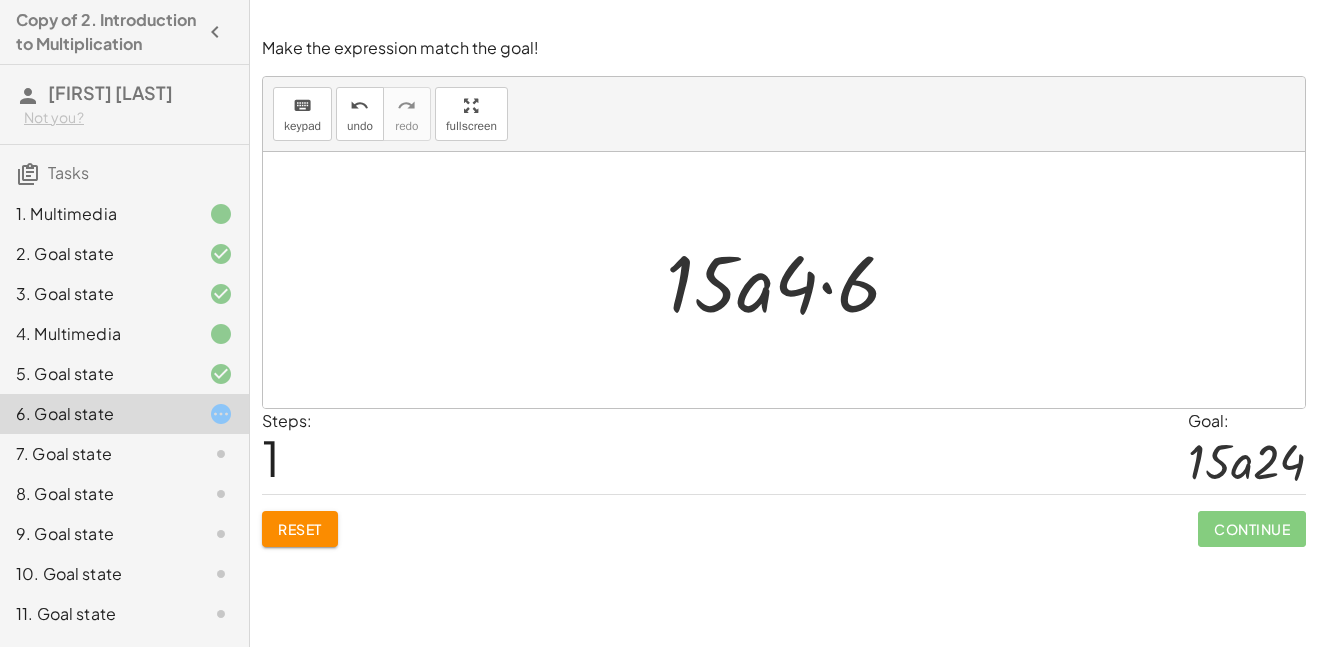 click at bounding box center [791, 280] 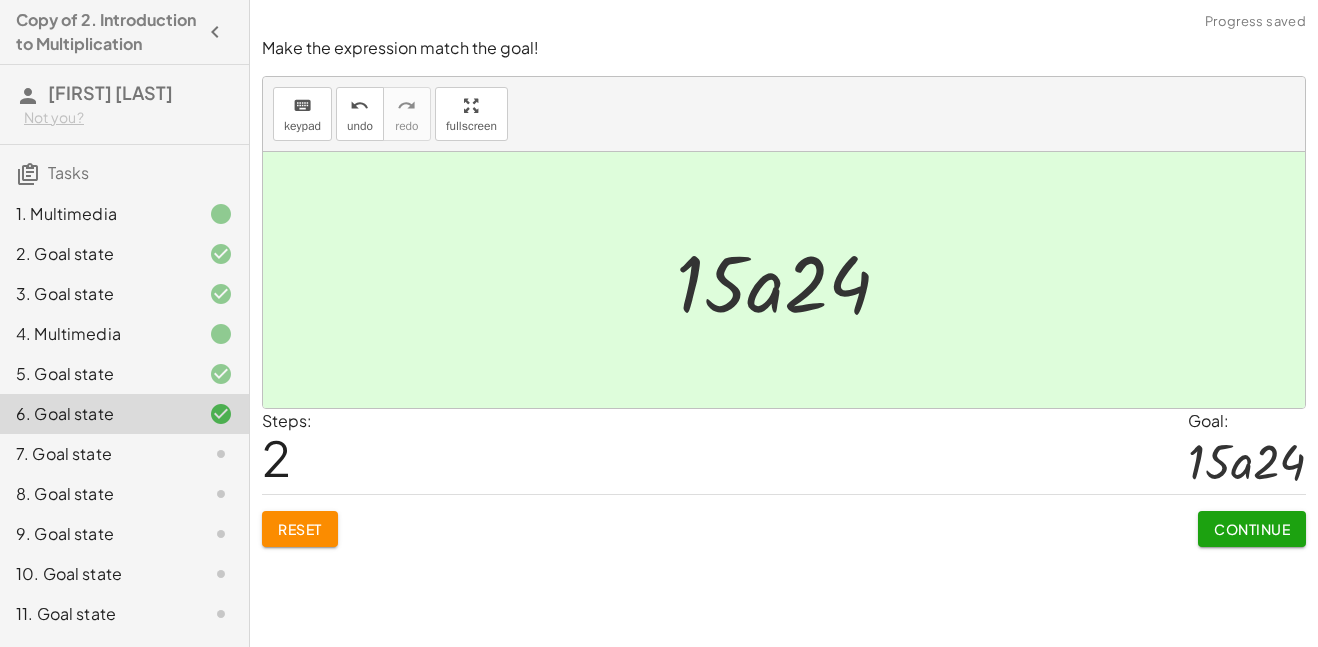 click on "Continue" 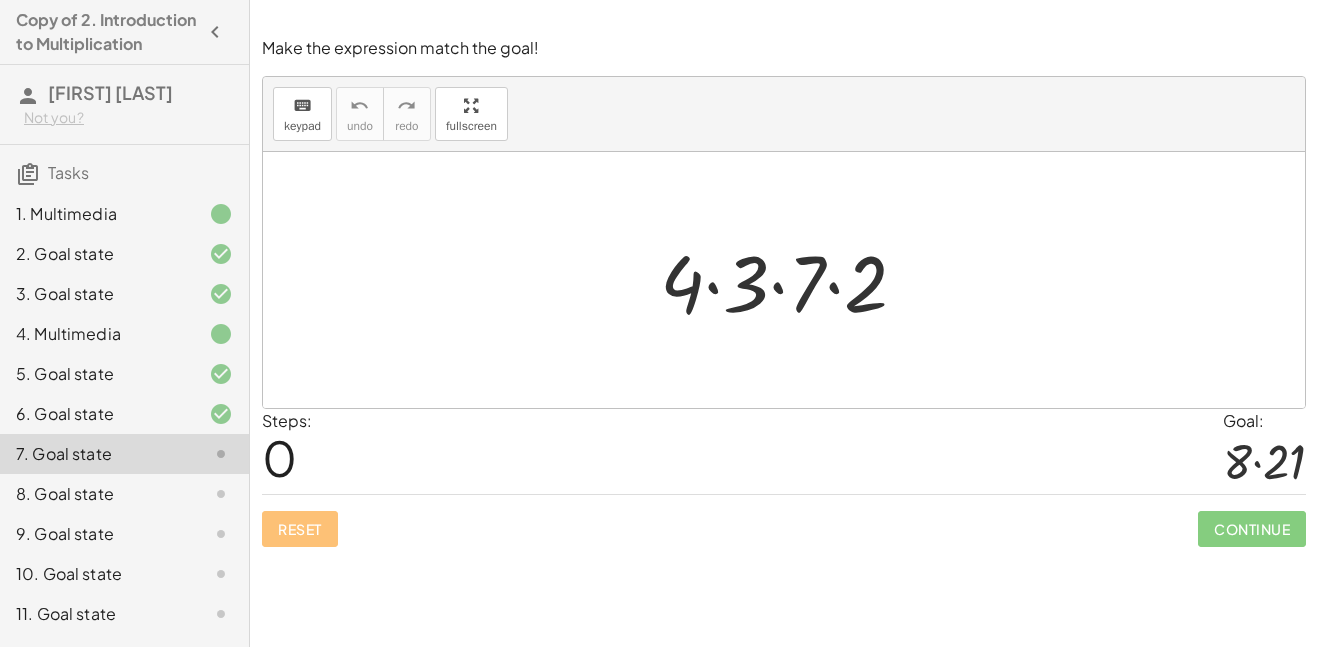 click at bounding box center [791, 280] 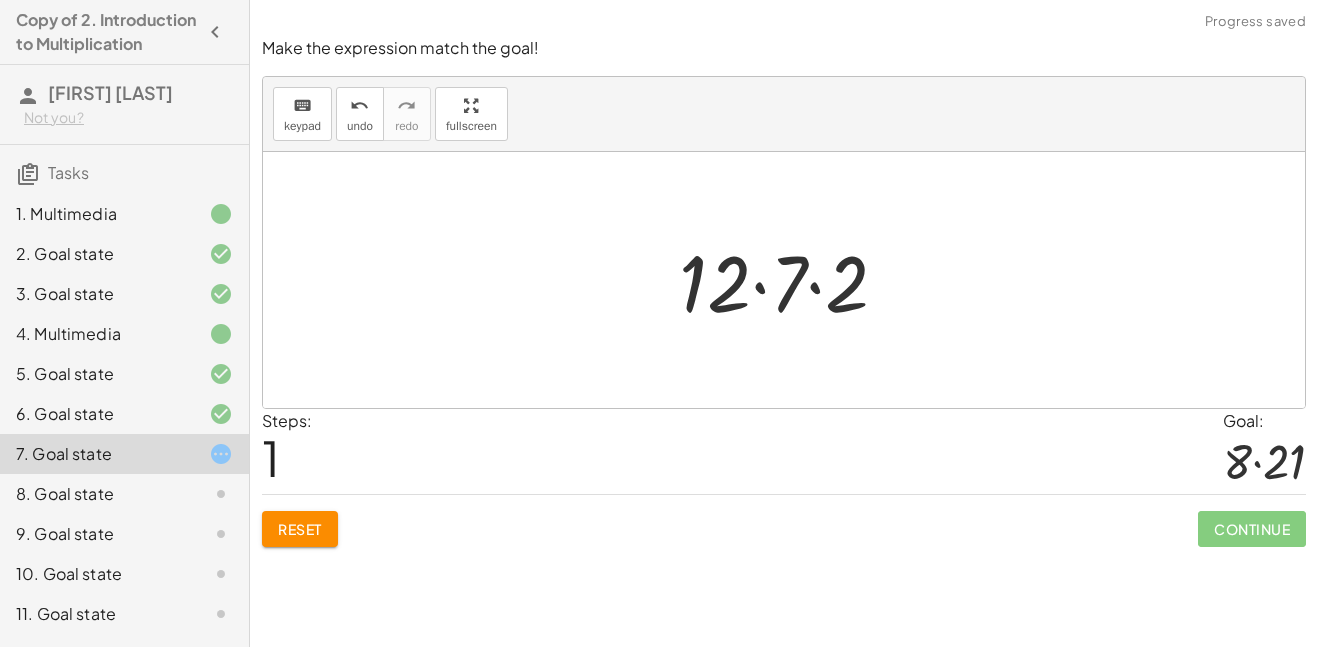 click at bounding box center (791, 280) 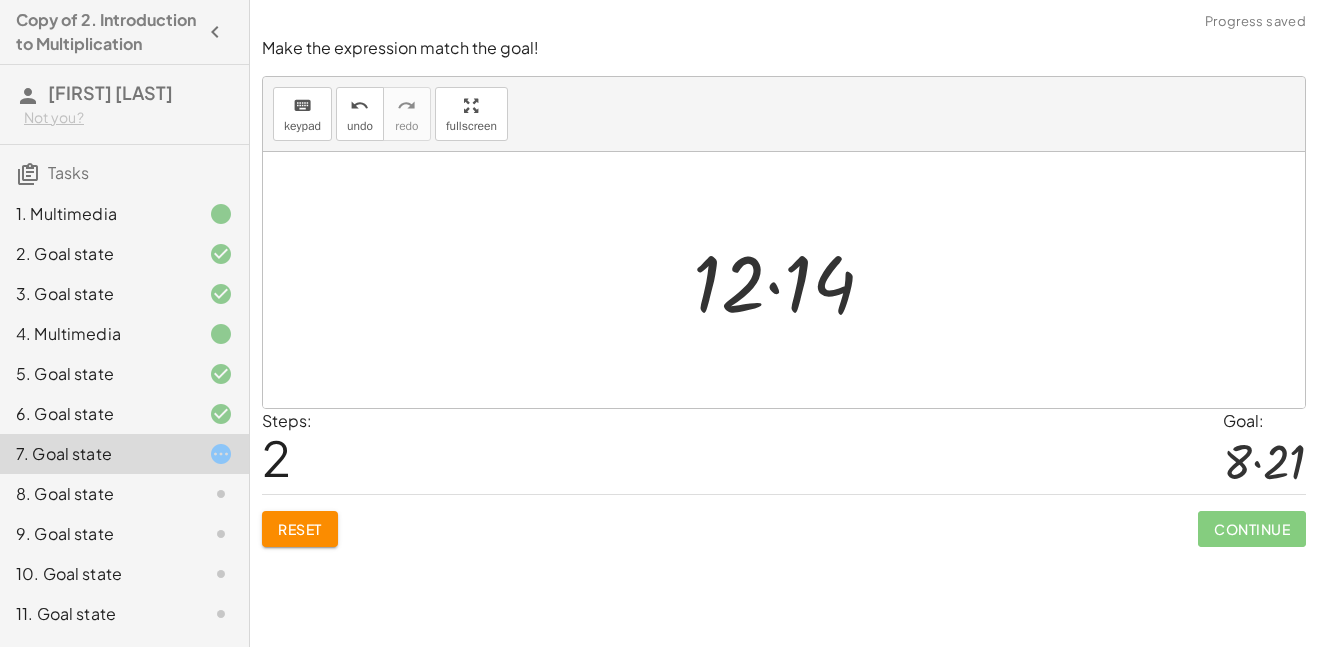 click at bounding box center (791, 280) 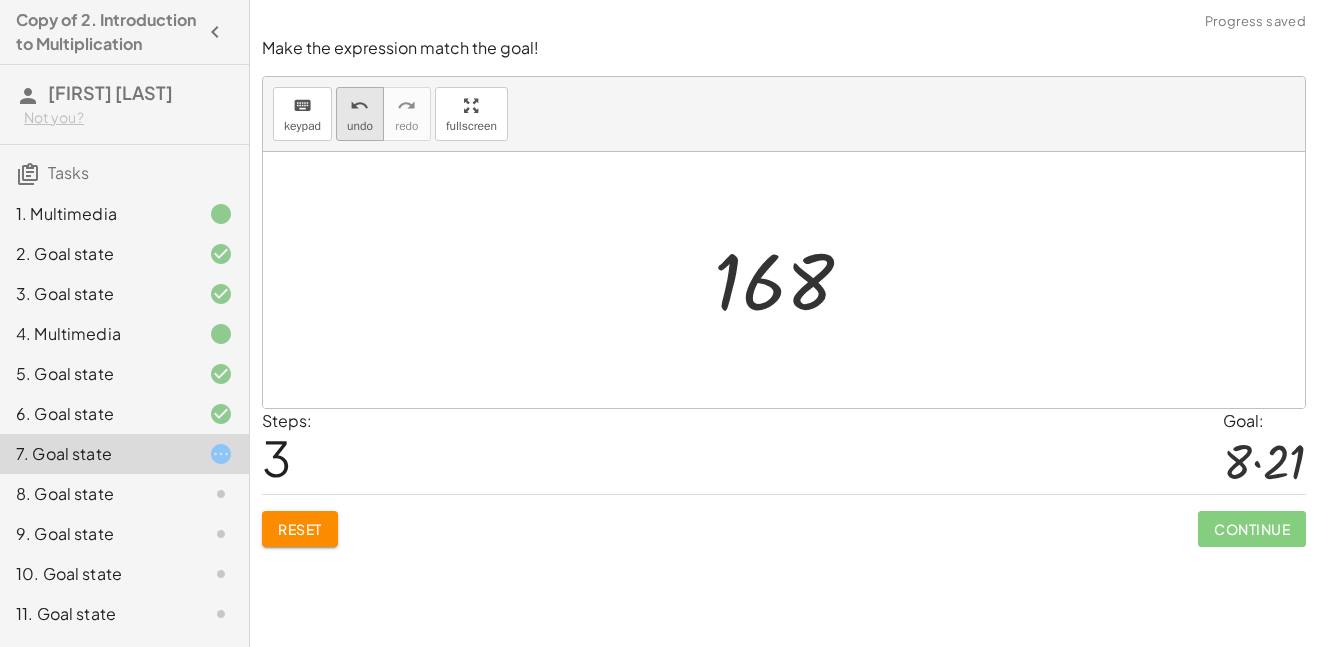click on "undo" at bounding box center (359, 106) 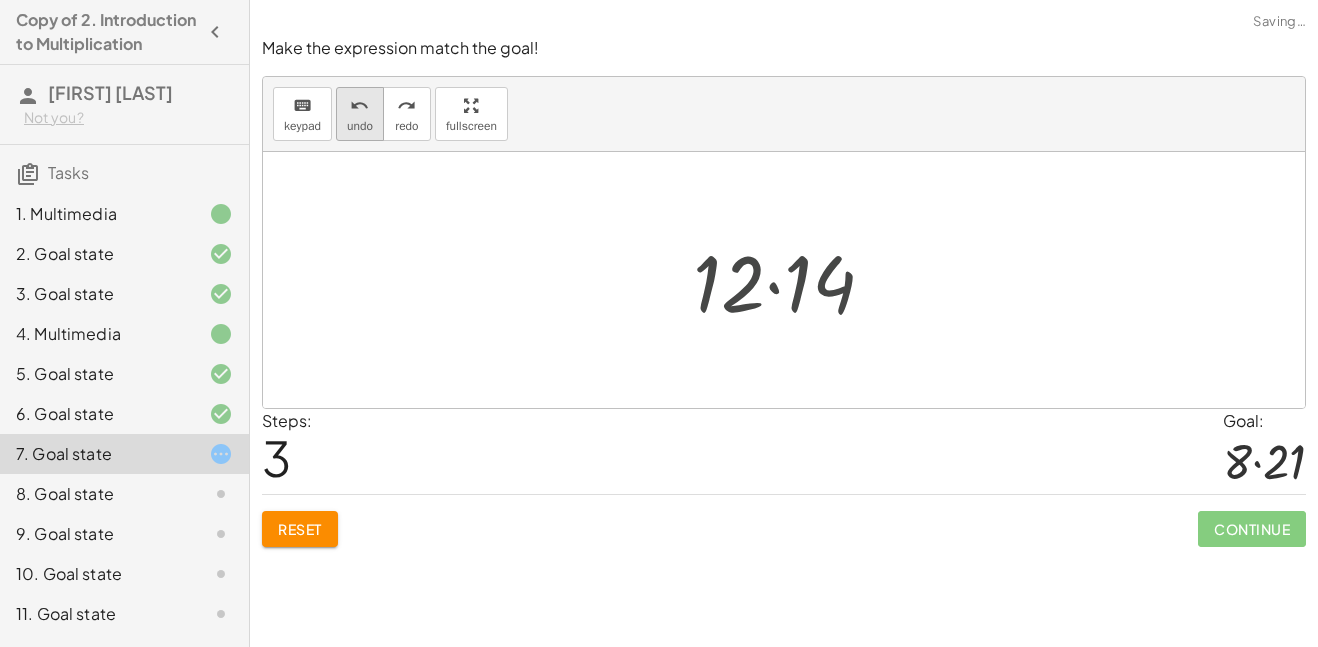 click on "undo" at bounding box center (359, 106) 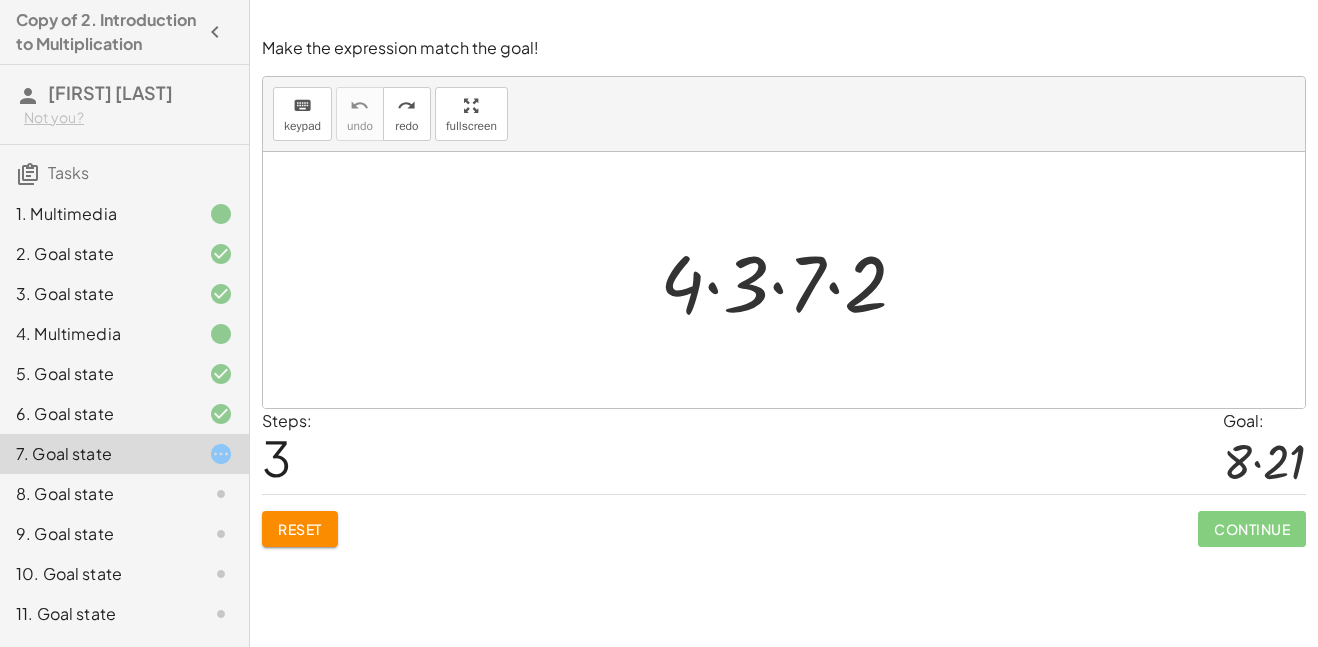 click at bounding box center [791, 280] 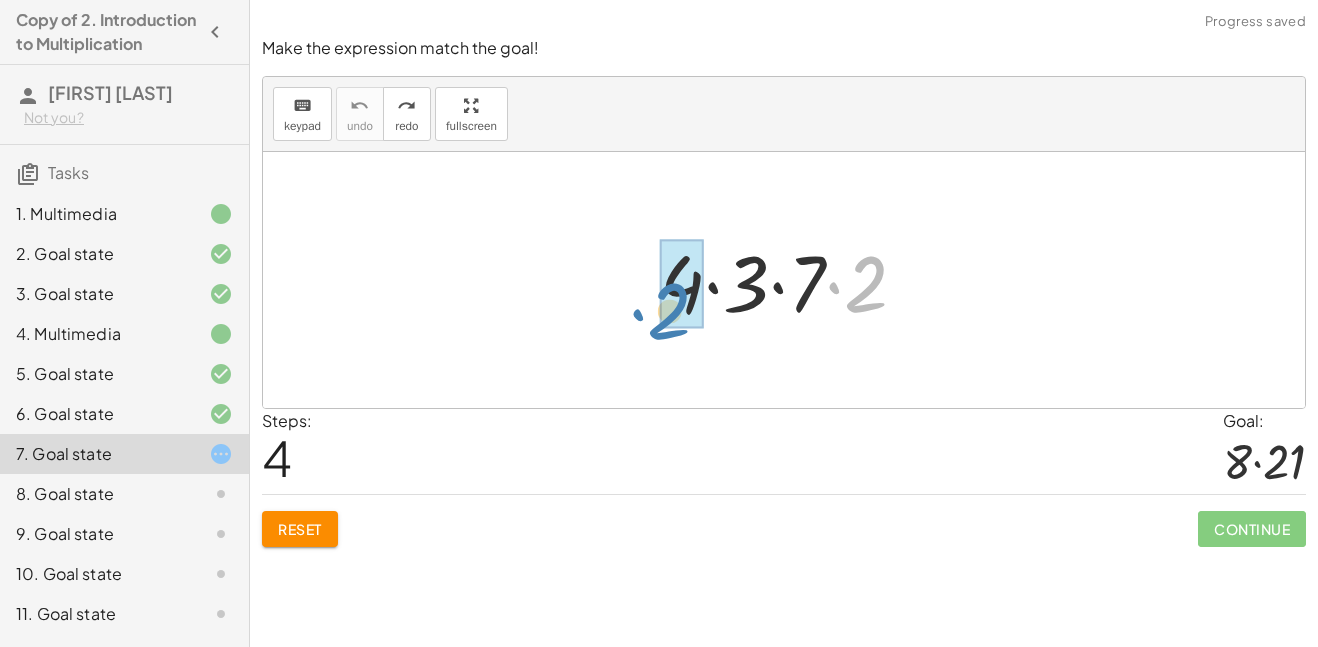 drag, startPoint x: 864, startPoint y: 278, endPoint x: 679, endPoint y: 293, distance: 185.60712 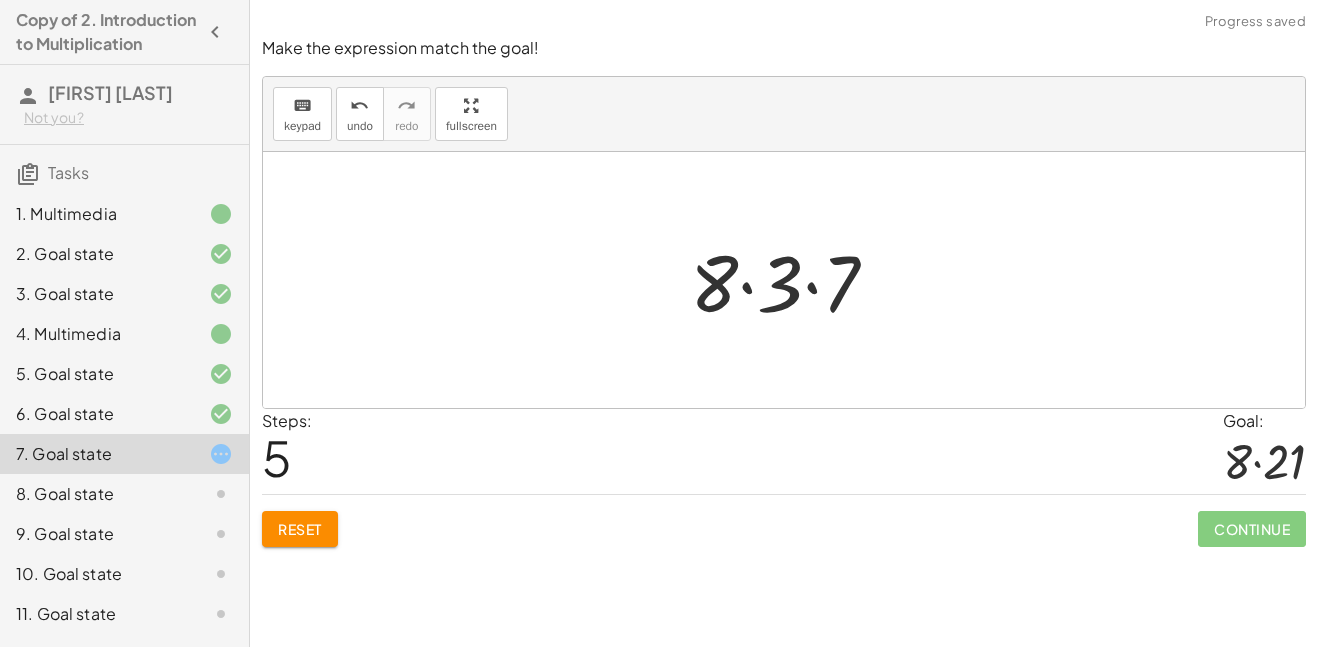 click at bounding box center [792, 280] 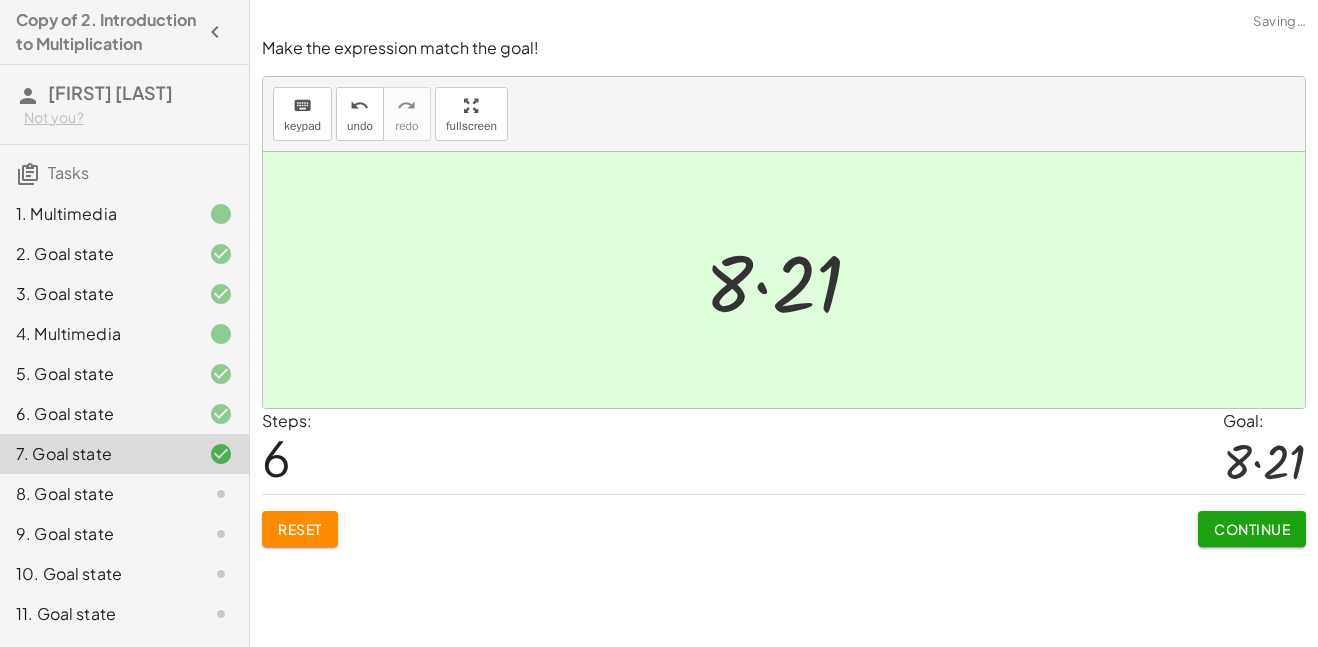 click on "Continue" 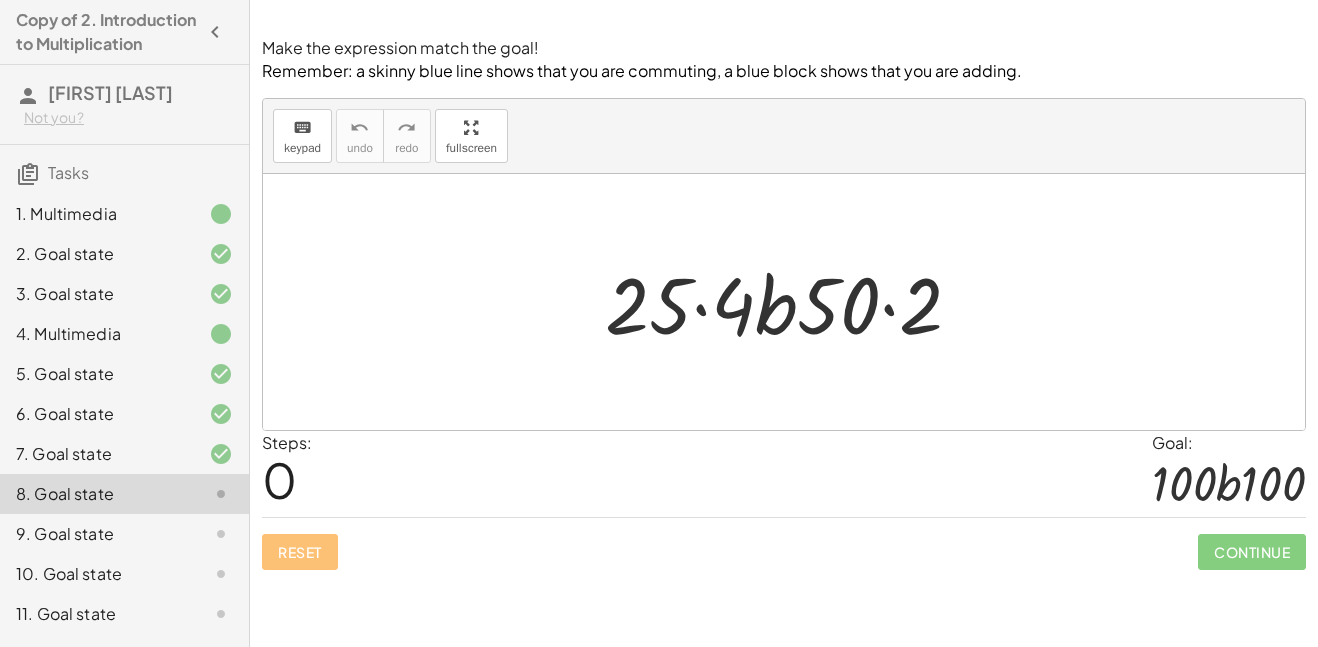 click at bounding box center (791, 302) 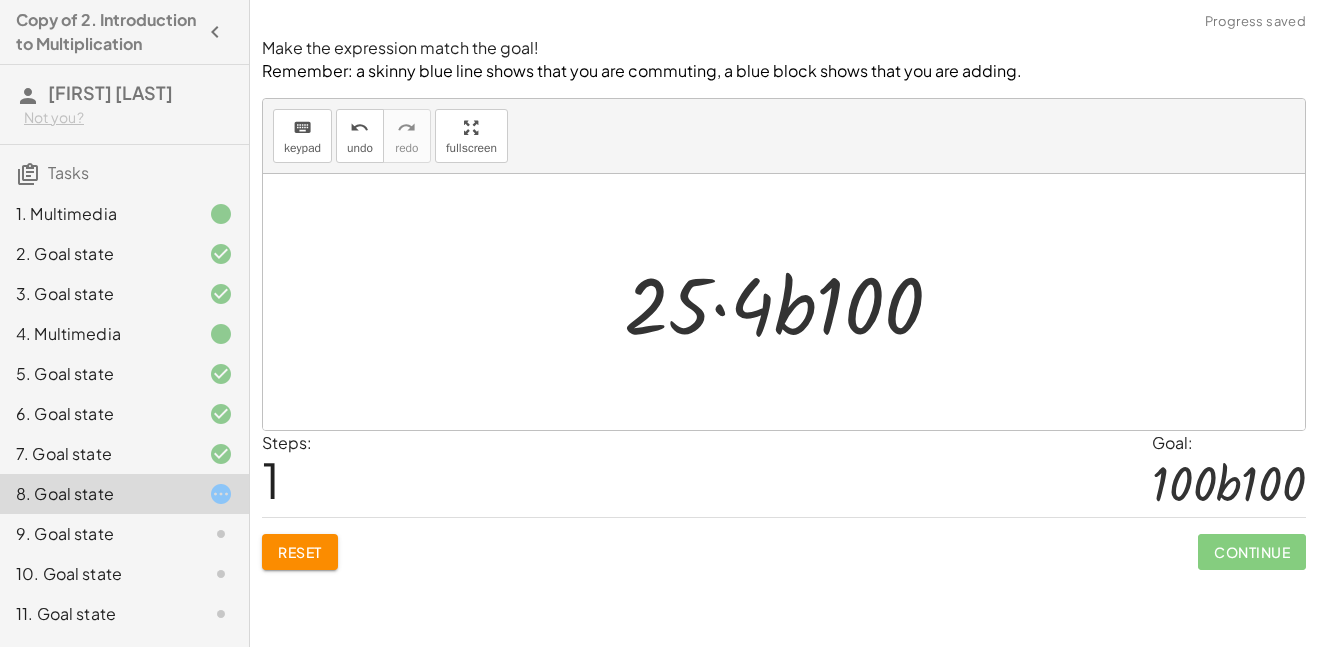 click at bounding box center [791, 302] 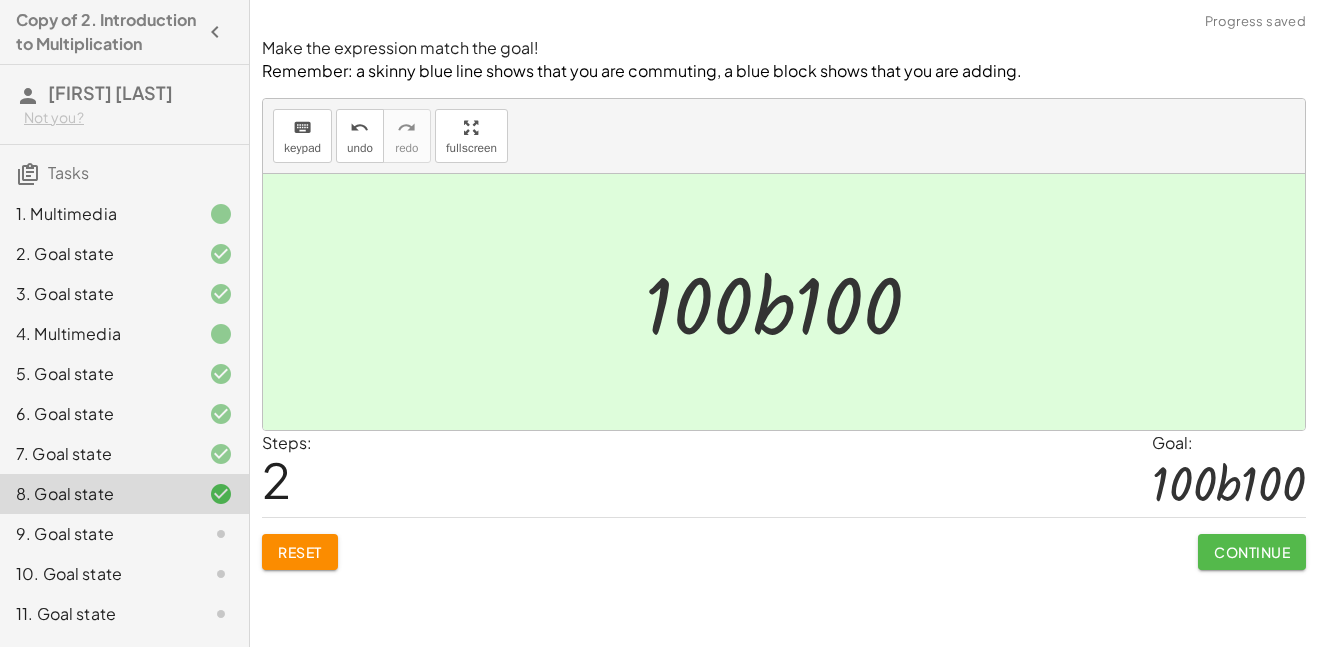 click on "Continue" 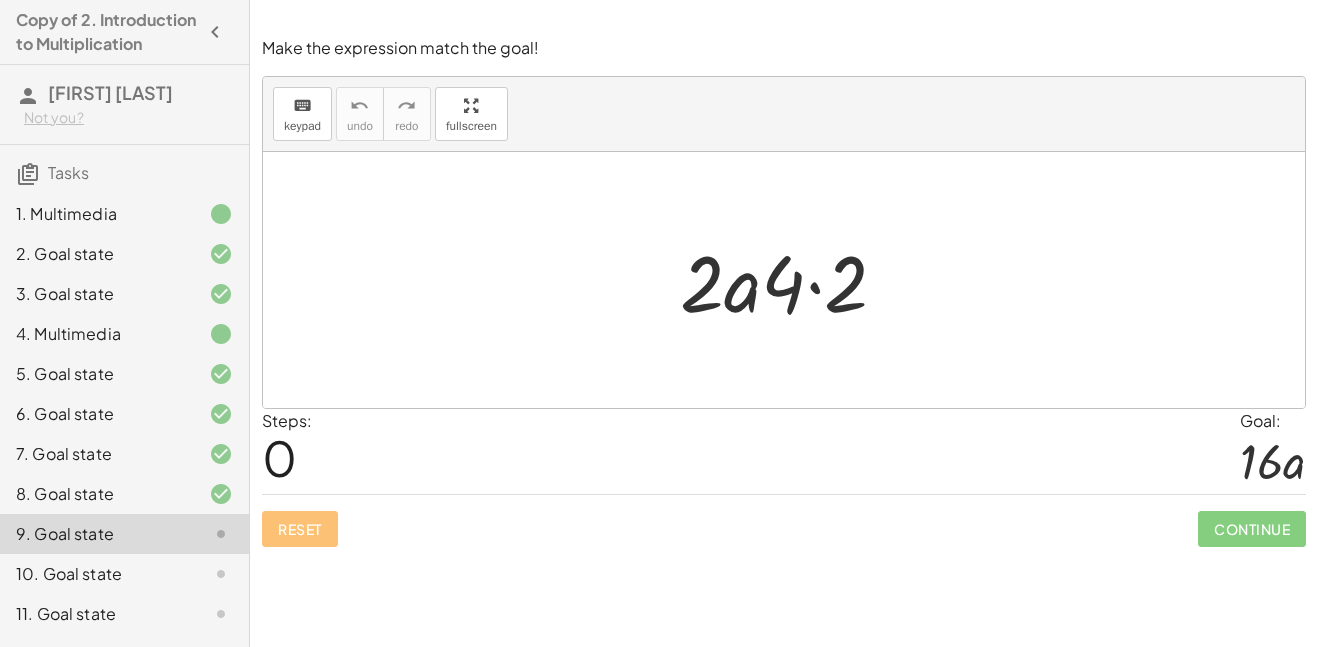 click at bounding box center (791, 280) 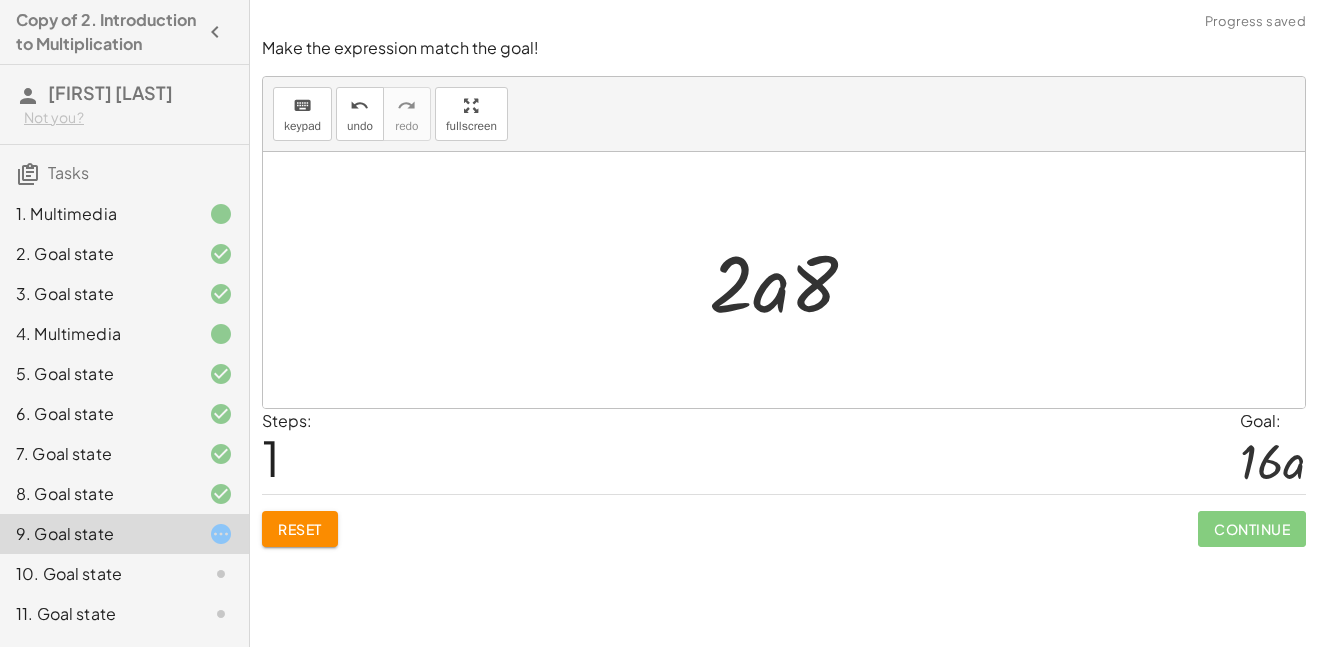 click at bounding box center (791, 280) 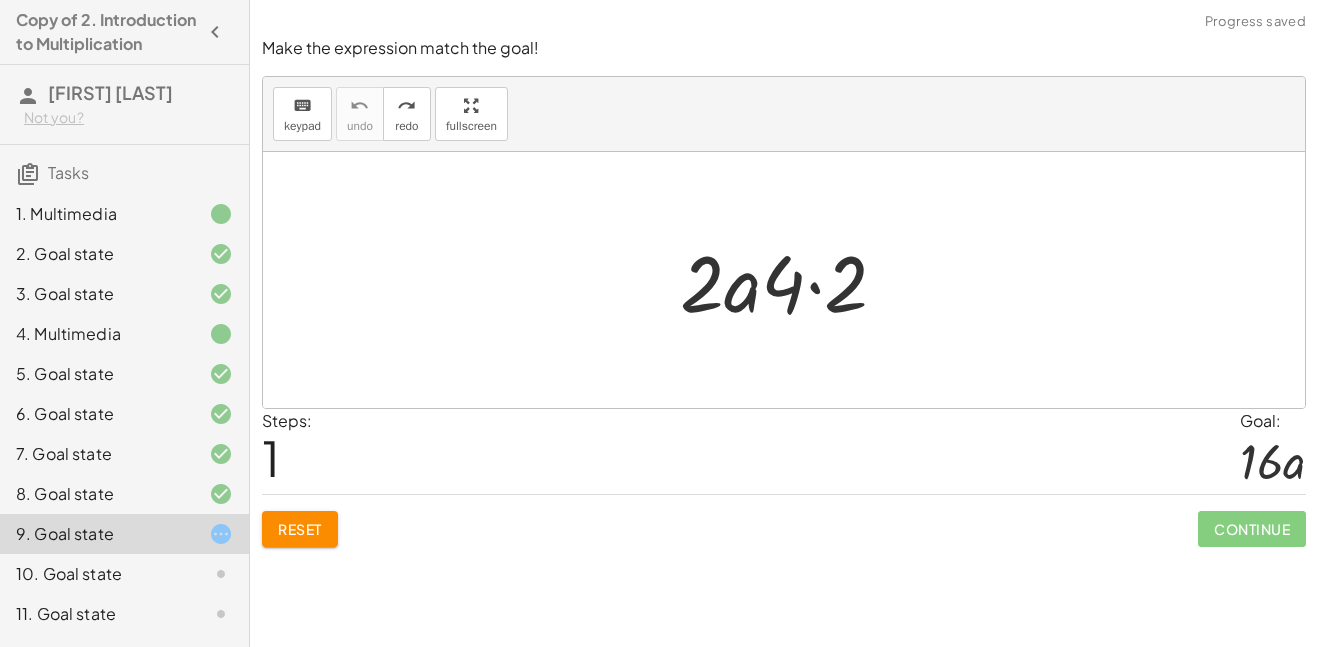 click at bounding box center (791, 280) 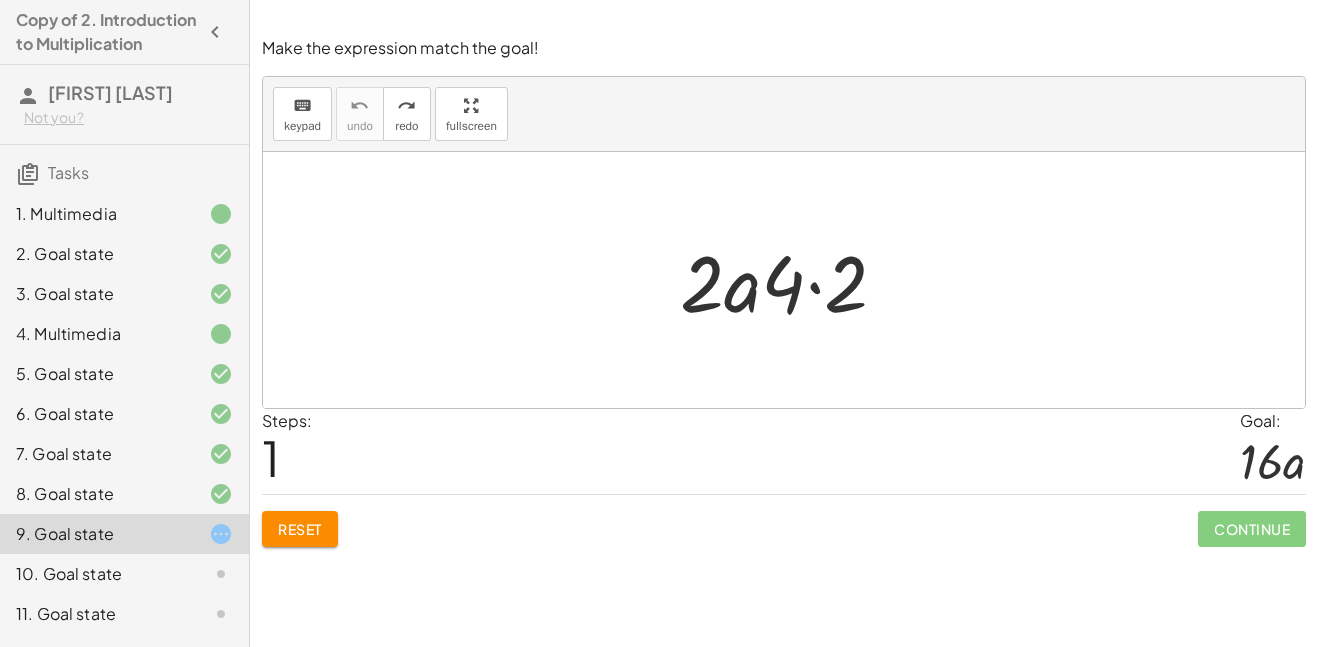 click at bounding box center [791, 280] 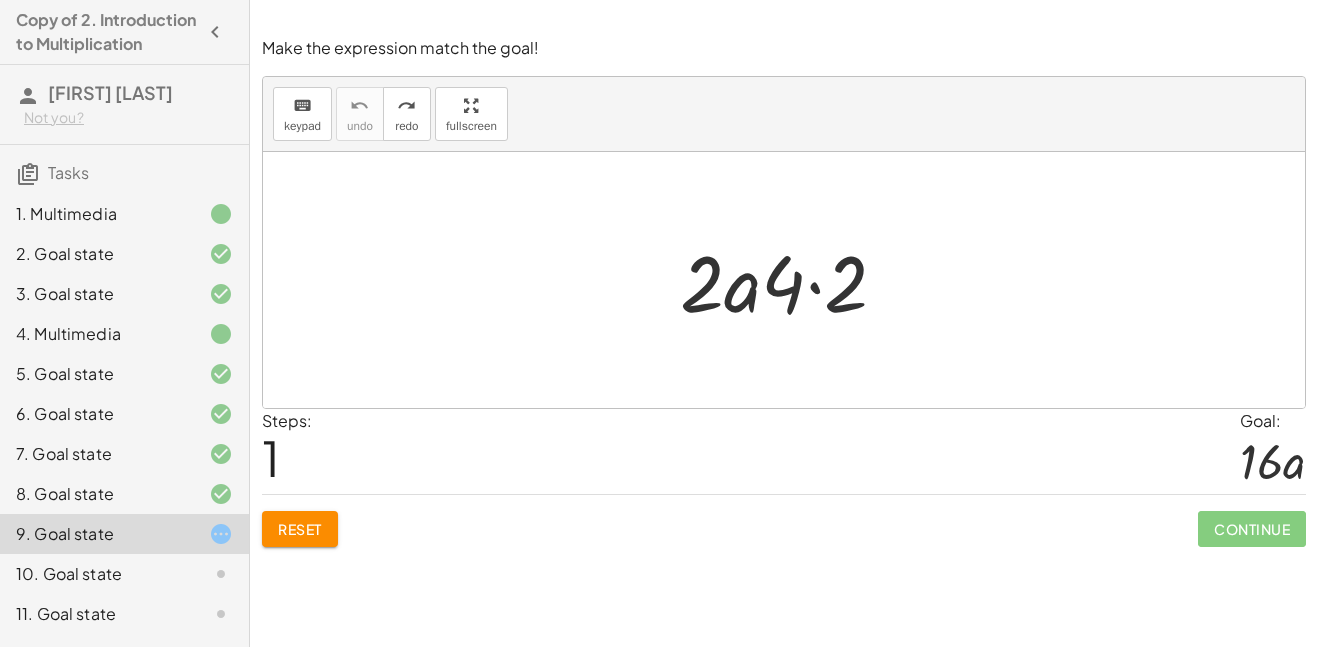 click at bounding box center (791, 280) 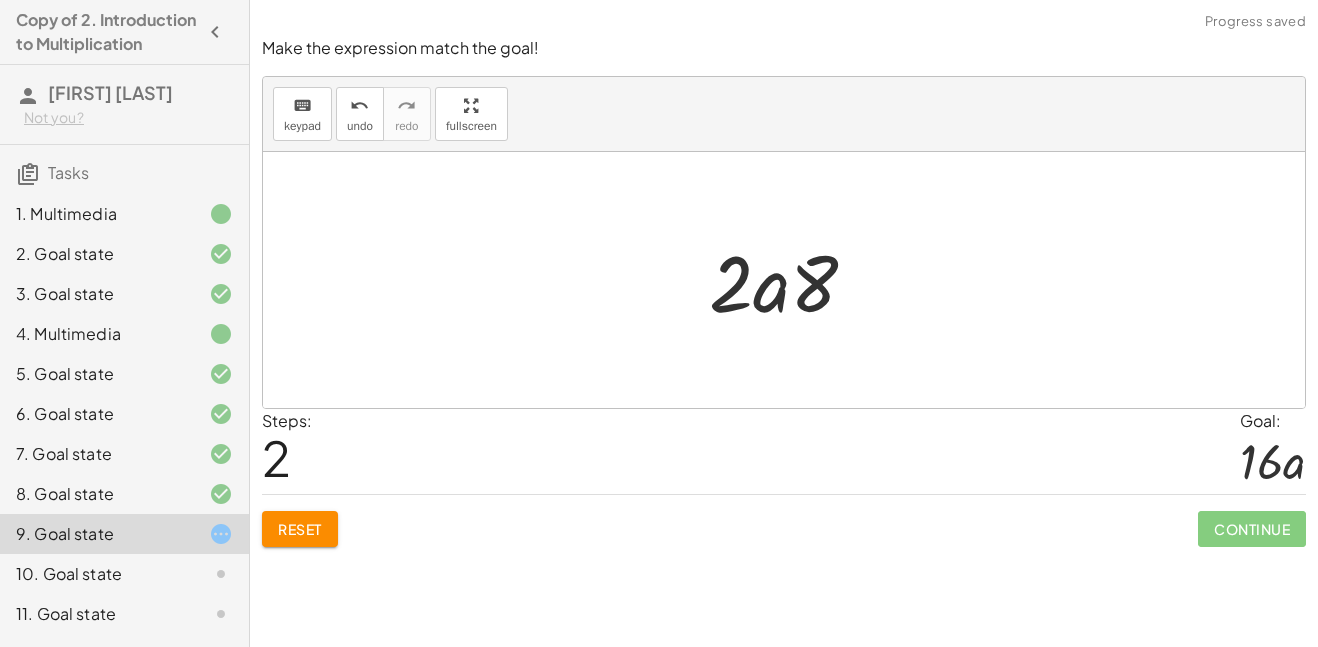 click at bounding box center [791, 280] 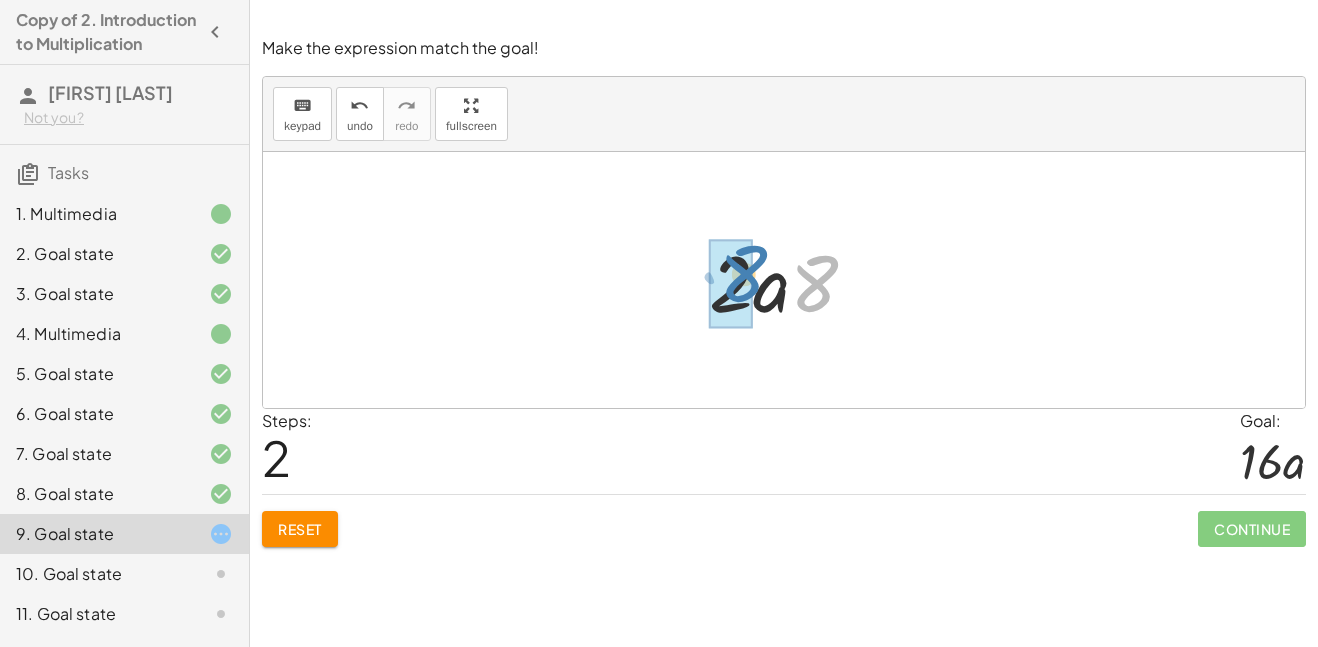 drag, startPoint x: 813, startPoint y: 271, endPoint x: 743, endPoint y: 262, distance: 70.5762 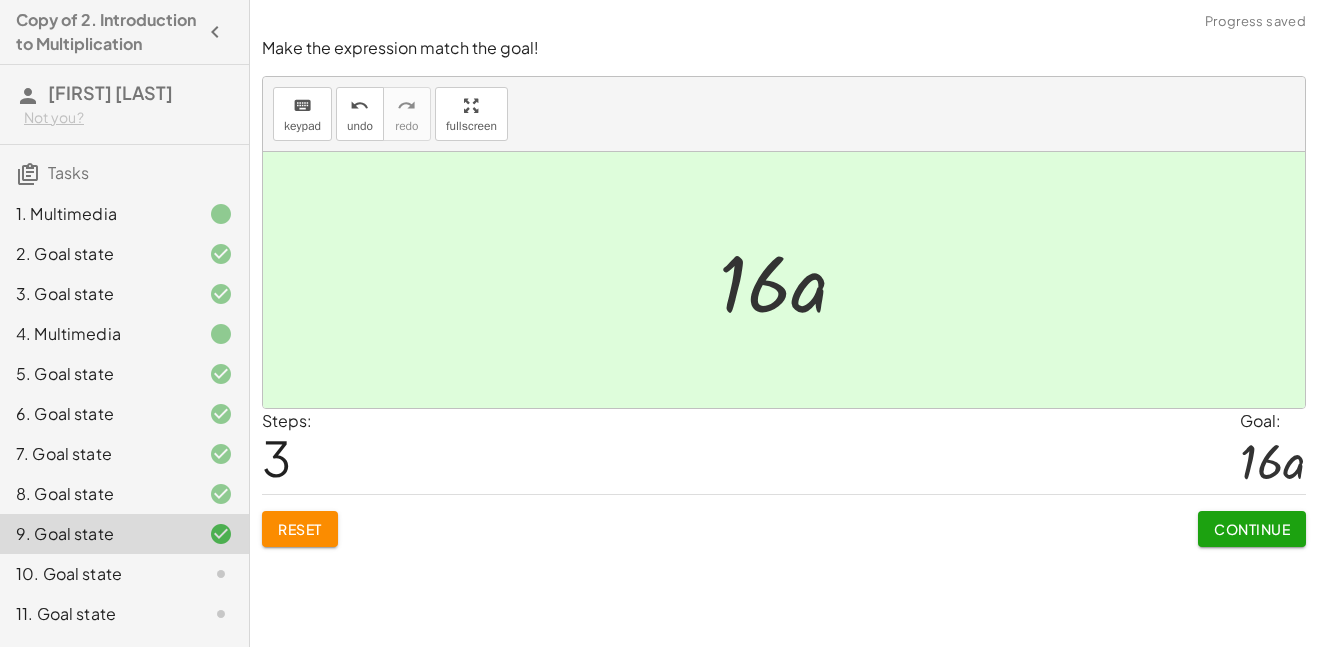 click on "Continue" 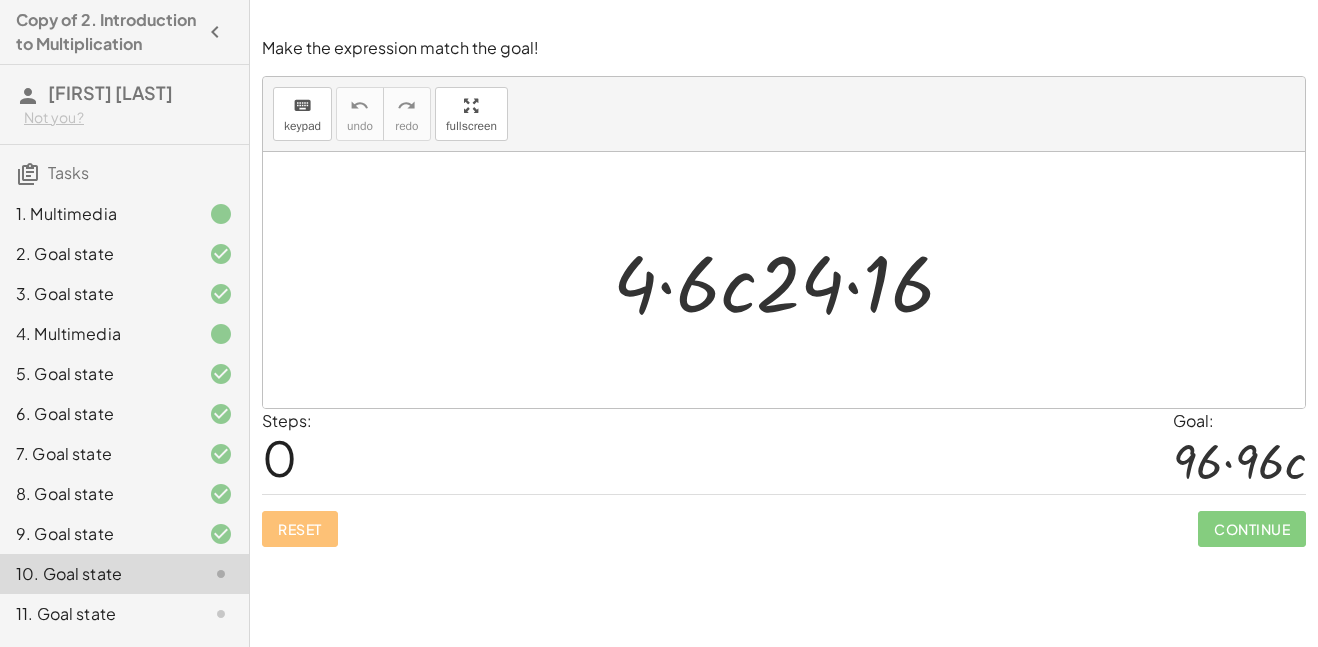 click at bounding box center [791, 280] 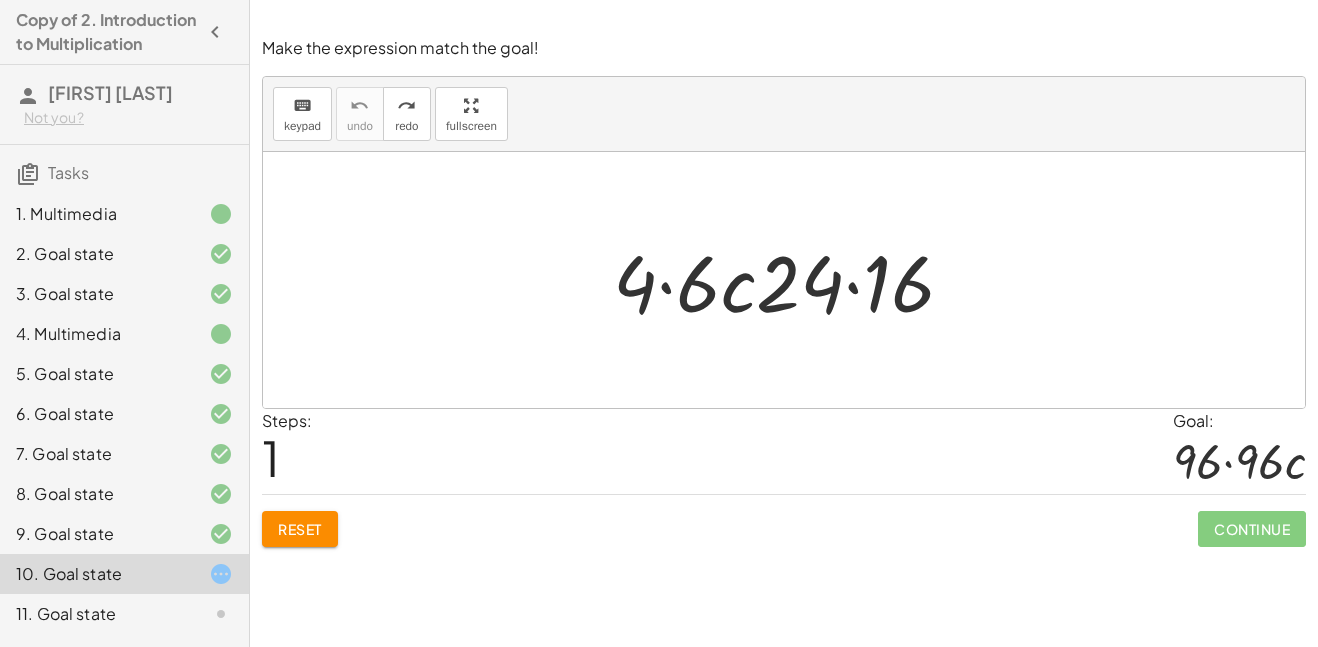 click at bounding box center [791, 280] 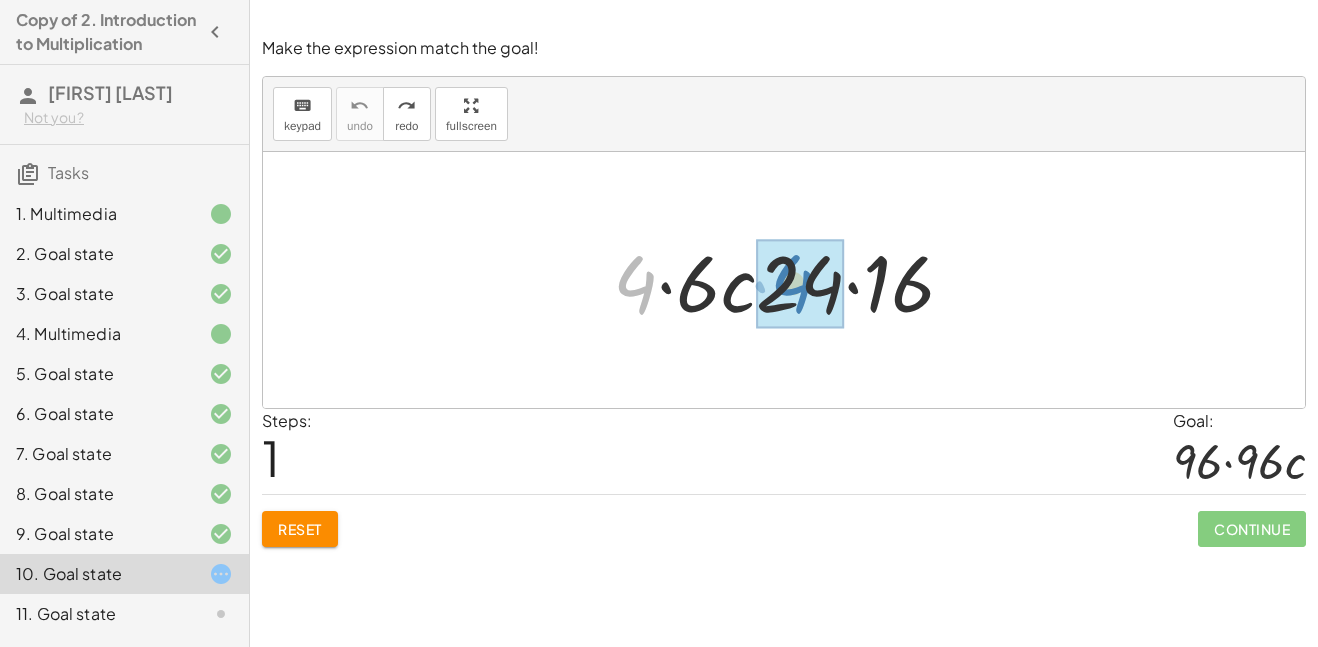 drag, startPoint x: 650, startPoint y: 269, endPoint x: 835, endPoint y: 267, distance: 185.0108 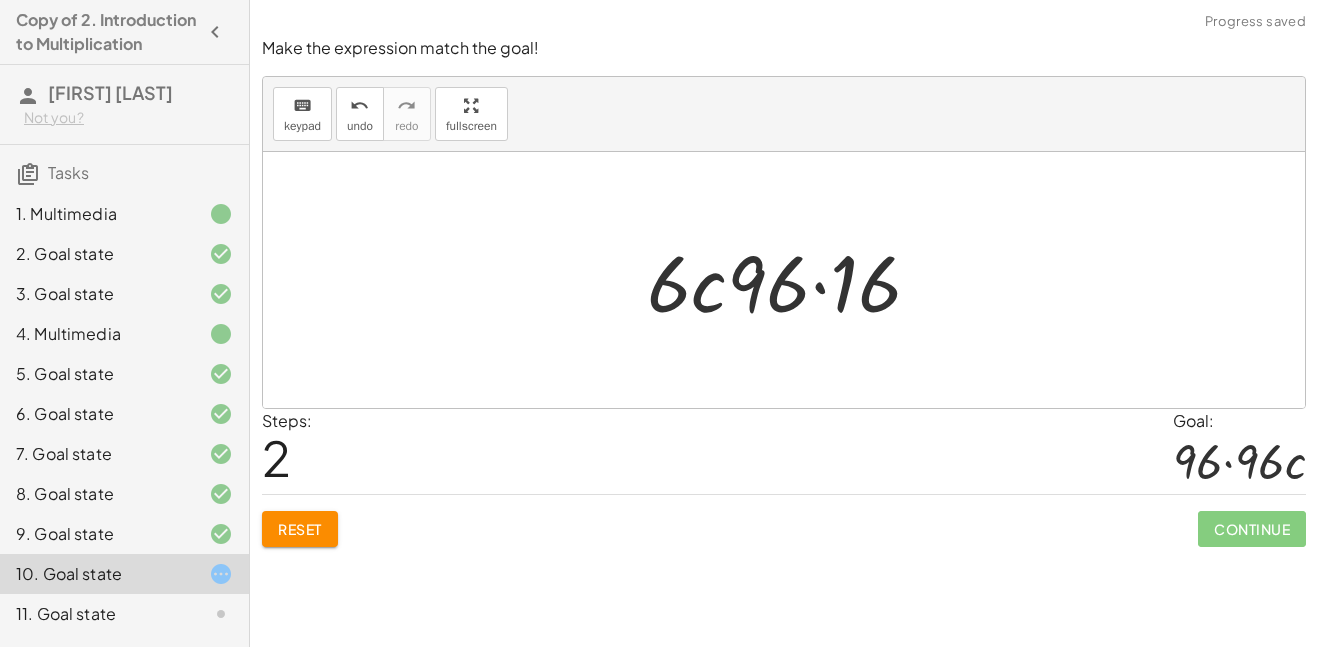 click at bounding box center [792, 280] 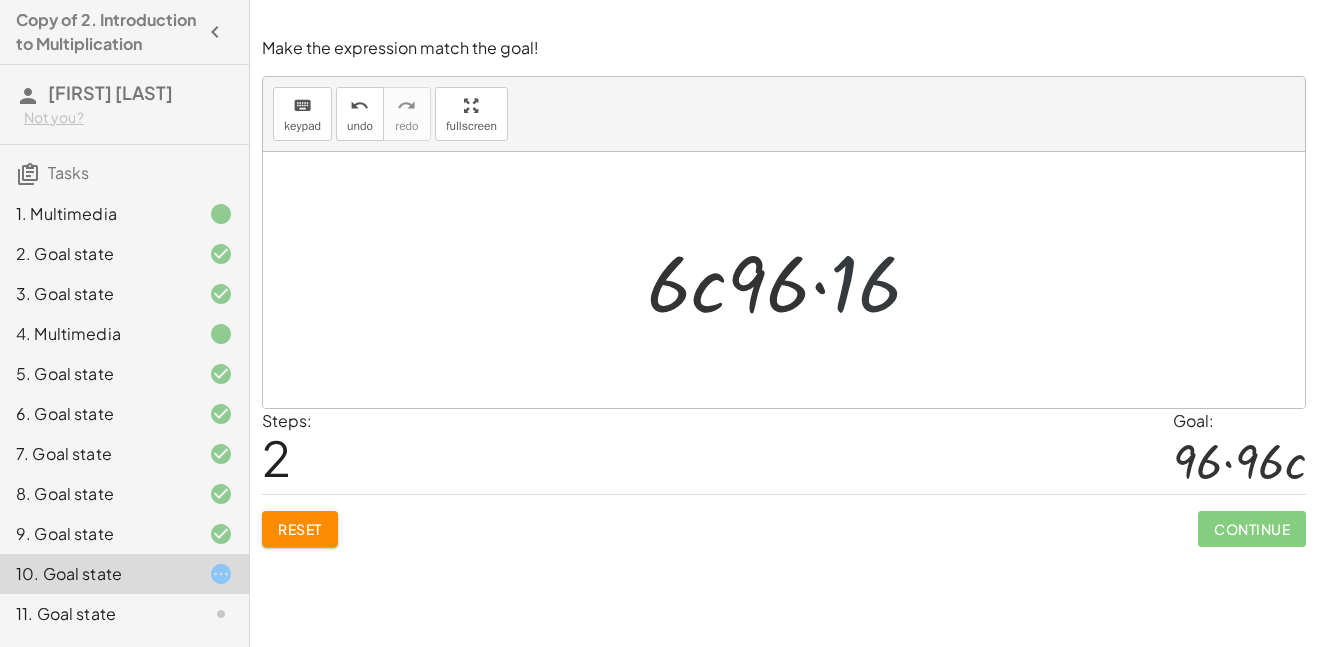drag, startPoint x: 852, startPoint y: 267, endPoint x: 840, endPoint y: 263, distance: 12.649111 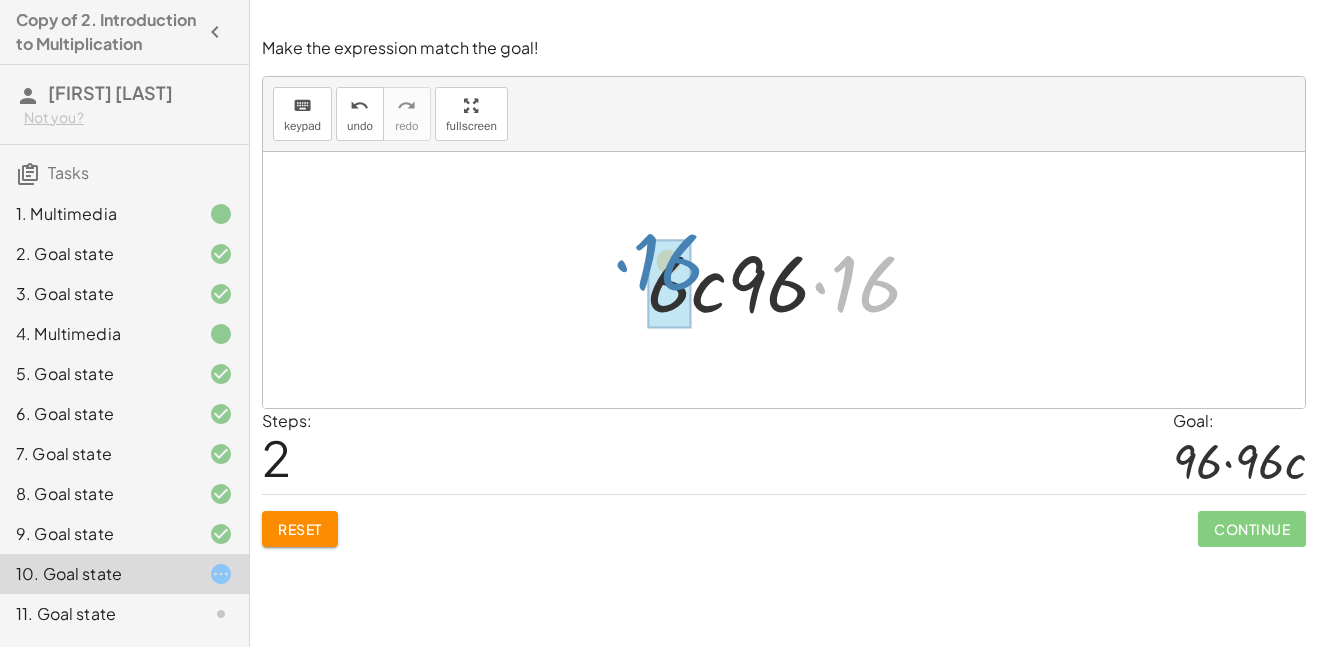 drag, startPoint x: 846, startPoint y: 266, endPoint x: 655, endPoint y: 253, distance: 191.4419 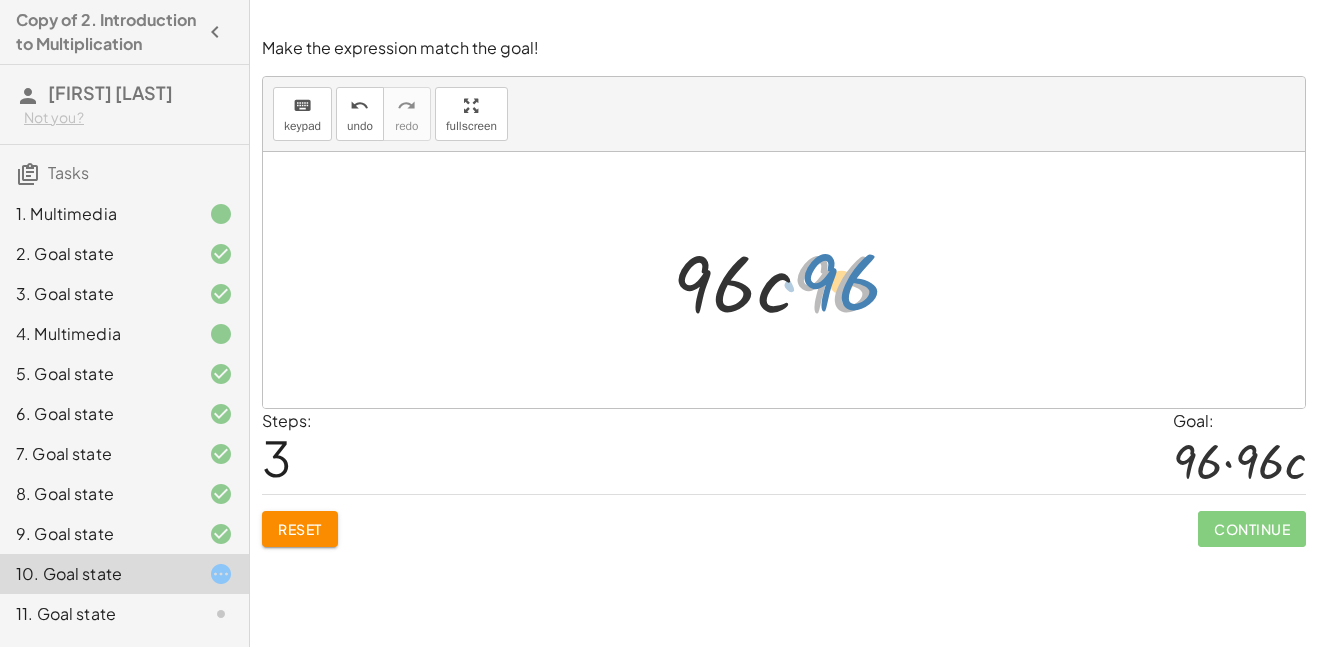 click at bounding box center [792, 280] 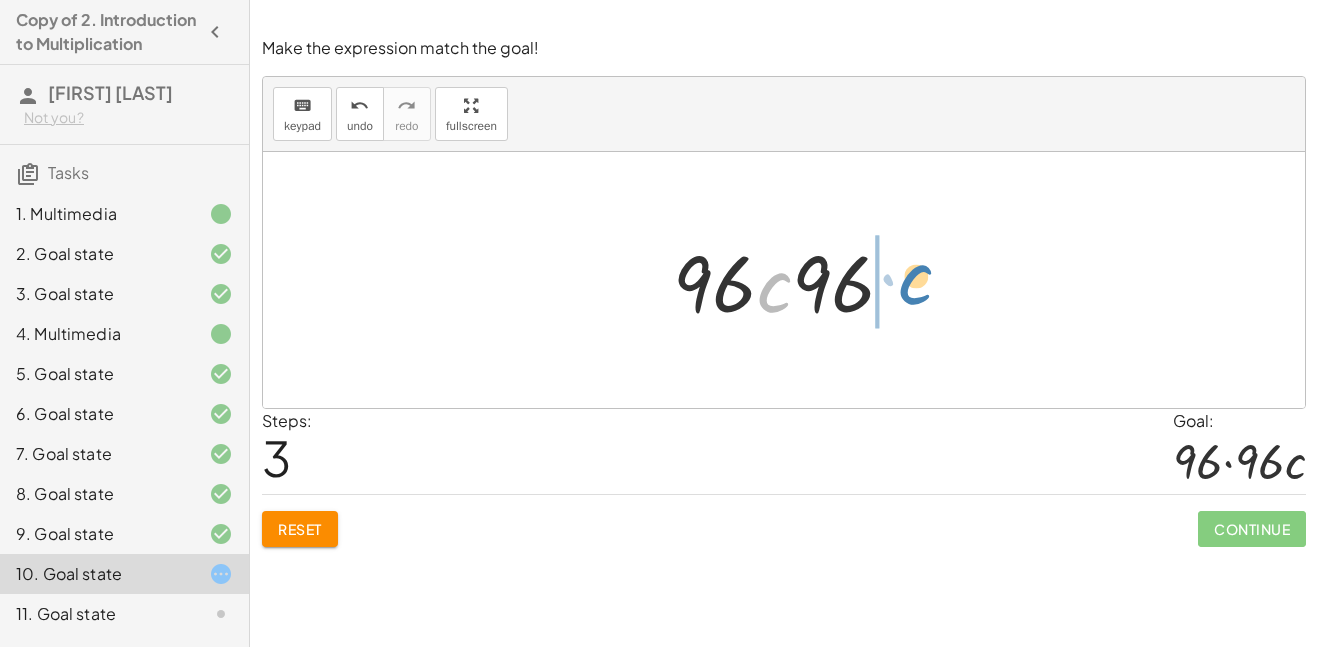drag, startPoint x: 786, startPoint y: 306, endPoint x: 925, endPoint y: 287, distance: 140.29256 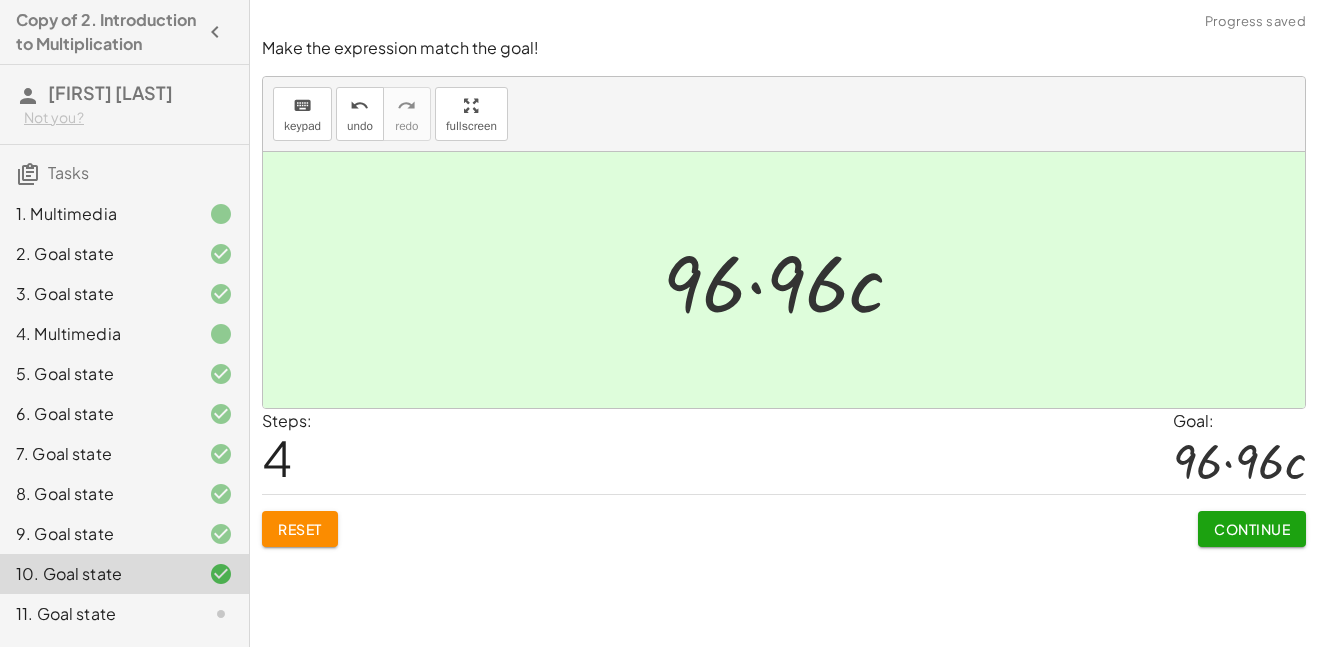 click on "Continue" 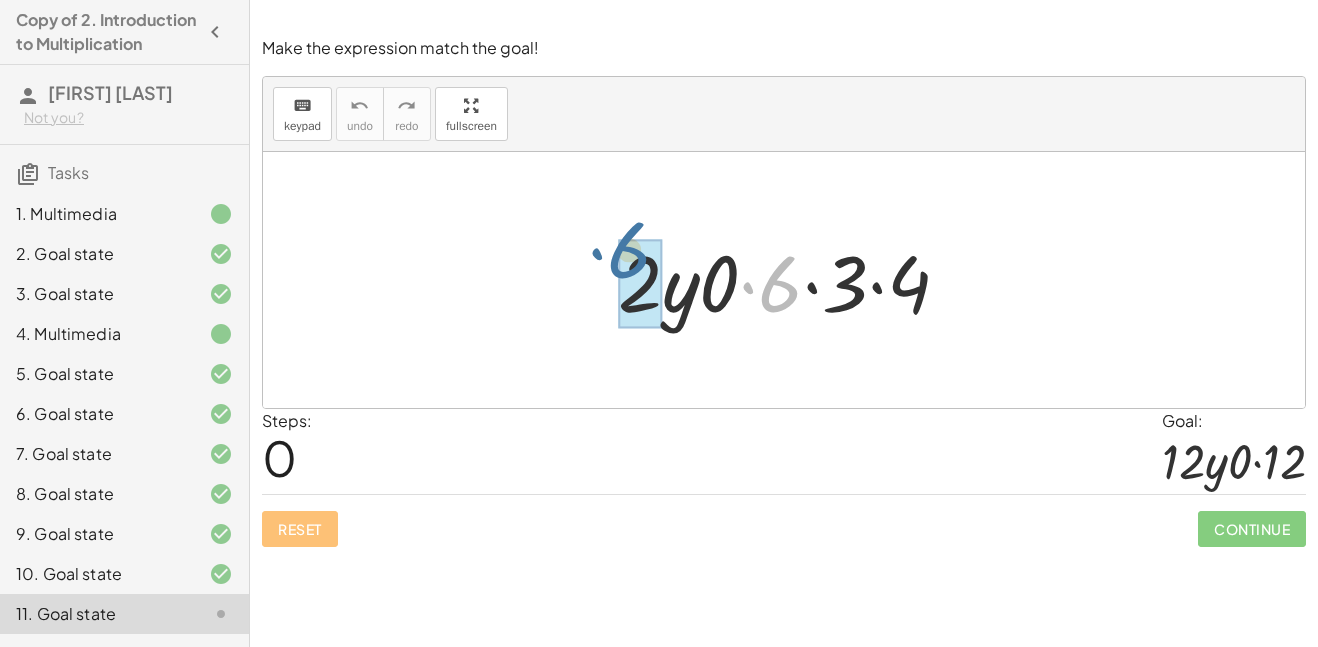drag, startPoint x: 784, startPoint y: 277, endPoint x: 637, endPoint y: 258, distance: 148.22281 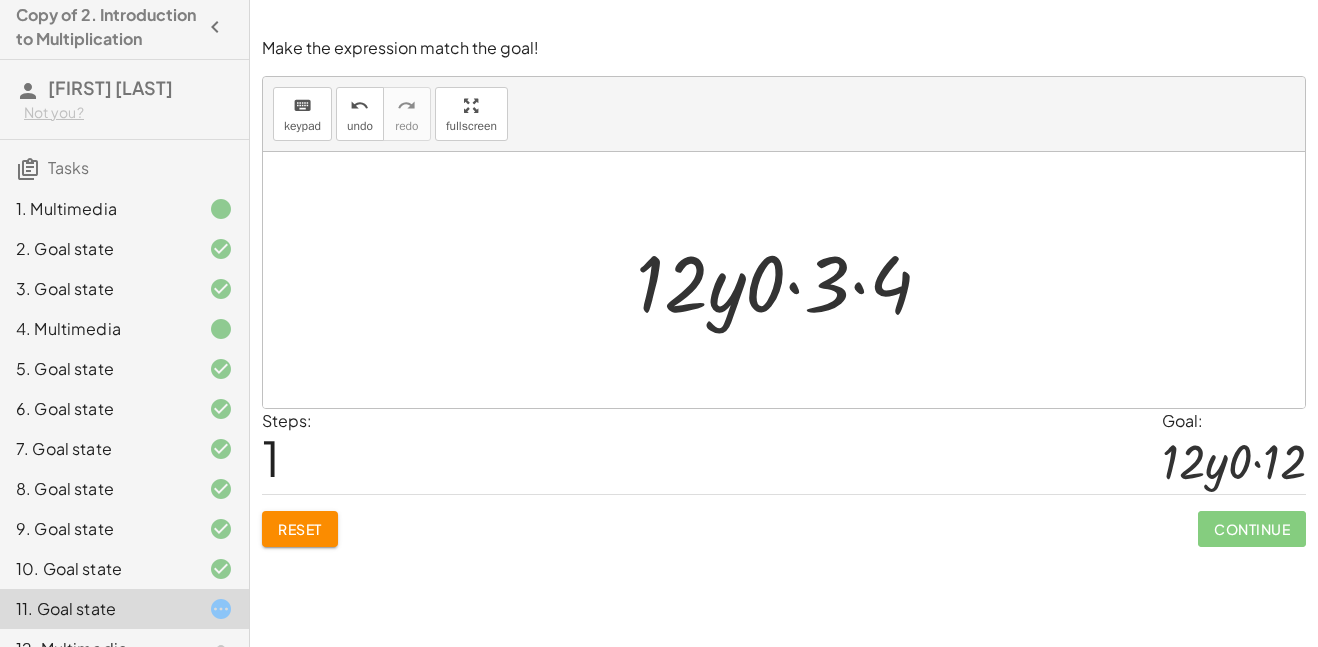 scroll, scrollTop: 0, scrollLeft: 0, axis: both 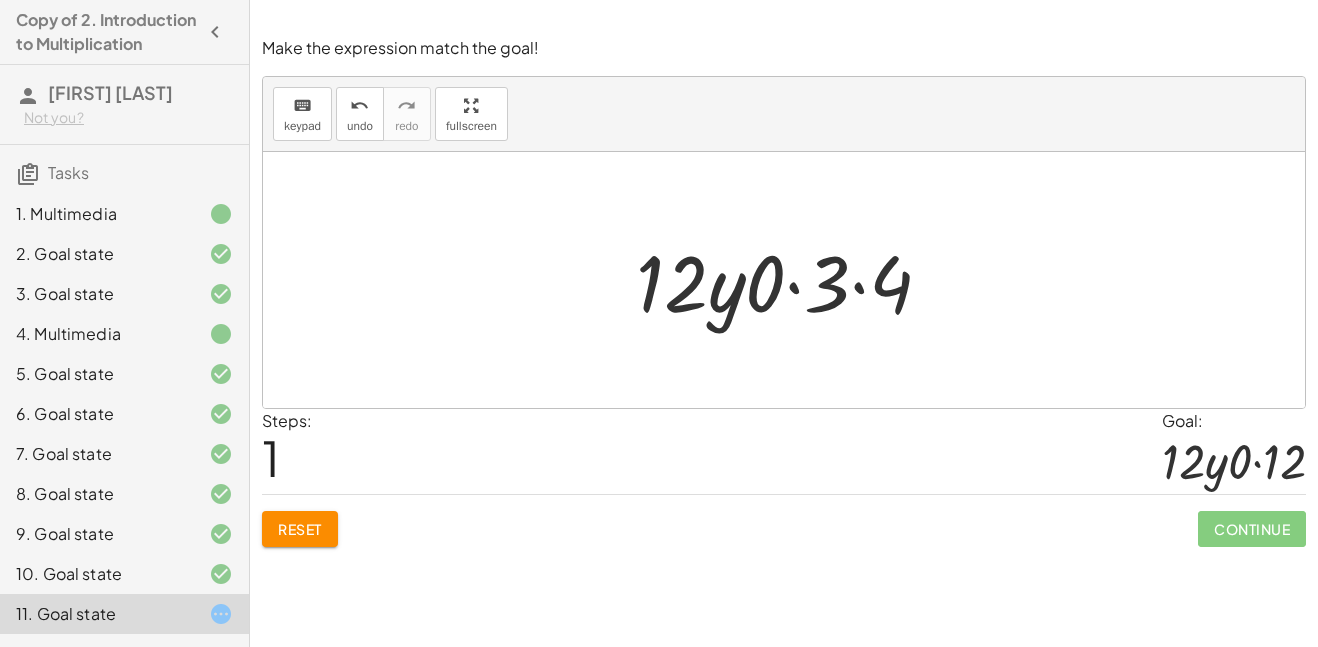 click at bounding box center (792, 280) 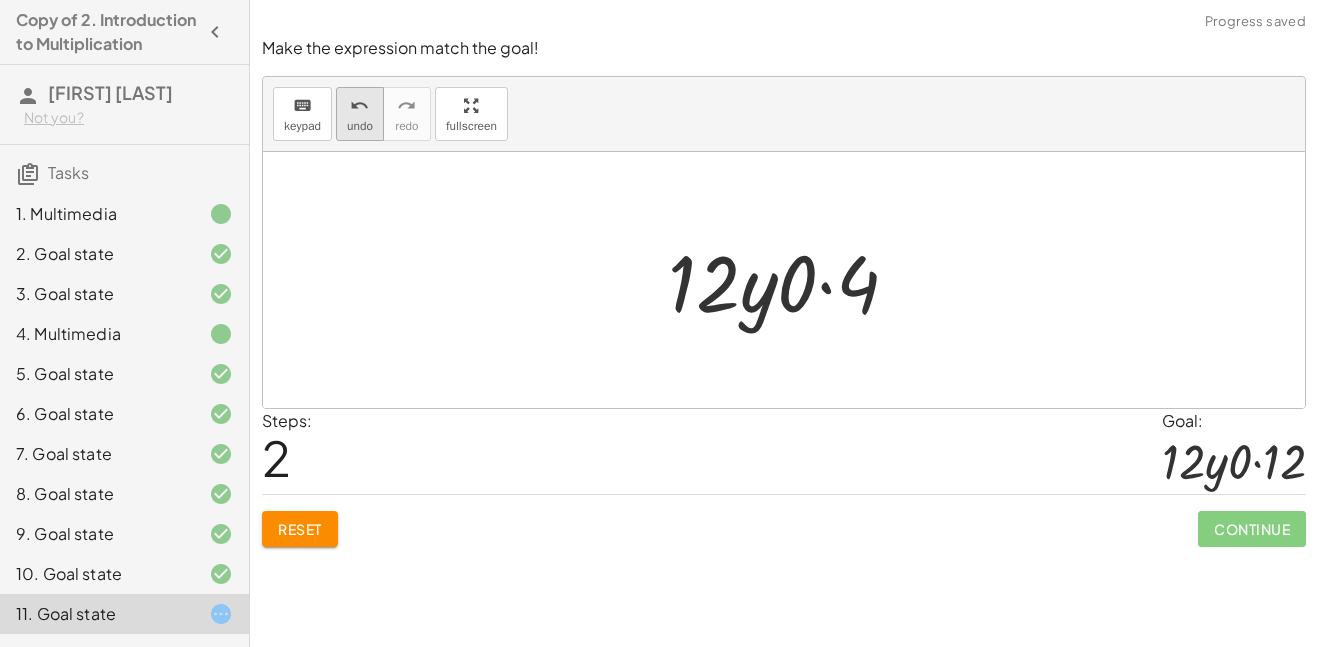 click on "undo" at bounding box center [359, 106] 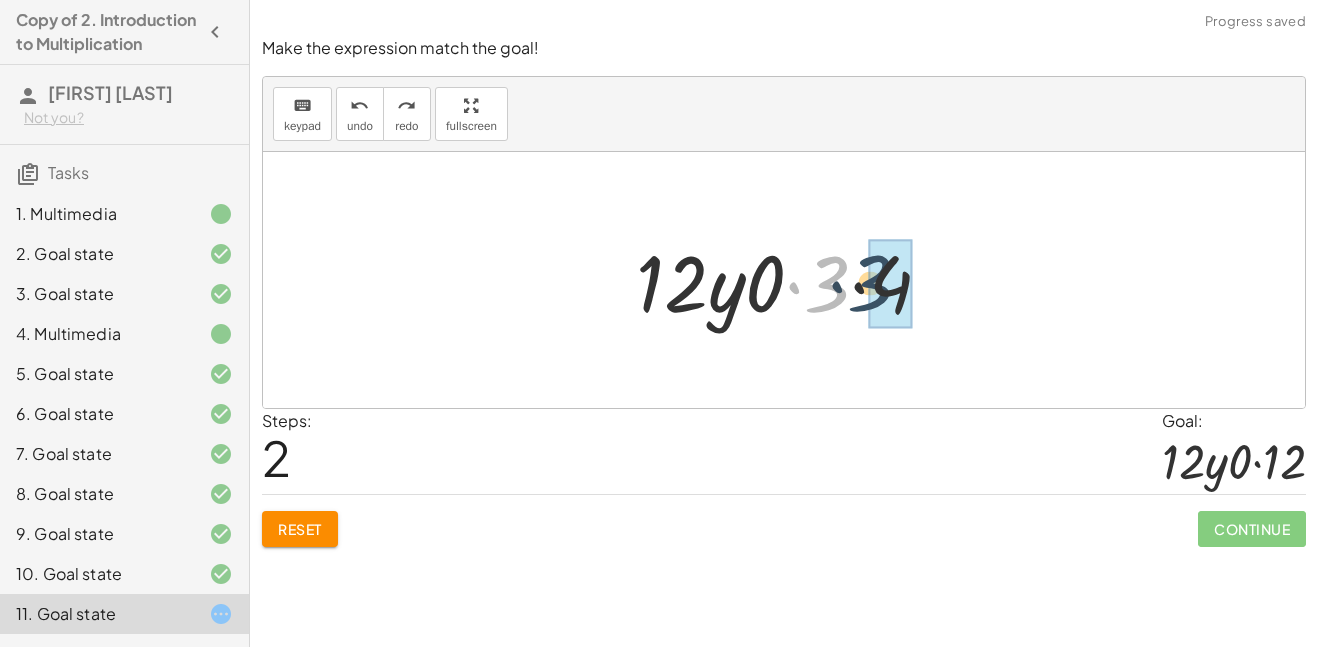 drag, startPoint x: 831, startPoint y: 284, endPoint x: 877, endPoint y: 283, distance: 46.010868 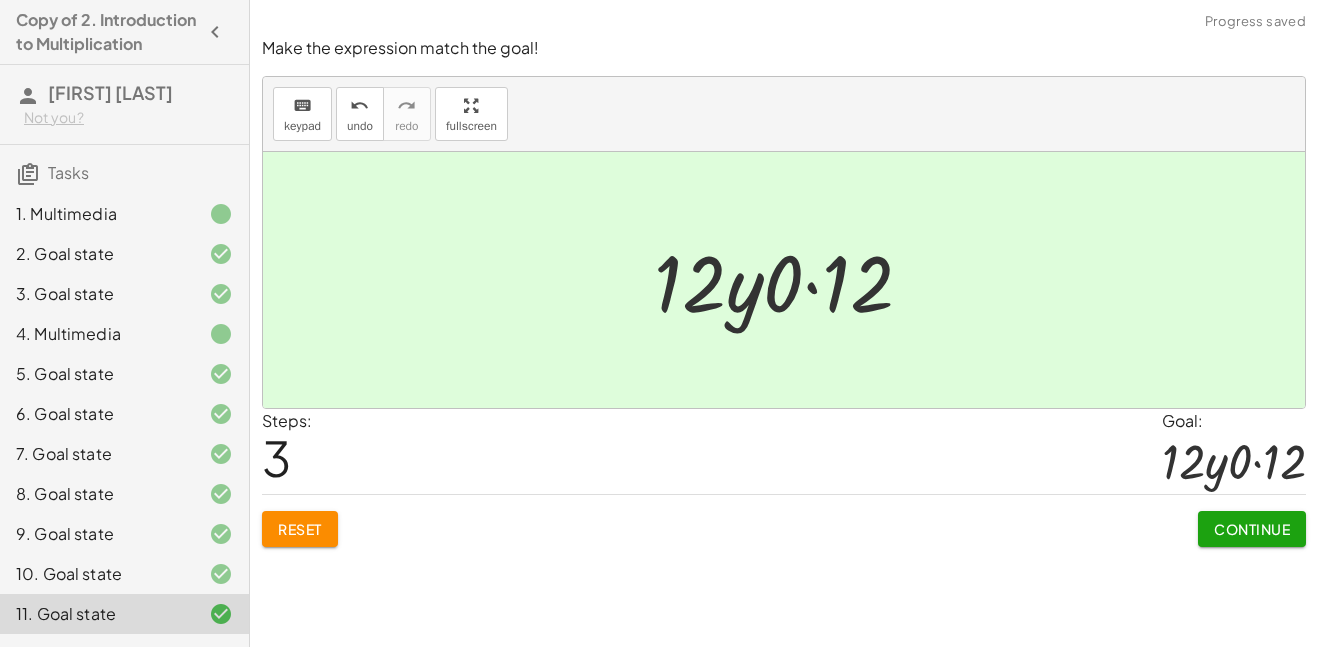 click on "Continue" 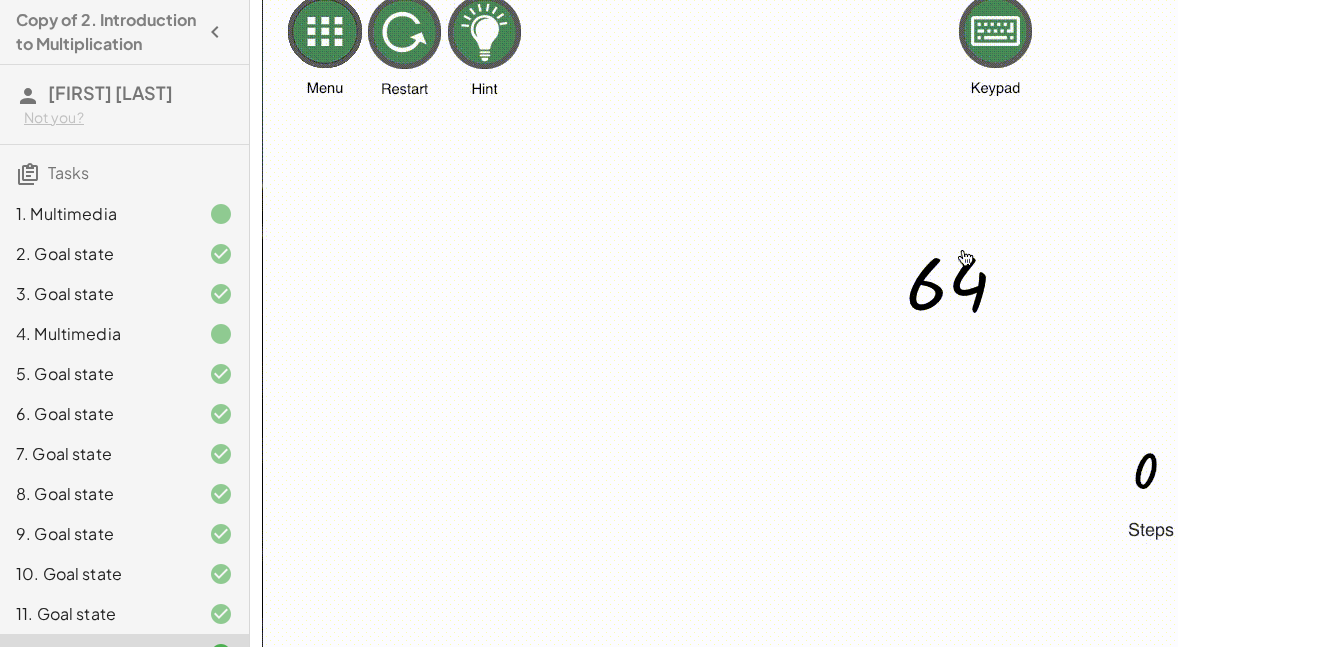 scroll, scrollTop: 199, scrollLeft: 0, axis: vertical 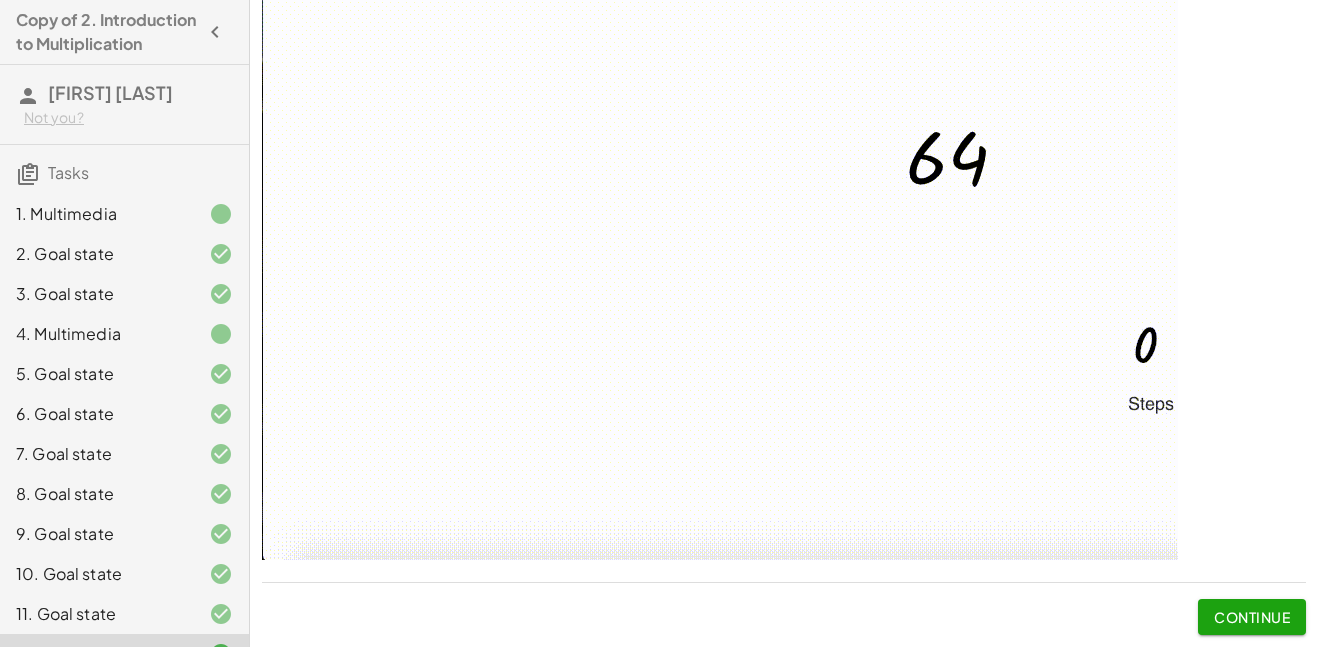 click on "Continue" 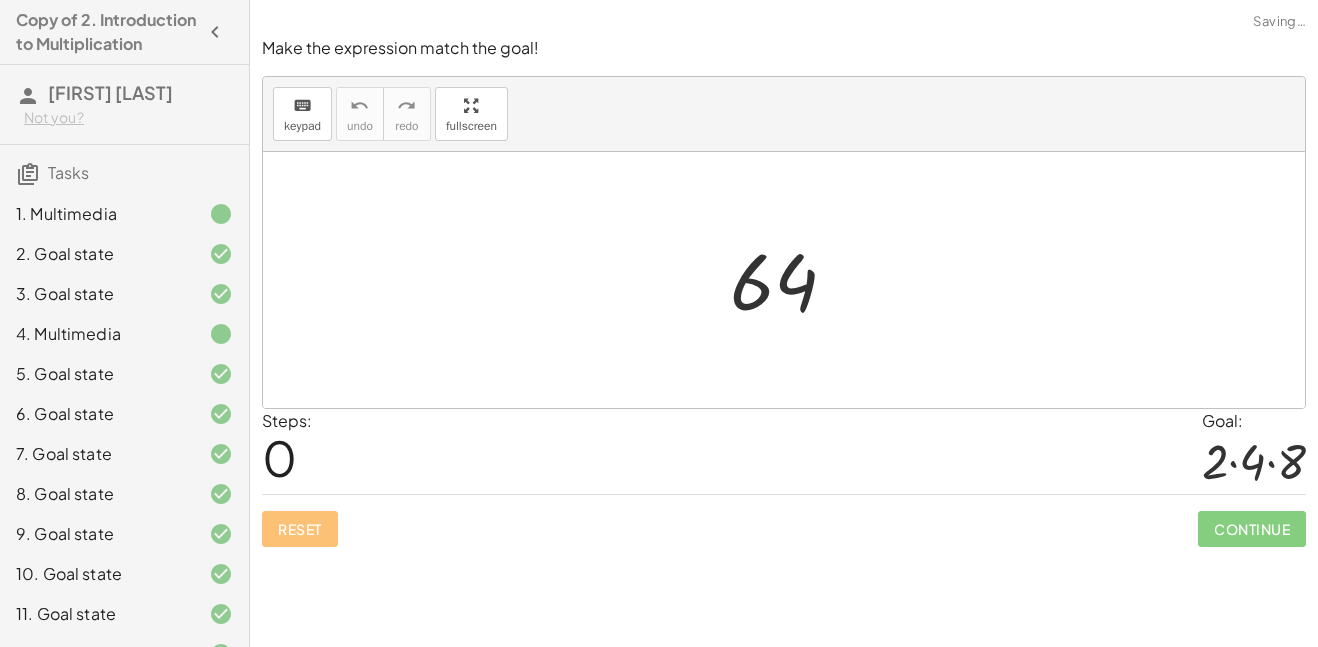 scroll, scrollTop: 0, scrollLeft: 0, axis: both 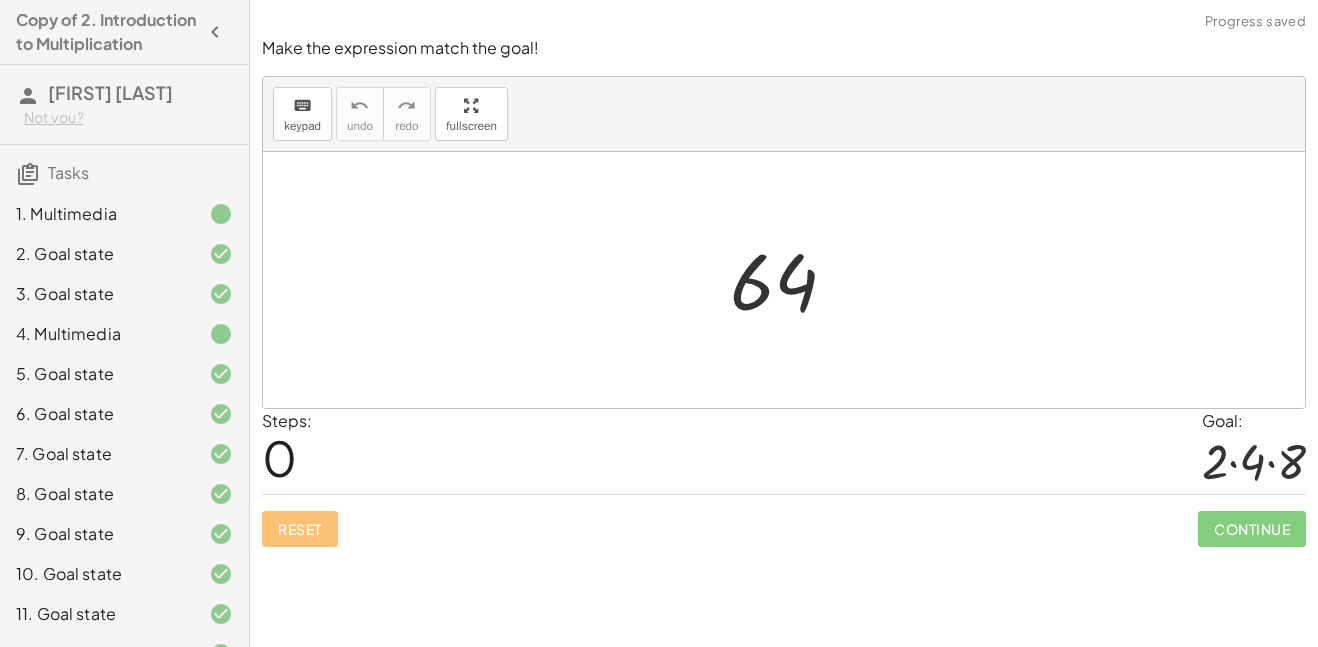 click at bounding box center (792, 280) 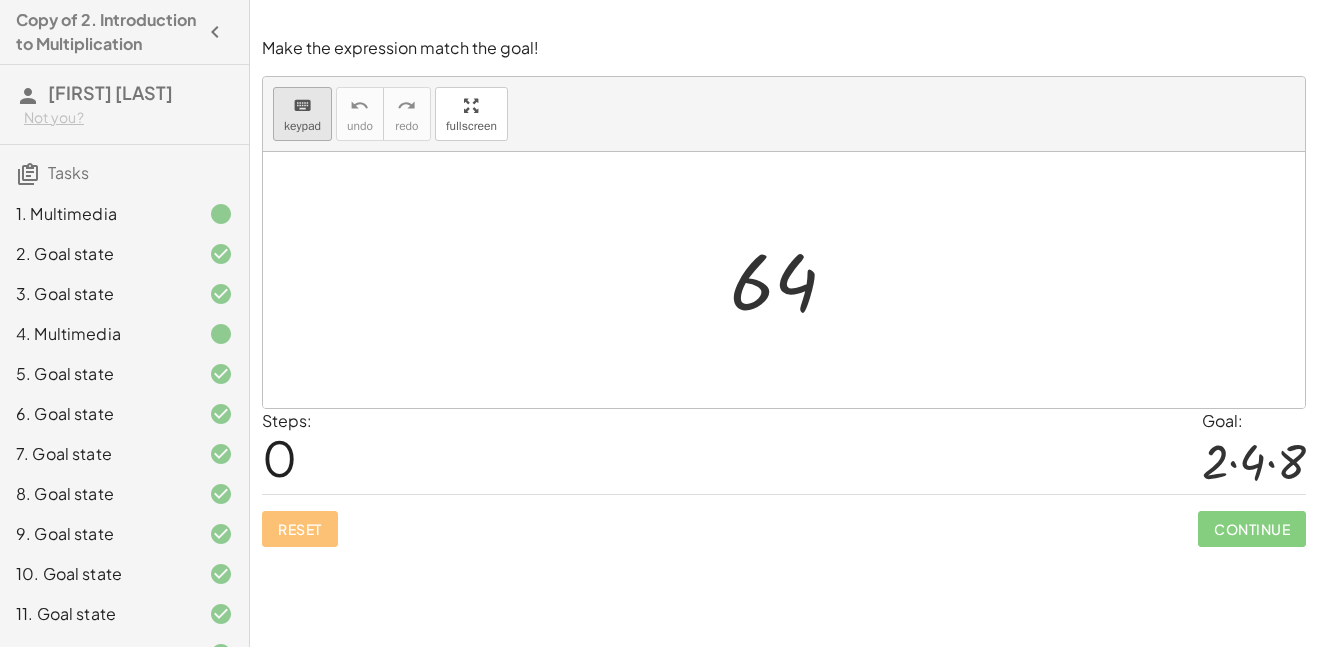 click on "keypad" at bounding box center (302, 126) 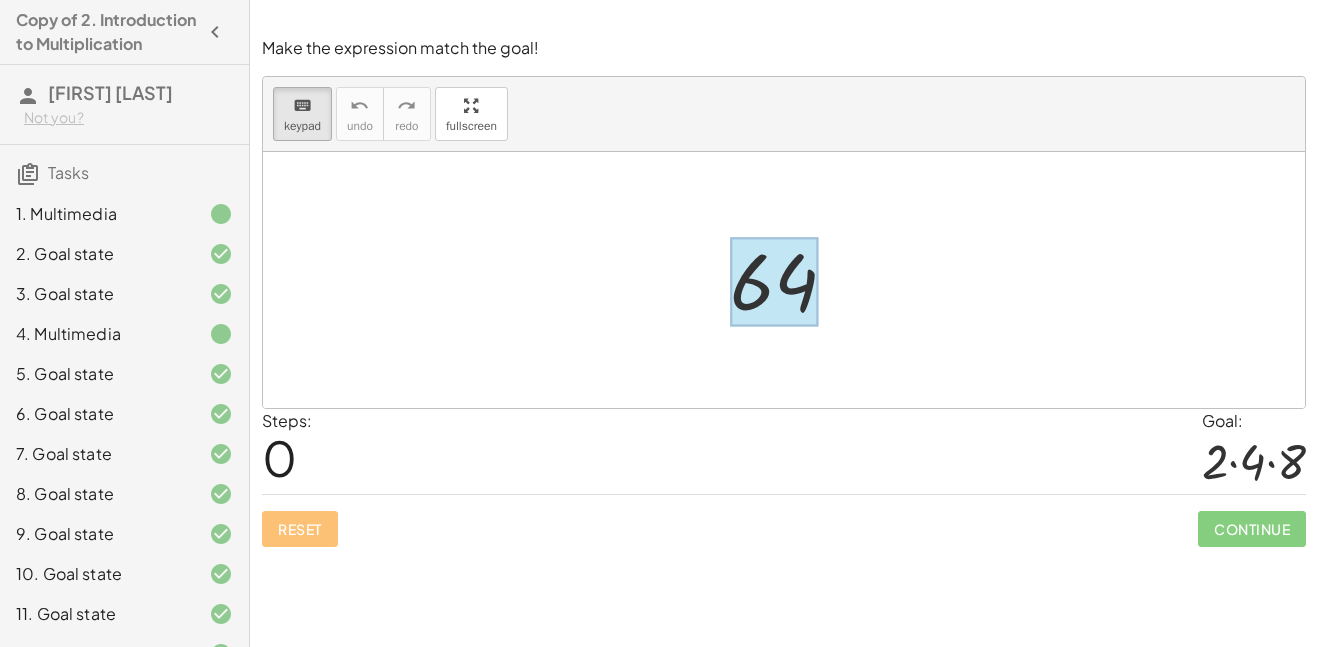 click at bounding box center [774, 282] 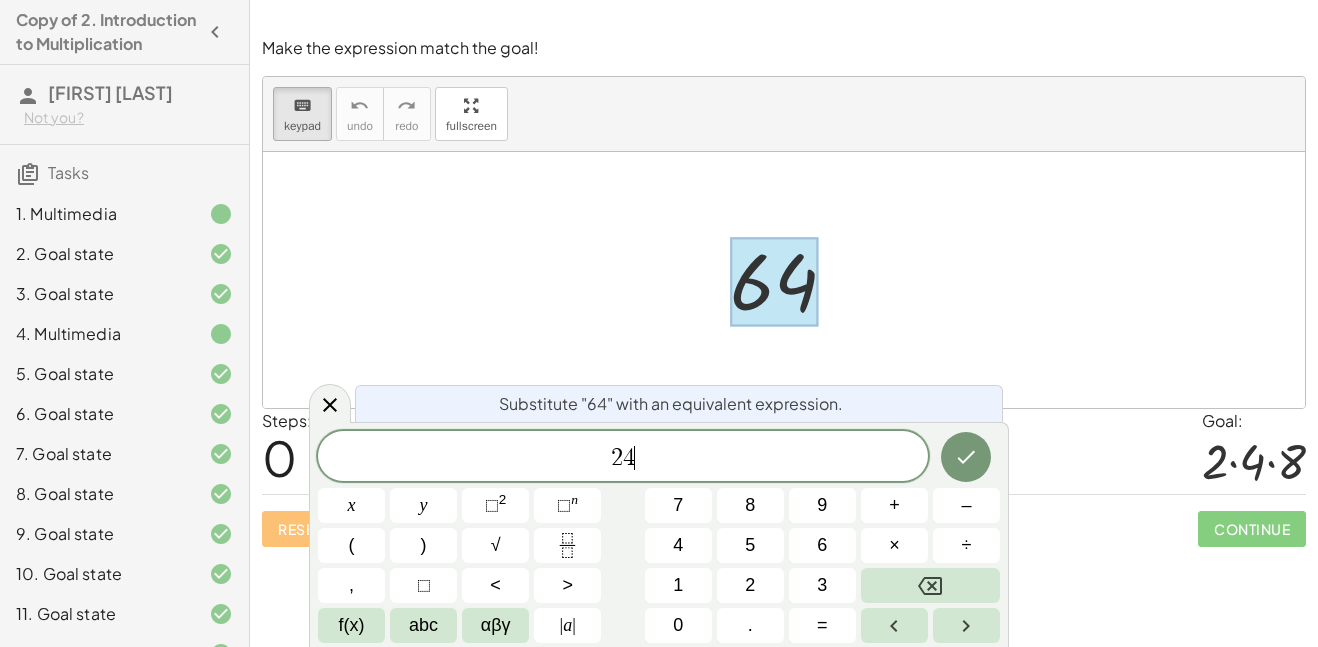 scroll, scrollTop: 4, scrollLeft: 0, axis: vertical 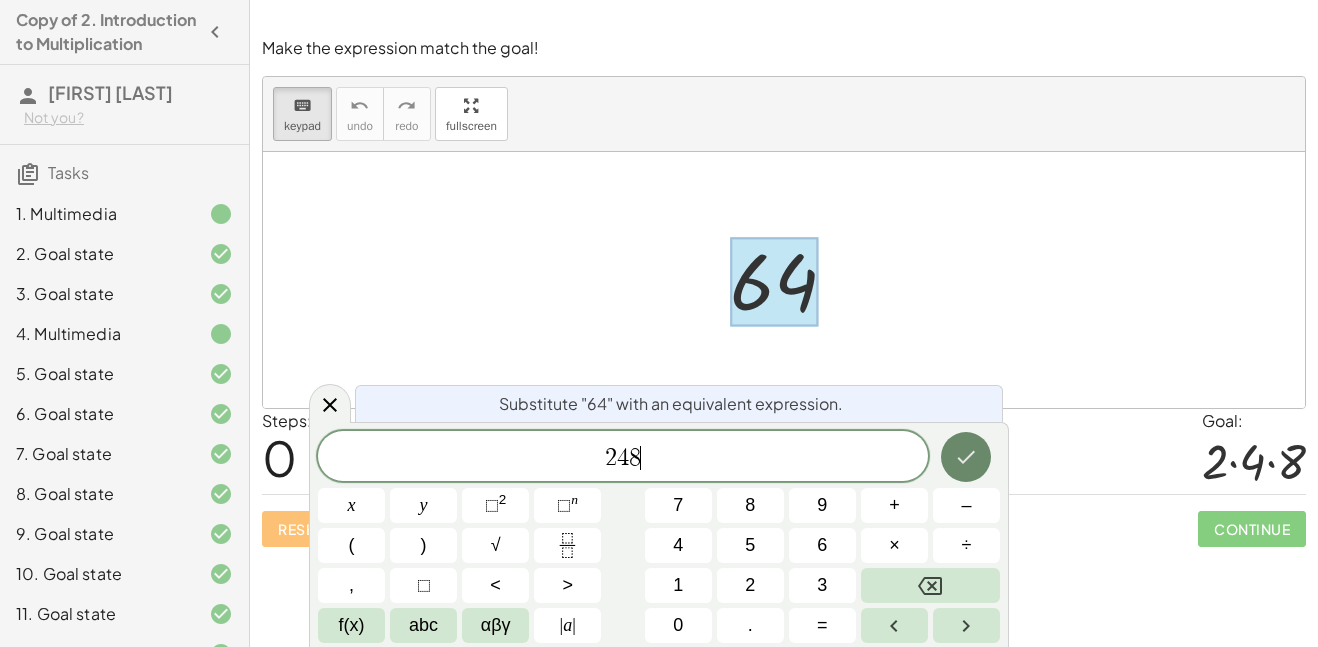 click 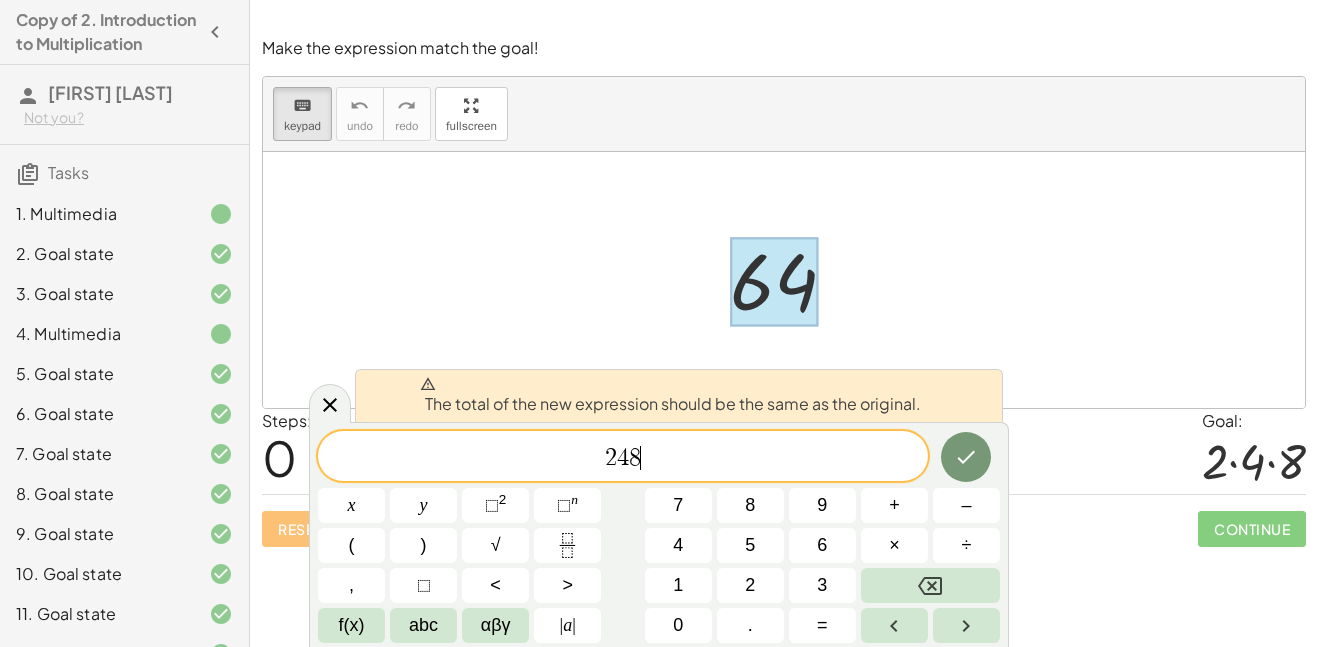 click on "4" at bounding box center (623, 458) 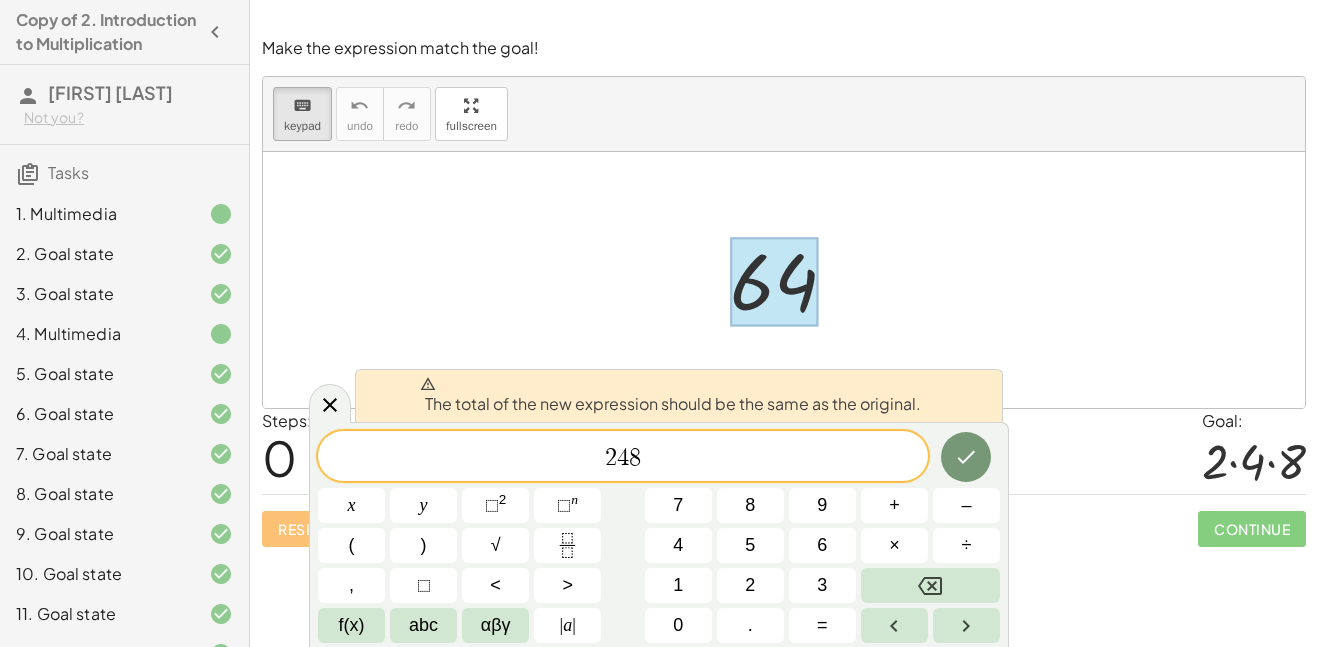 scroll, scrollTop: 5, scrollLeft: 0, axis: vertical 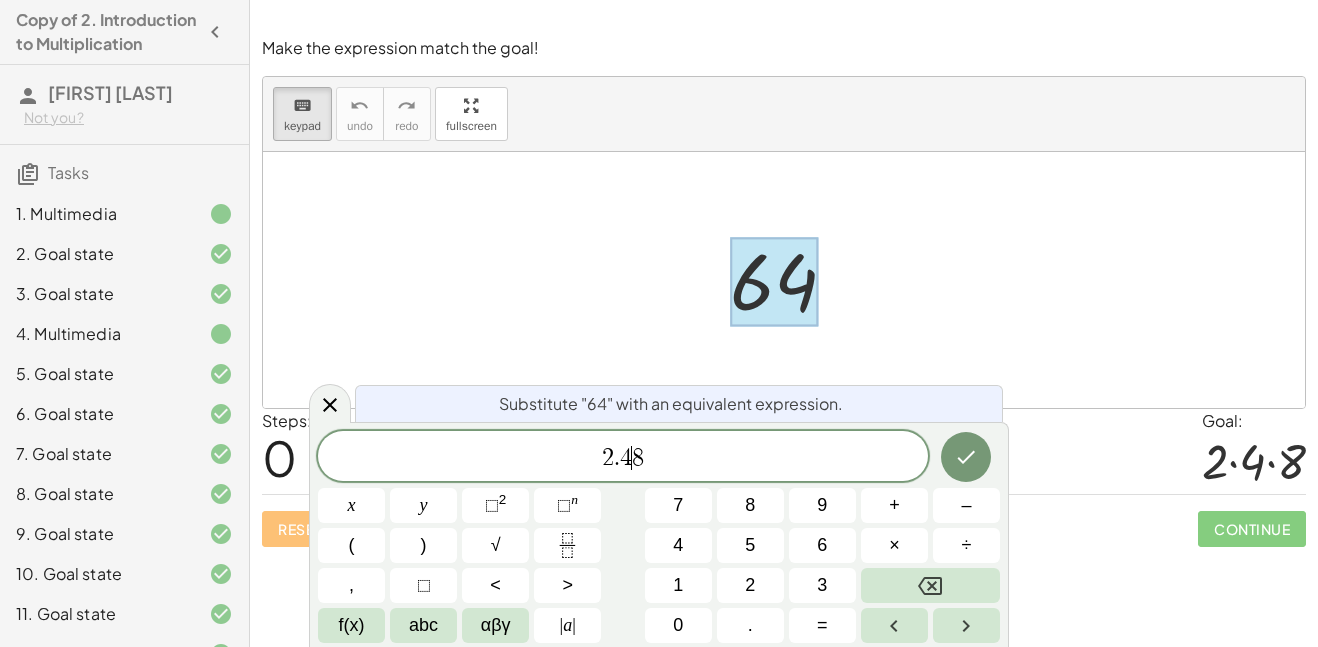 click on "8" at bounding box center (638, 458) 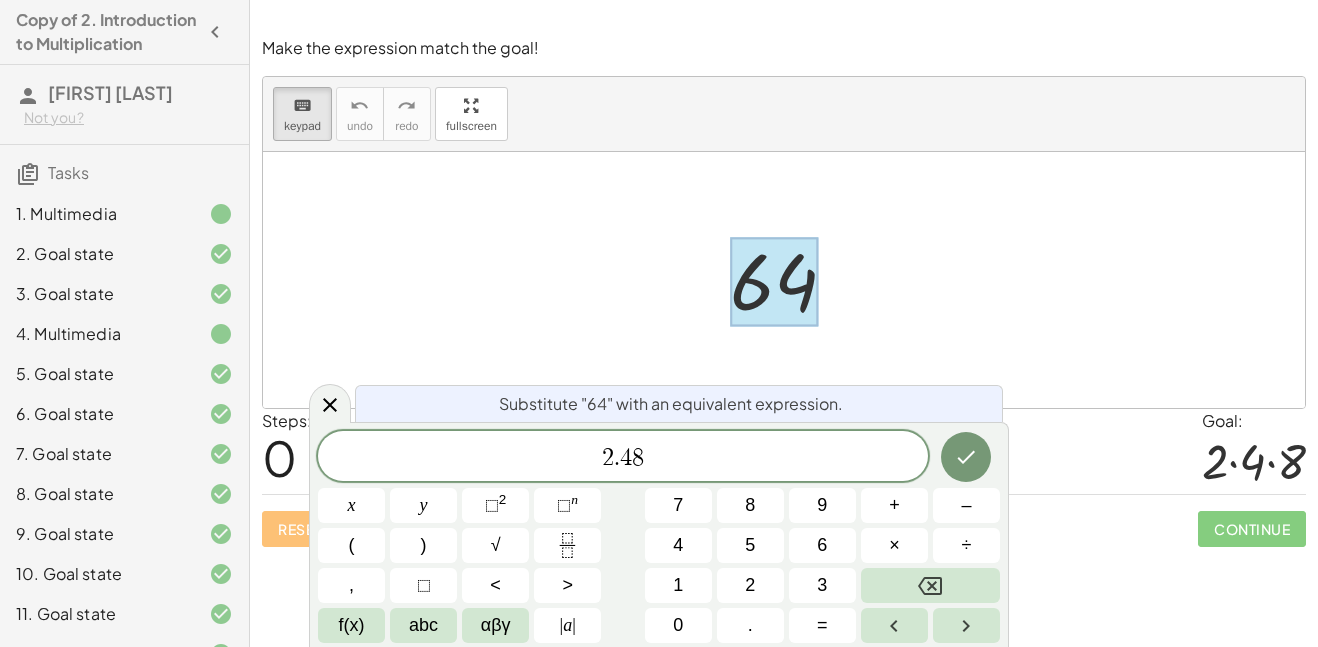 scroll, scrollTop: 6, scrollLeft: 0, axis: vertical 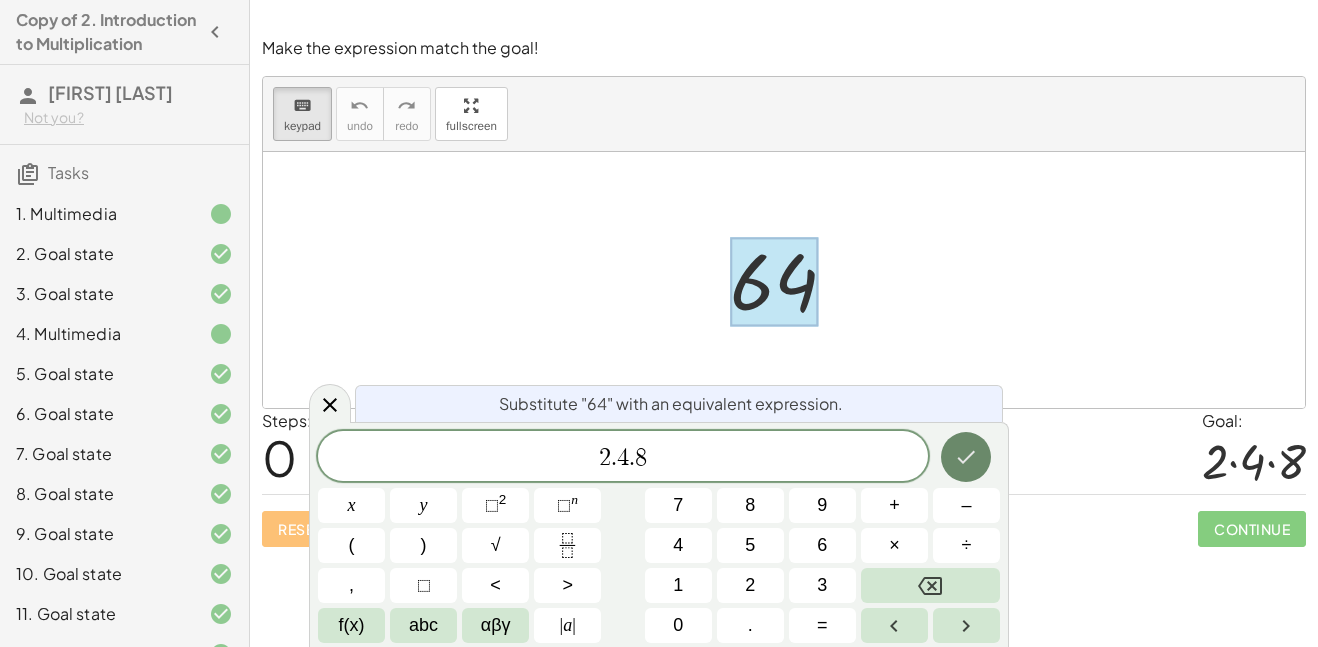 click 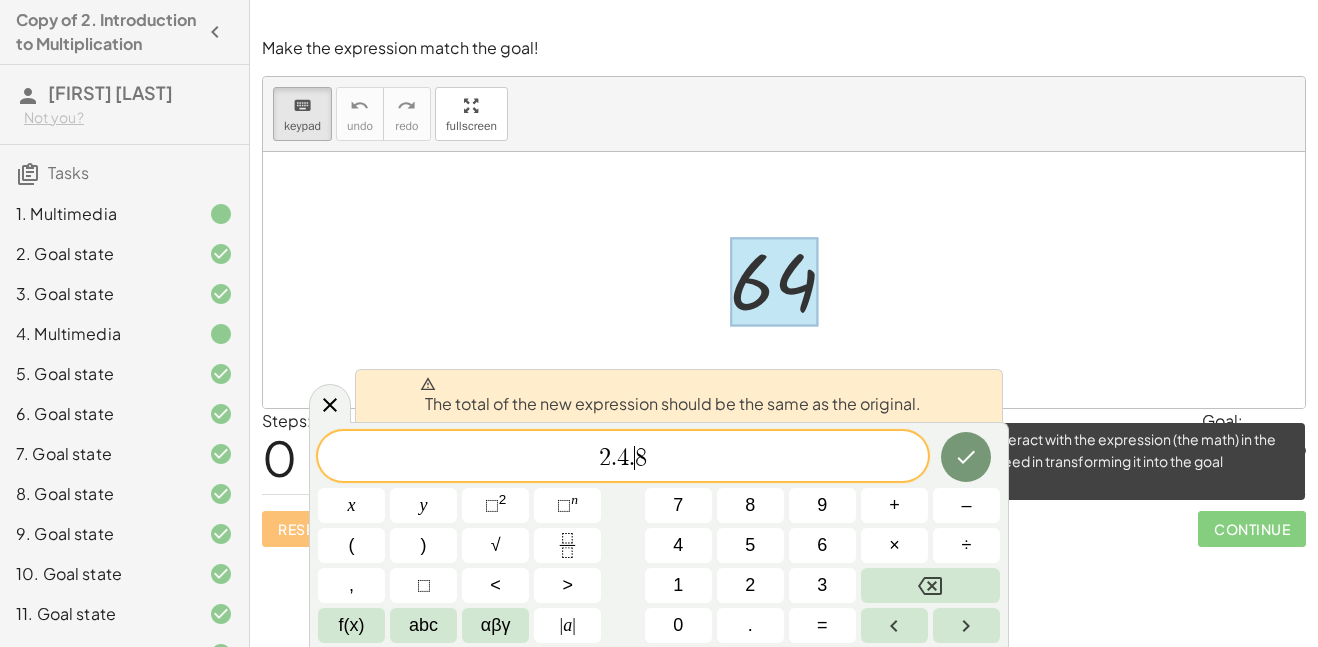 click on "Continue" 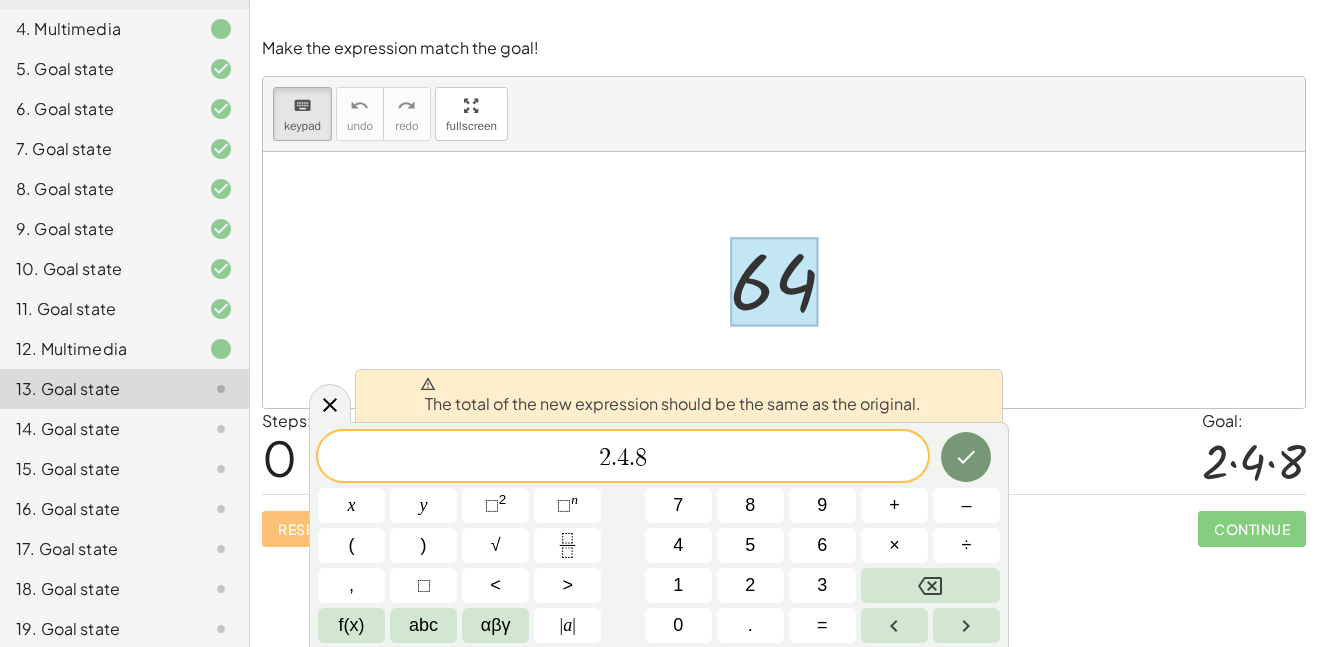 scroll, scrollTop: 308, scrollLeft: 0, axis: vertical 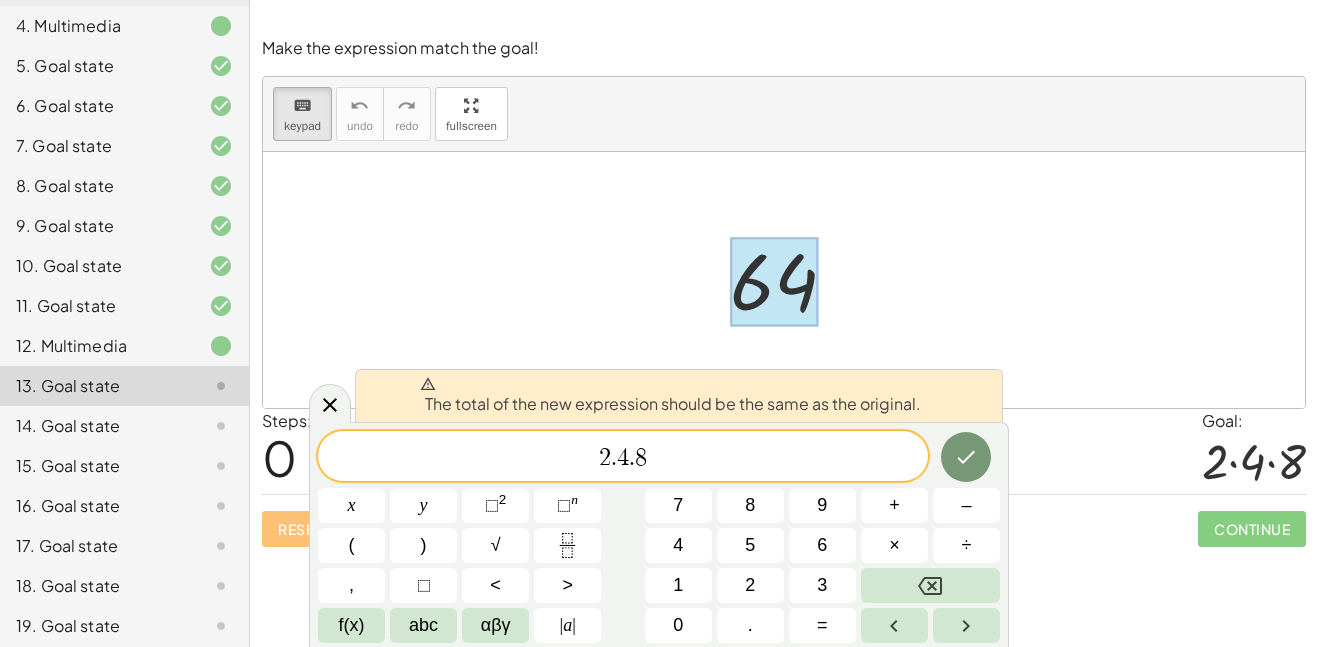 click at bounding box center (784, 280) 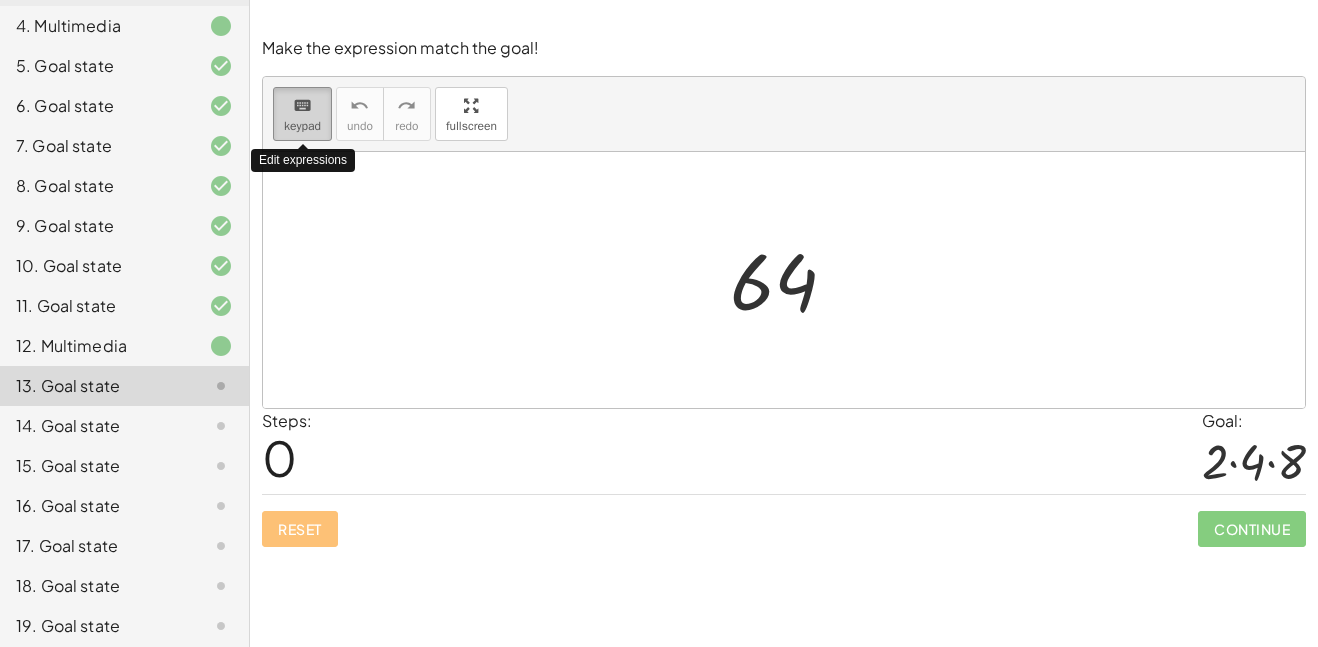 click on "keyboard keypad" at bounding box center [302, 114] 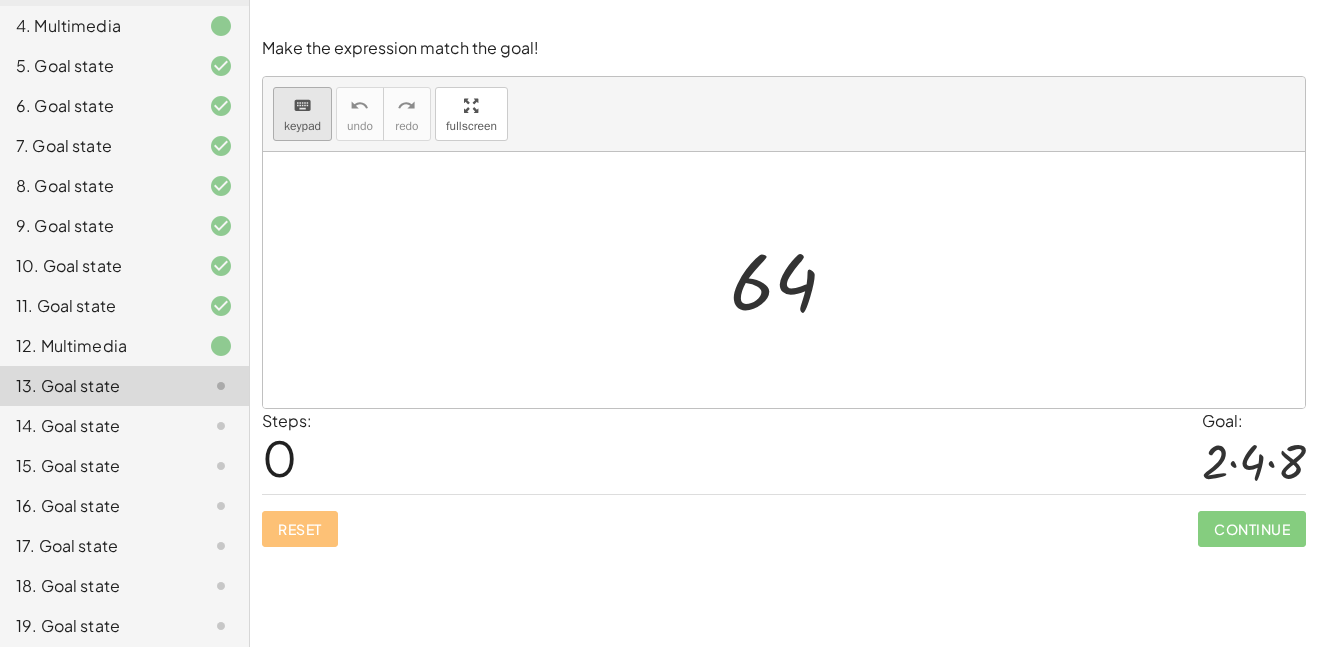 click on "keyboard" at bounding box center (302, 105) 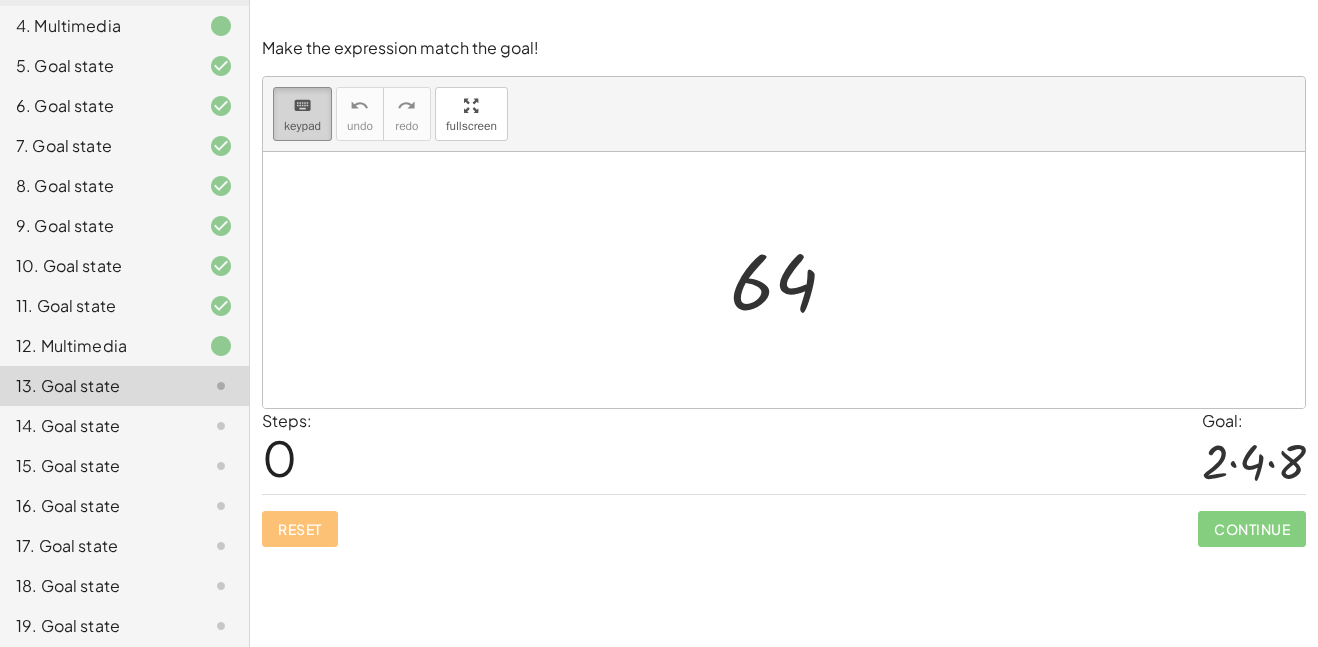 click on "keyboard" at bounding box center [302, 106] 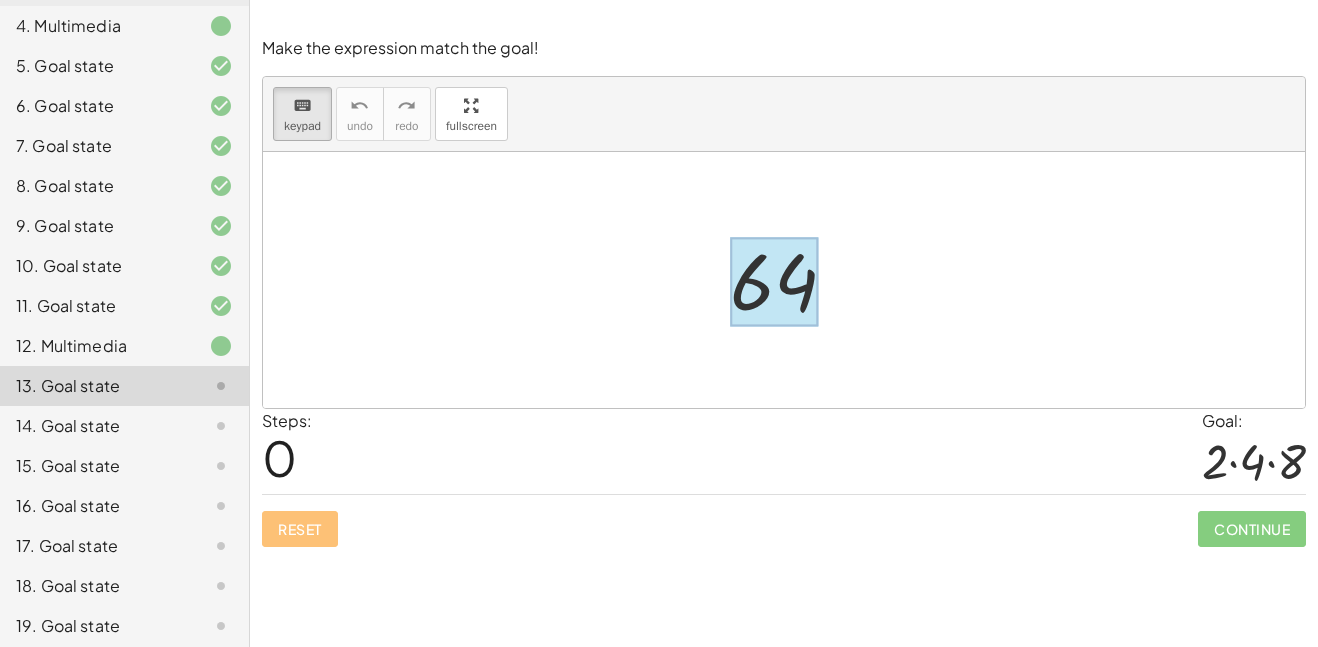 click at bounding box center (774, 282) 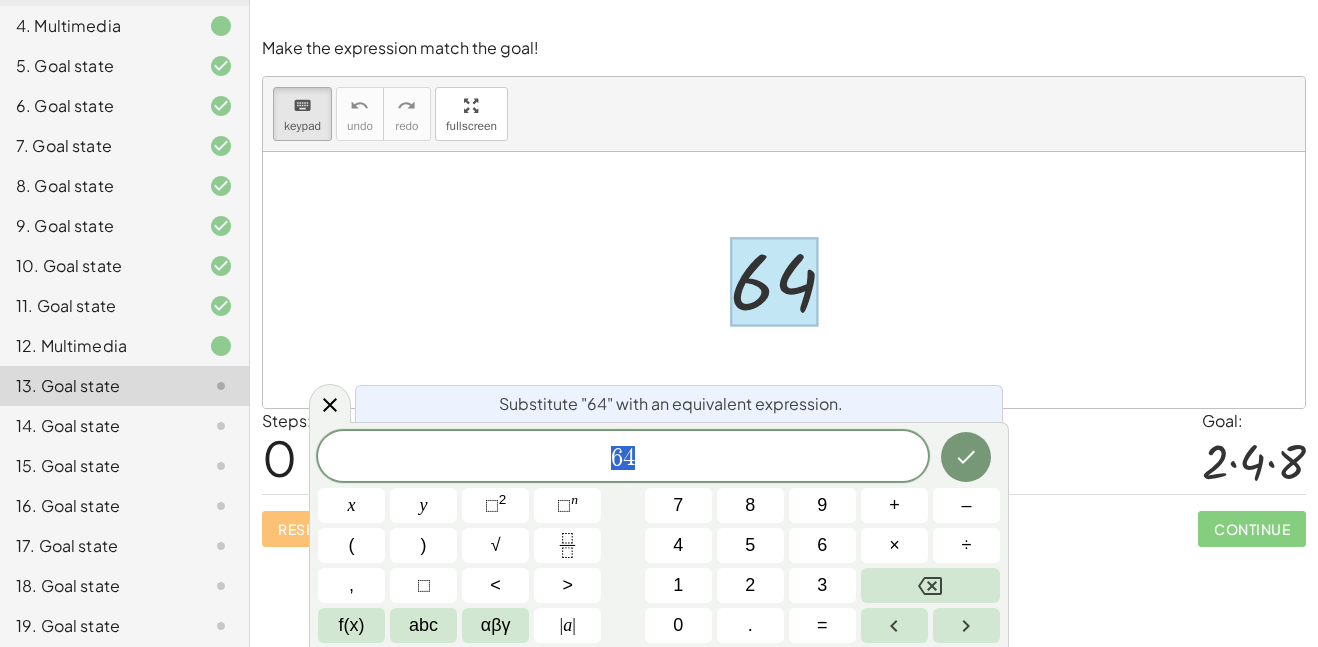 scroll, scrollTop: 7, scrollLeft: 0, axis: vertical 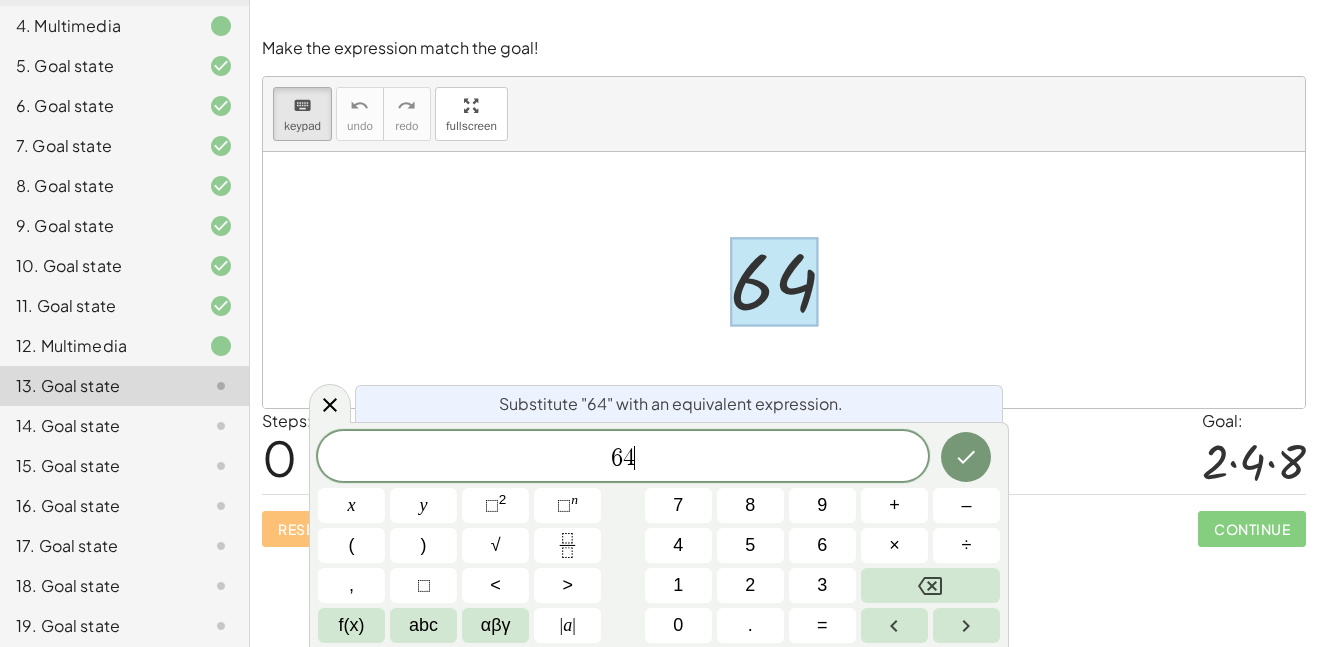 click on "6 4 ​" 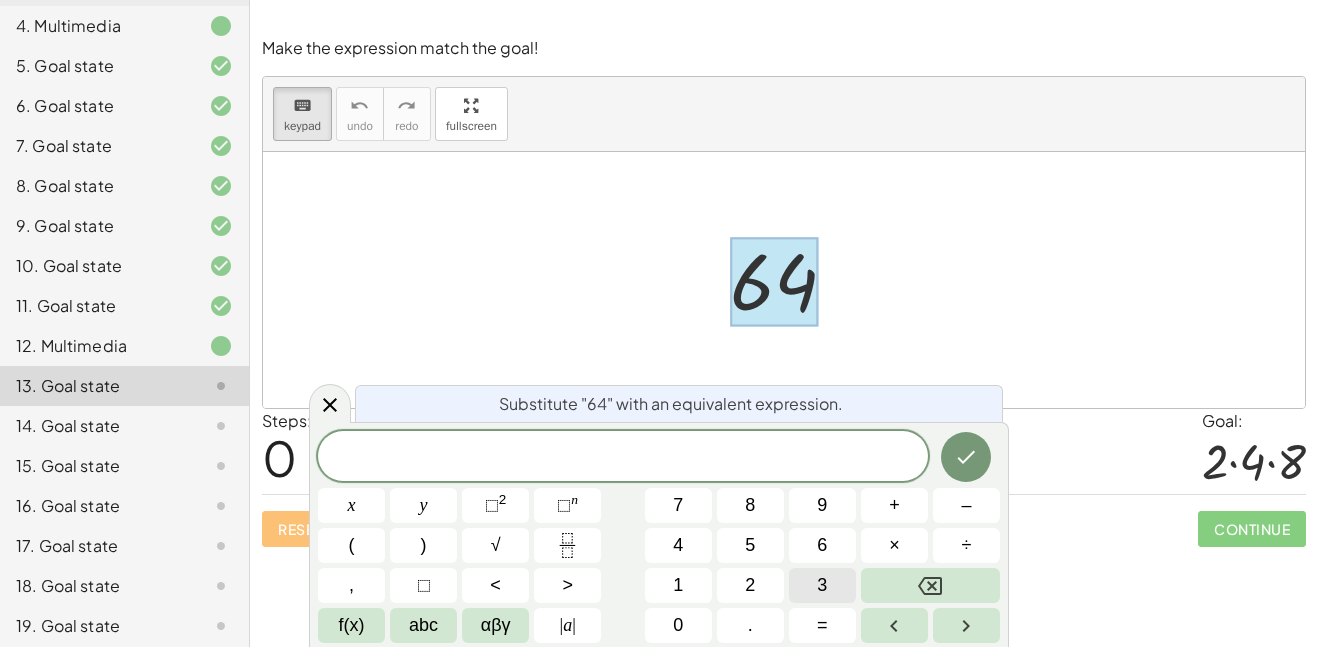 click on "3" at bounding box center (822, 585) 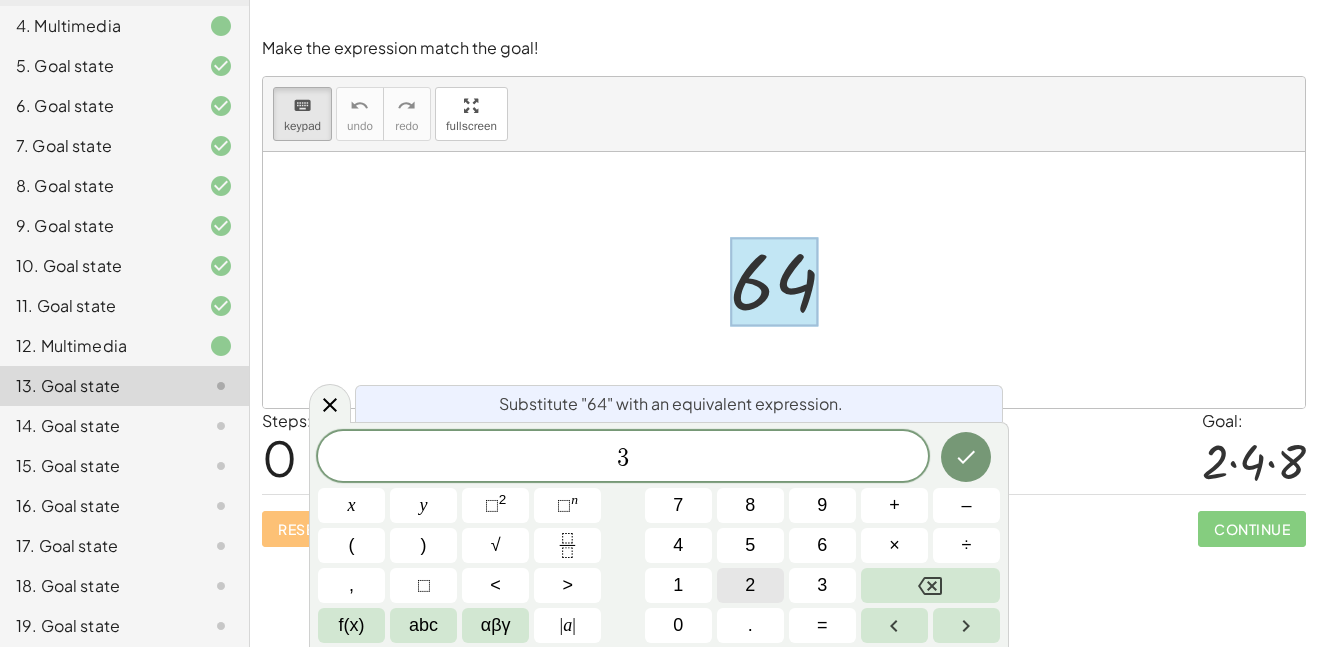 click on "2" at bounding box center [750, 585] 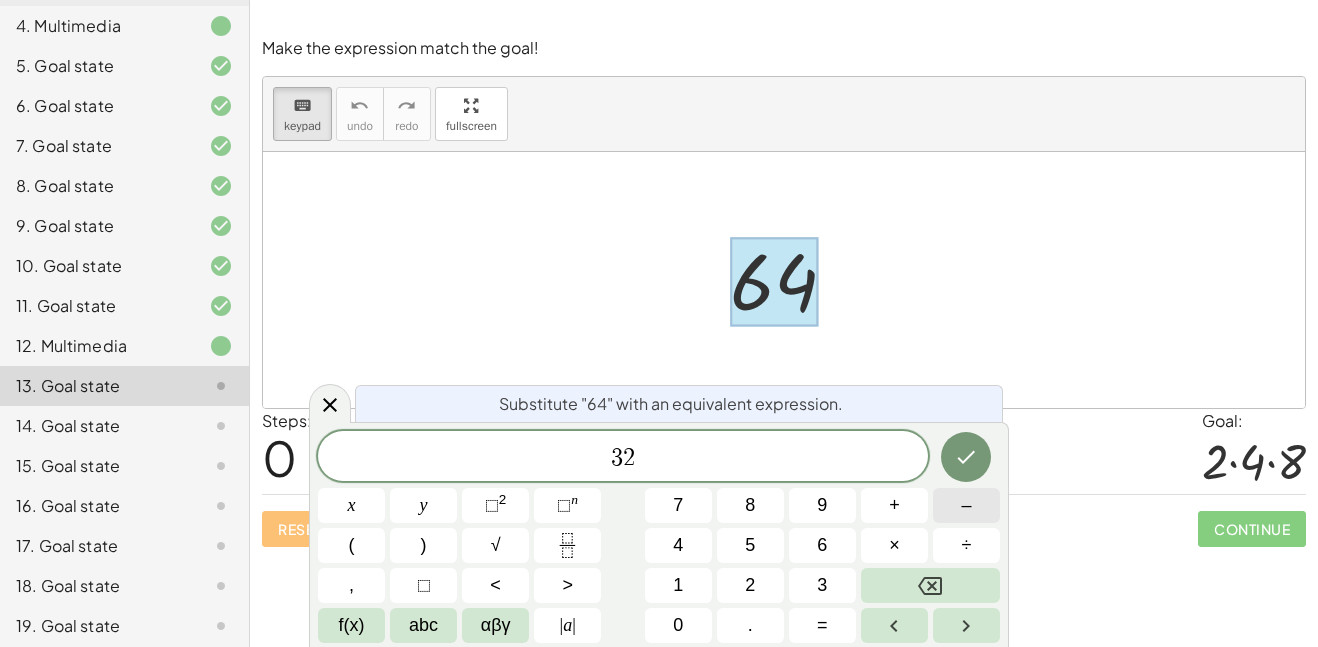 click on "–" at bounding box center [966, 505] 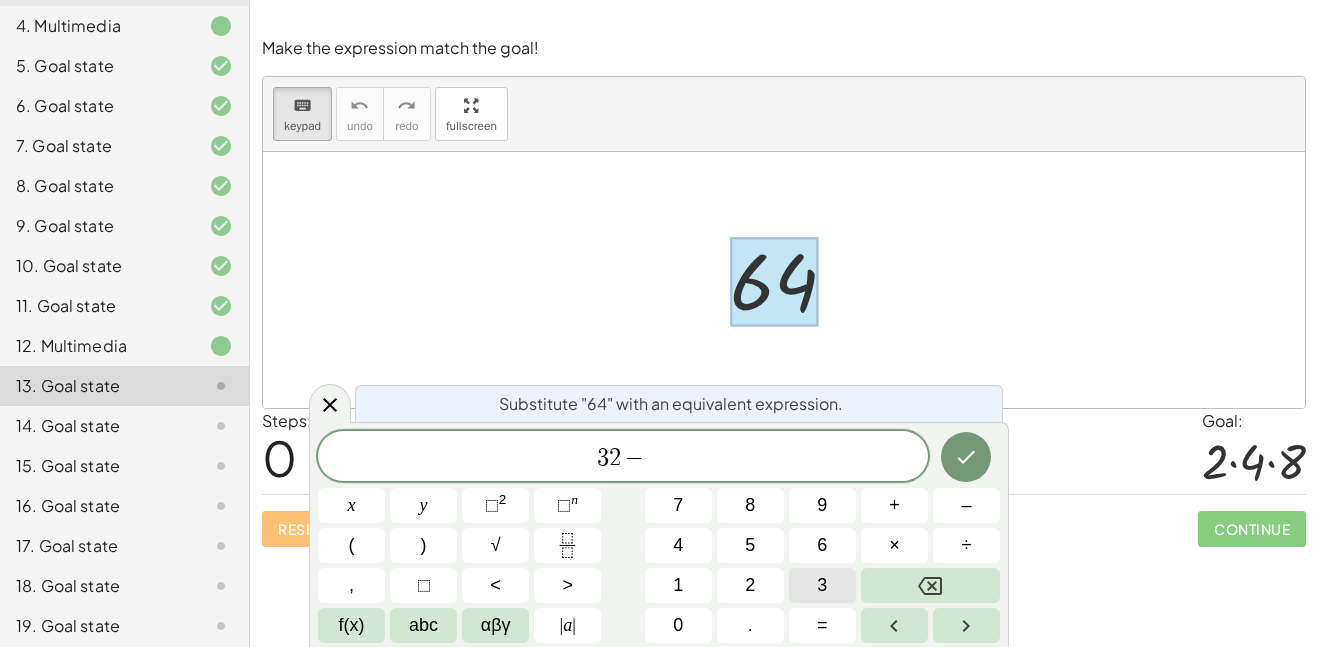 click on "3" at bounding box center [822, 585] 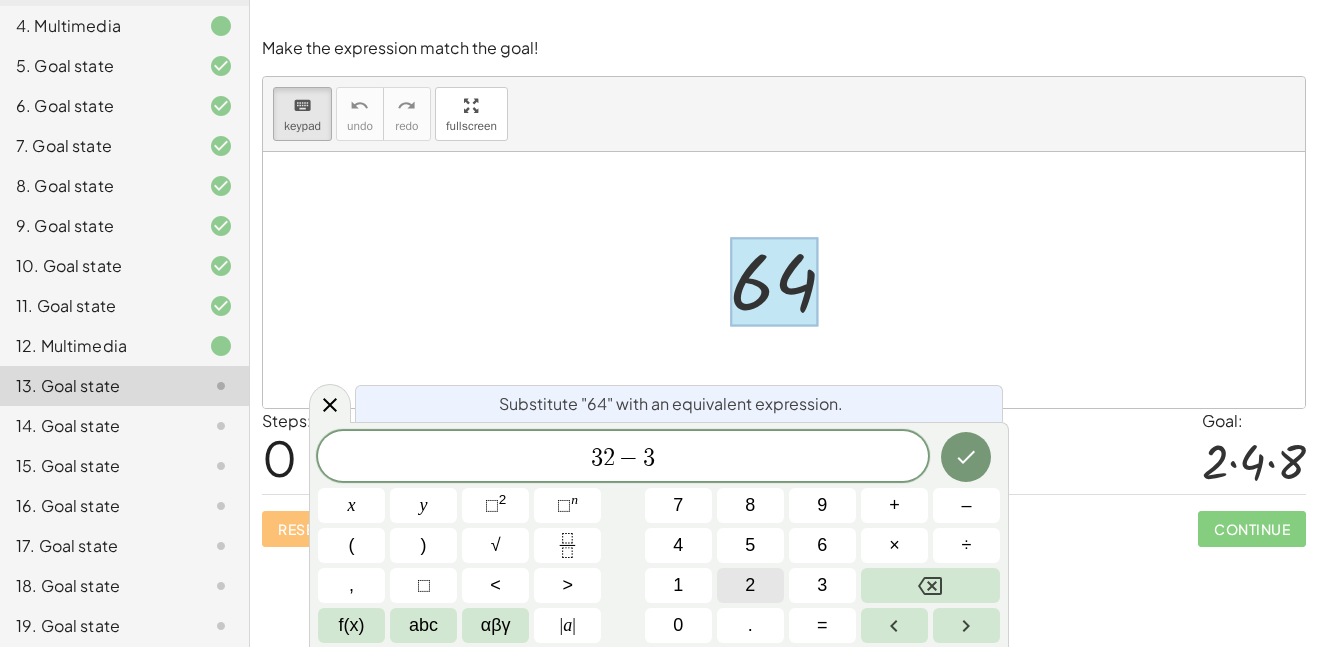 click on "2" at bounding box center [750, 585] 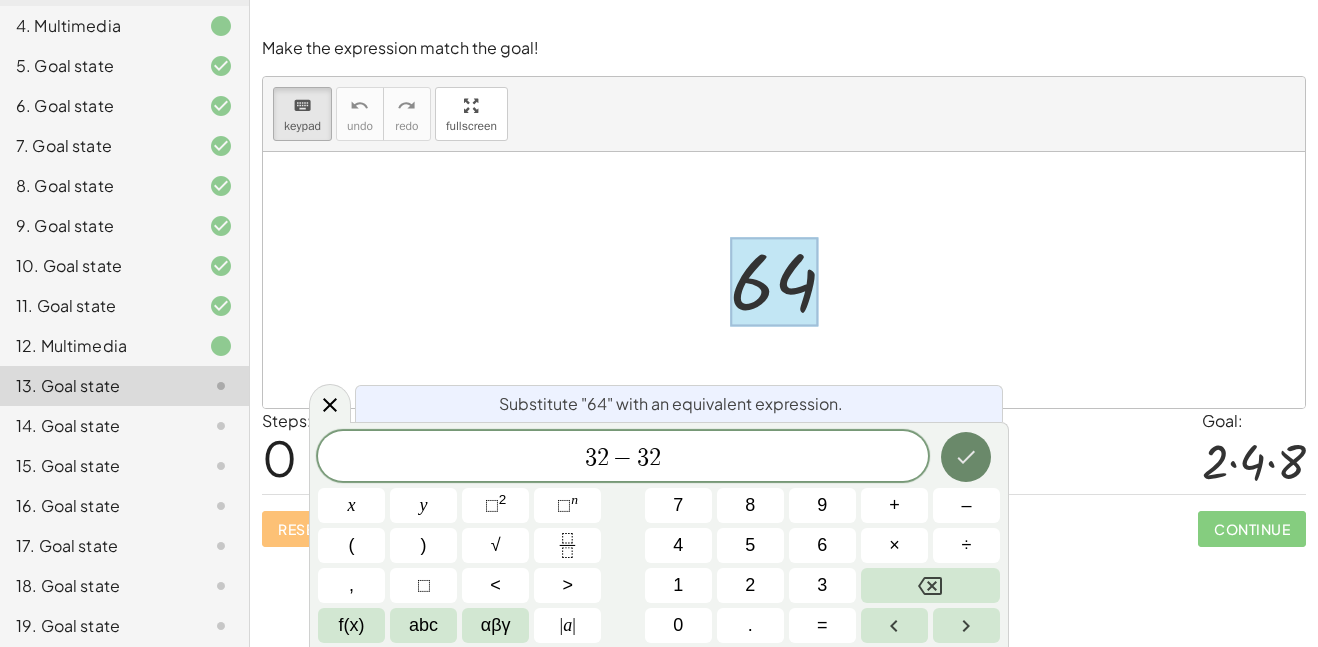 click 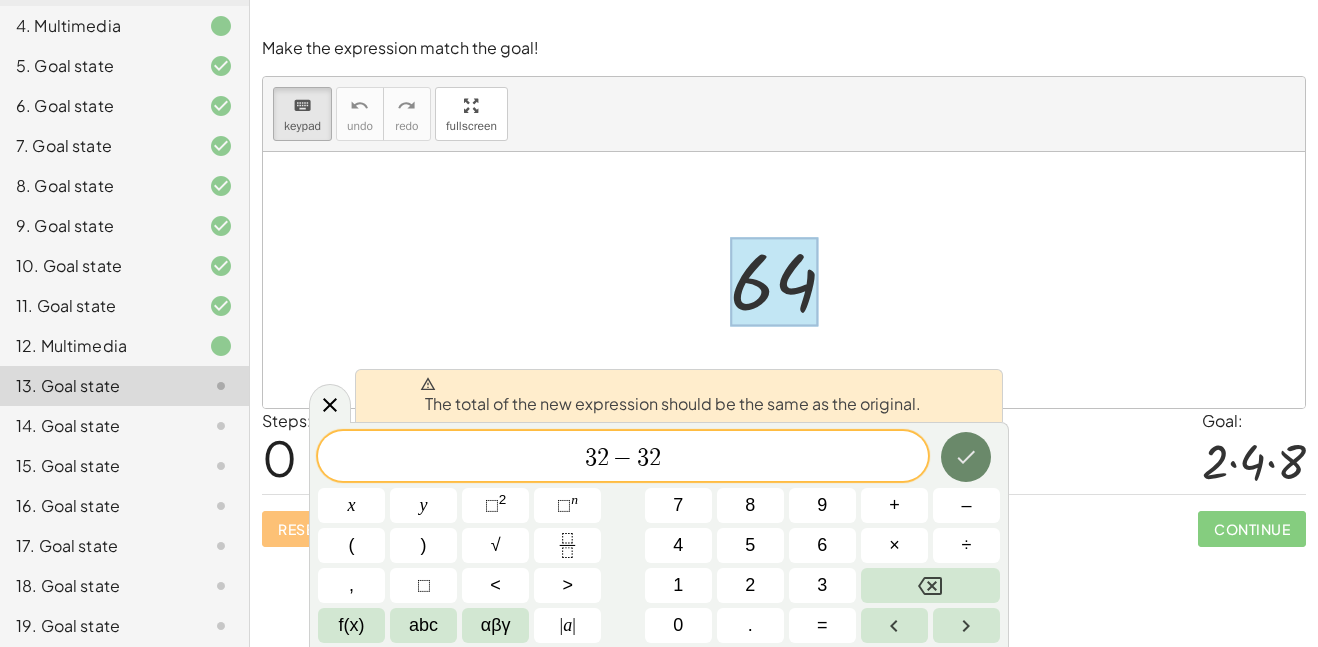 click at bounding box center [966, 457] 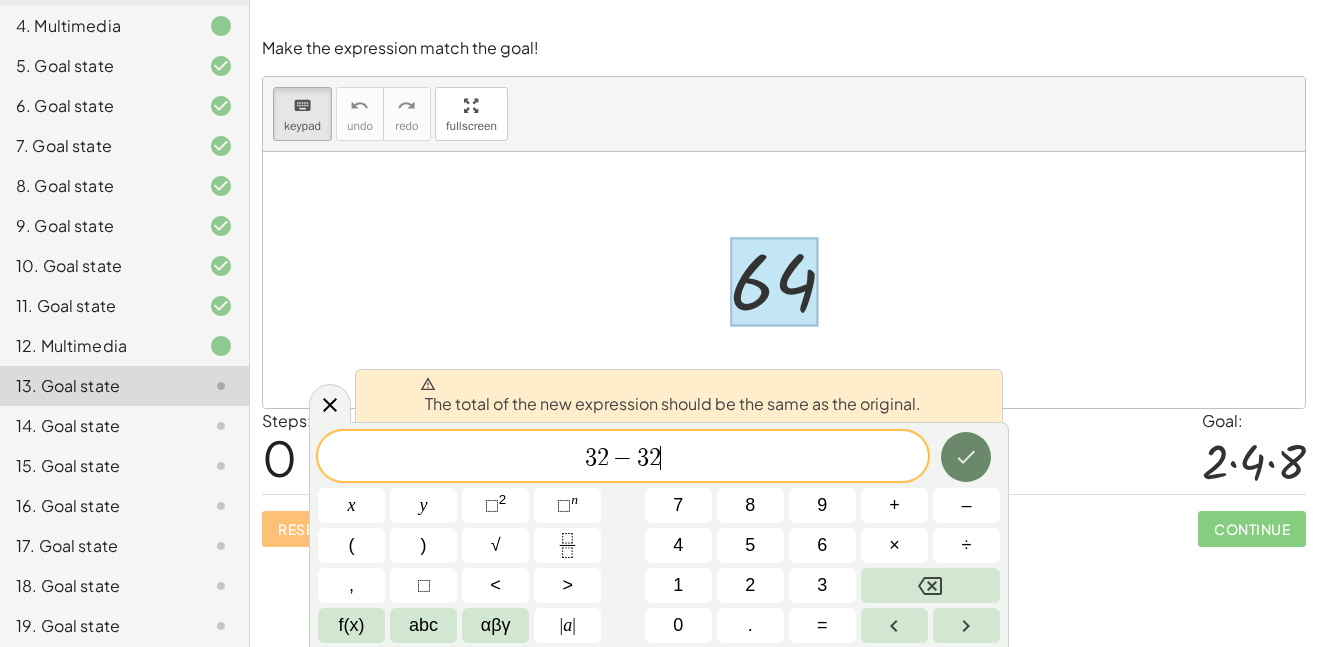 click at bounding box center [966, 457] 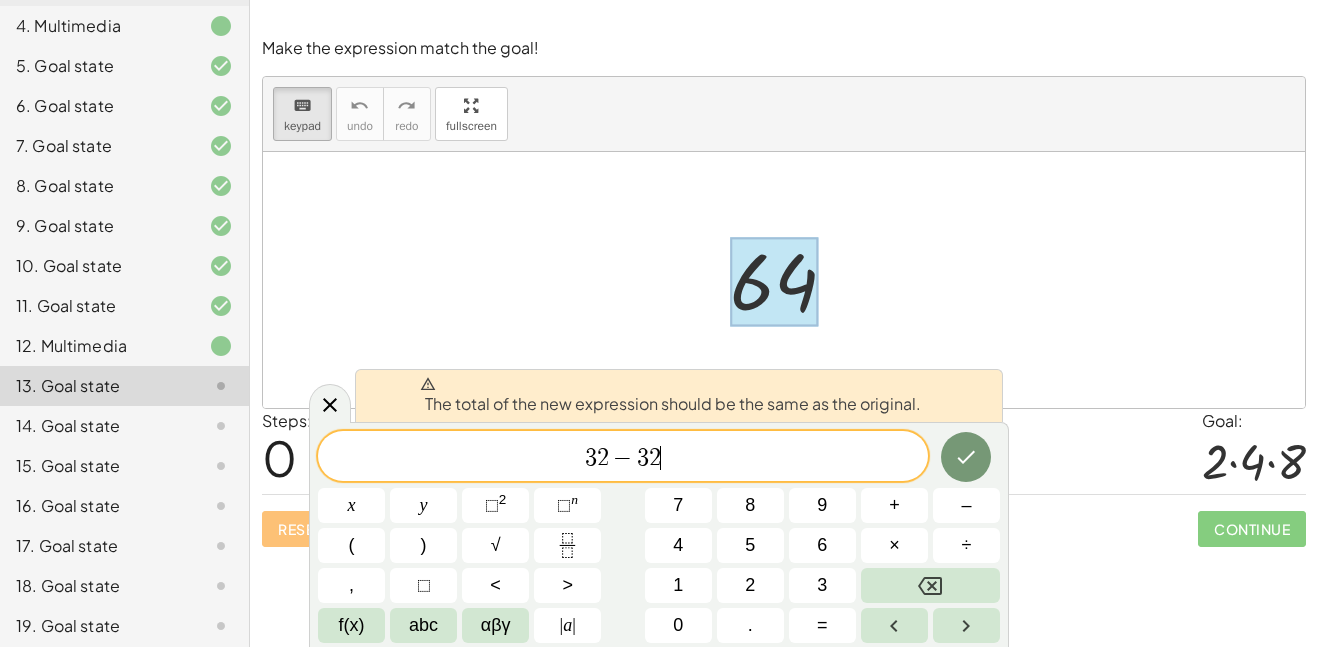 click on "−" at bounding box center (623, 458) 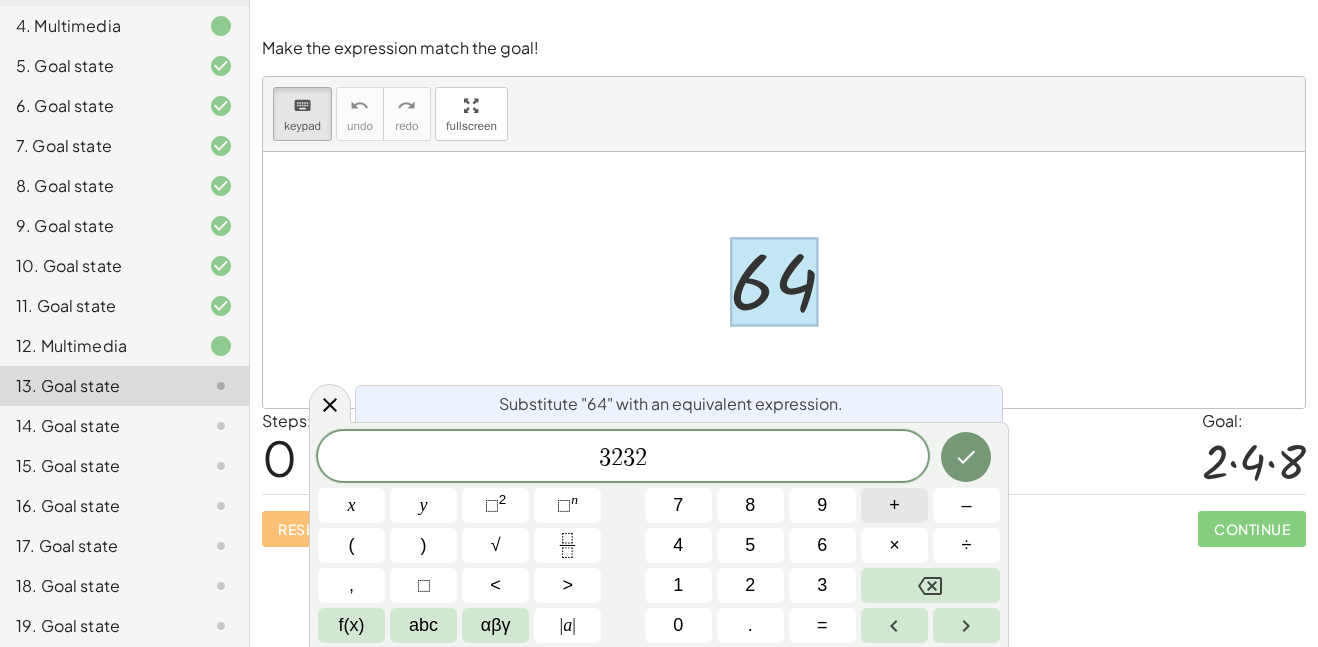 click on "+" at bounding box center [894, 505] 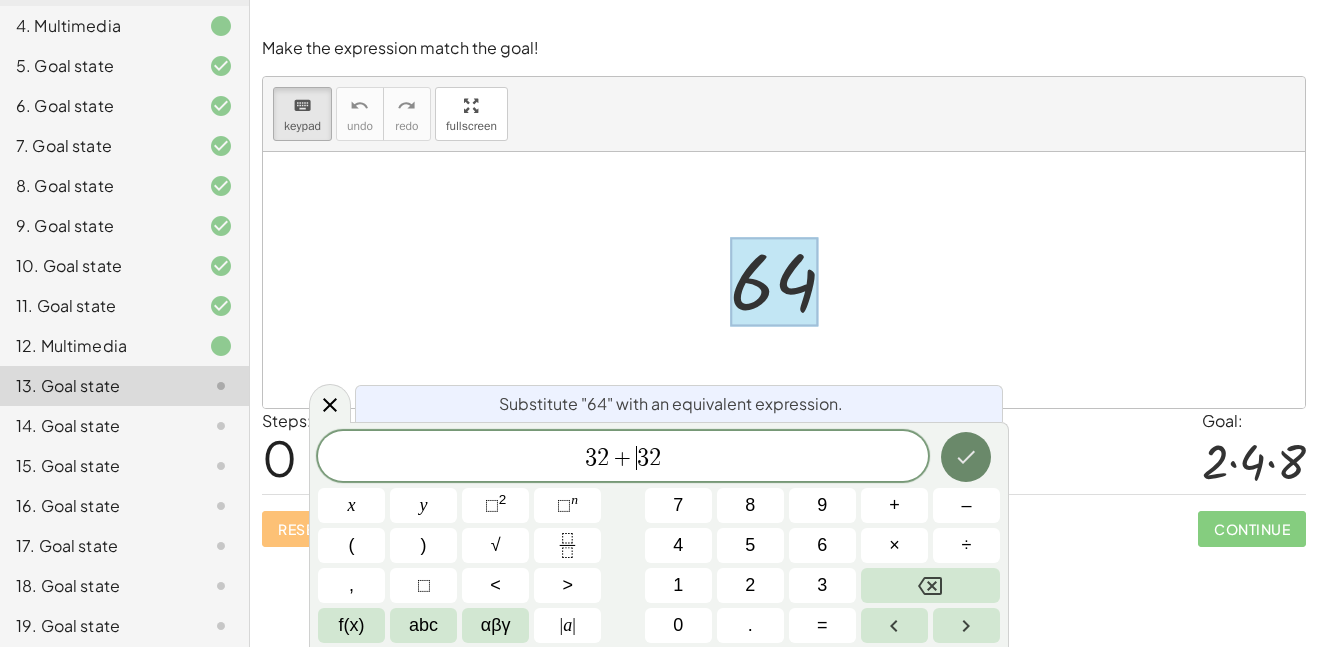 click at bounding box center (966, 457) 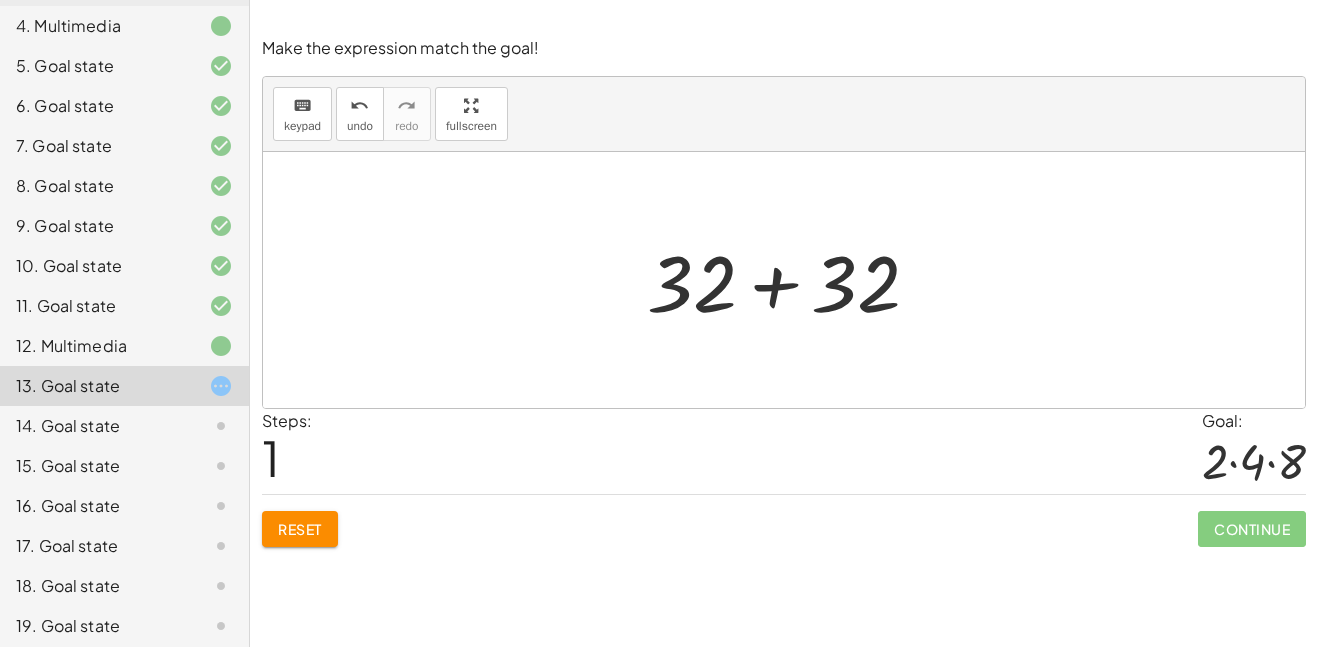 click at bounding box center [791, 280] 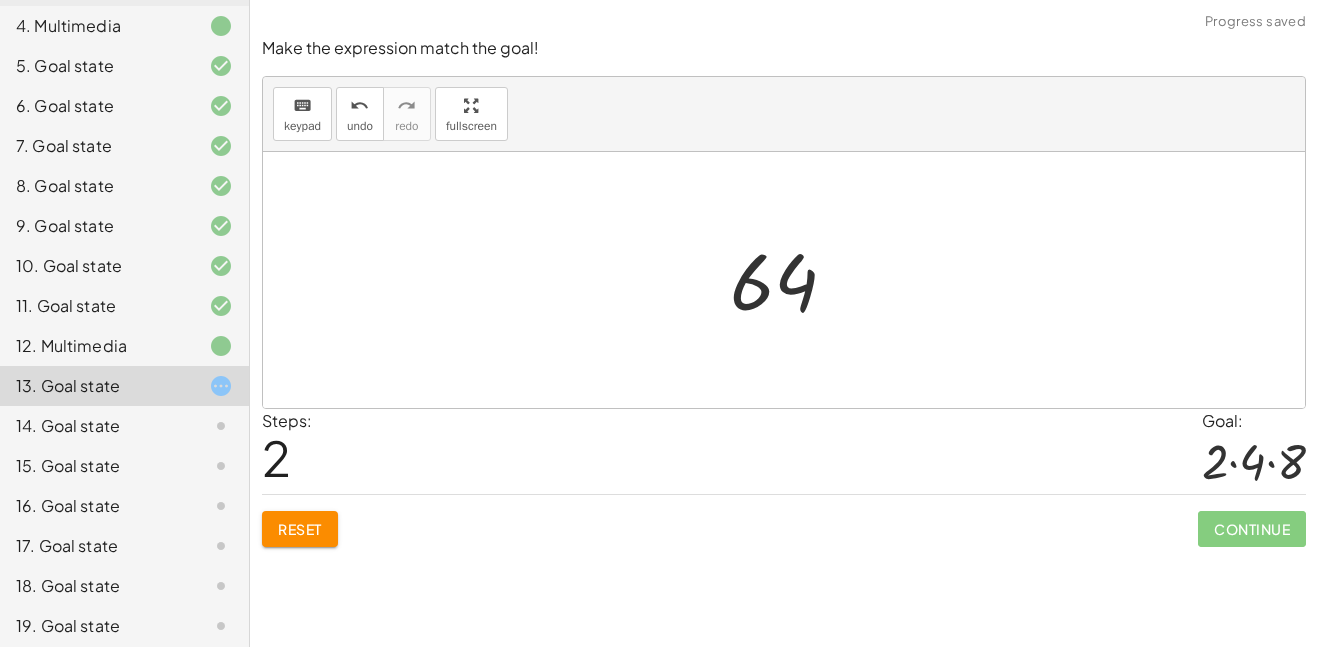 click at bounding box center (792, 280) 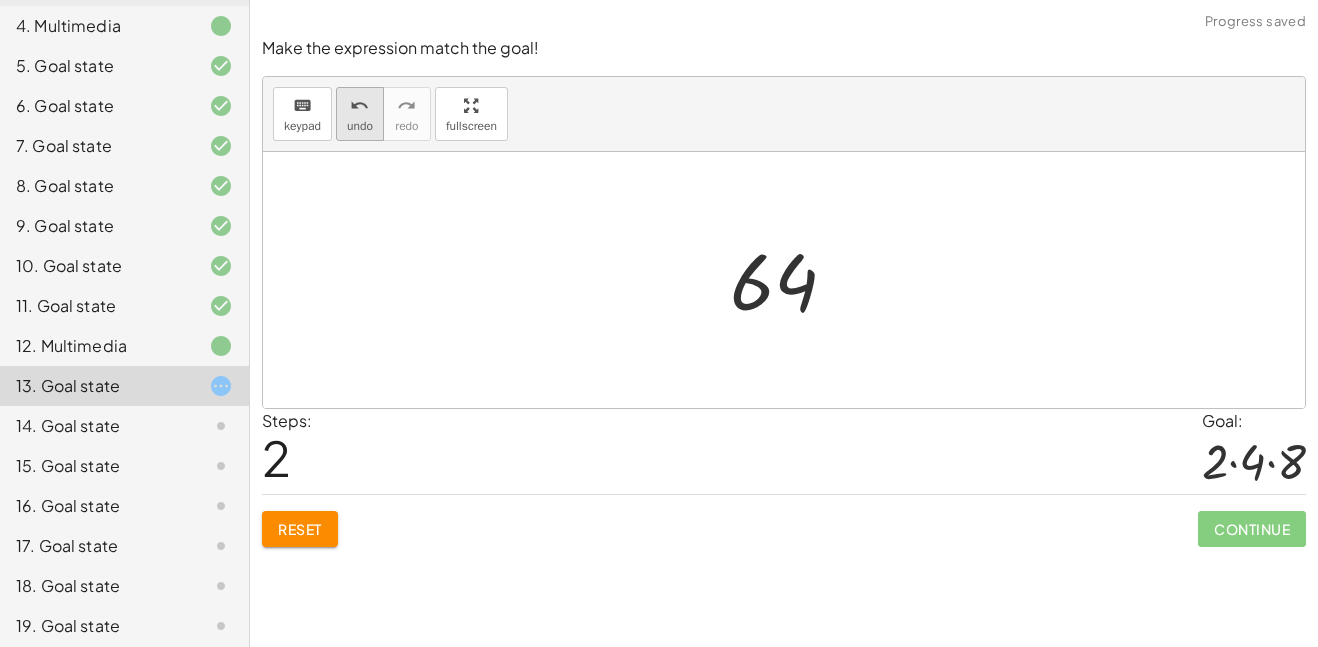 click on "undo" at bounding box center (359, 106) 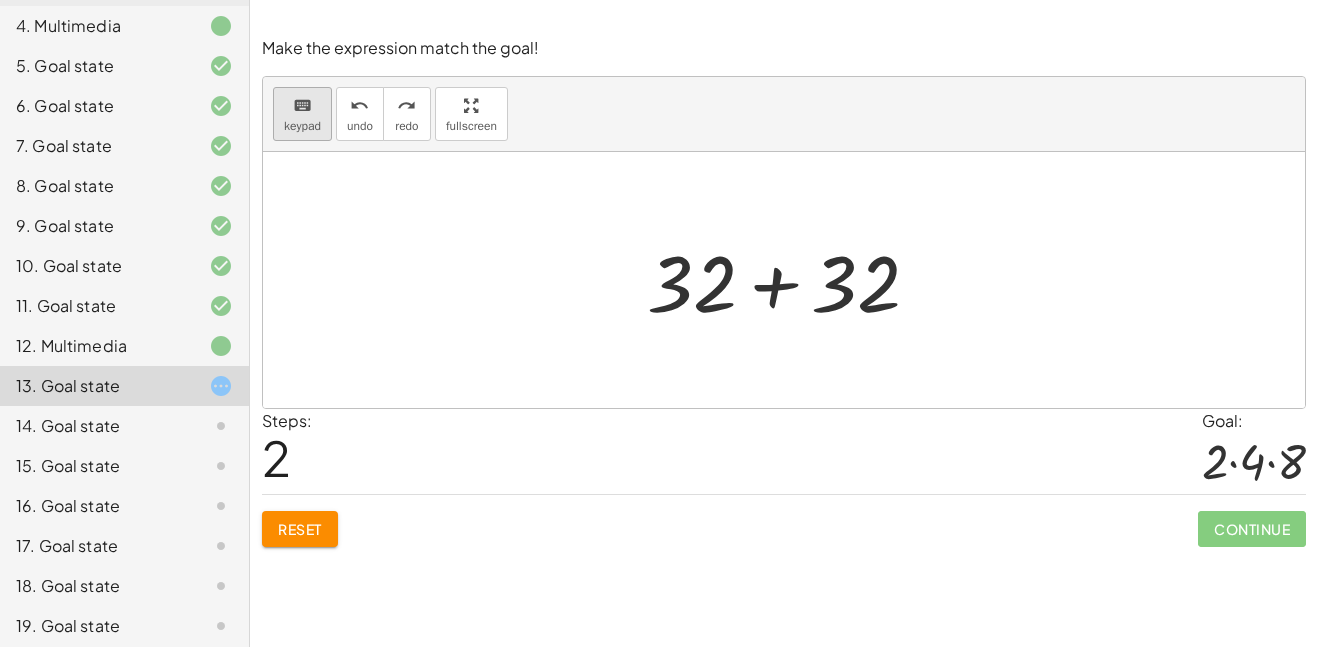 click on "keyboard" at bounding box center (302, 105) 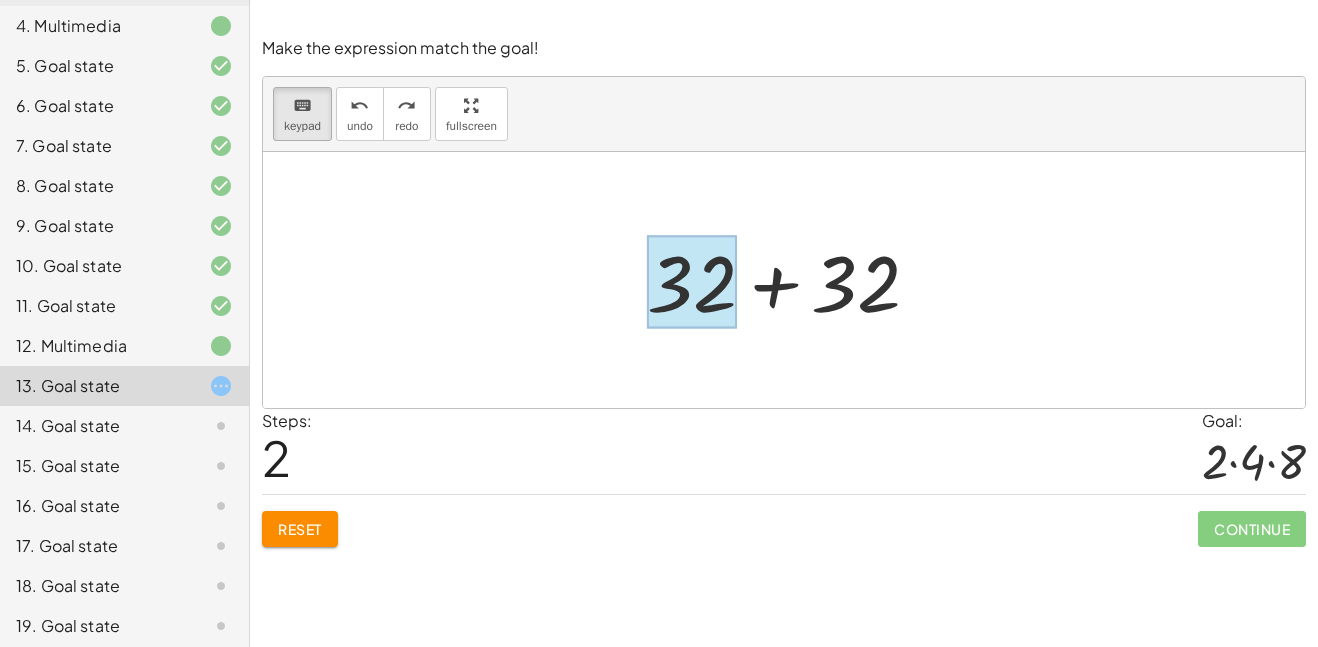 click at bounding box center [692, 282] 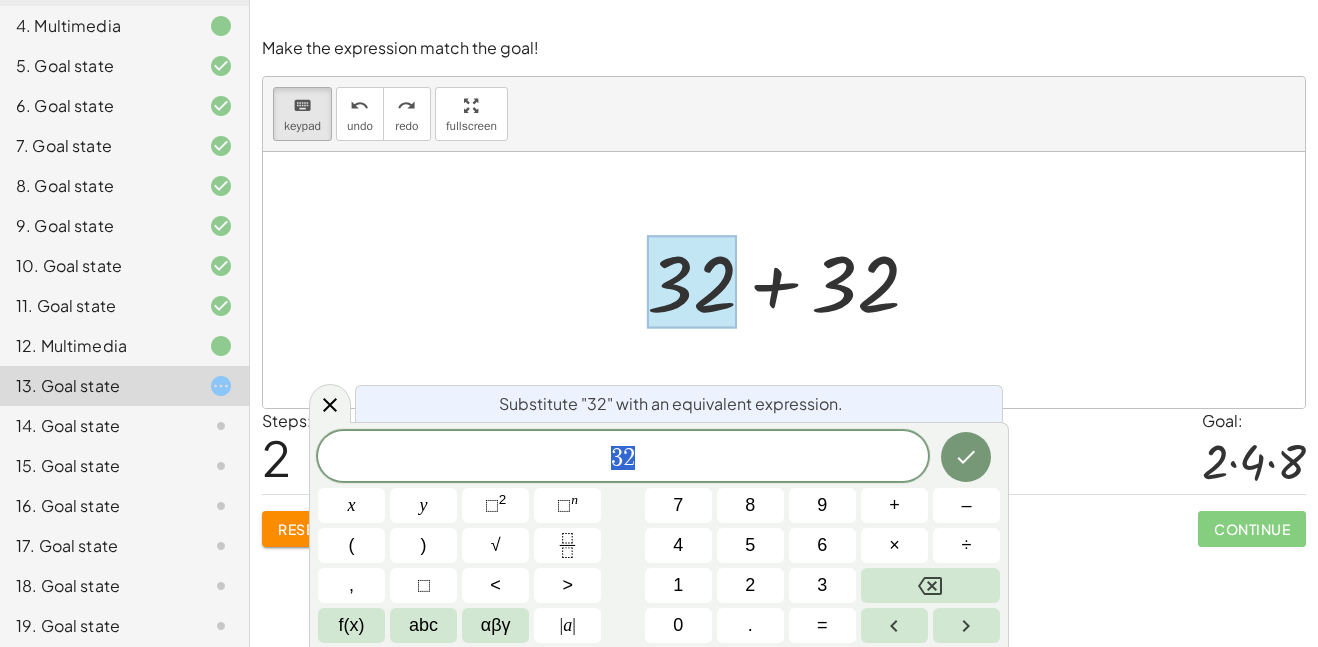 scroll, scrollTop: 8, scrollLeft: 0, axis: vertical 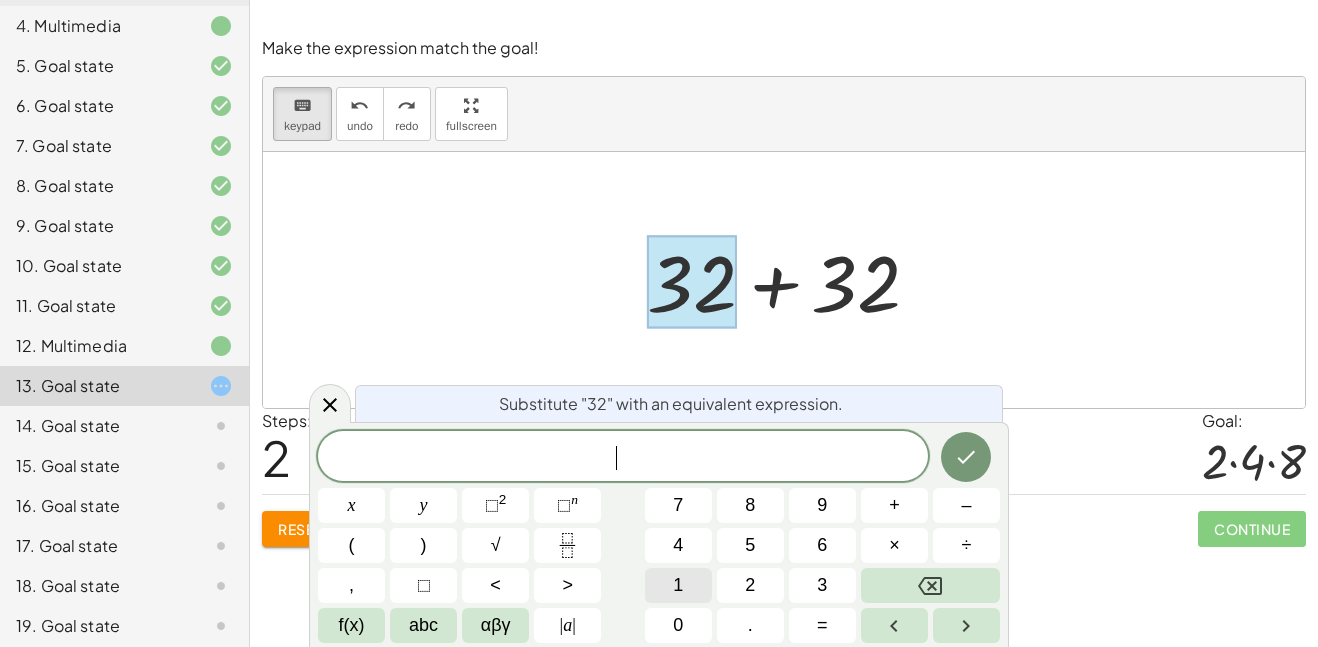 click on "1" at bounding box center (678, 585) 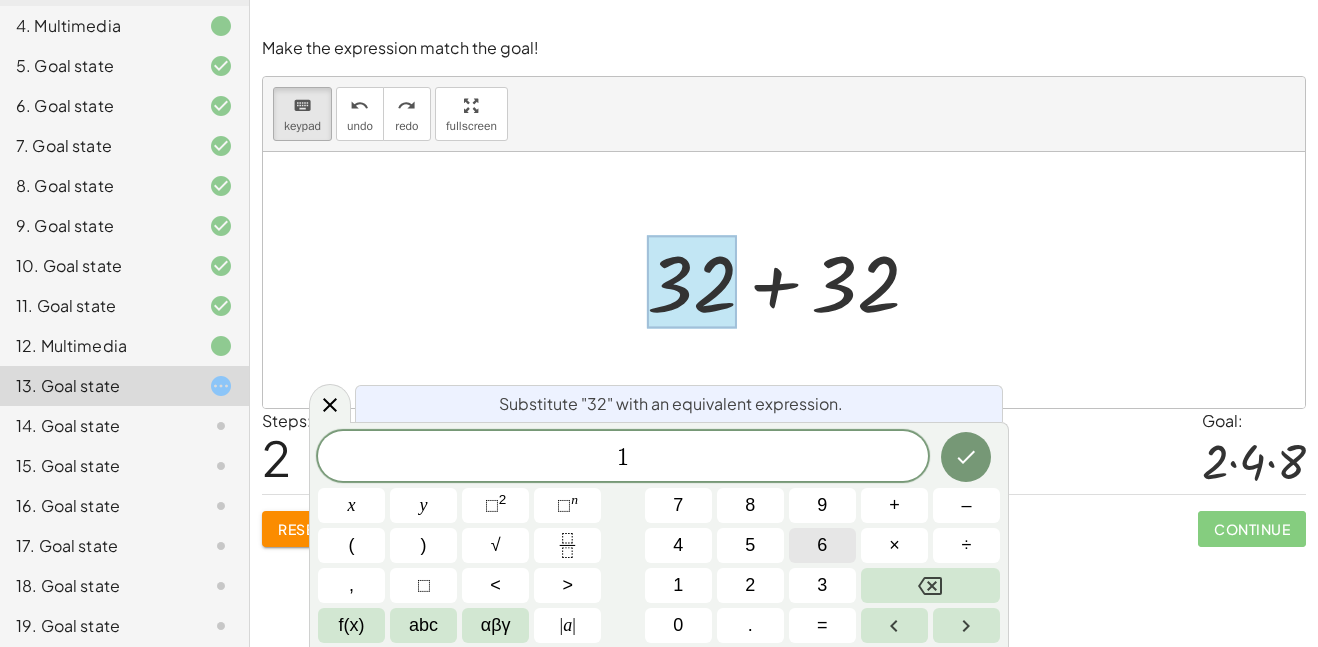 click on "6" at bounding box center (822, 545) 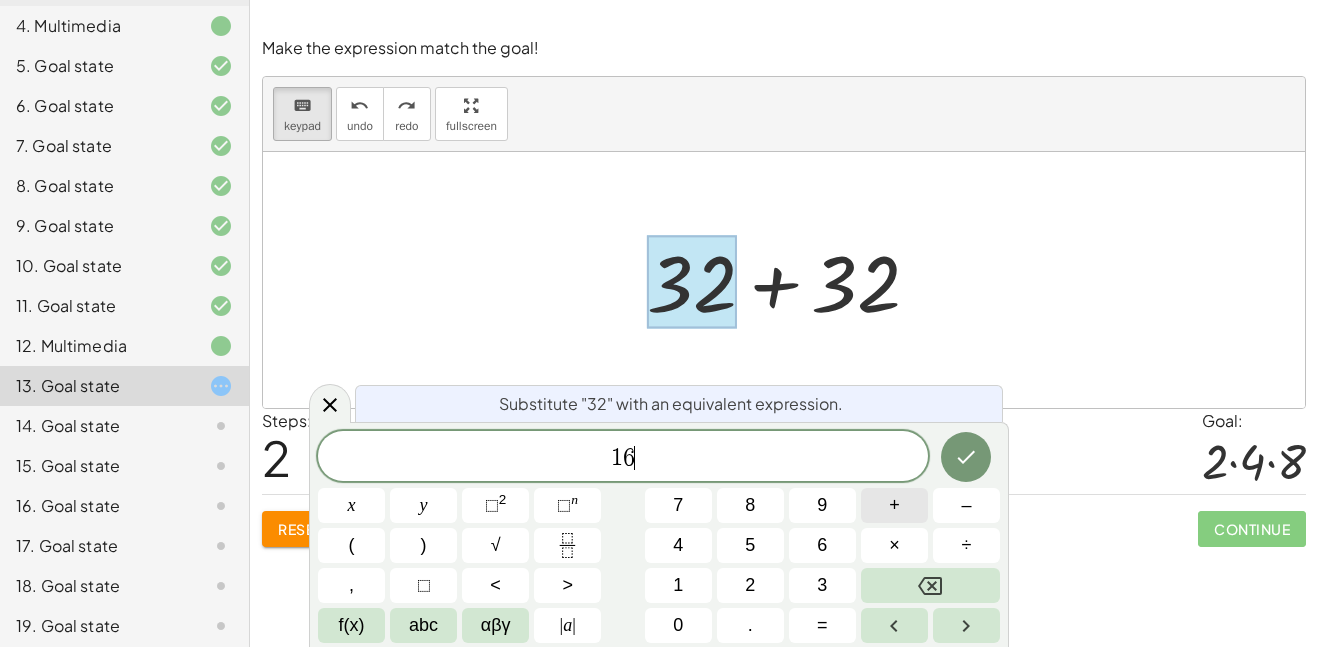 click on "+" at bounding box center (894, 505) 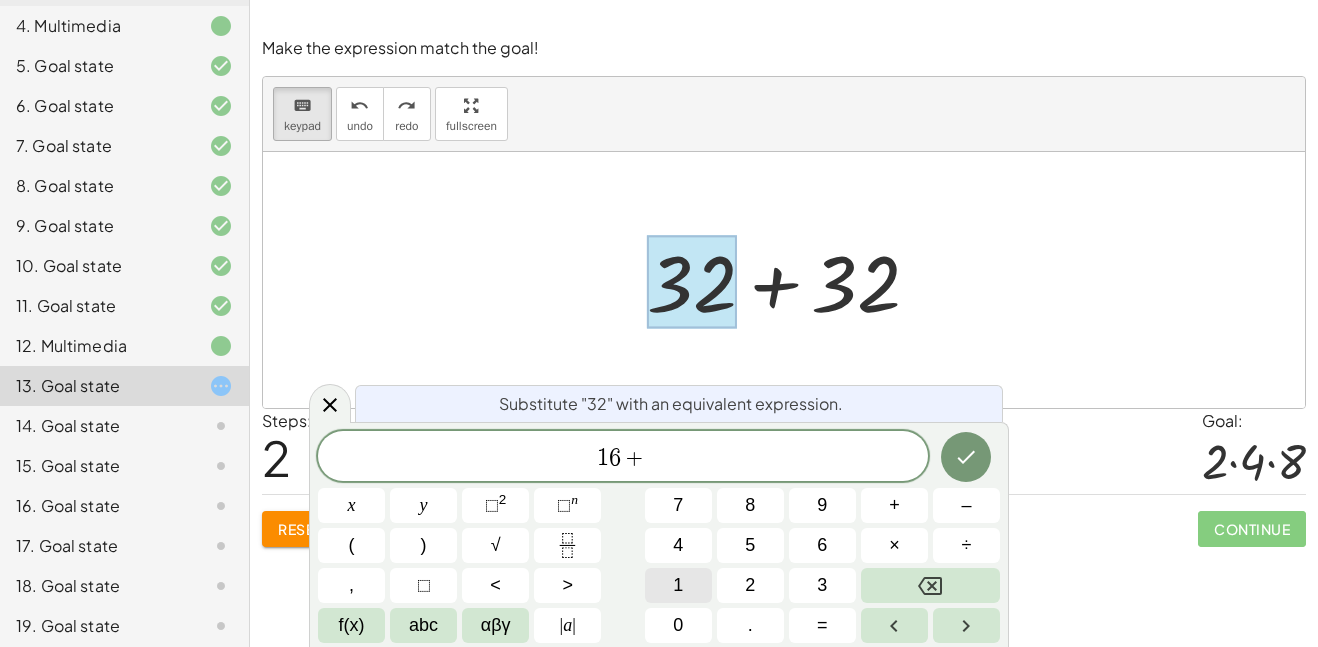 click on "1" at bounding box center [678, 585] 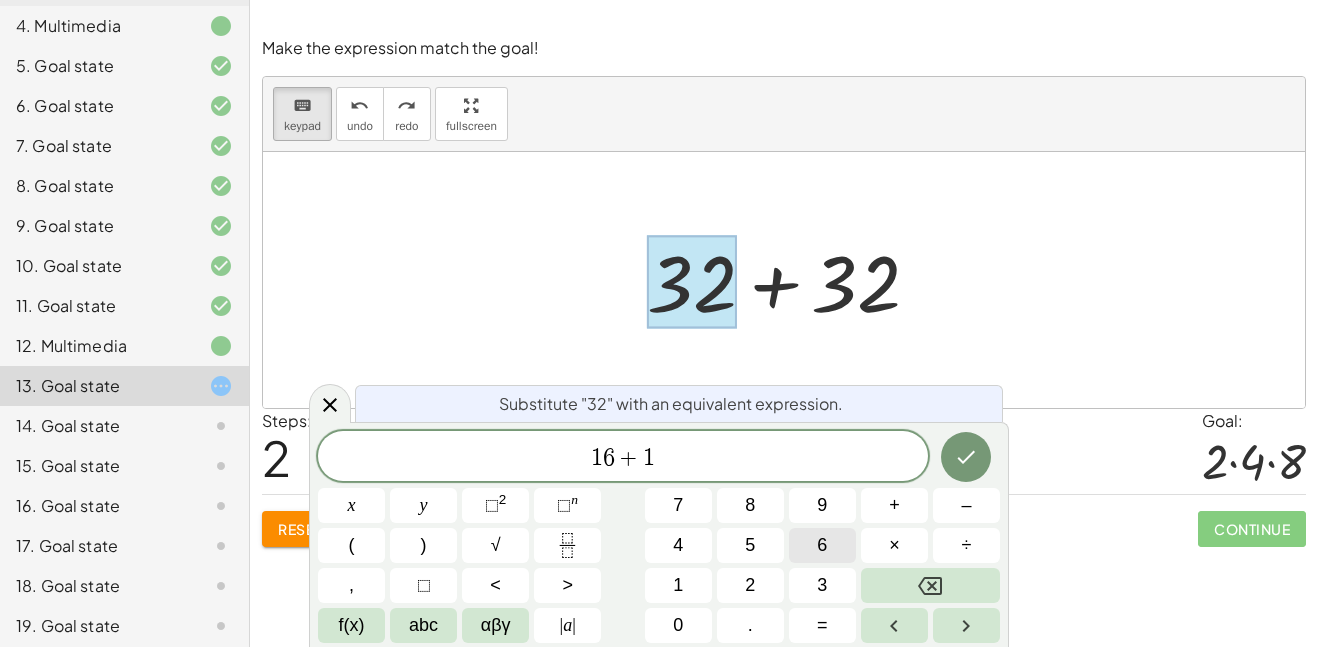 click on "6" at bounding box center [822, 545] 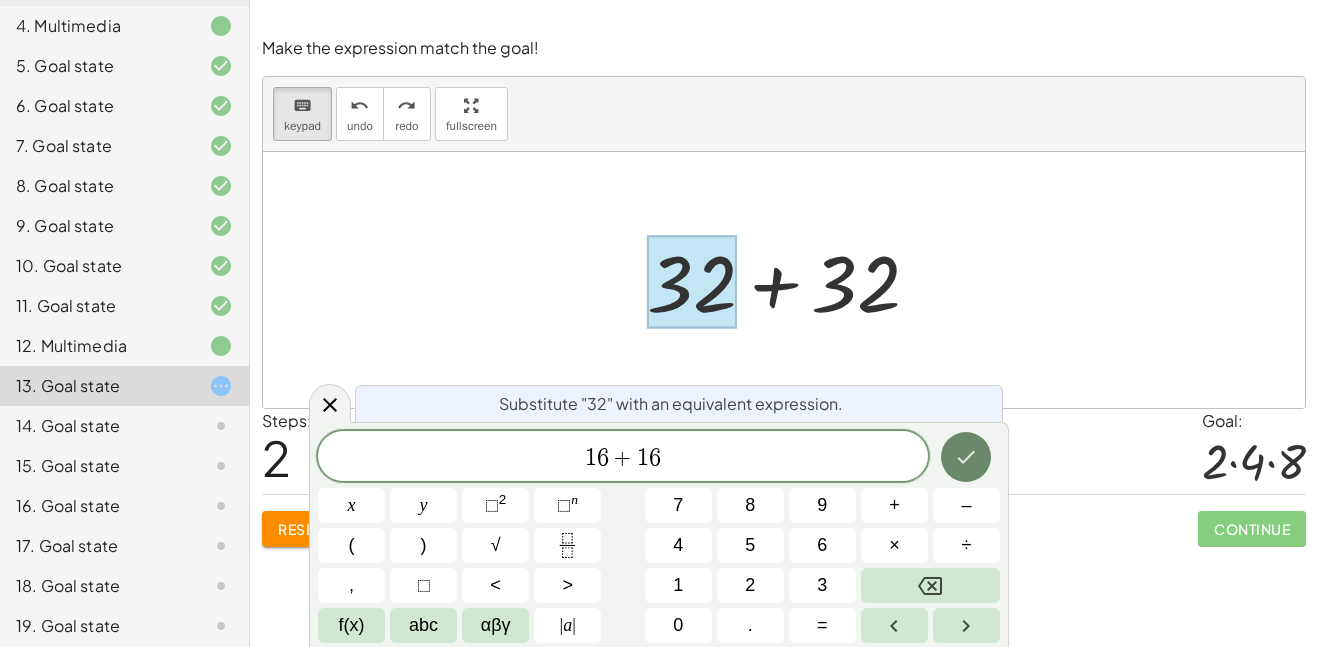 click at bounding box center [966, 457] 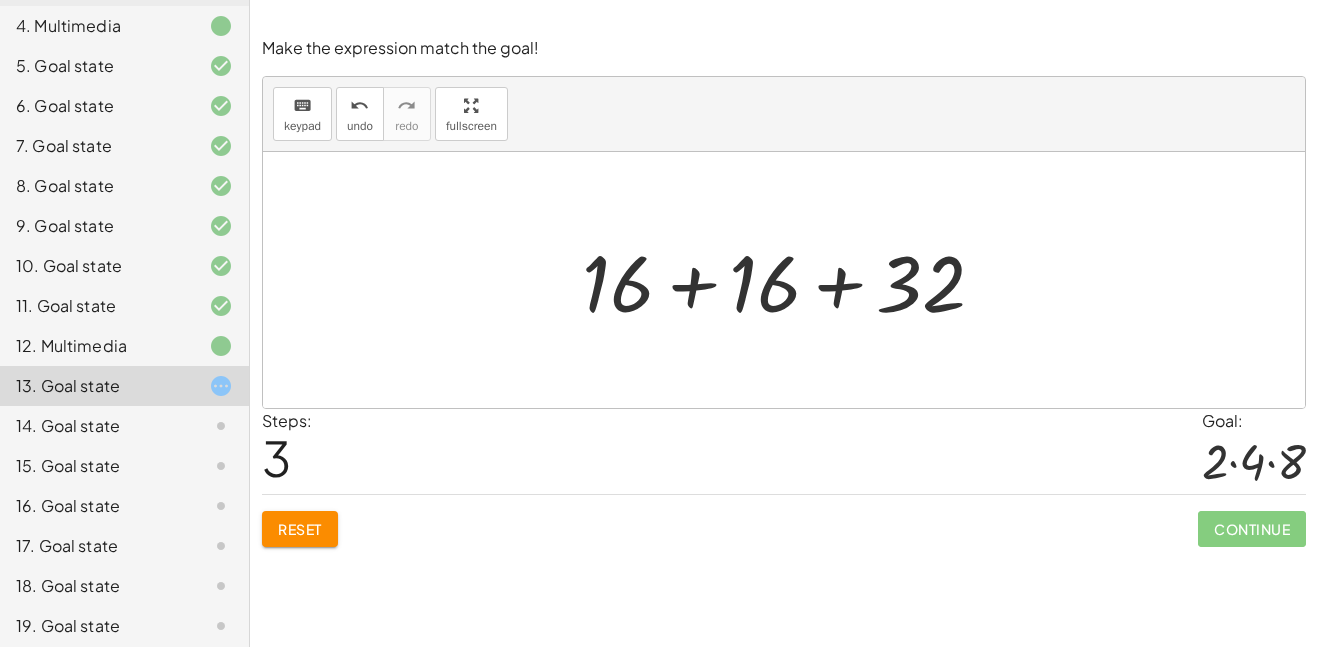 click at bounding box center [791, 280] 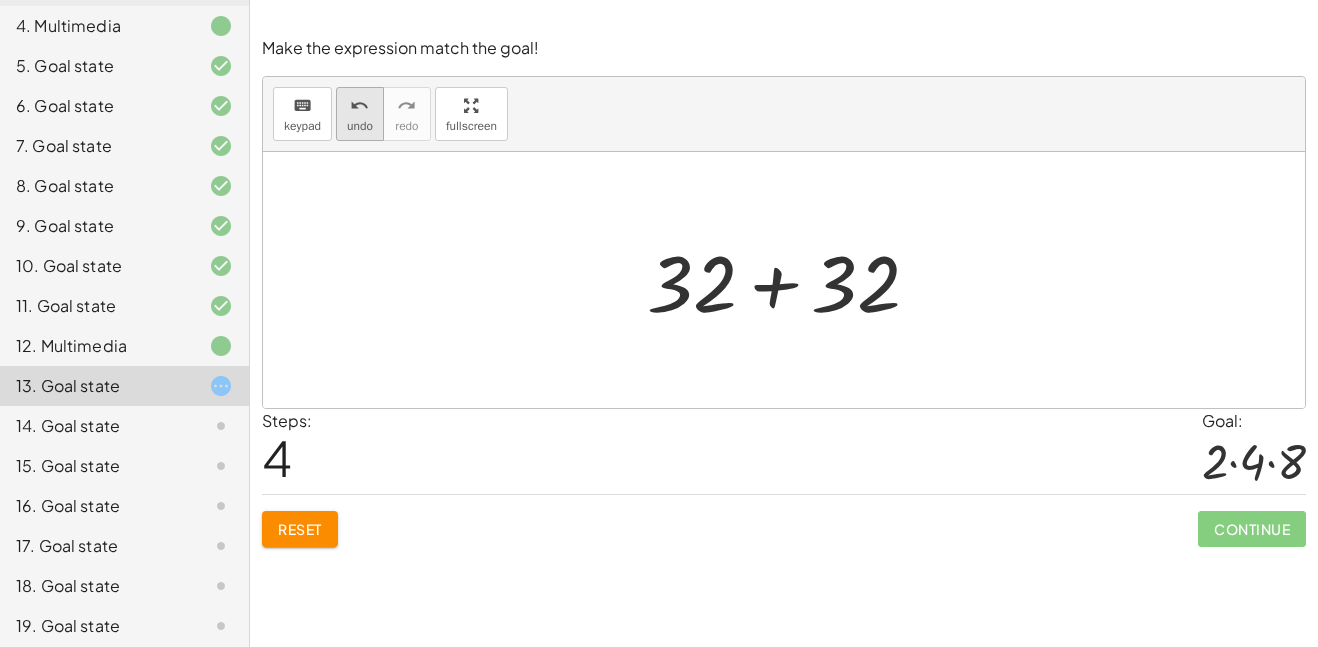 click on "undo" at bounding box center (360, 126) 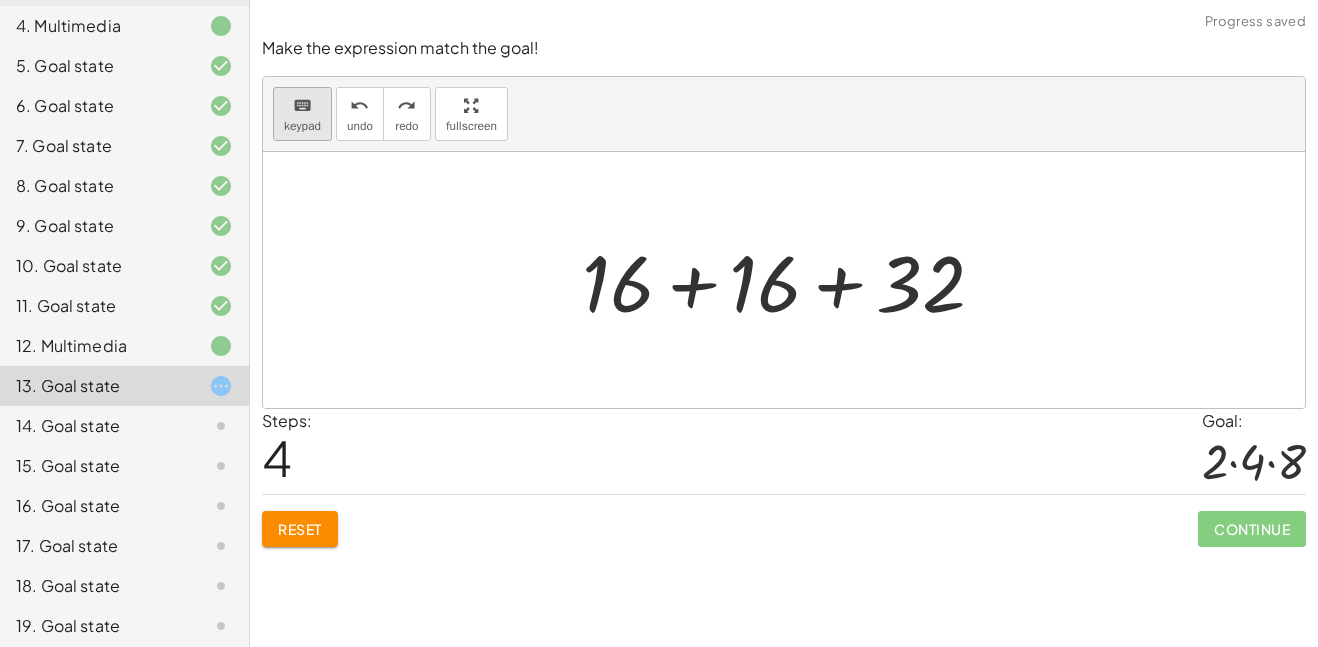 click on "keyboard keypad" at bounding box center (302, 114) 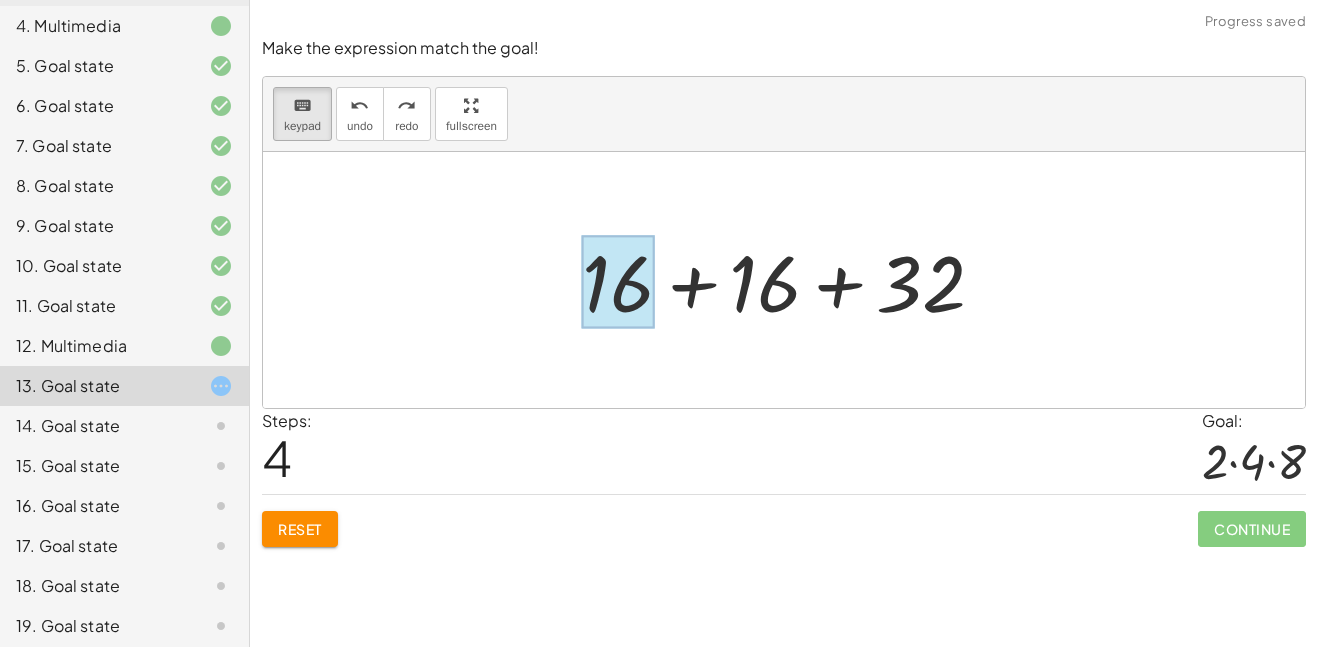 click at bounding box center (618, 282) 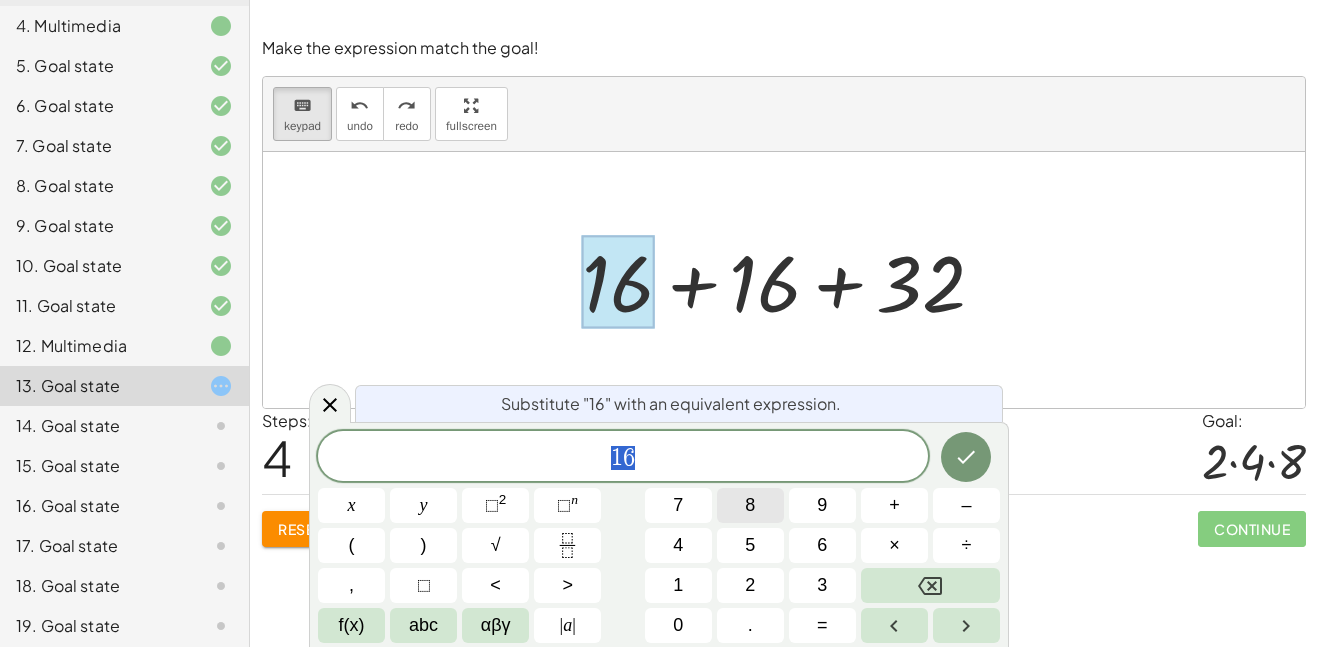 click on "8" at bounding box center [750, 505] 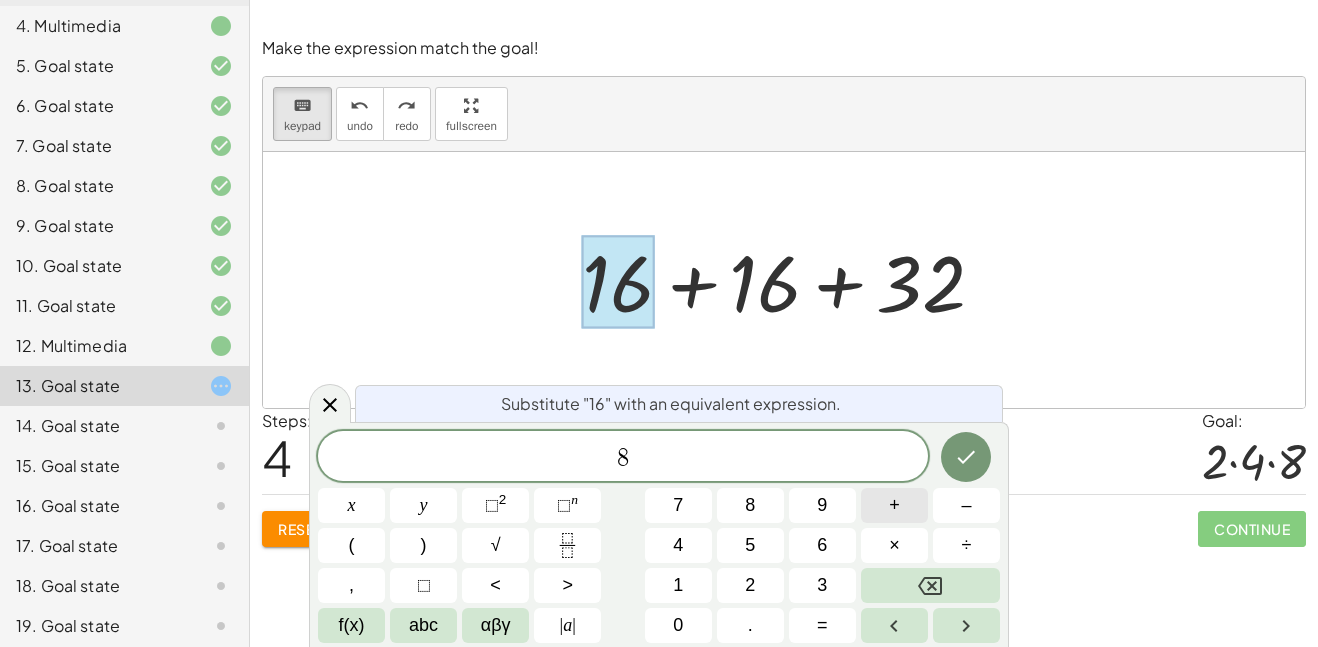 click on "+" at bounding box center (894, 505) 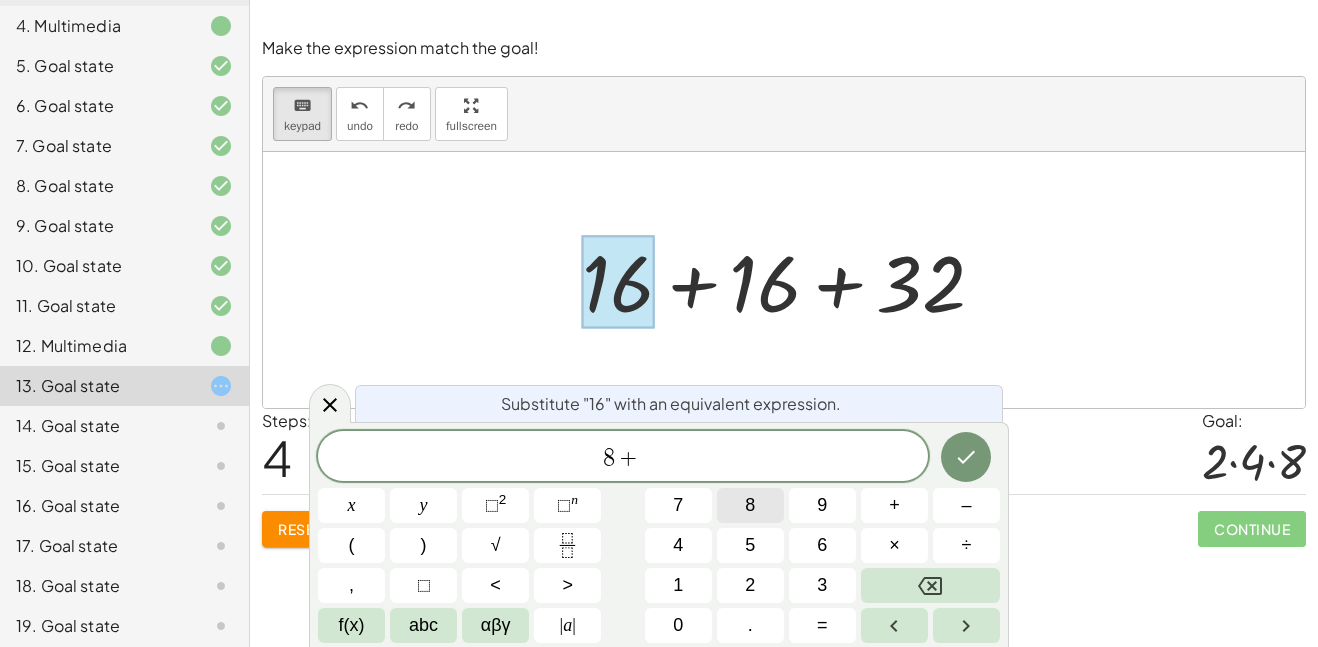 click on "8" at bounding box center [750, 505] 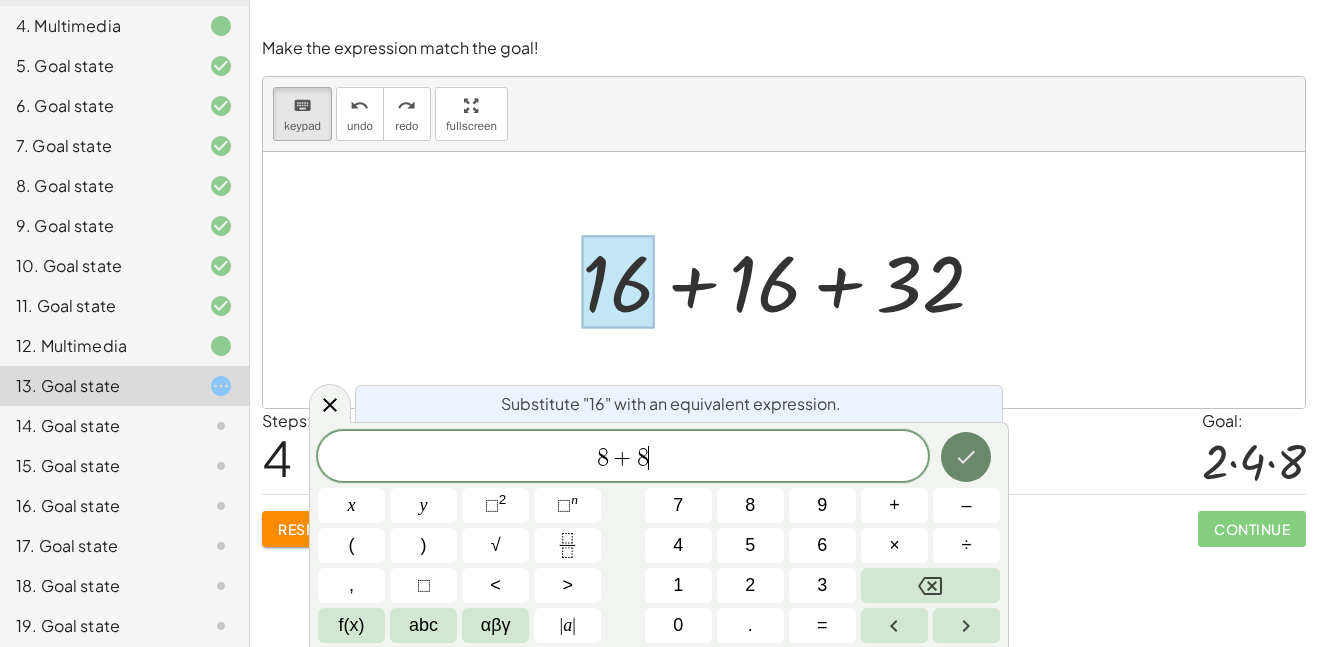 click 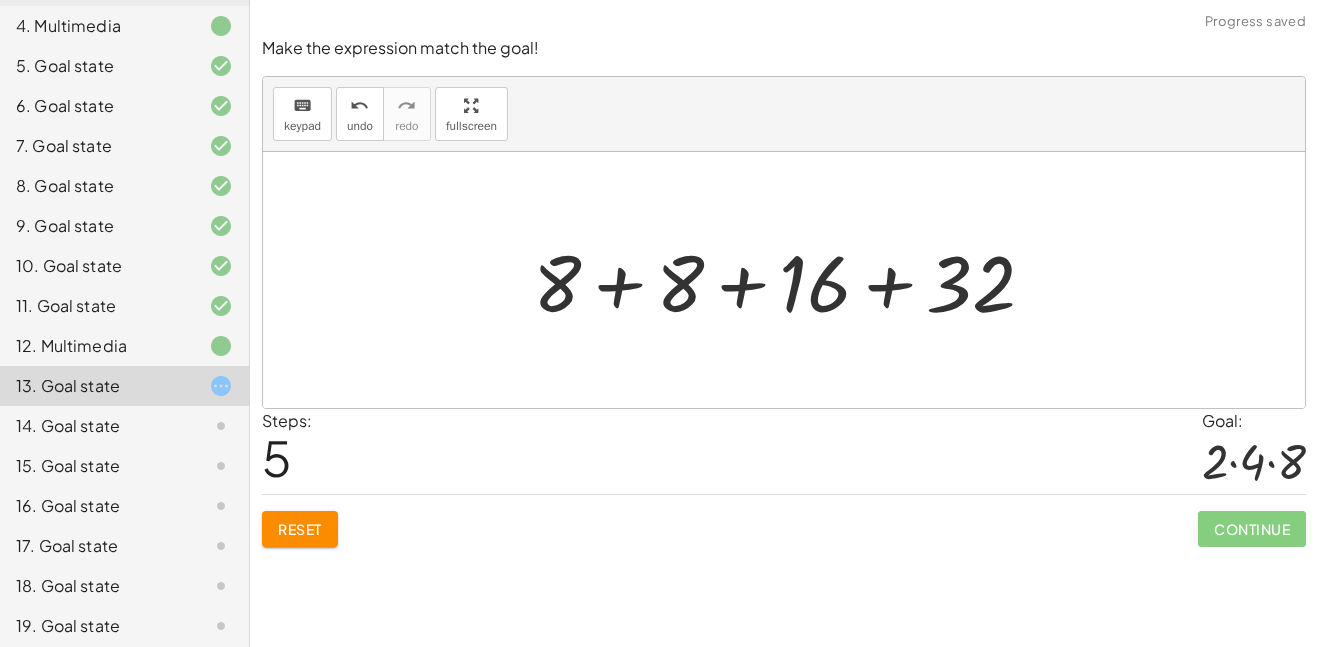 click at bounding box center (791, 280) 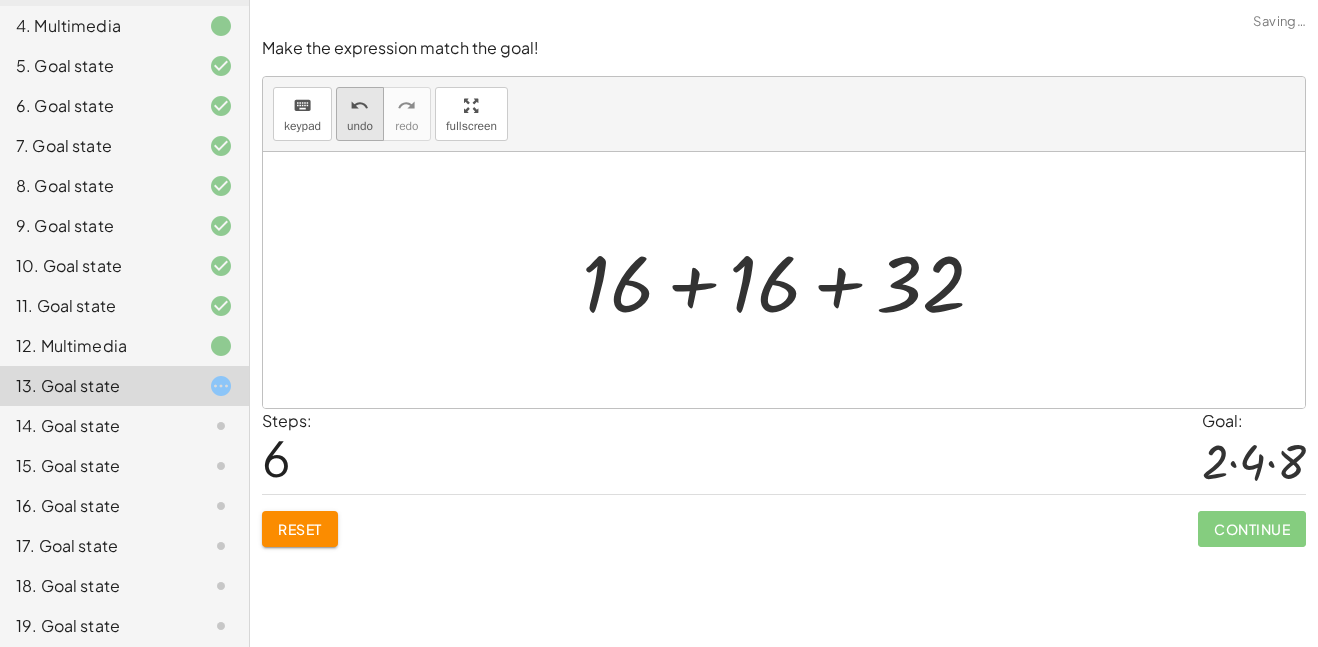 click on "undo" at bounding box center [359, 106] 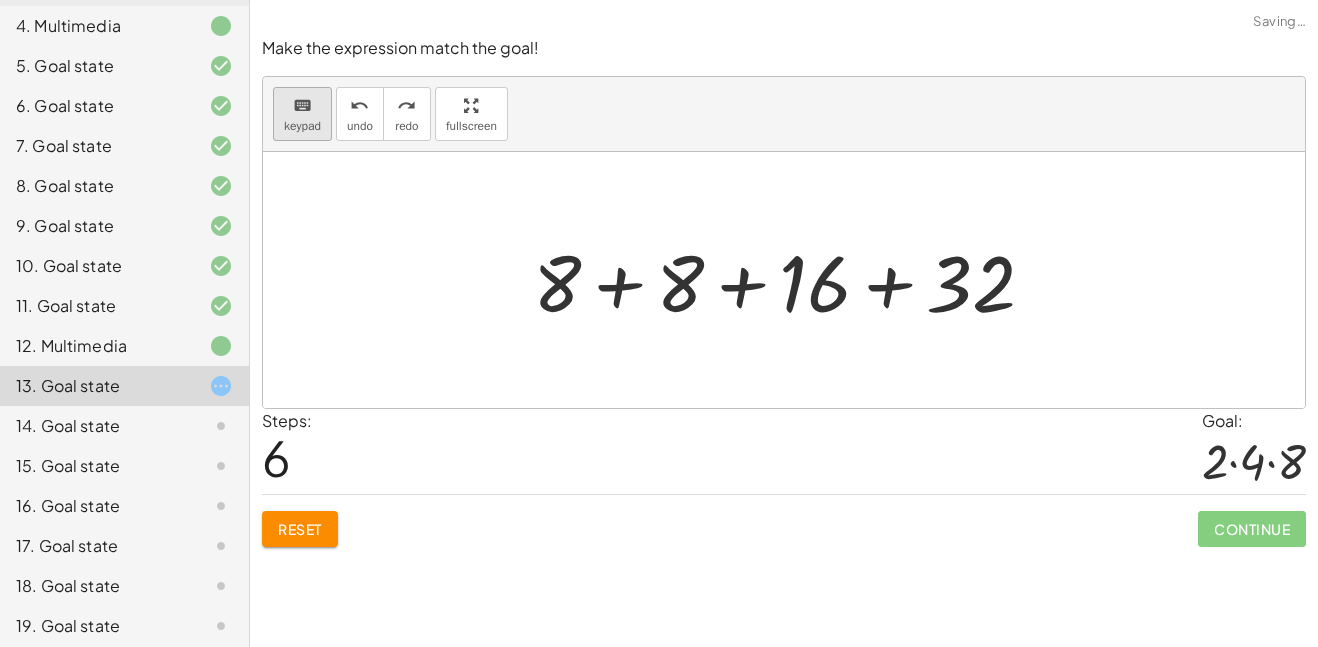 click on "keyboard" at bounding box center (302, 106) 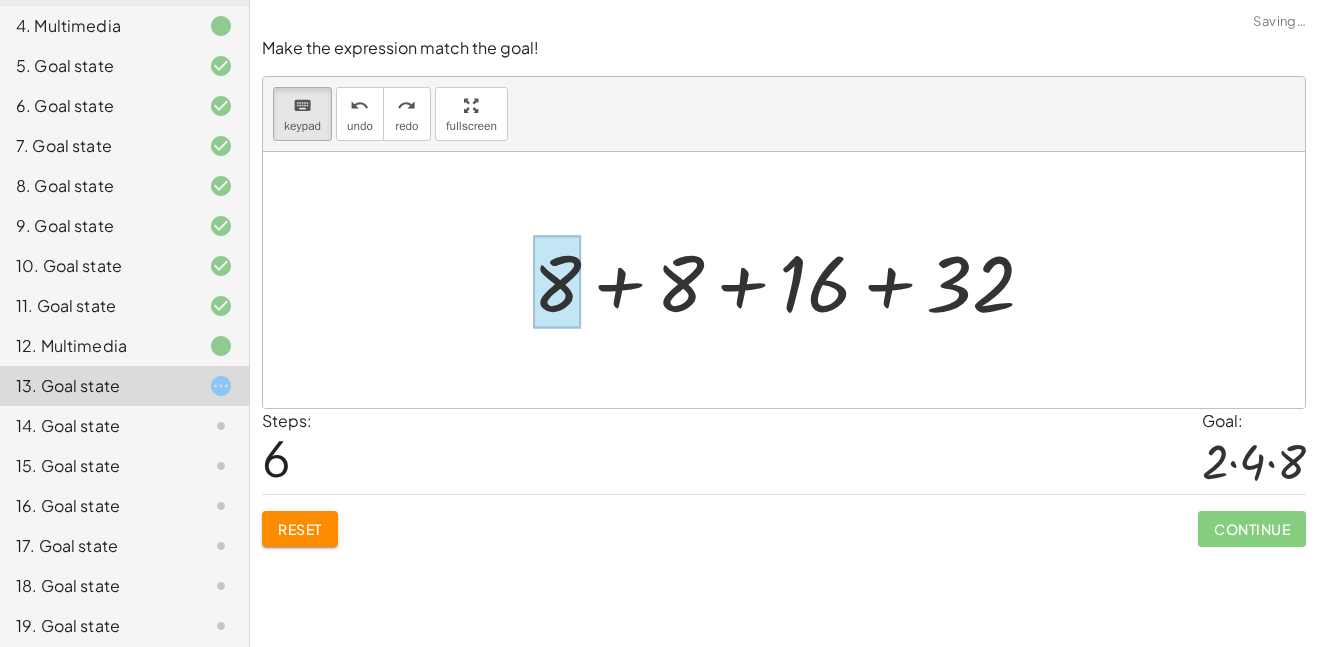 click at bounding box center (557, 282) 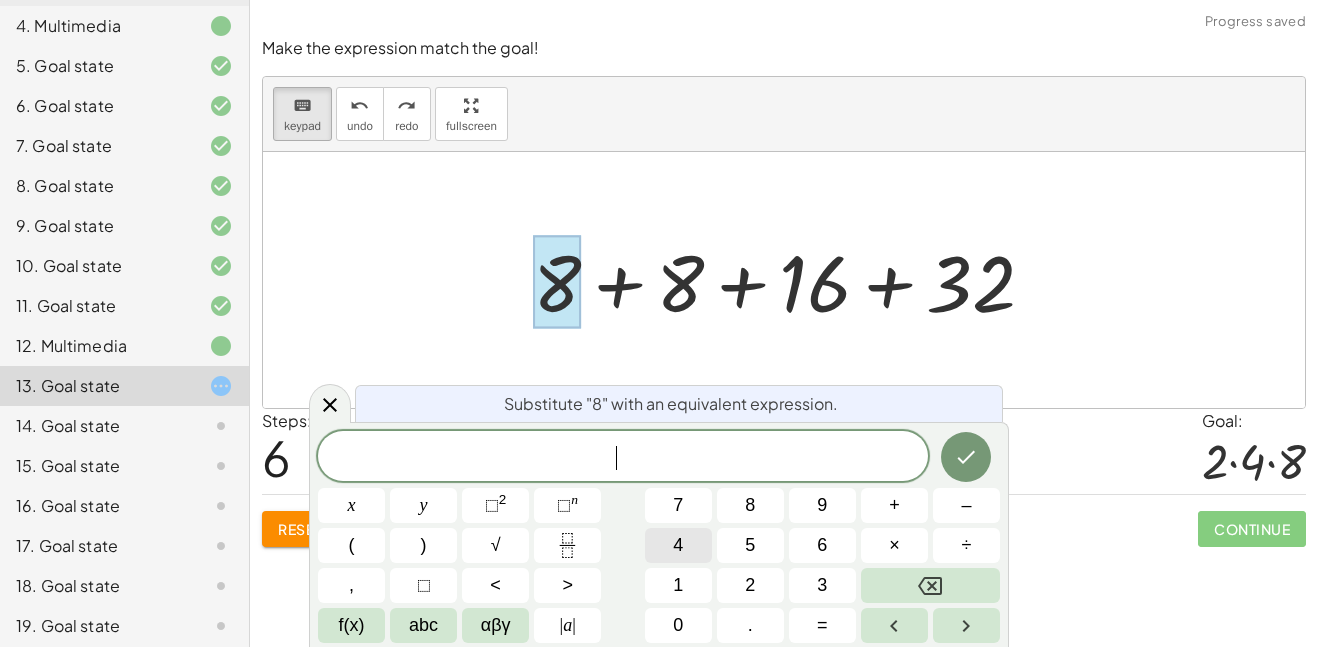 click on "4" at bounding box center (678, 545) 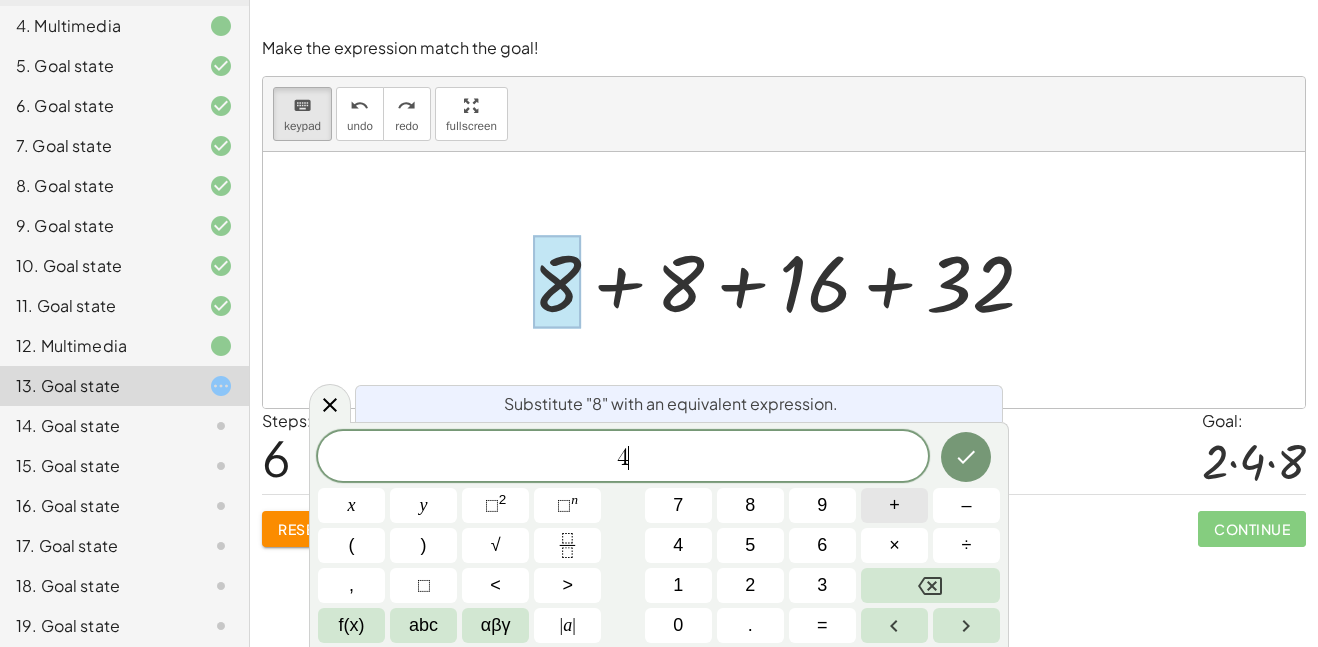 click on "+" at bounding box center (894, 505) 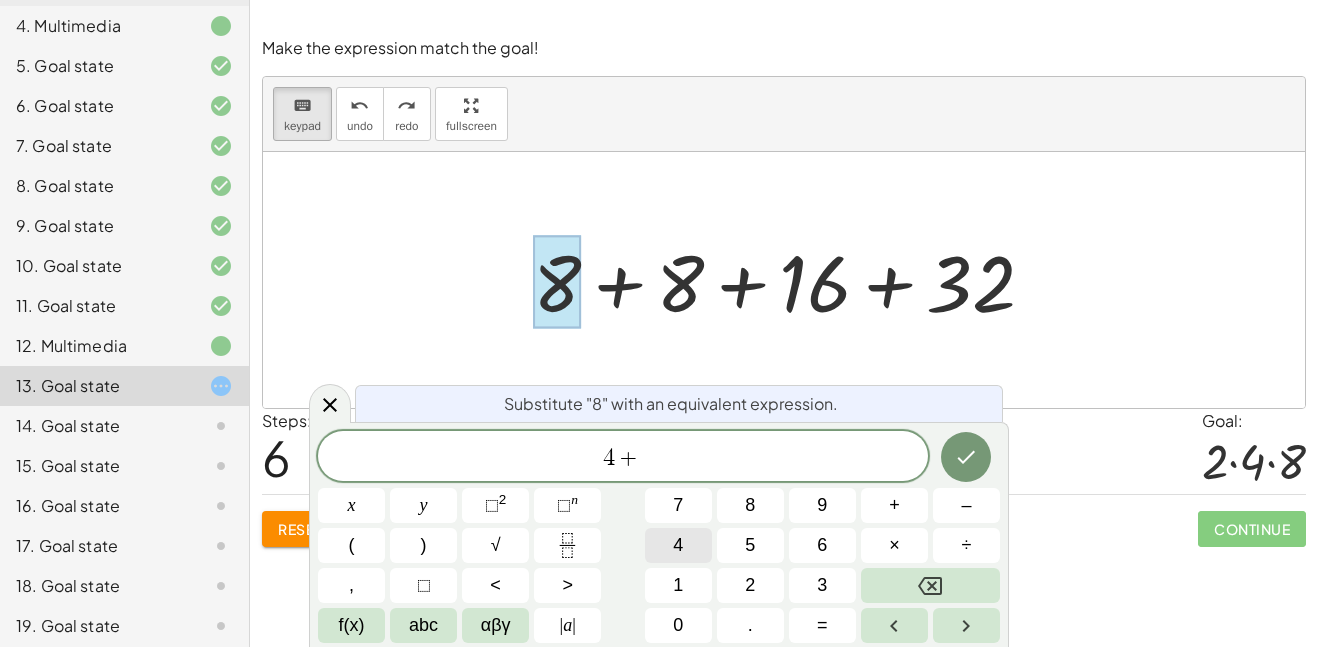 click on "4" at bounding box center [678, 545] 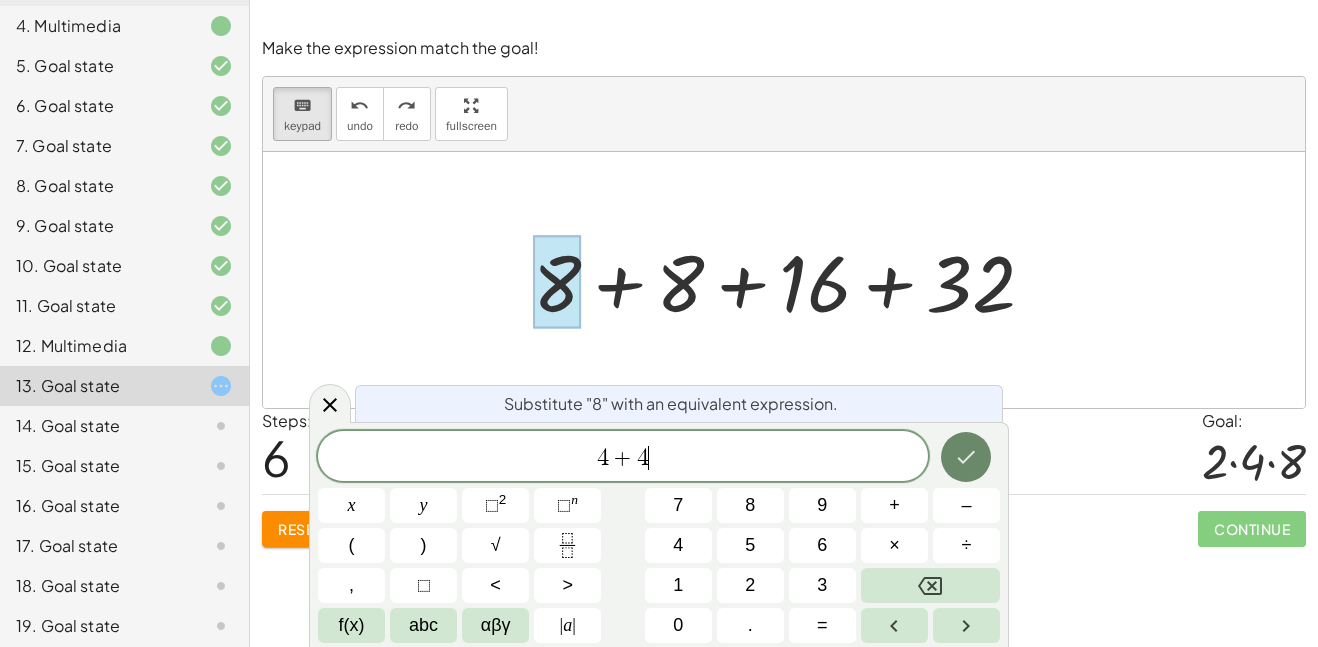 click 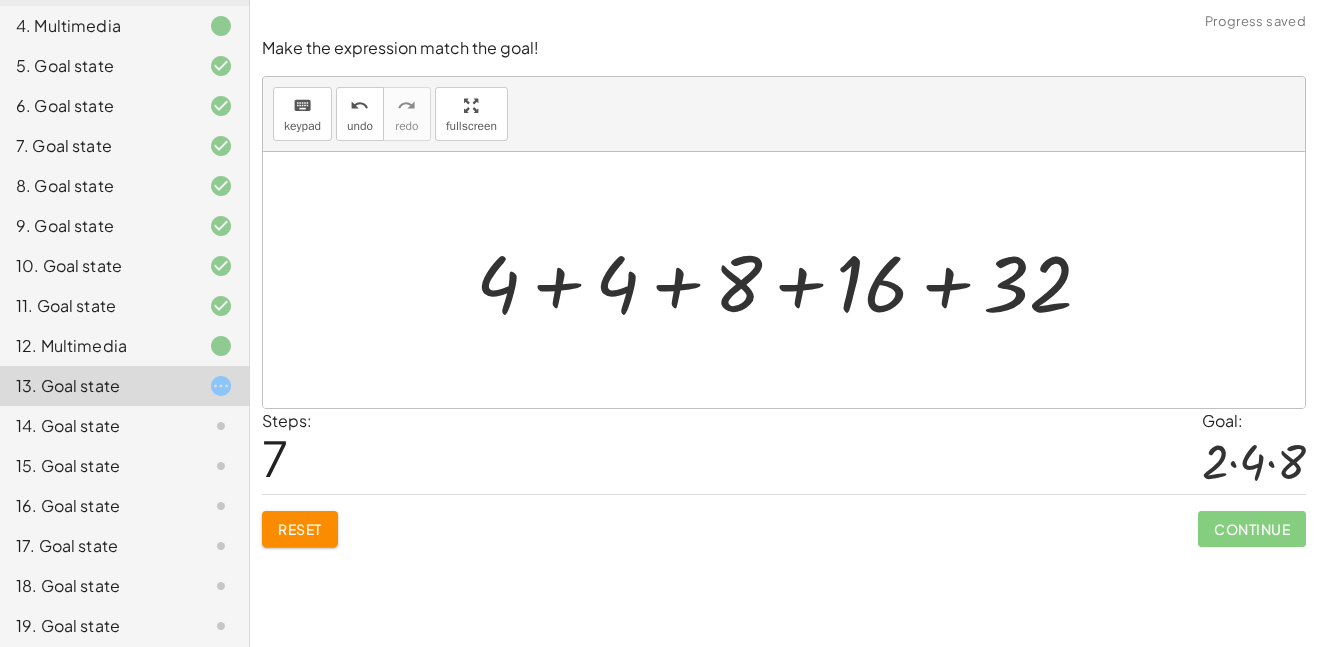 click at bounding box center [792, 280] 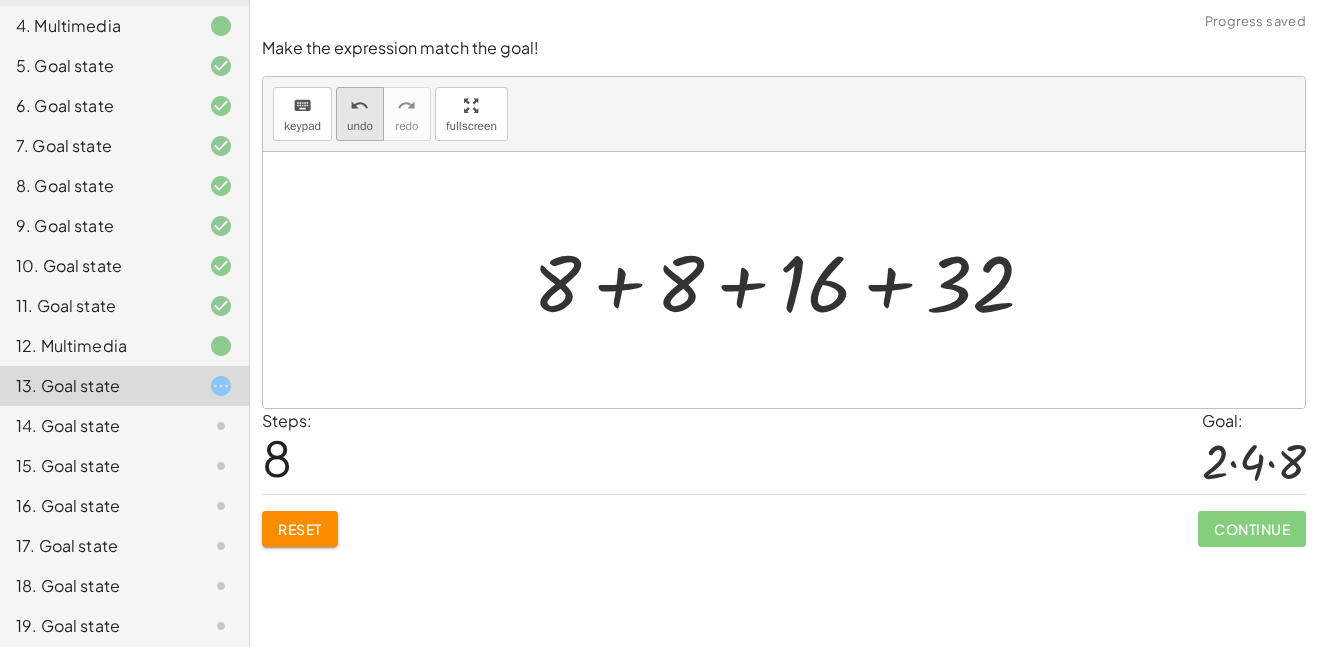 click on "undo" at bounding box center (360, 105) 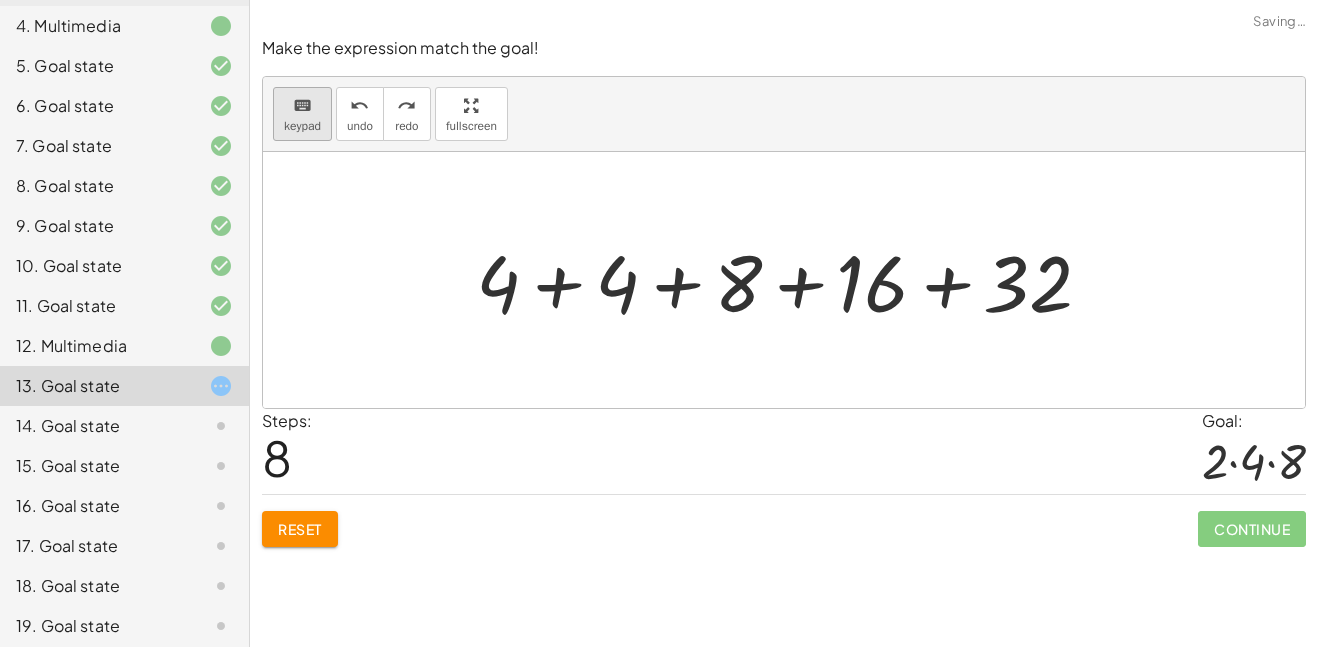 click on "keyboard" at bounding box center [302, 106] 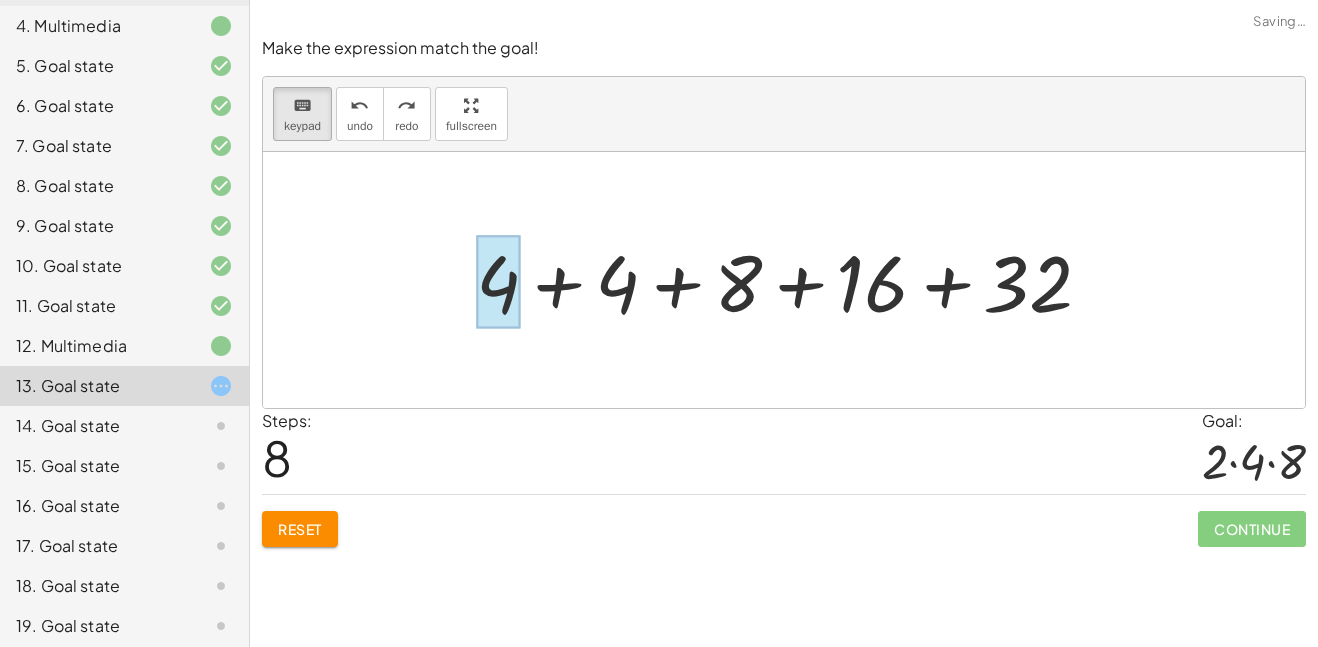 click at bounding box center (498, 282) 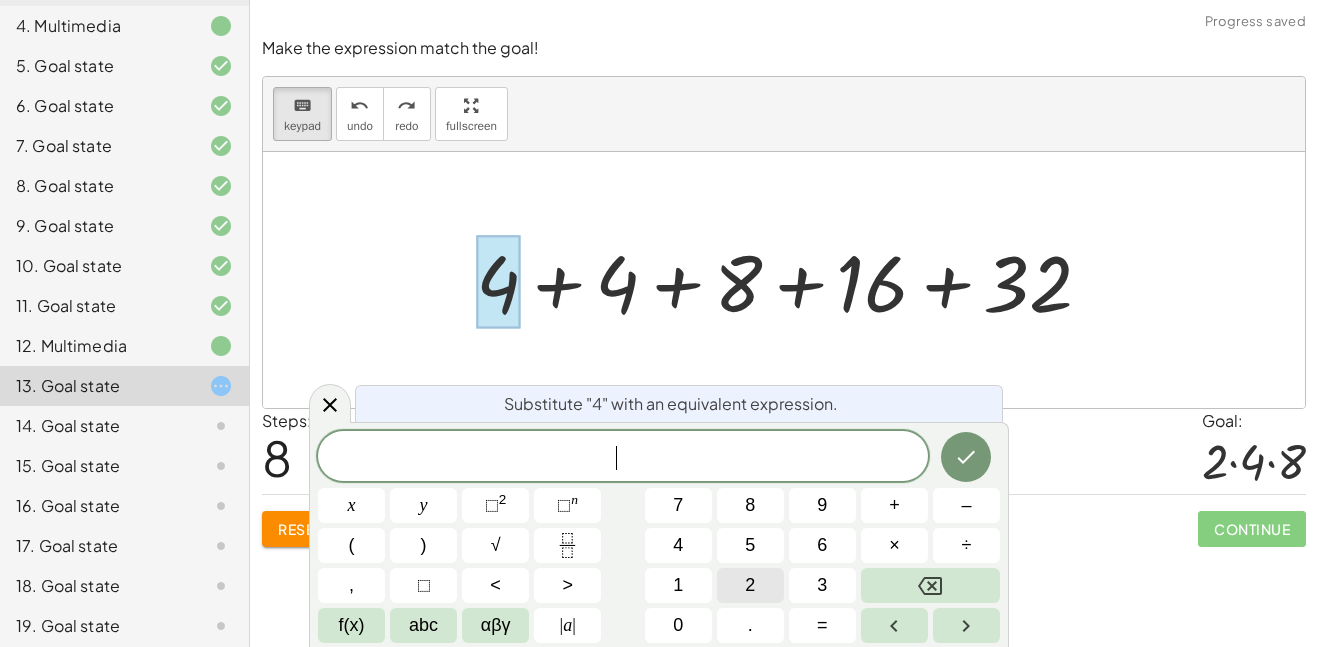 click on "2" at bounding box center (750, 585) 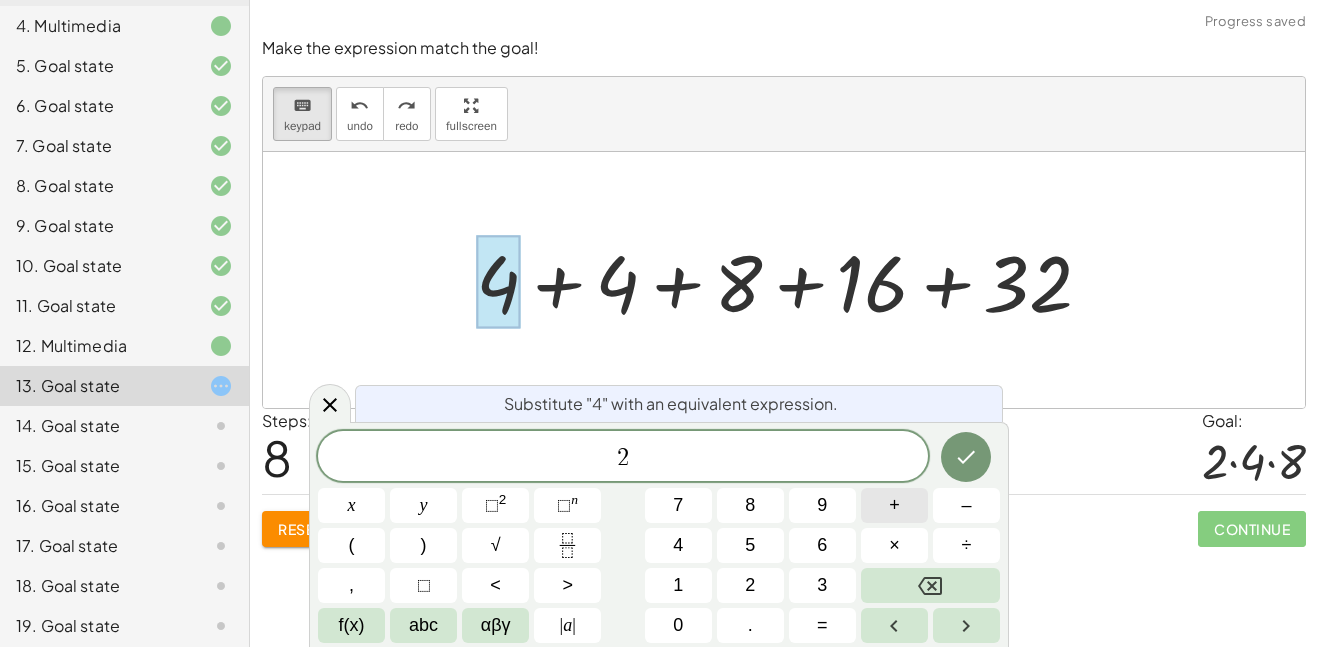 click on "+" at bounding box center (894, 505) 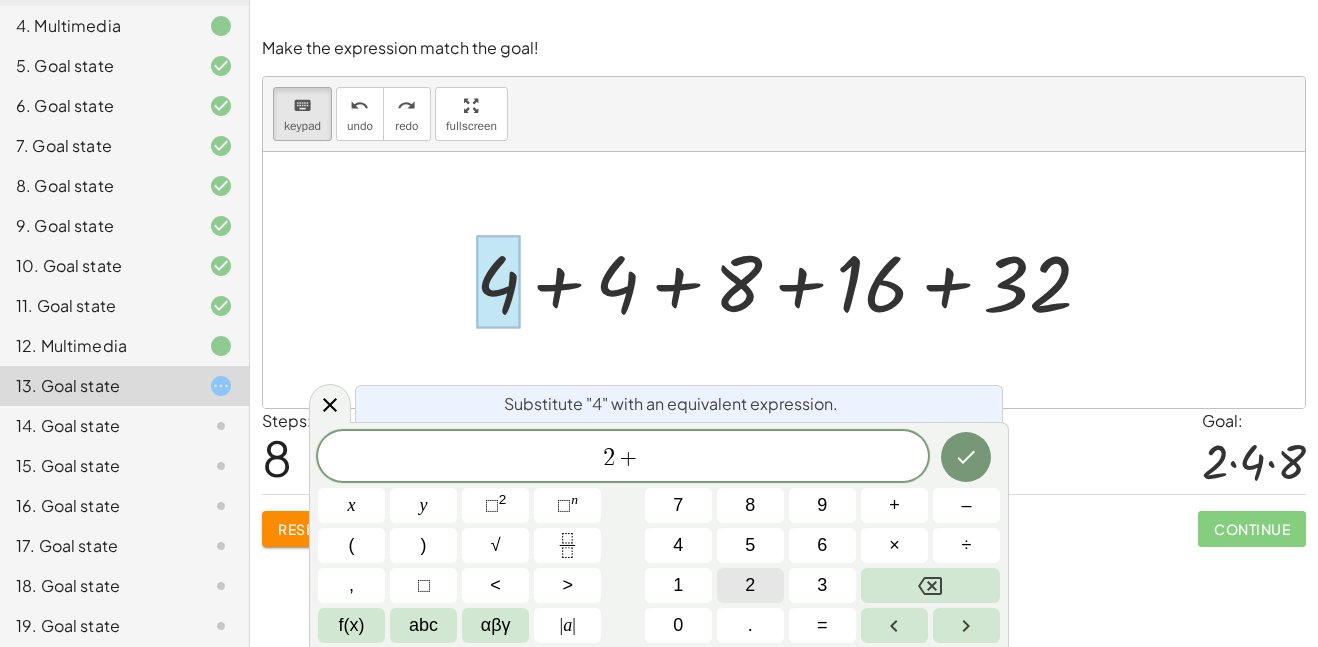 click on "2" at bounding box center (750, 585) 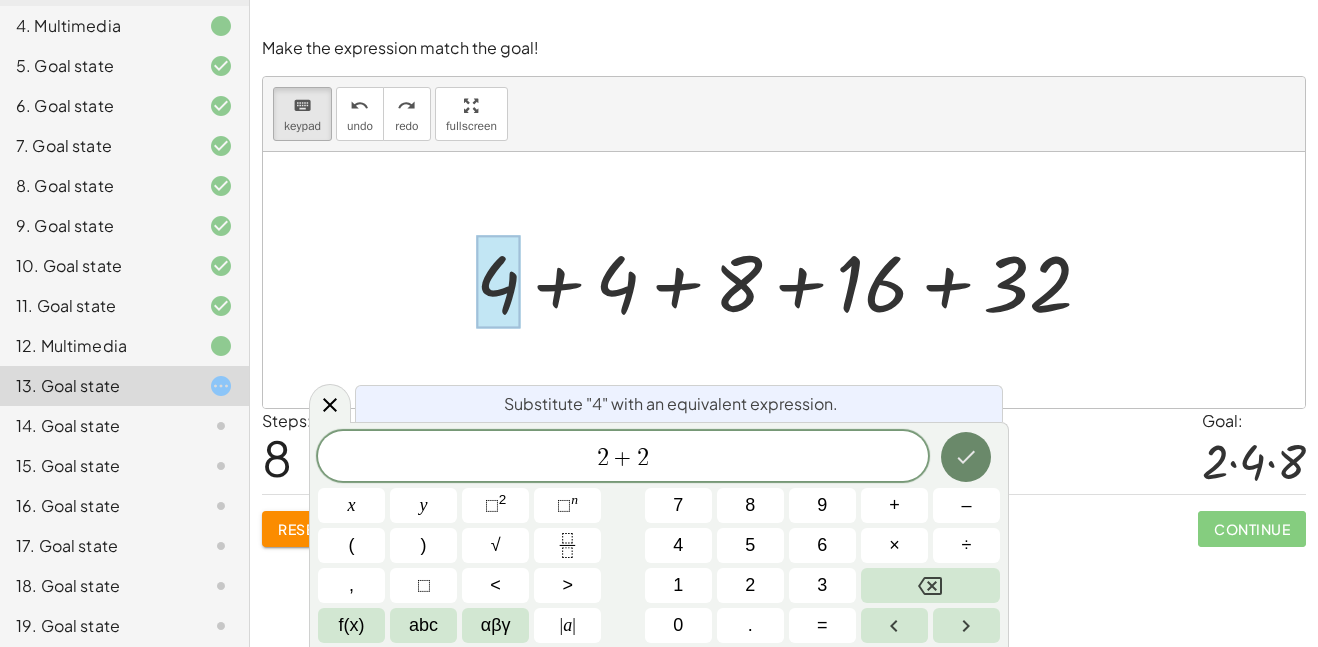 click at bounding box center [966, 457] 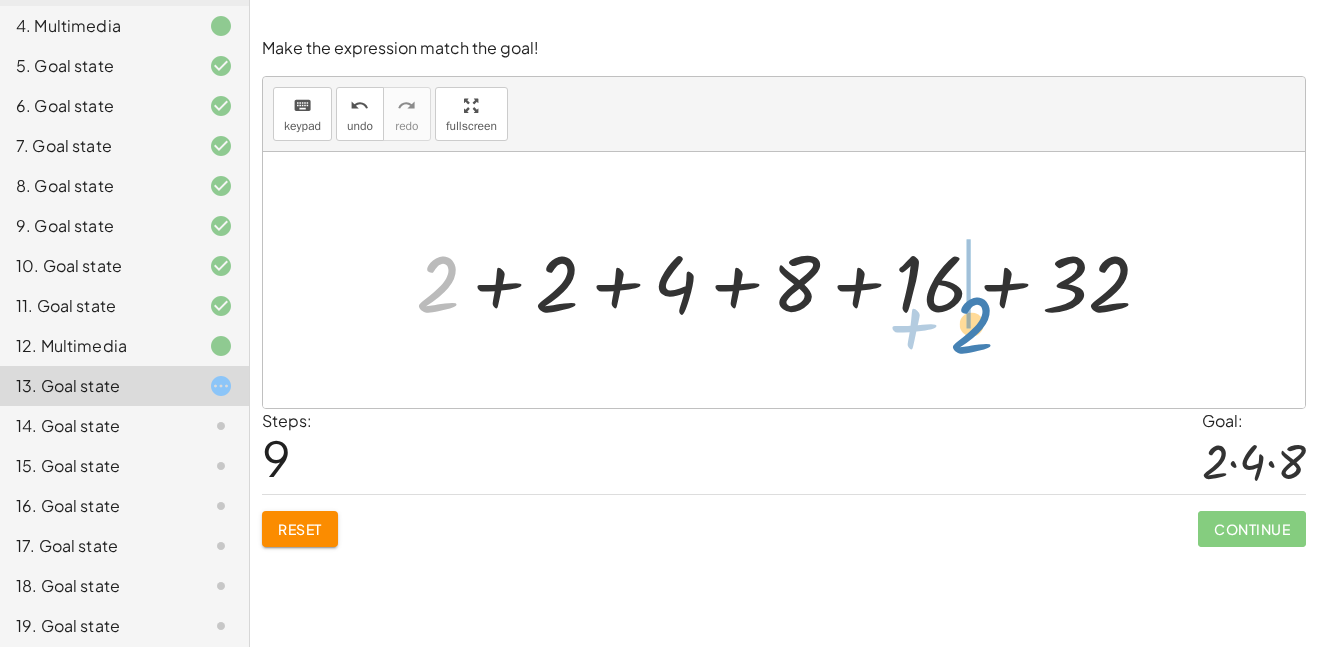drag, startPoint x: 435, startPoint y: 279, endPoint x: 959, endPoint y: 284, distance: 524.02386 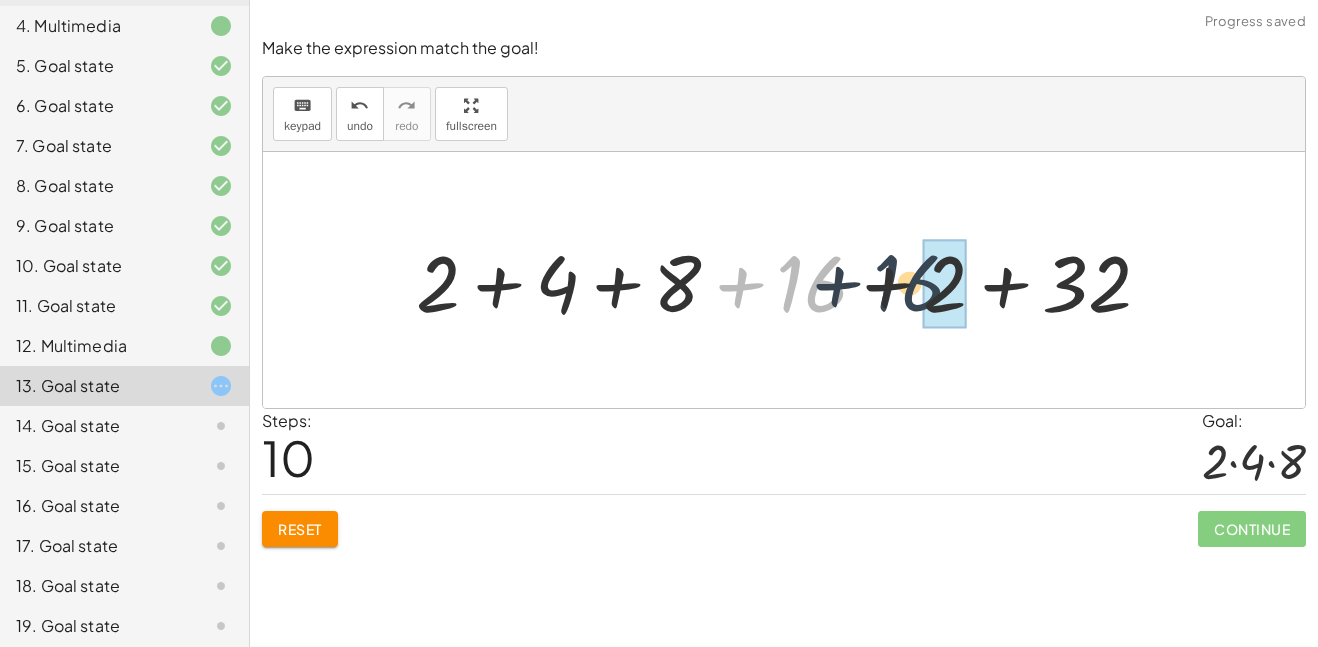 drag, startPoint x: 812, startPoint y: 275, endPoint x: 928, endPoint y: 272, distance: 116.03879 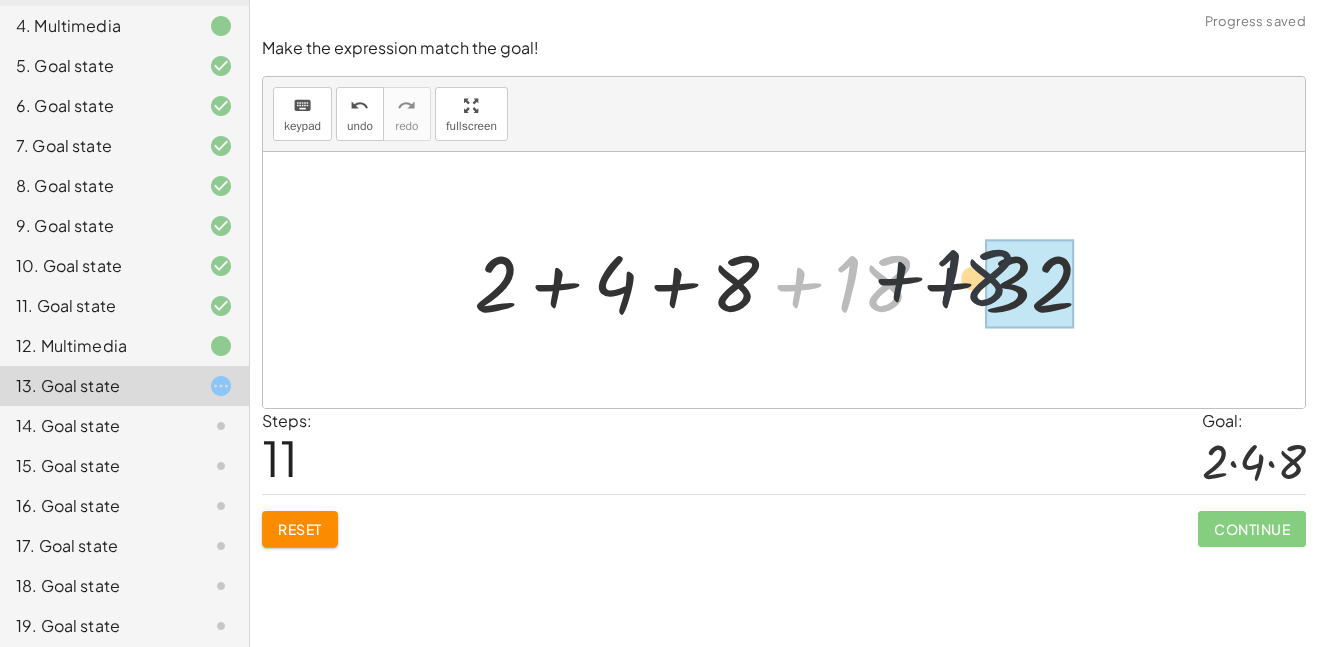 drag, startPoint x: 868, startPoint y: 277, endPoint x: 1001, endPoint y: 271, distance: 133.13527 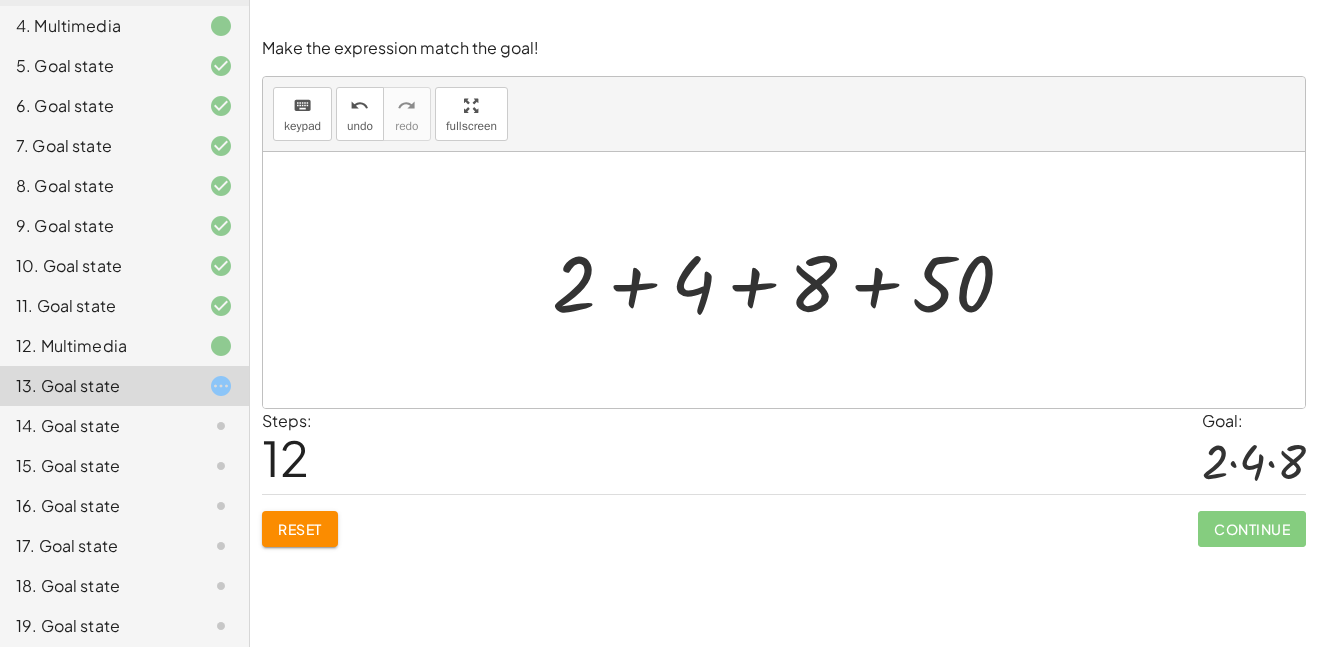 click at bounding box center (784, 280) 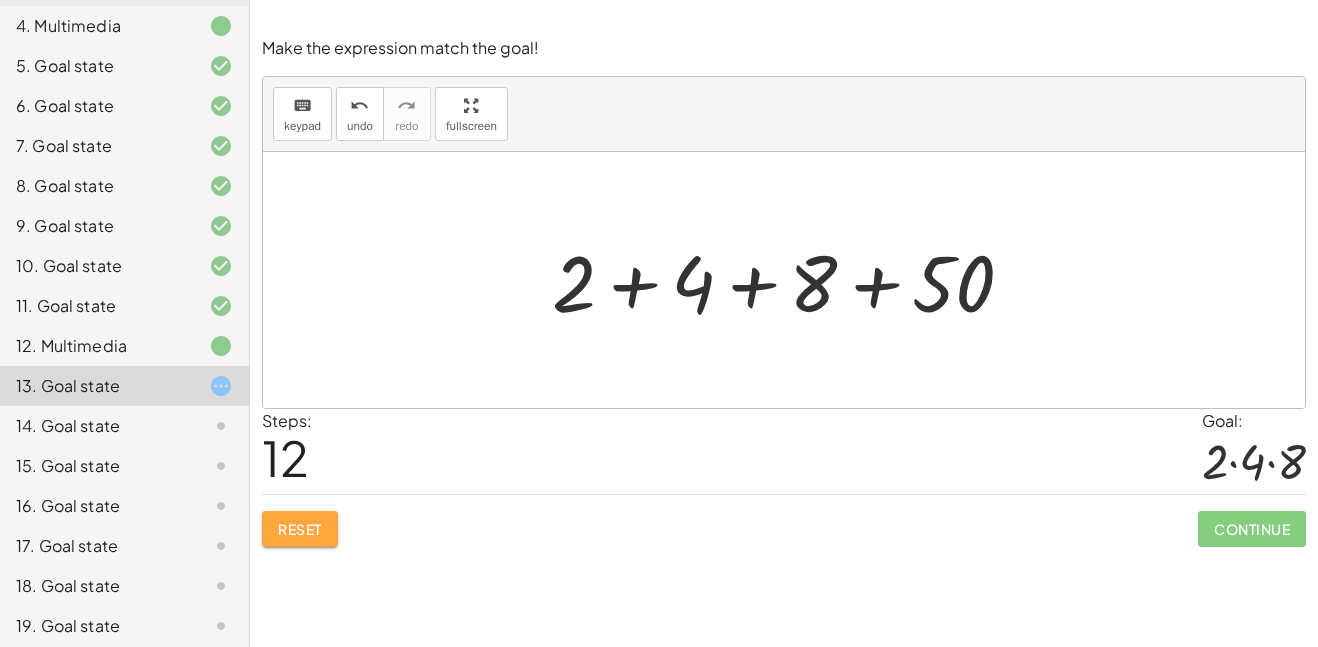 click on "Reset" 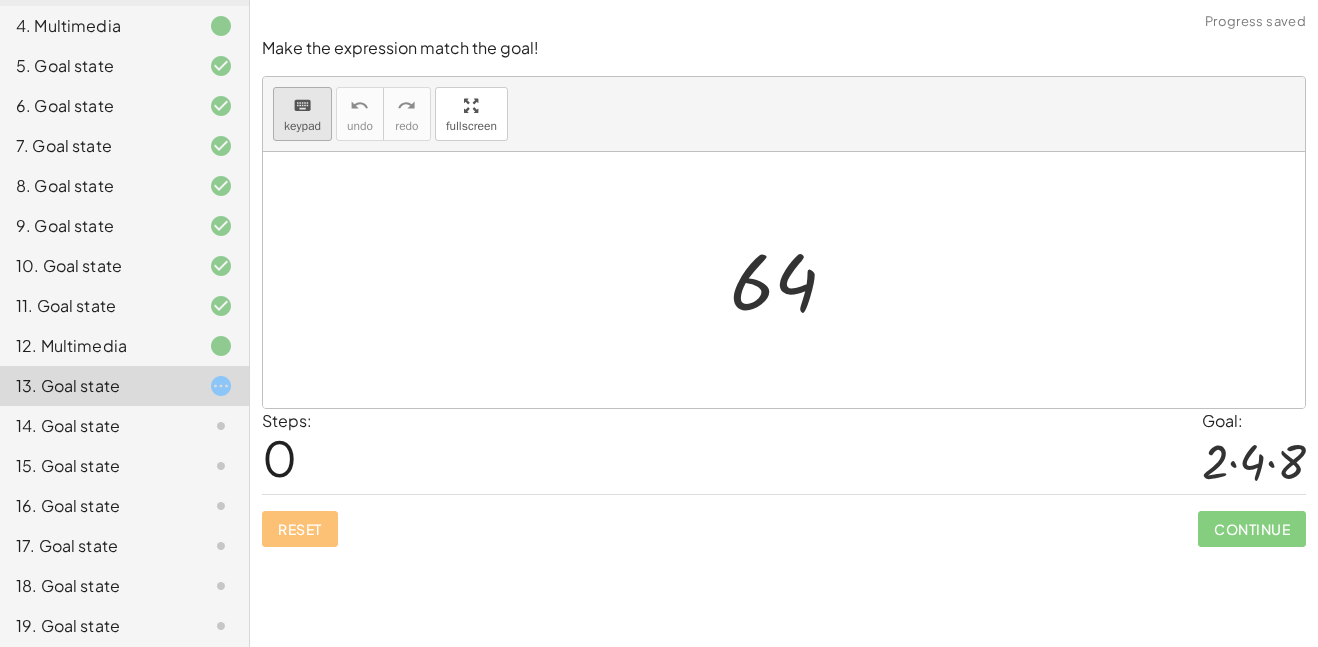 click on "keypad" at bounding box center [302, 126] 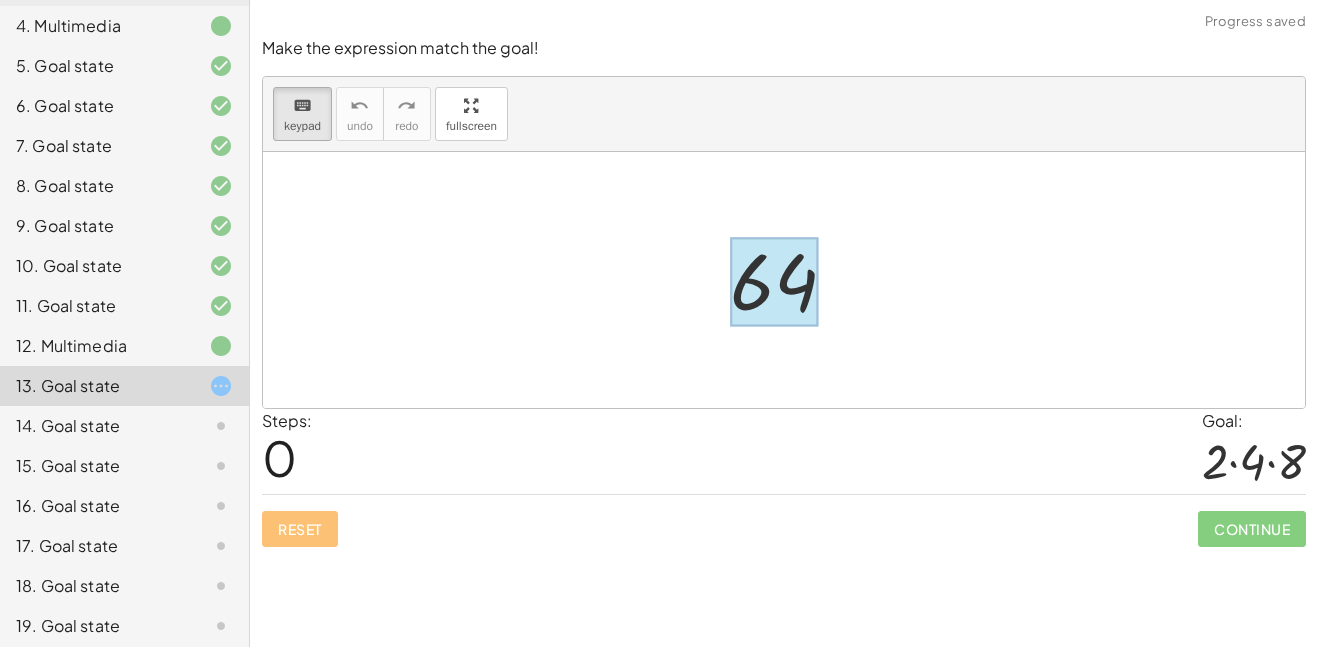 click at bounding box center [774, 282] 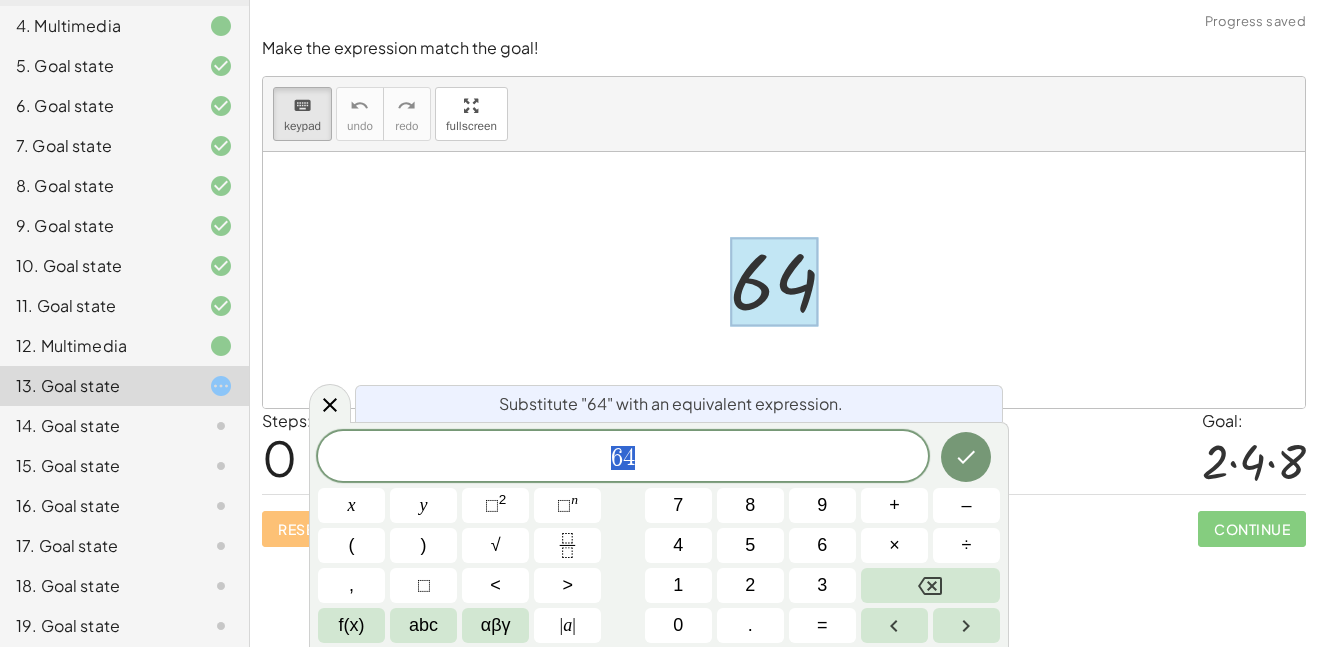 scroll, scrollTop: 12, scrollLeft: 0, axis: vertical 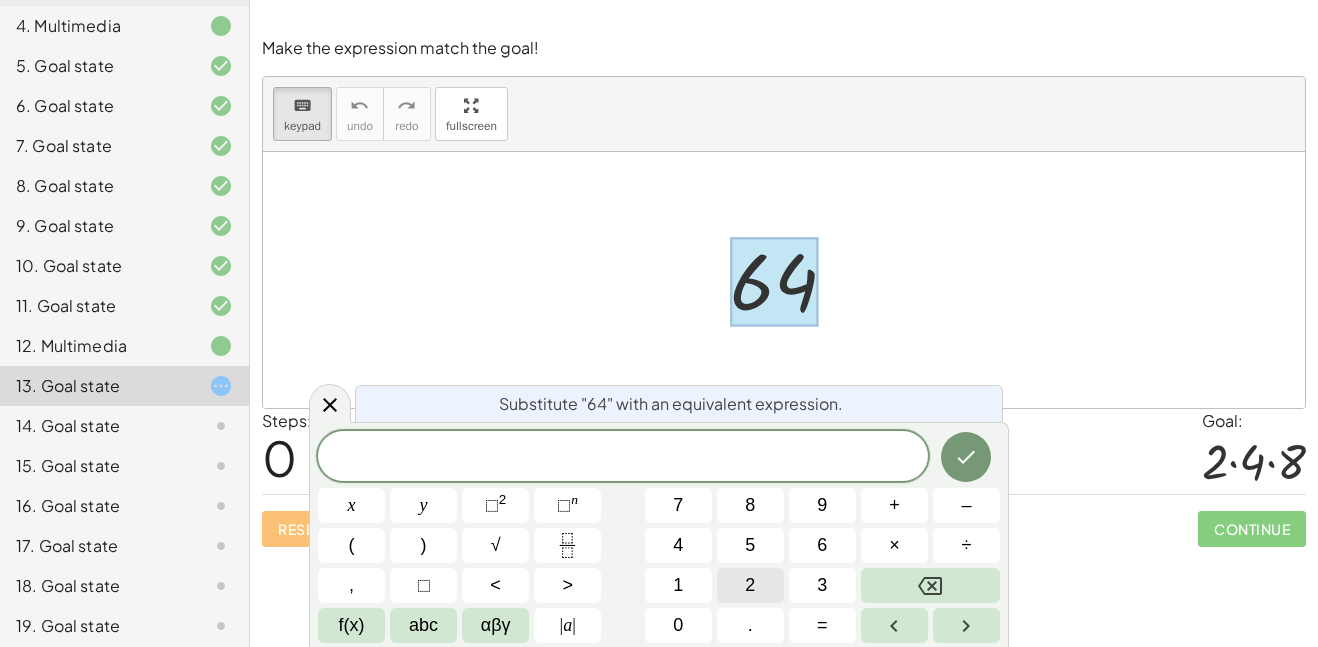 click on "2" at bounding box center (750, 585) 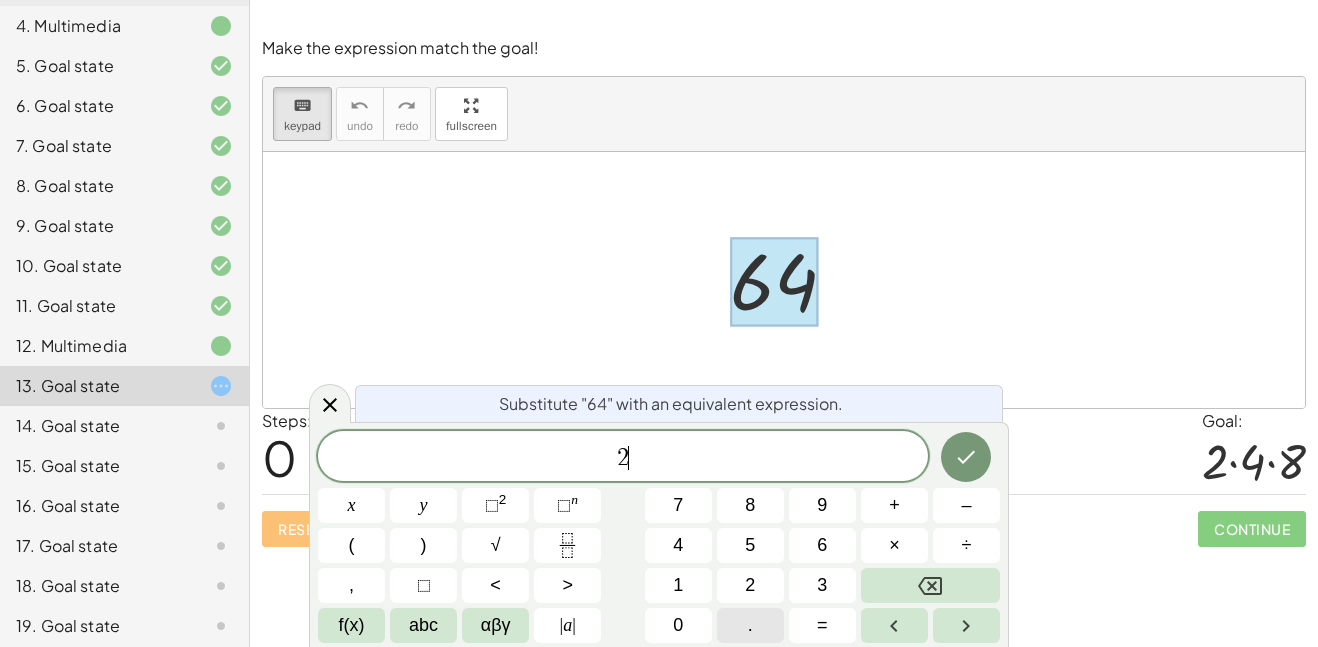 click on "." at bounding box center [750, 625] 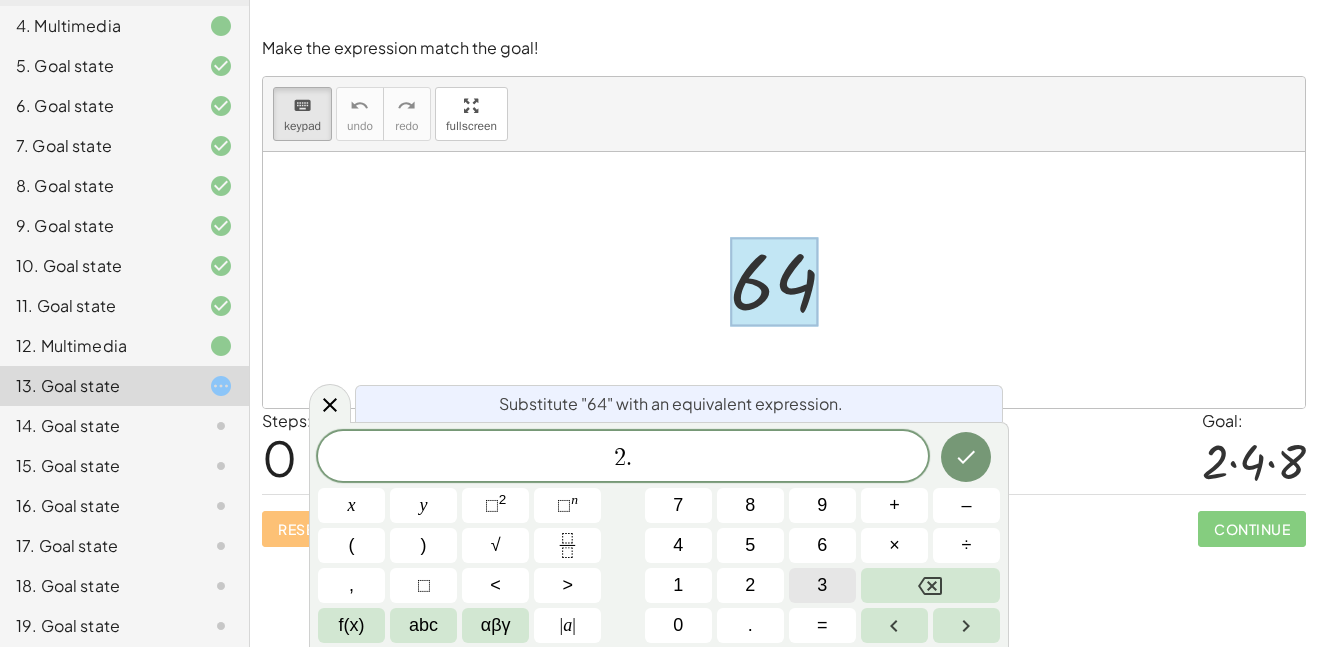 click on "3" at bounding box center [822, 585] 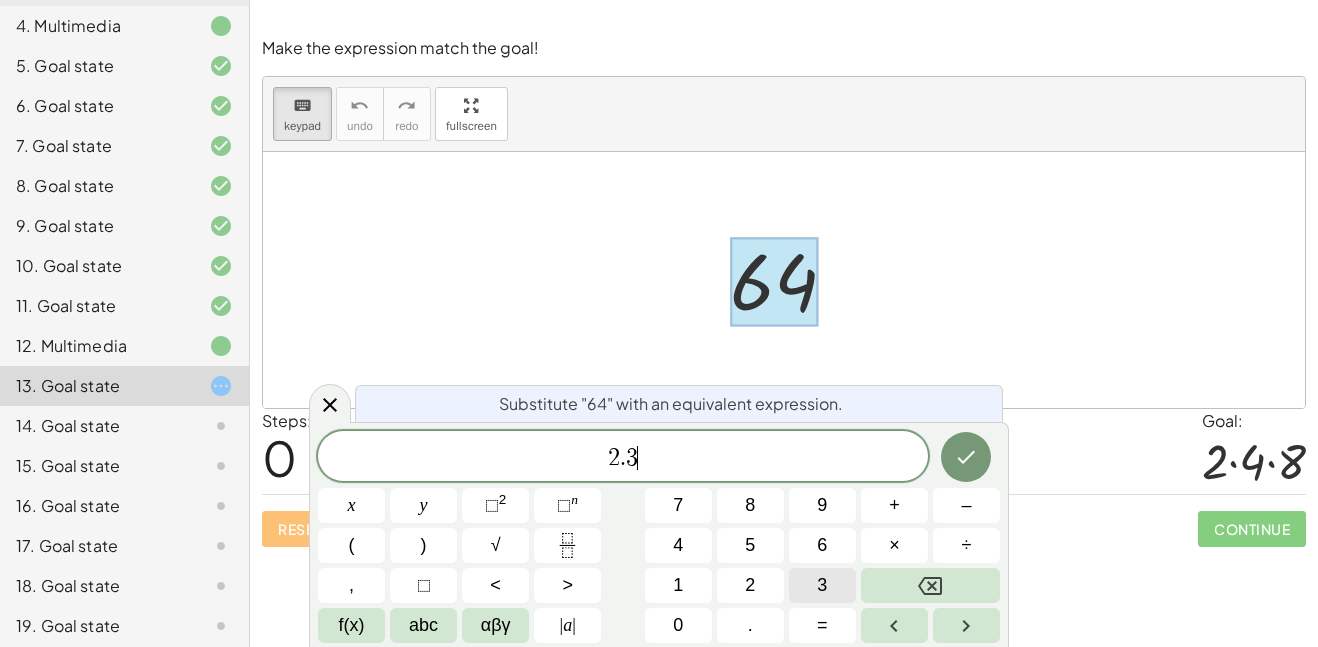 click on "3" at bounding box center [822, 585] 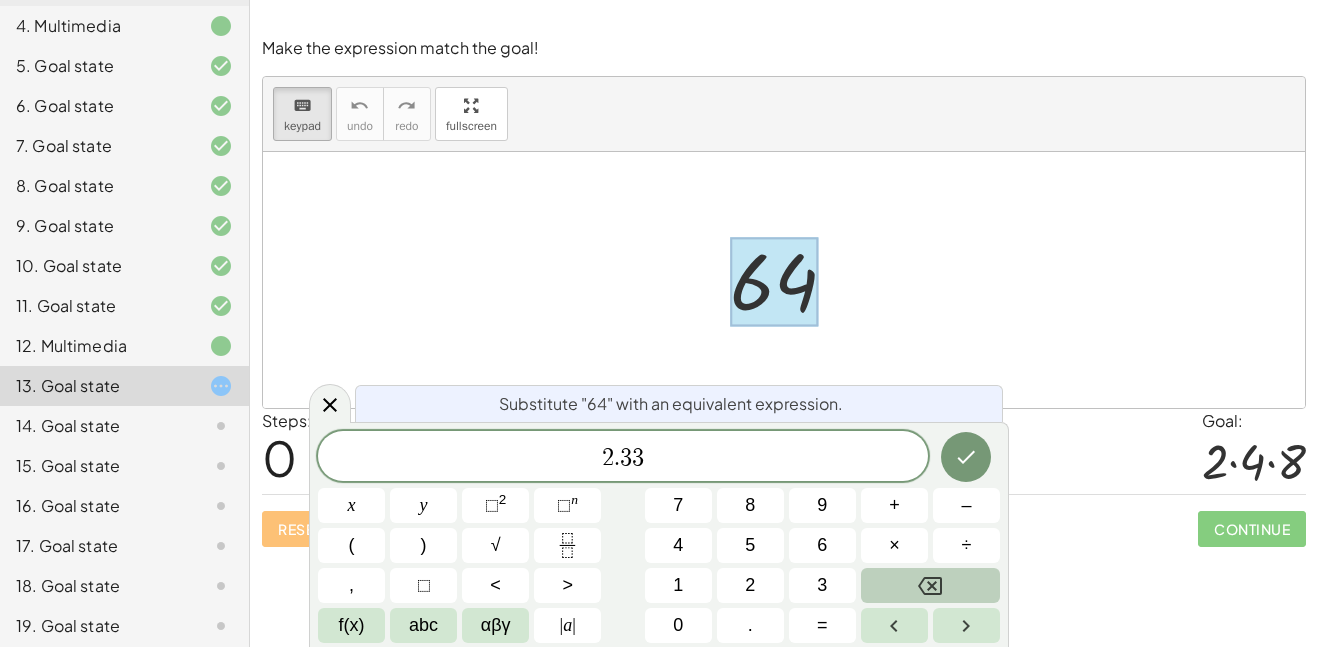 click 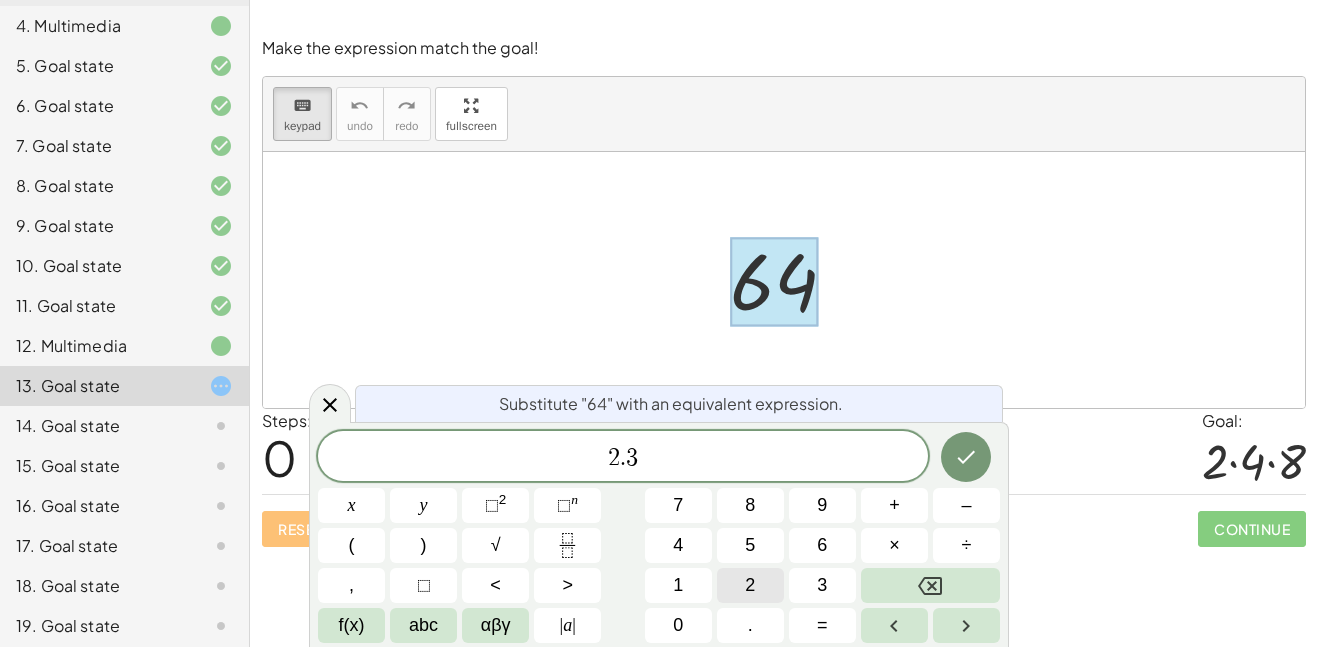 click on "2" at bounding box center (750, 585) 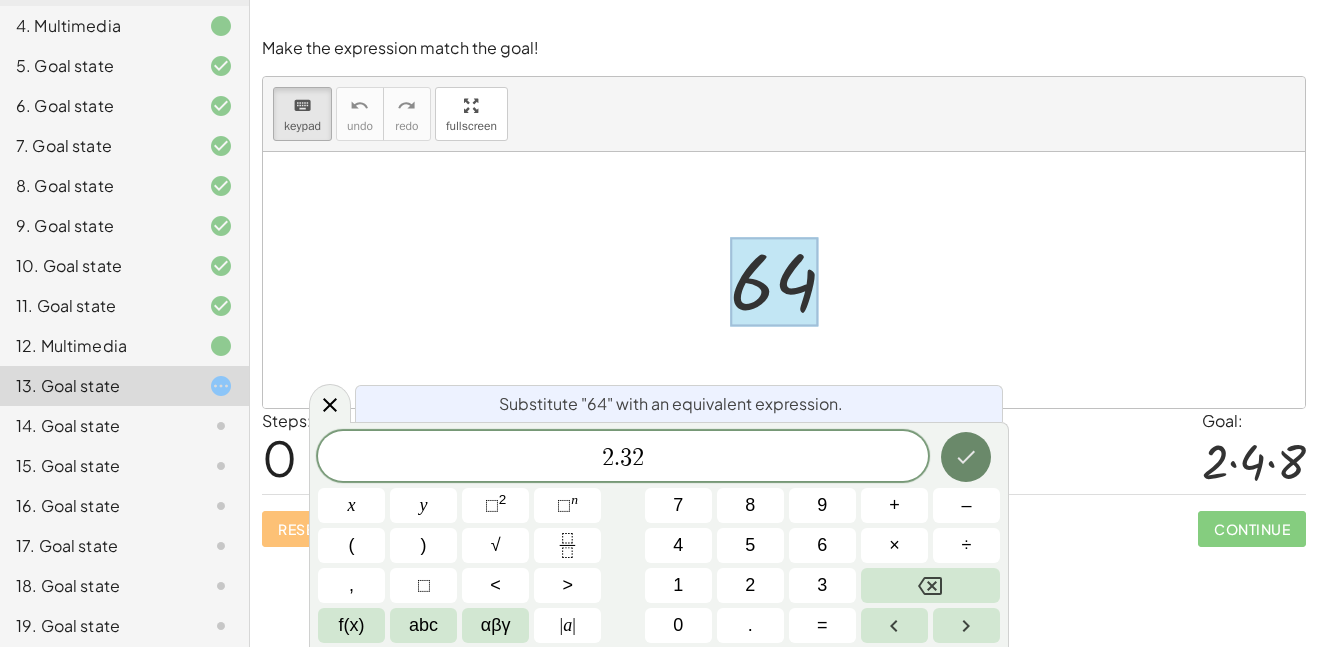 click 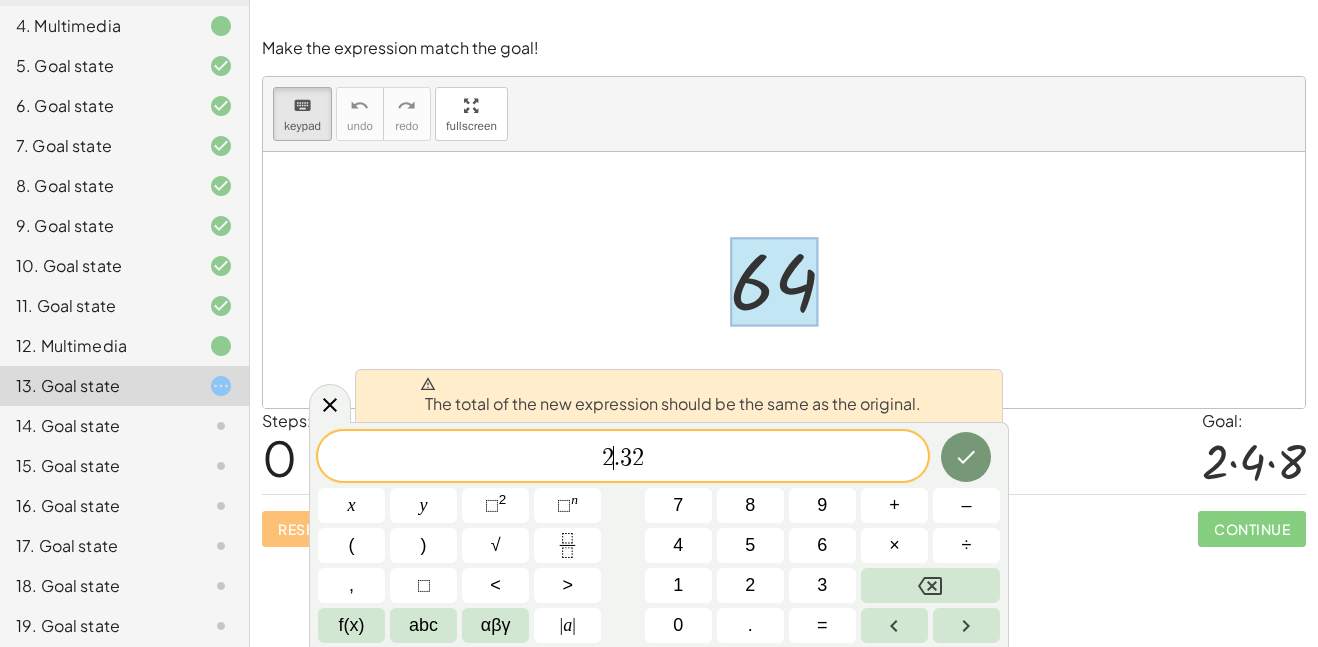 click on "." at bounding box center [617, 458] 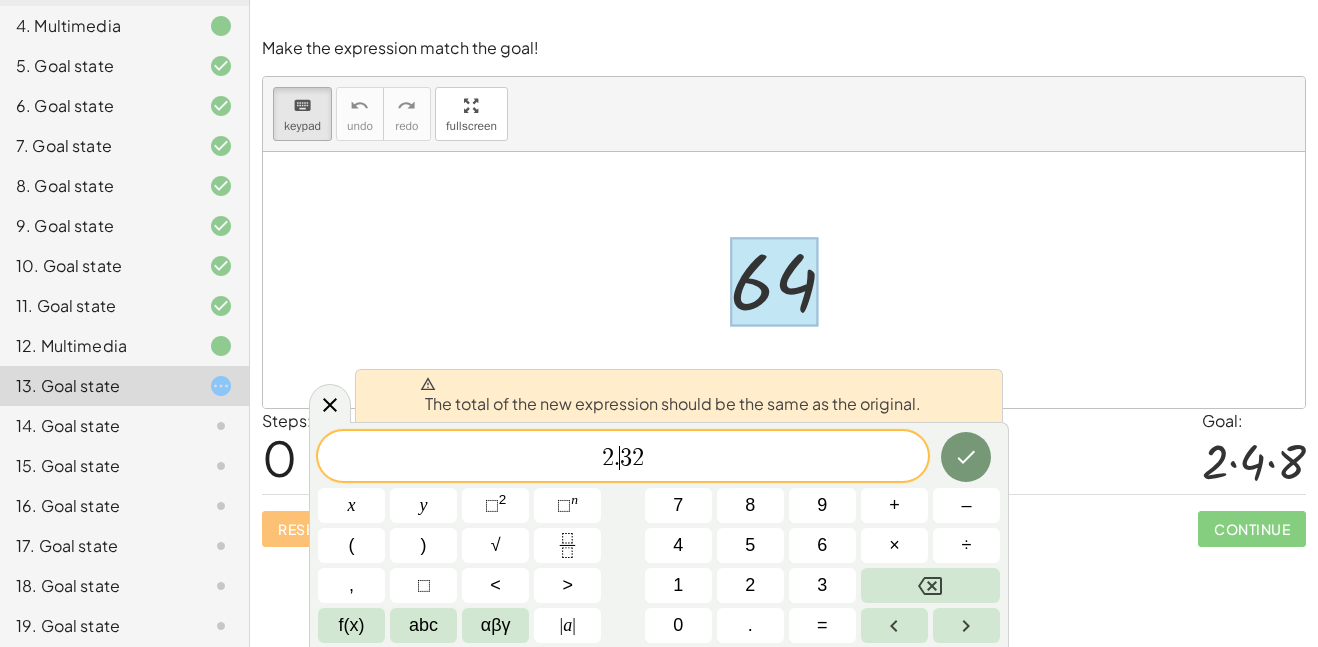 click on "3" at bounding box center [626, 458] 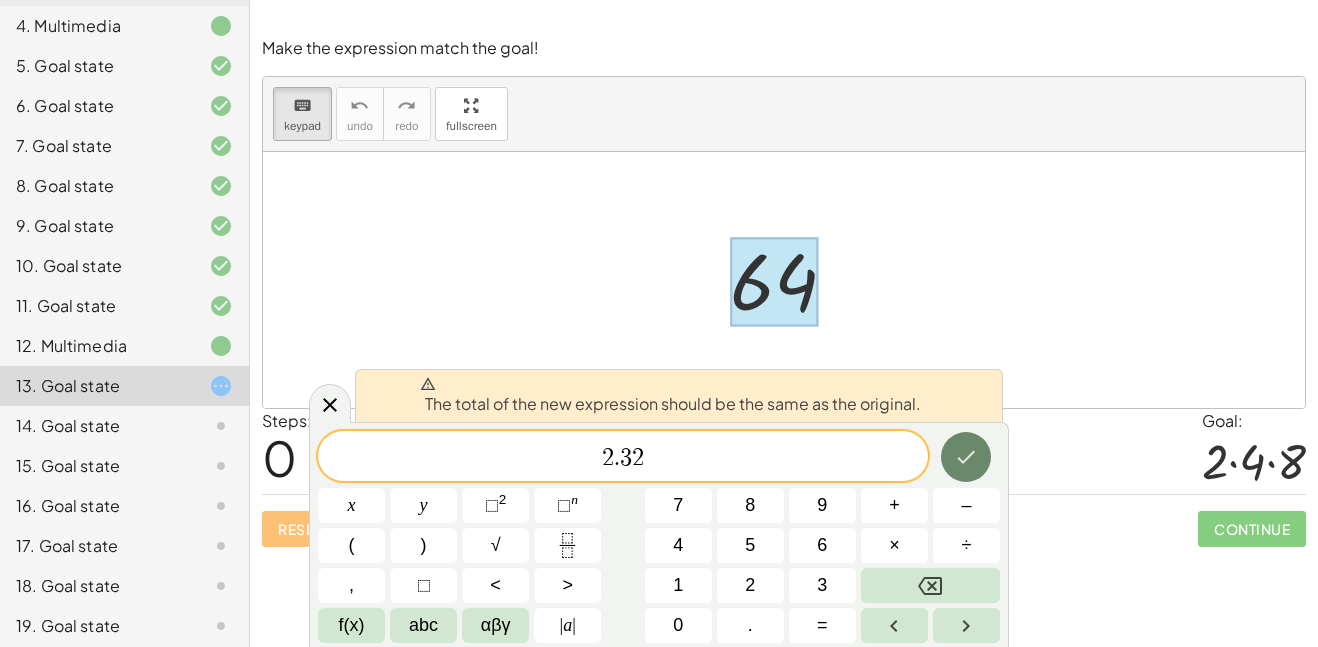 click at bounding box center [966, 457] 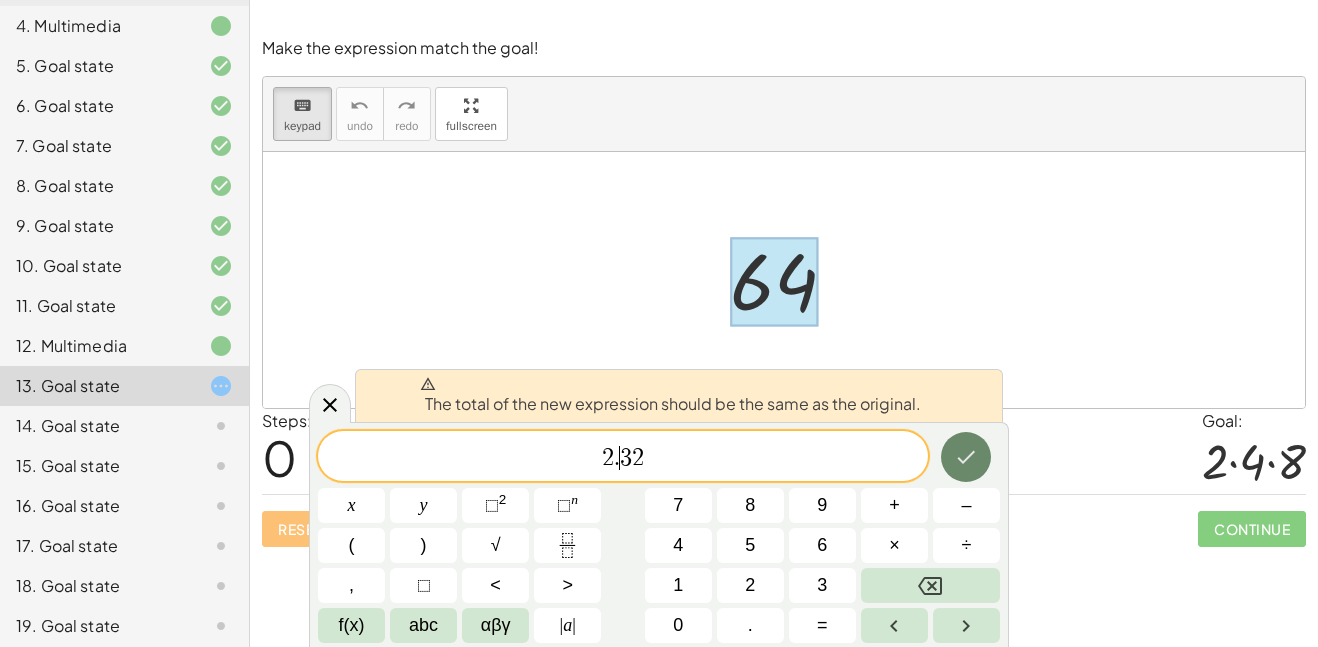 scroll, scrollTop: 13, scrollLeft: 0, axis: vertical 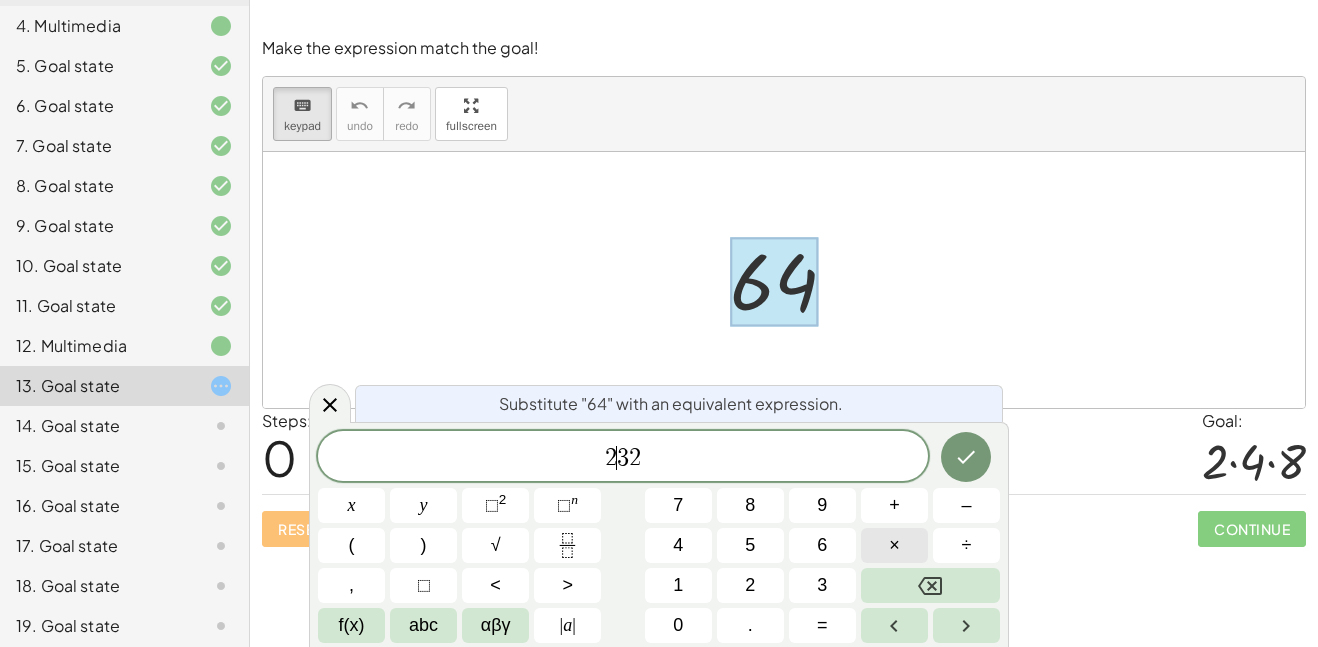click on "×" at bounding box center (894, 545) 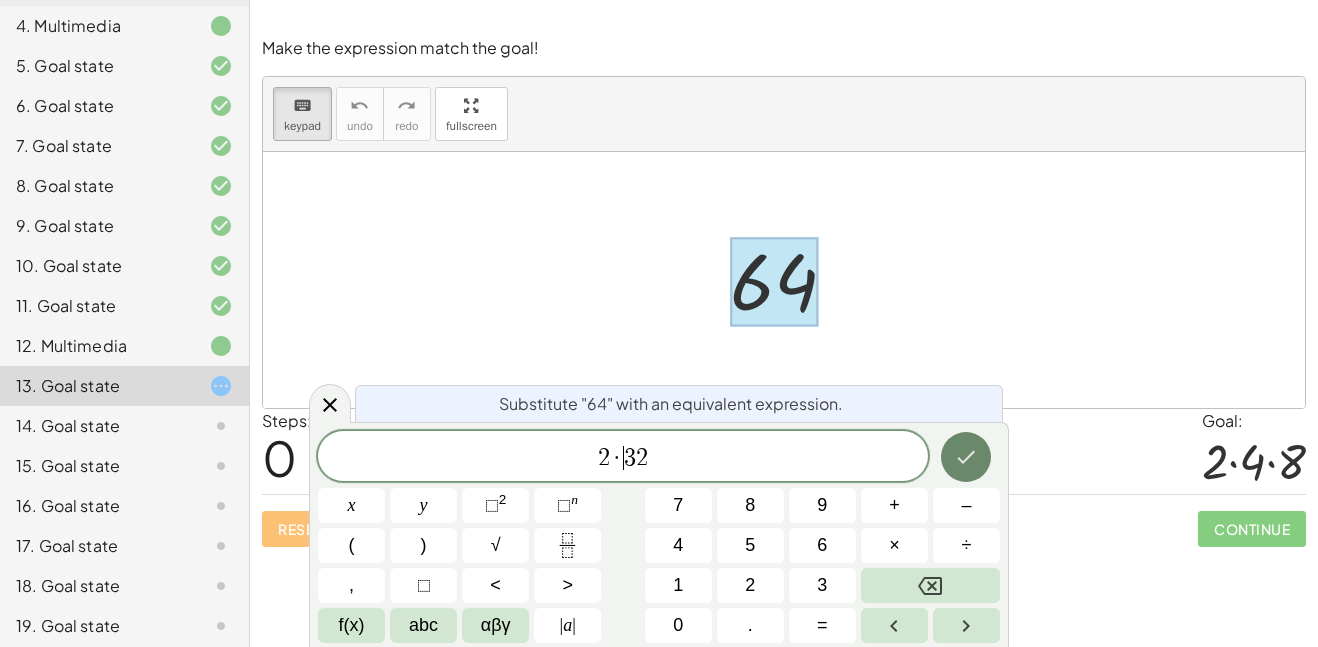 click 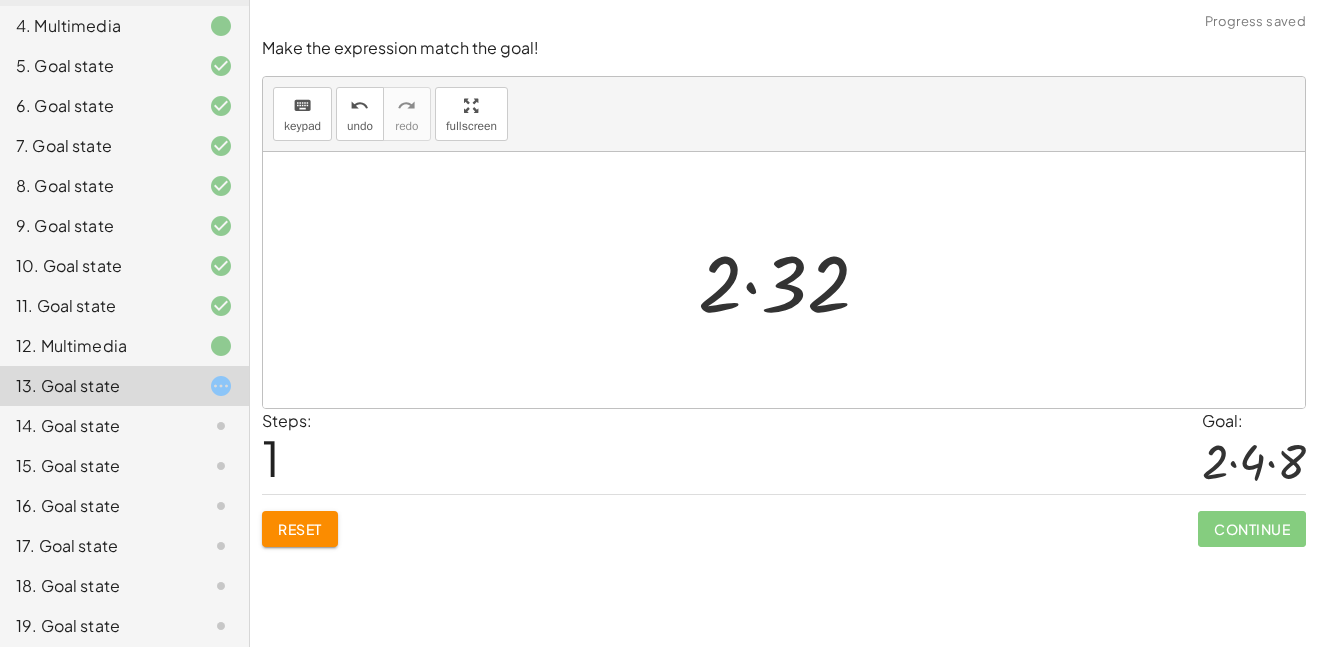 click at bounding box center (792, 280) 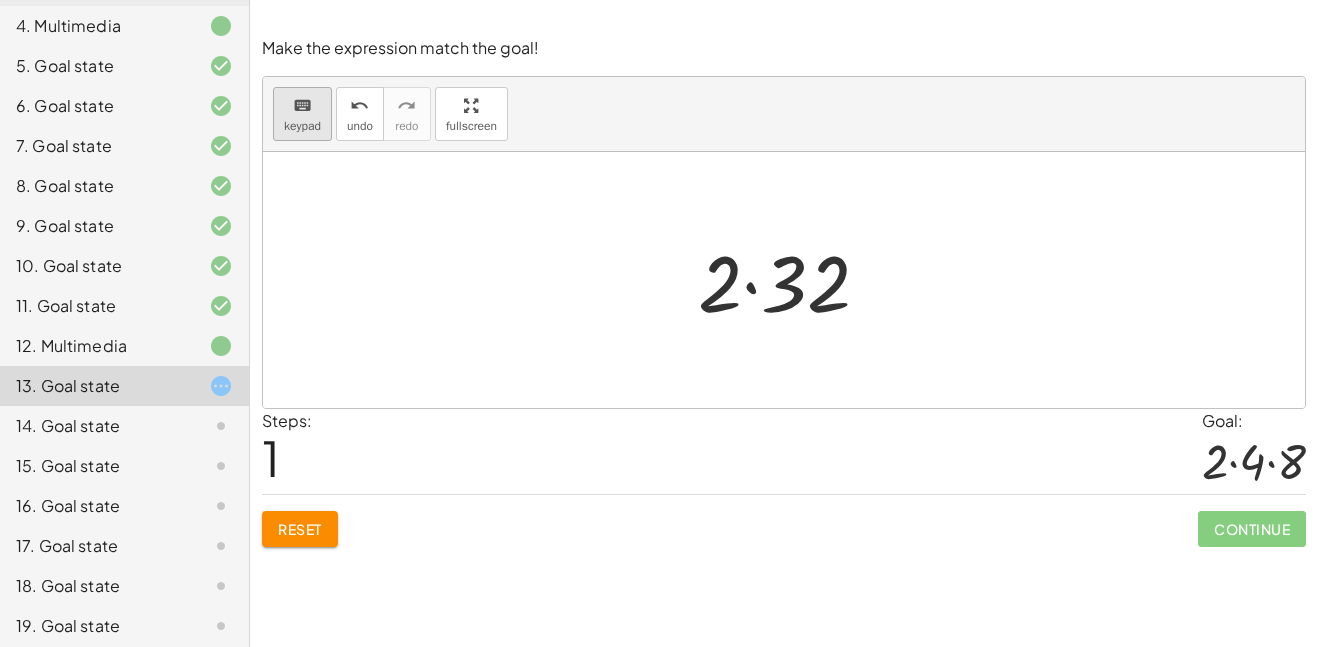 click on "keypad" at bounding box center [302, 126] 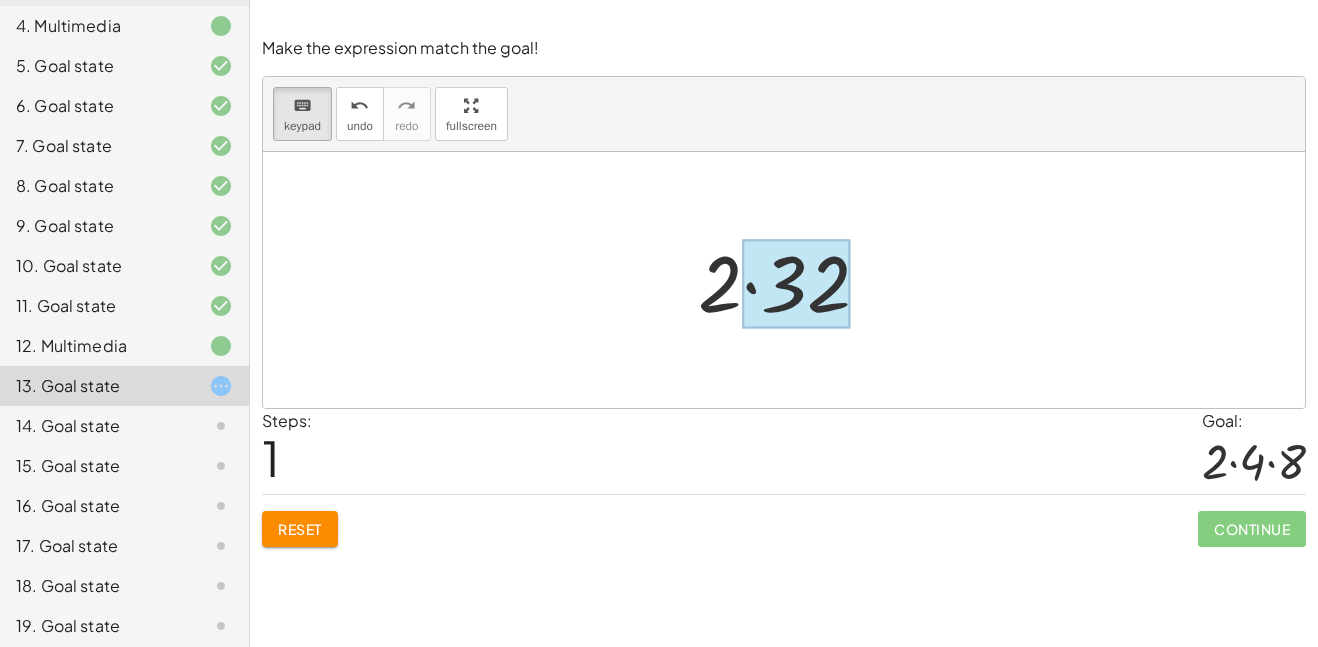 click at bounding box center [796, 284] 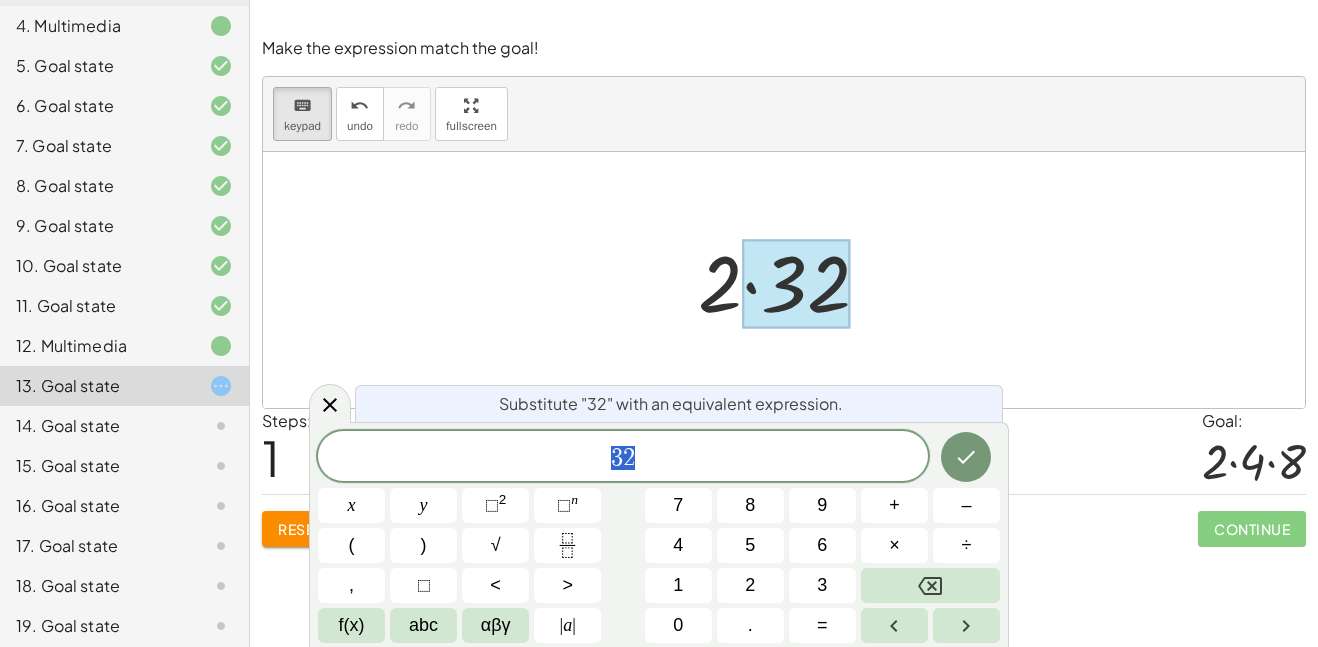 scroll, scrollTop: 14, scrollLeft: 0, axis: vertical 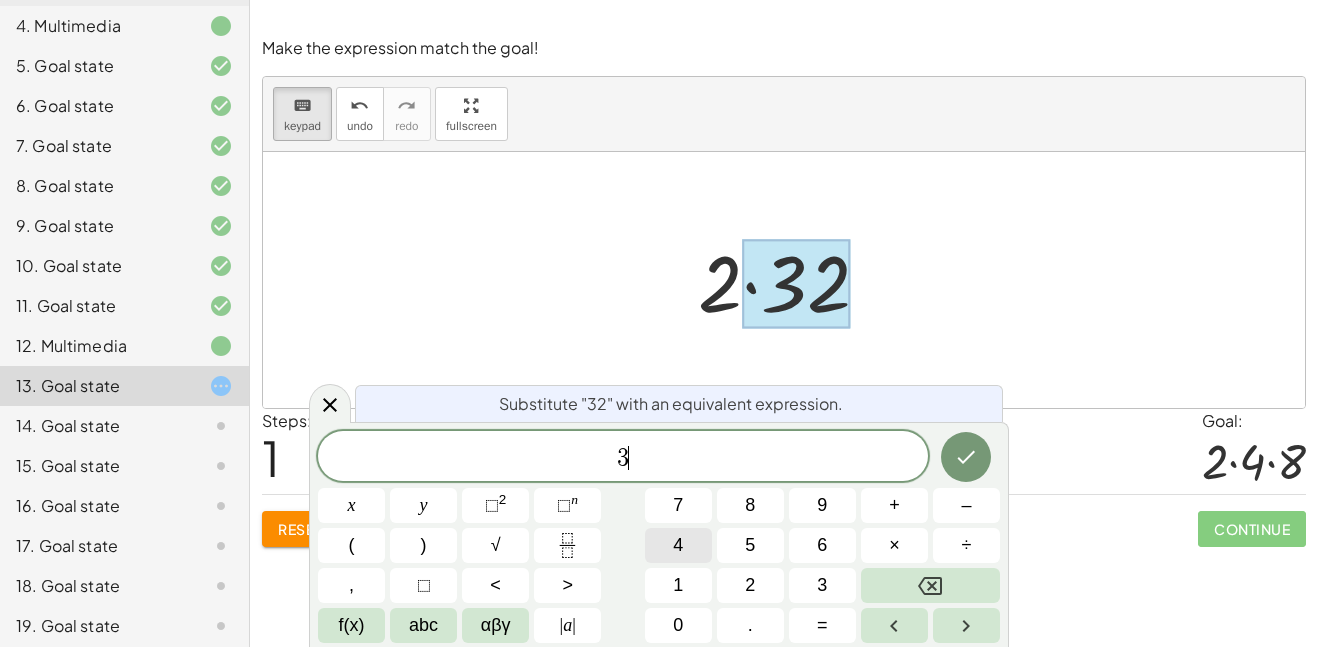 click on "4" at bounding box center (678, 545) 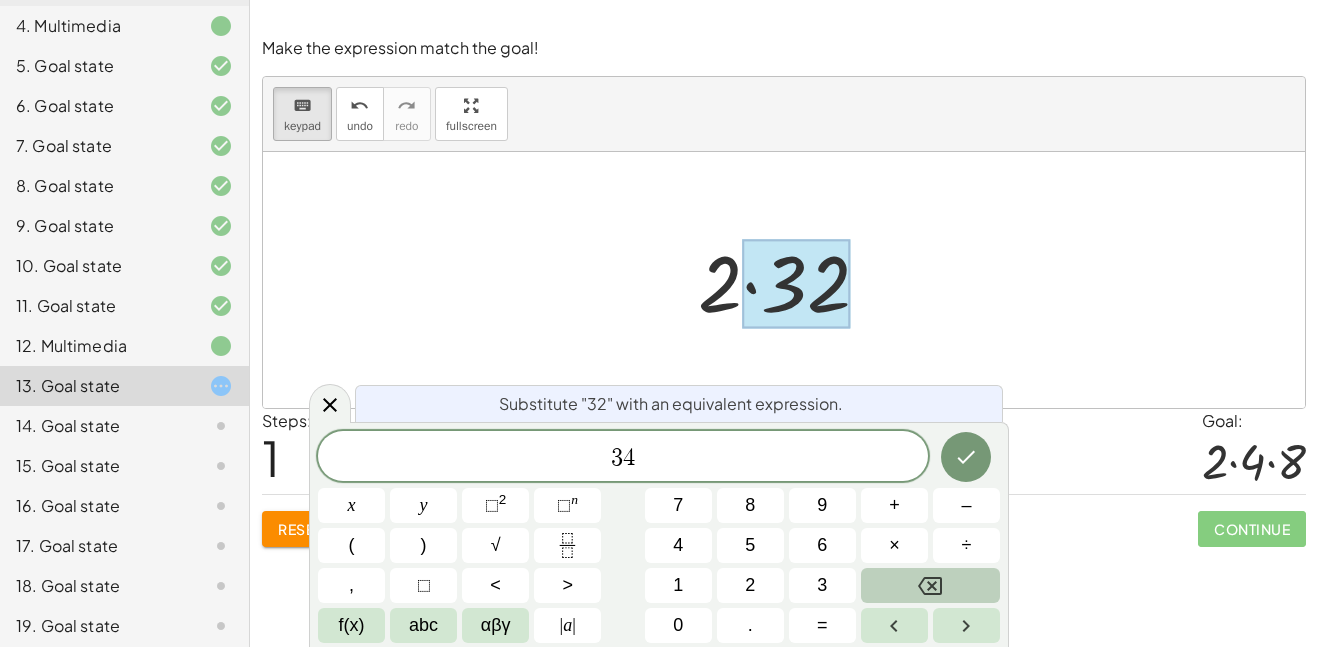 click at bounding box center (930, 585) 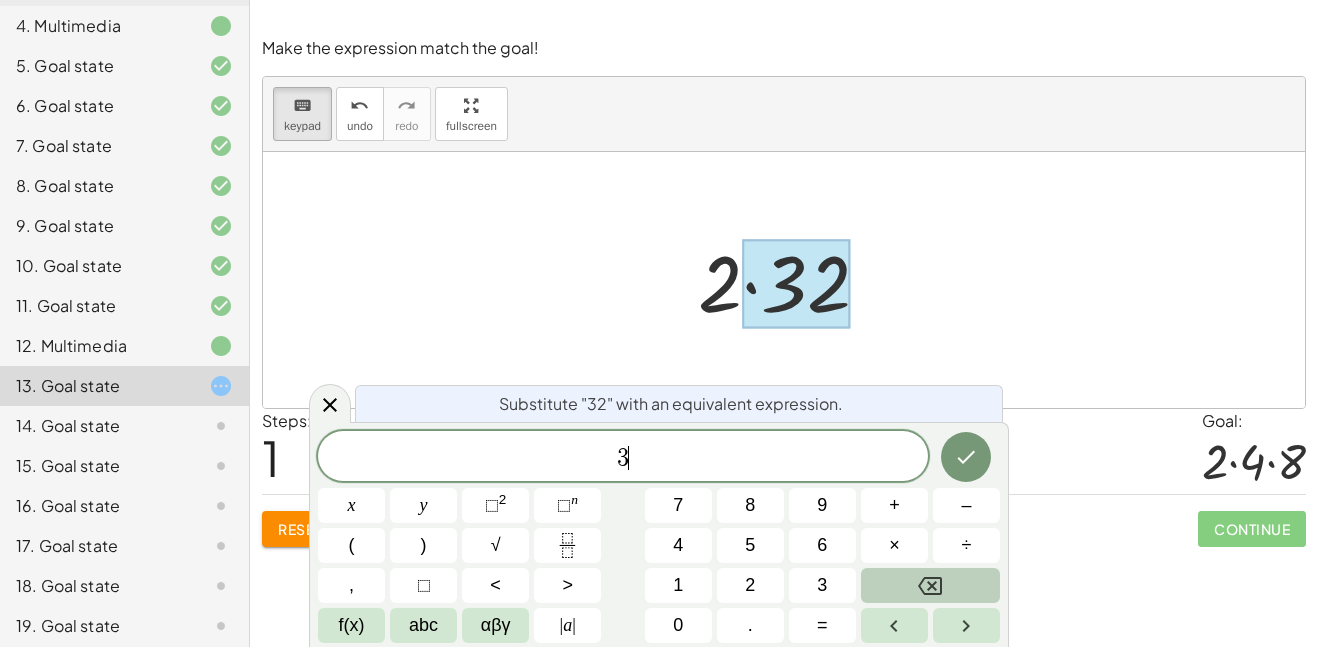 click at bounding box center [930, 585] 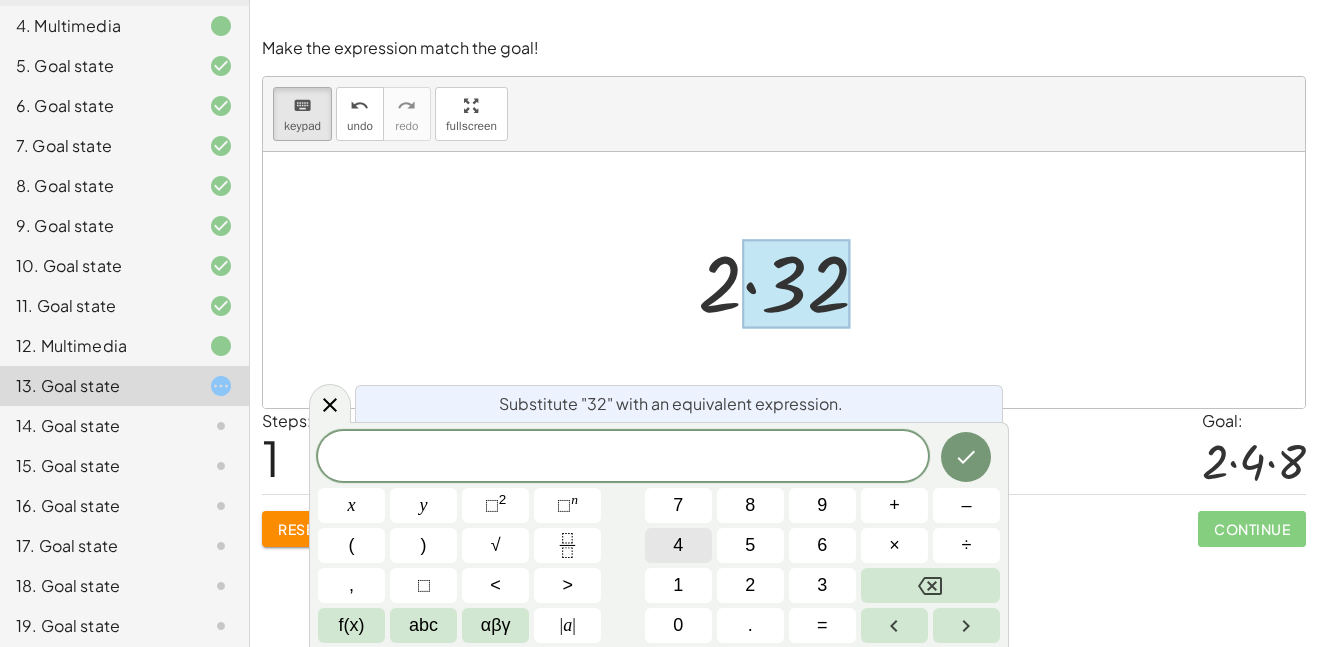 click on "4" at bounding box center (678, 545) 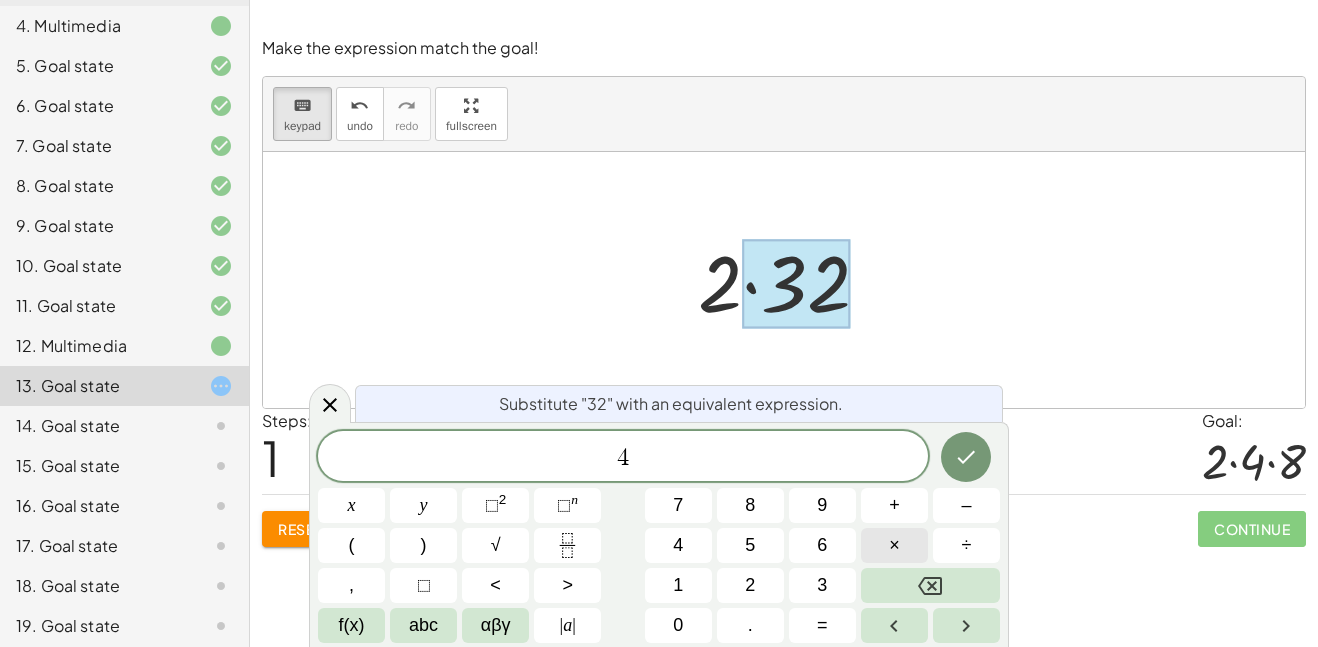 click on "×" at bounding box center (894, 545) 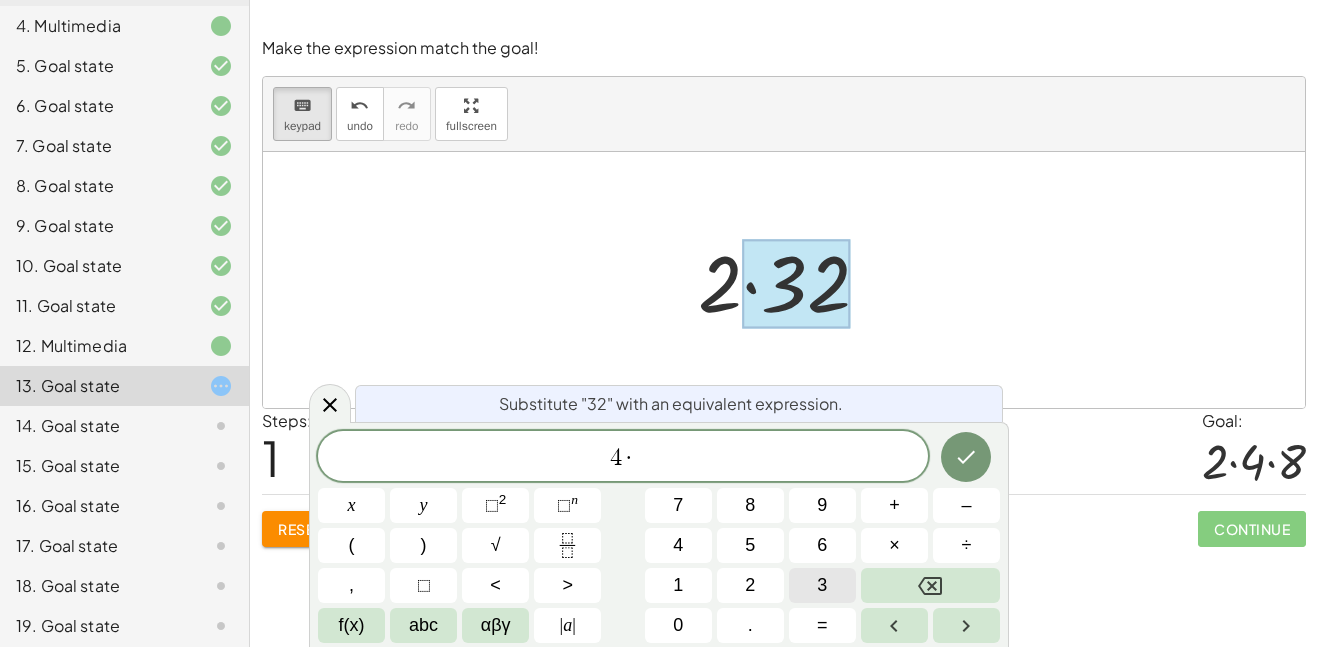 click on "3" at bounding box center [822, 585] 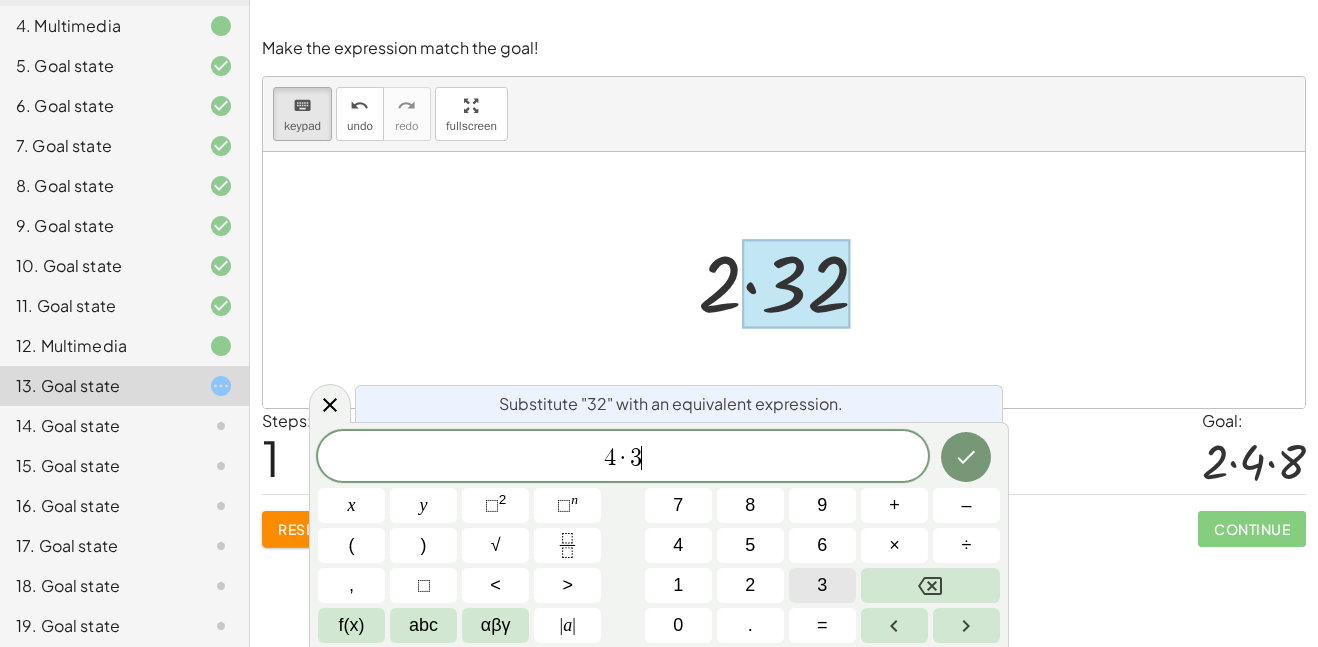 click on "3" at bounding box center (822, 585) 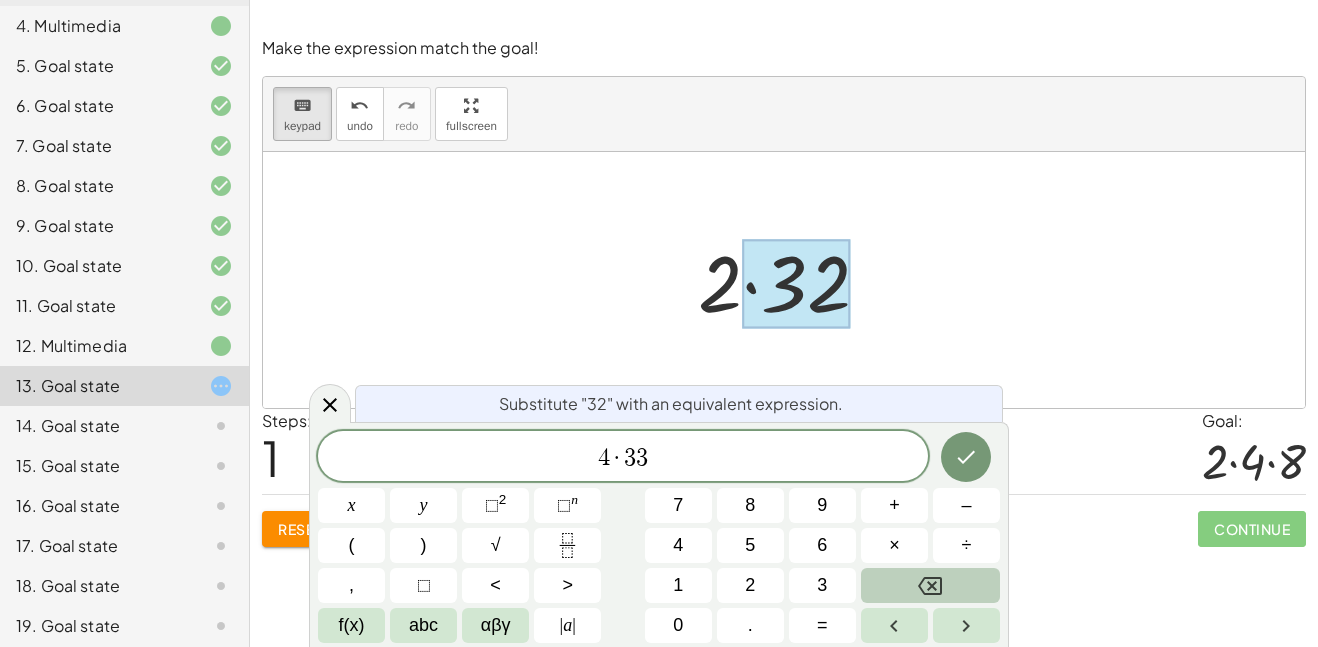 click 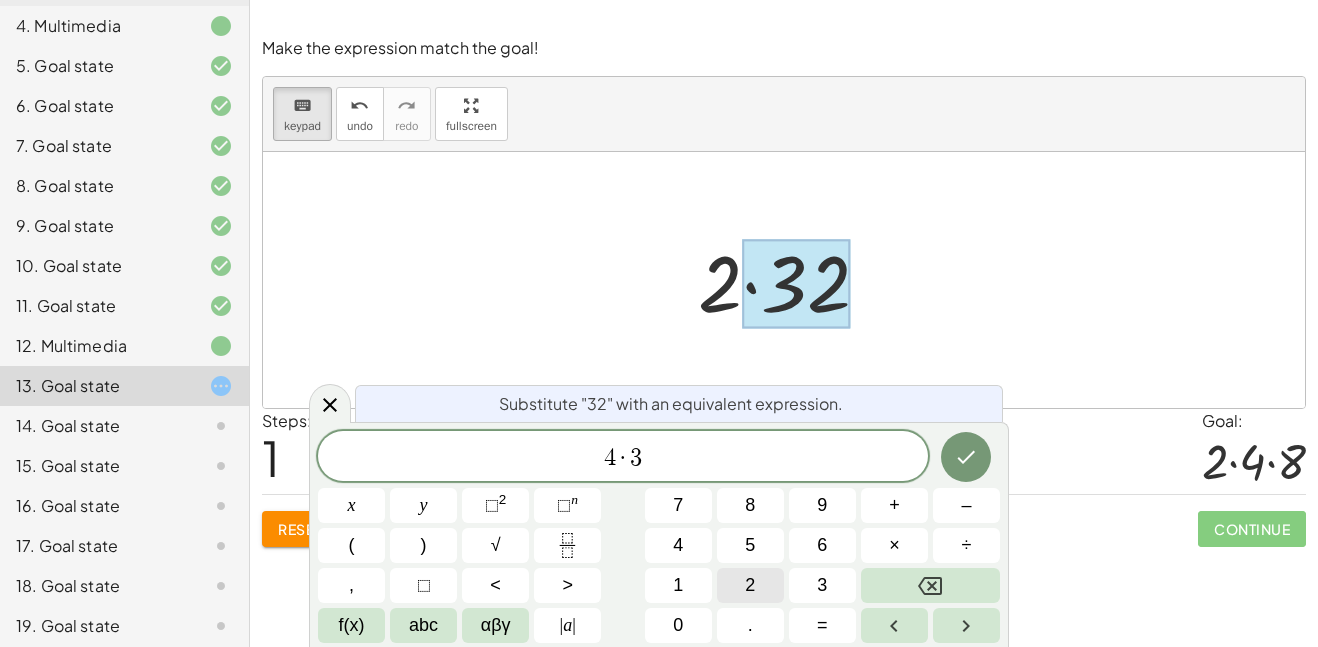 click on "2" at bounding box center (750, 585) 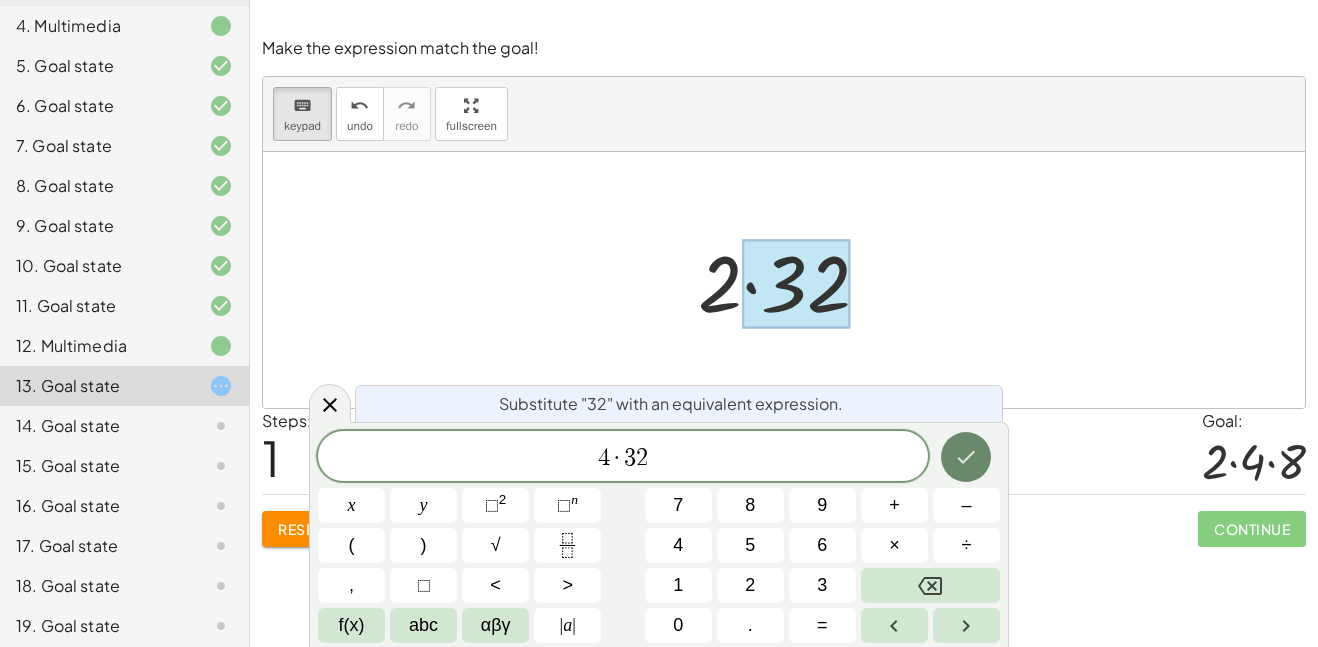click 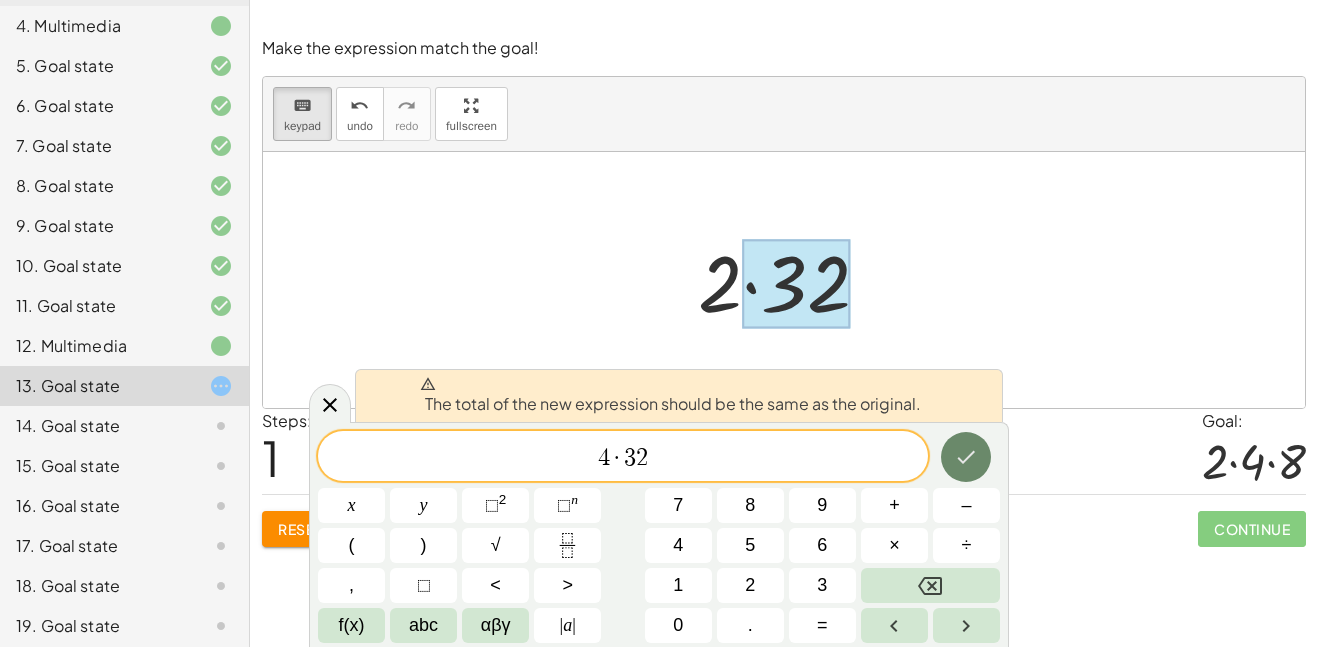 click 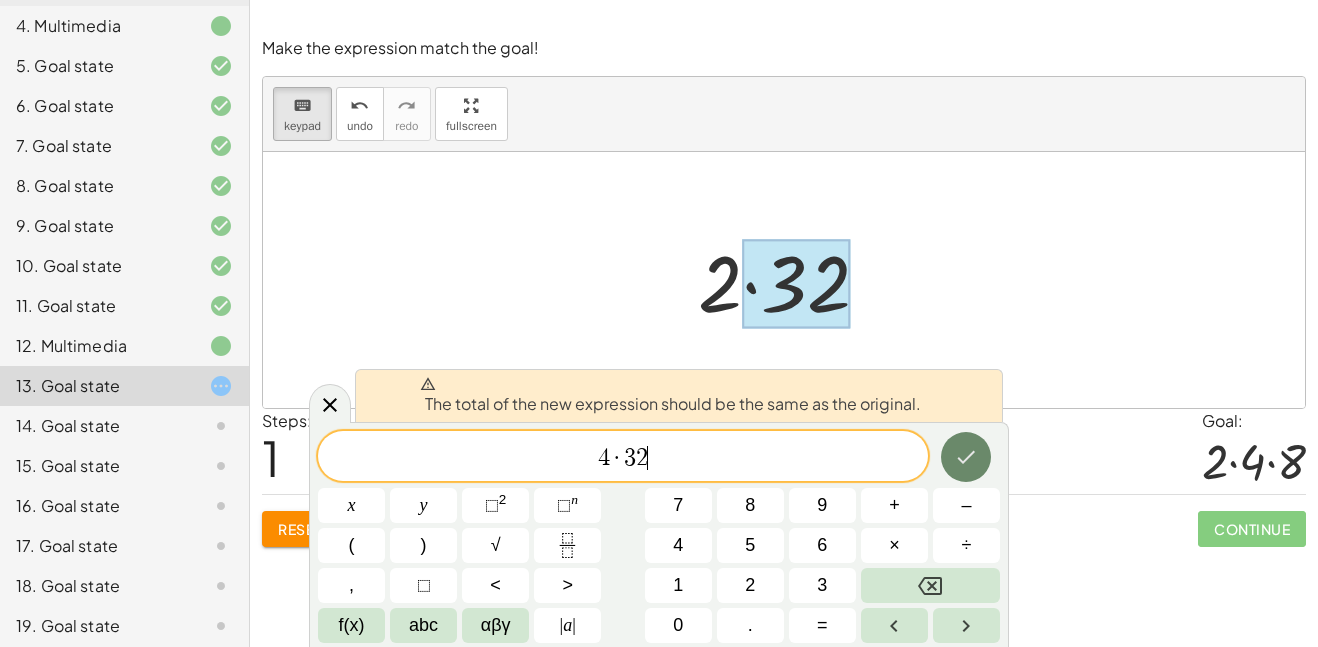 click 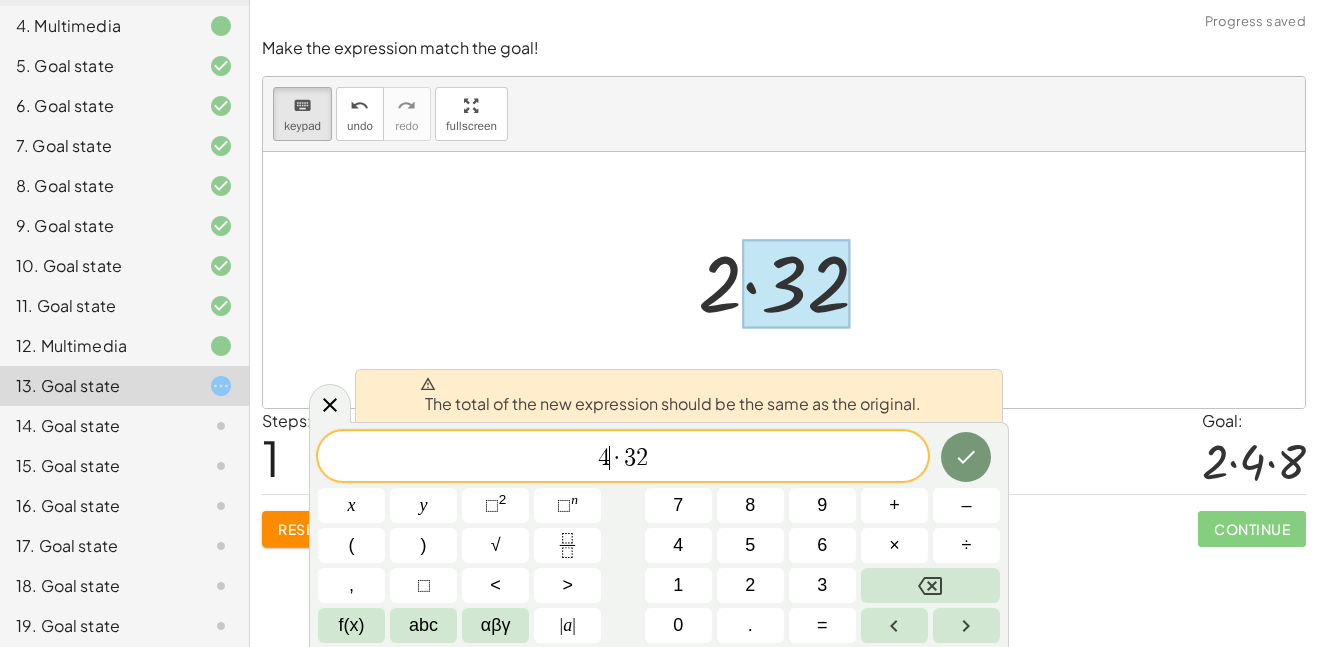 click on "4 ​ · 3 2" at bounding box center [623, 458] 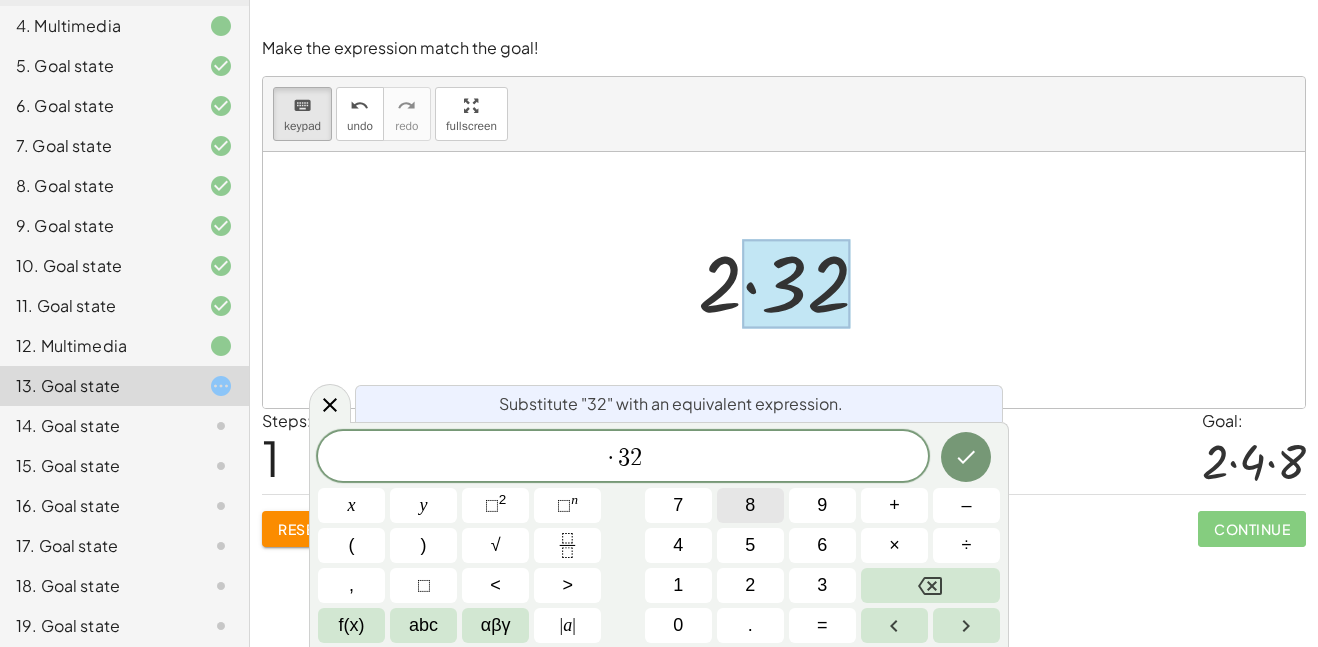 click on "8" at bounding box center [750, 505] 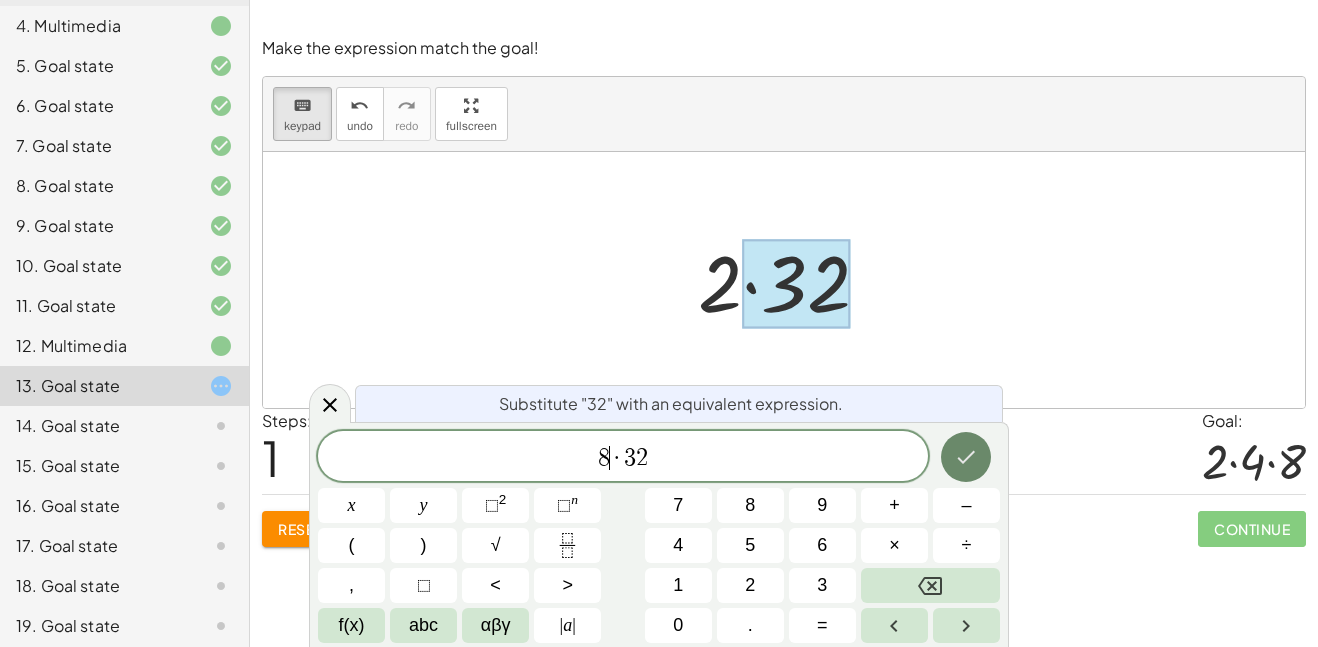 click 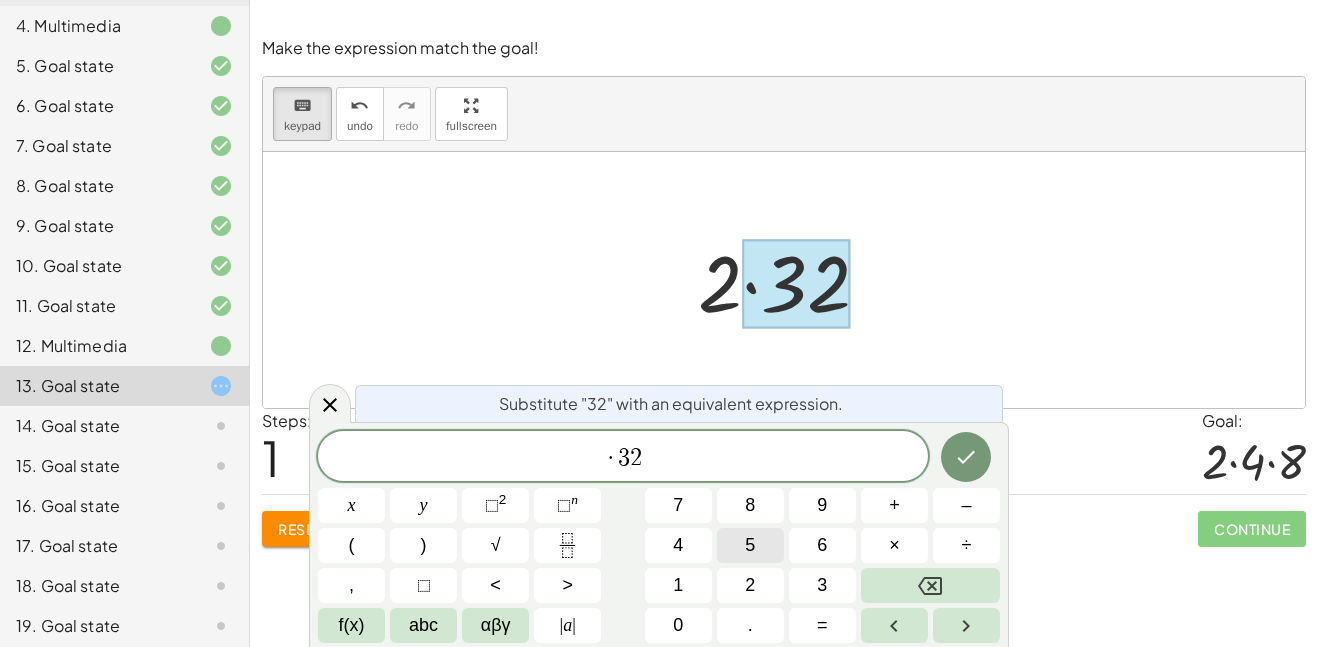 click on "5" at bounding box center (750, 545) 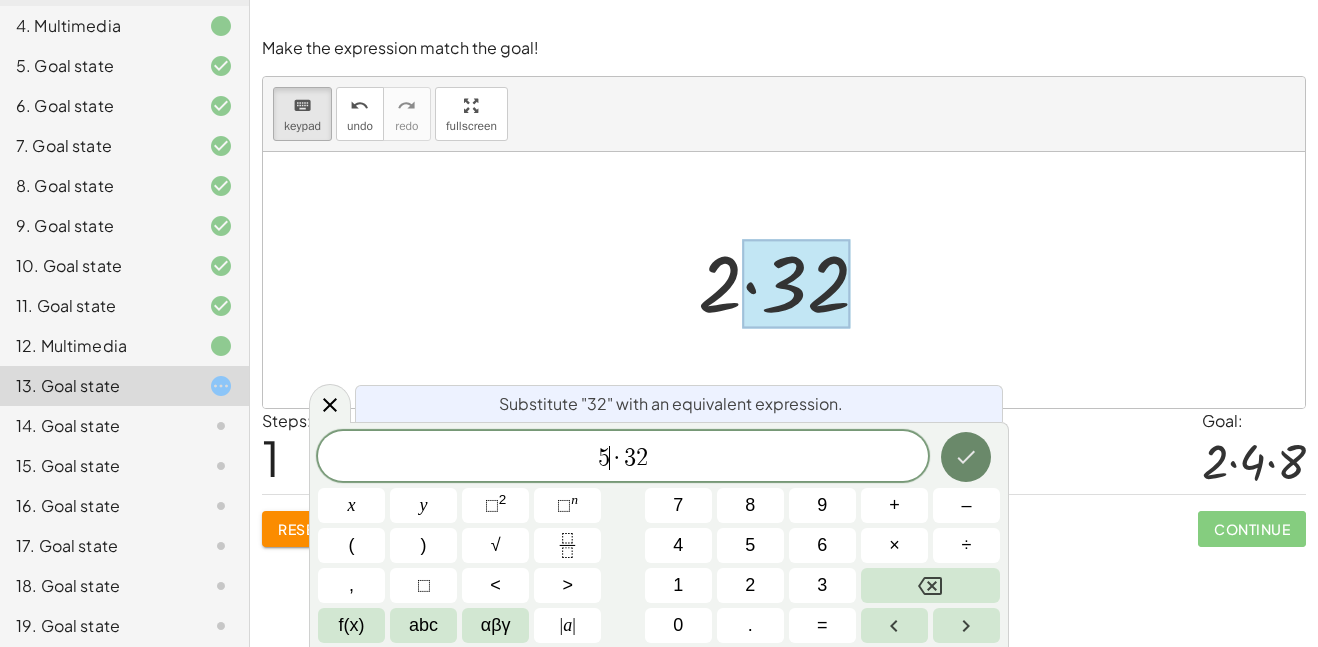 click at bounding box center (966, 457) 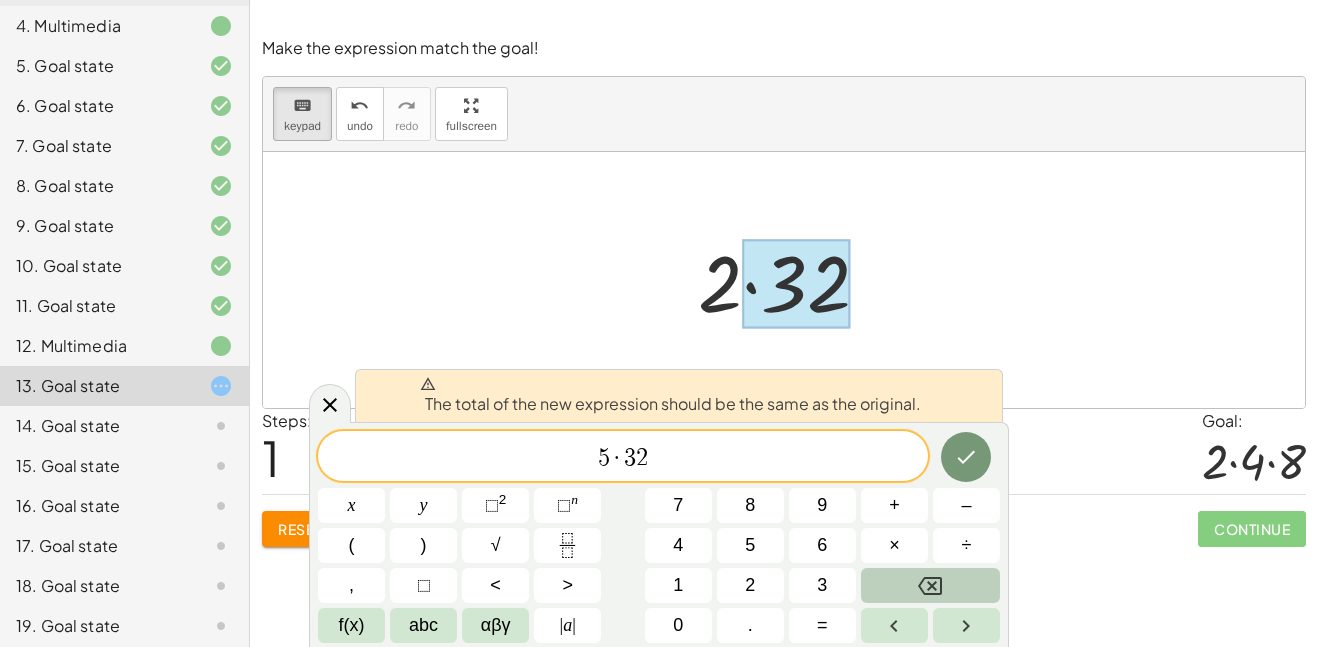 click 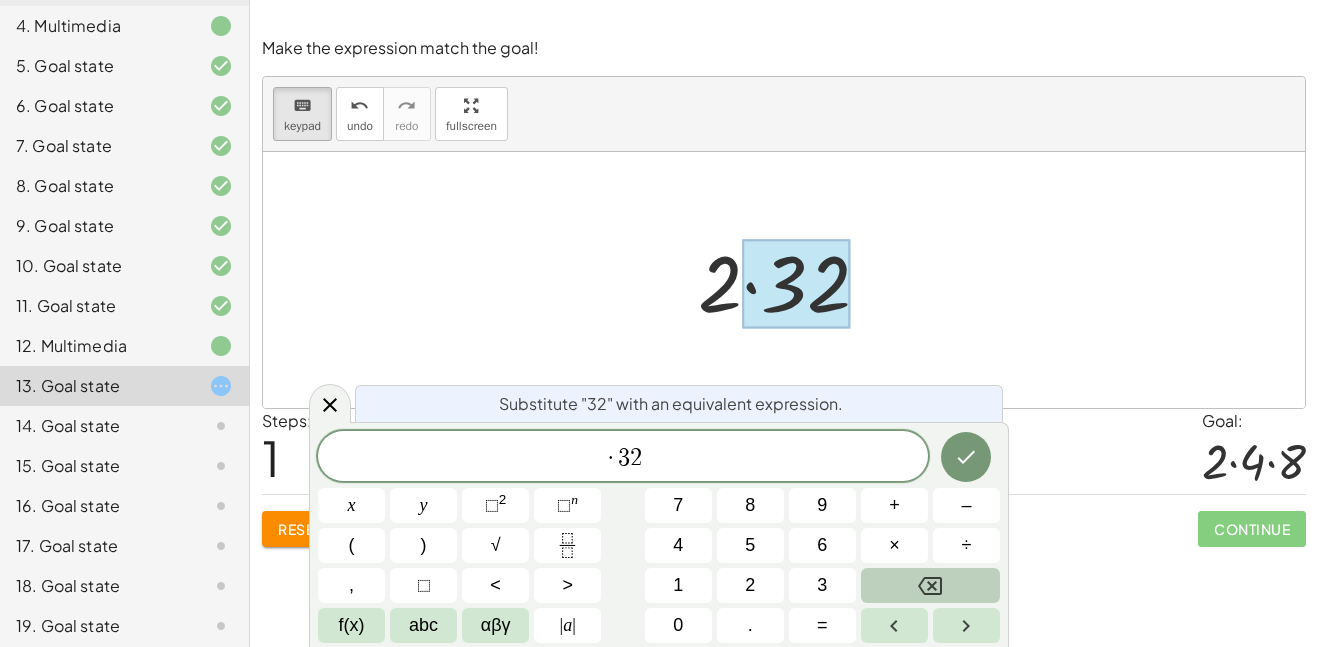 click 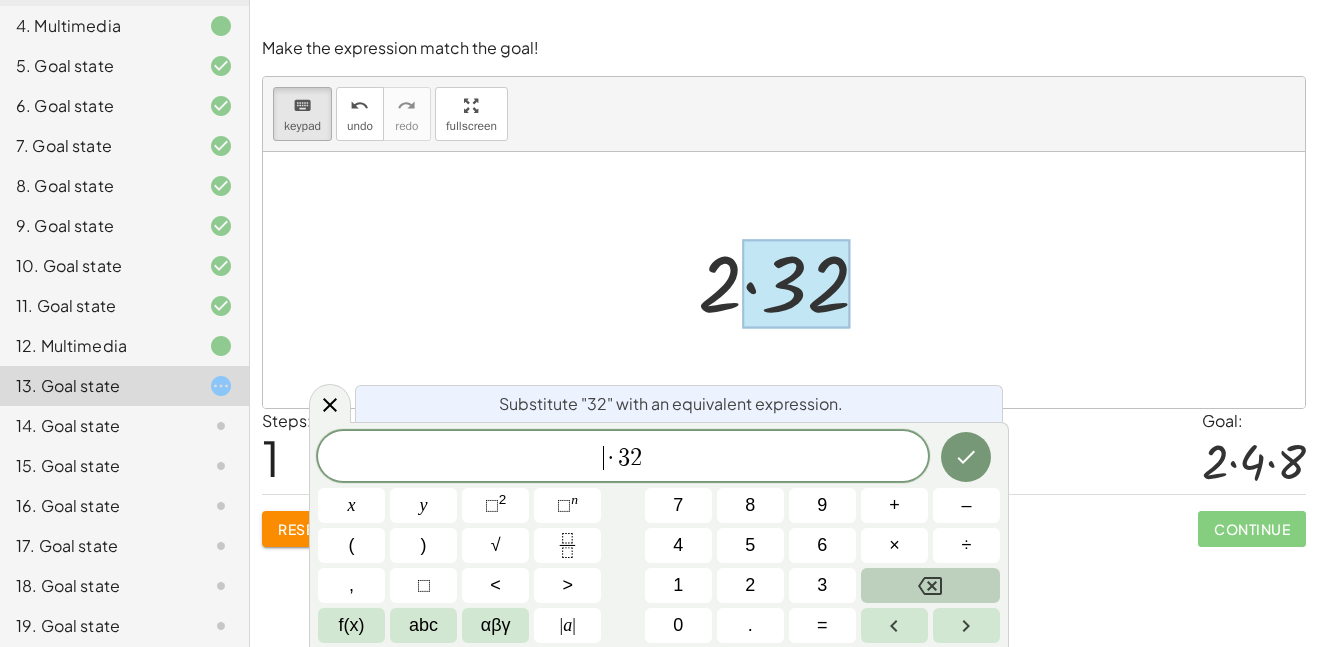 click 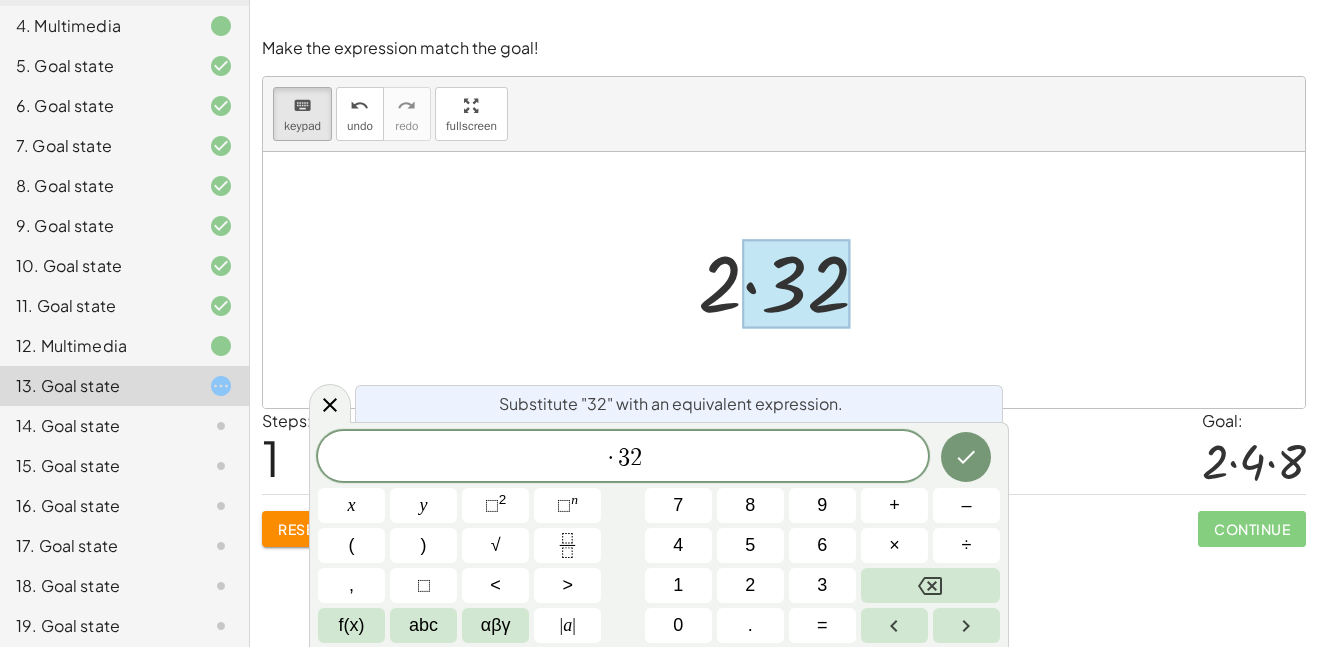 click on "12. Multimedia" 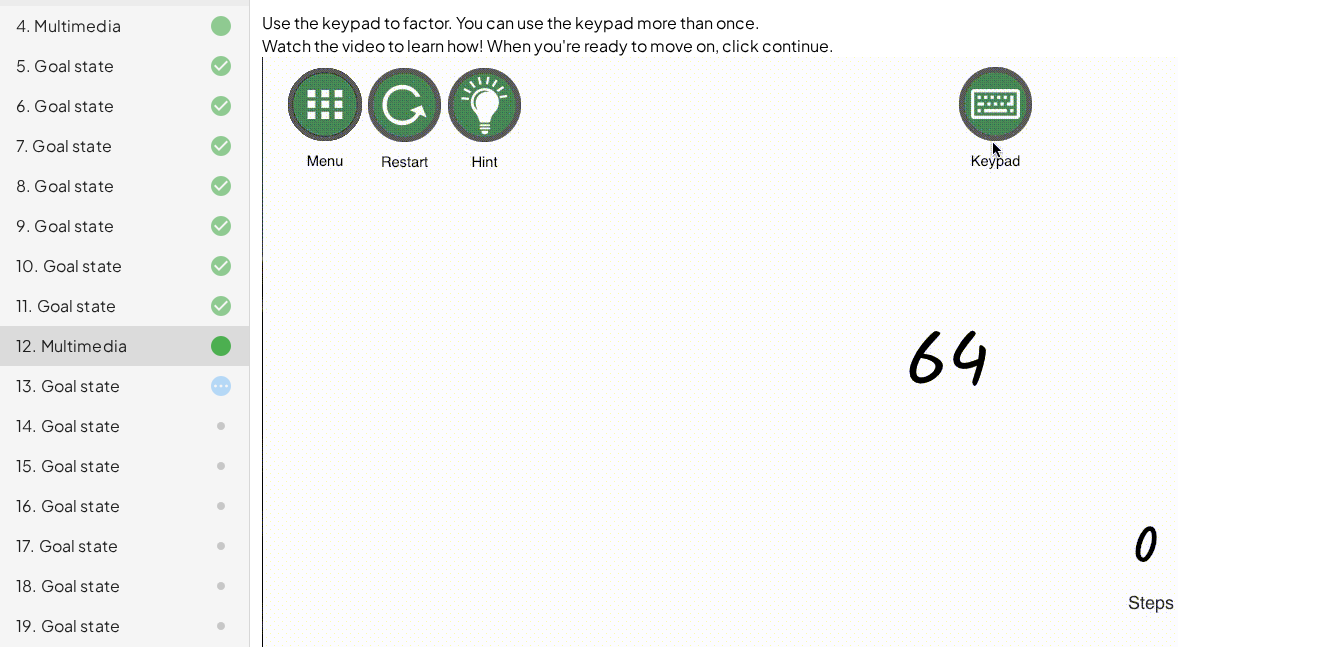 click on "13. Goal state" 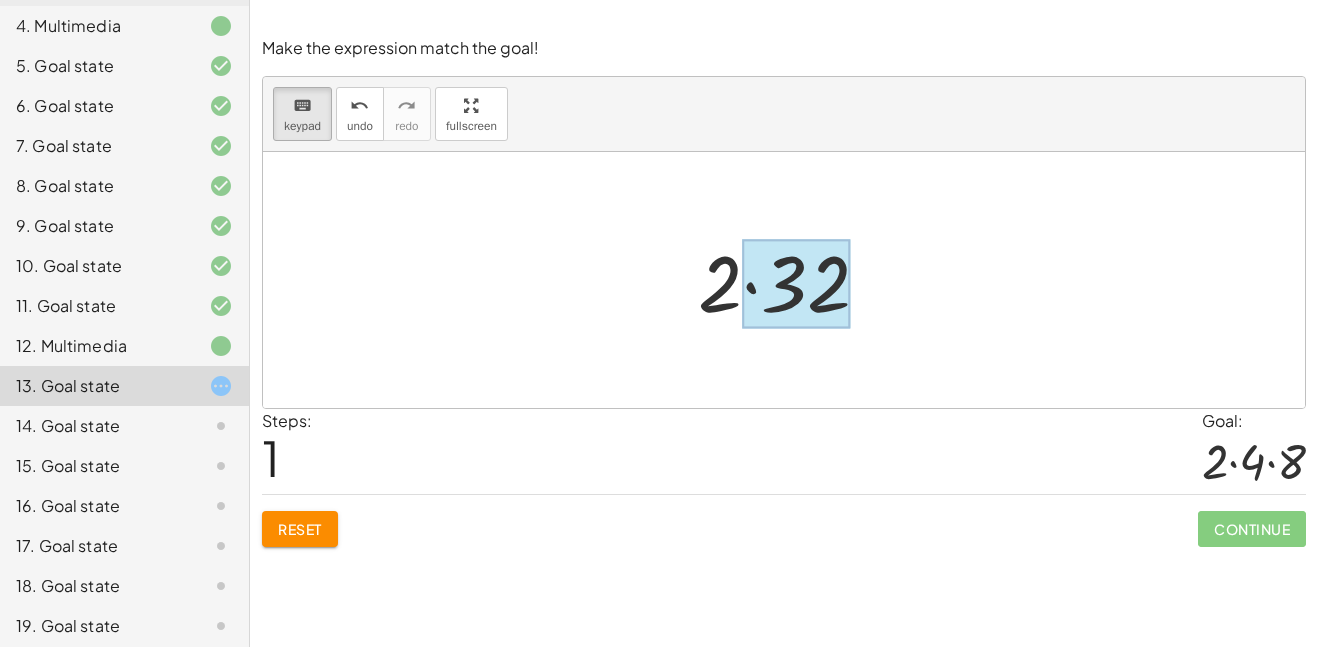 click at bounding box center [796, 284] 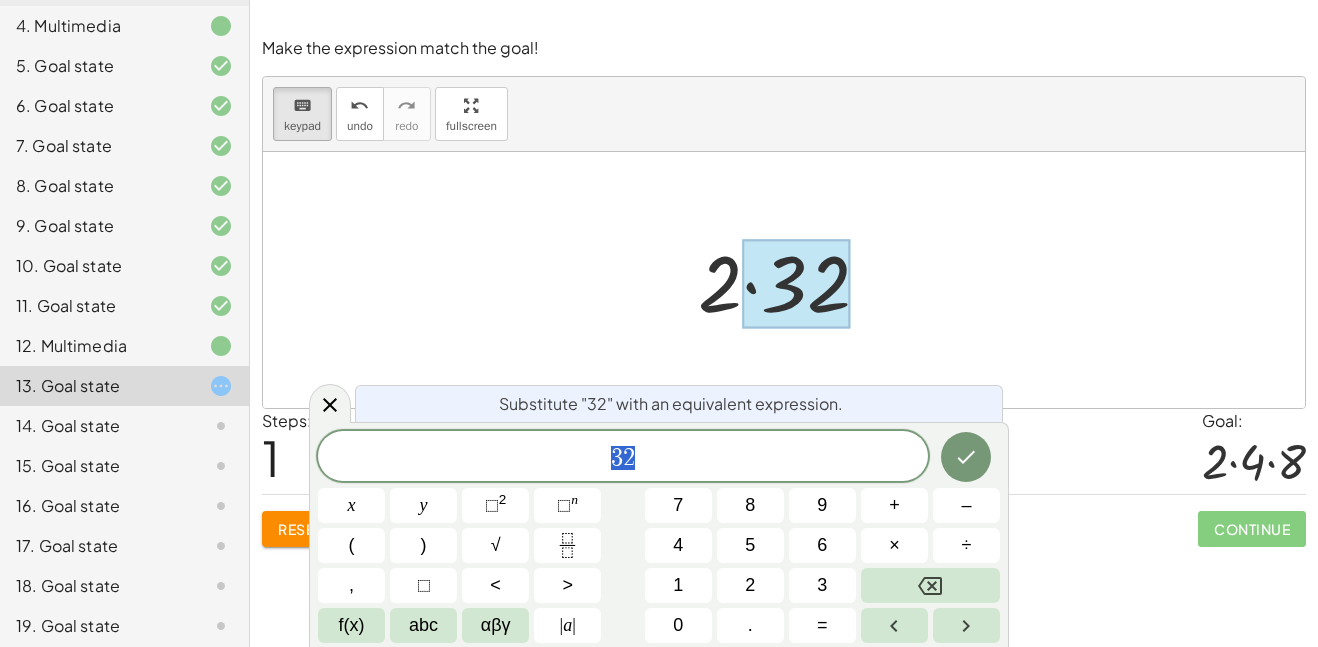 click on "3 2" at bounding box center (623, 458) 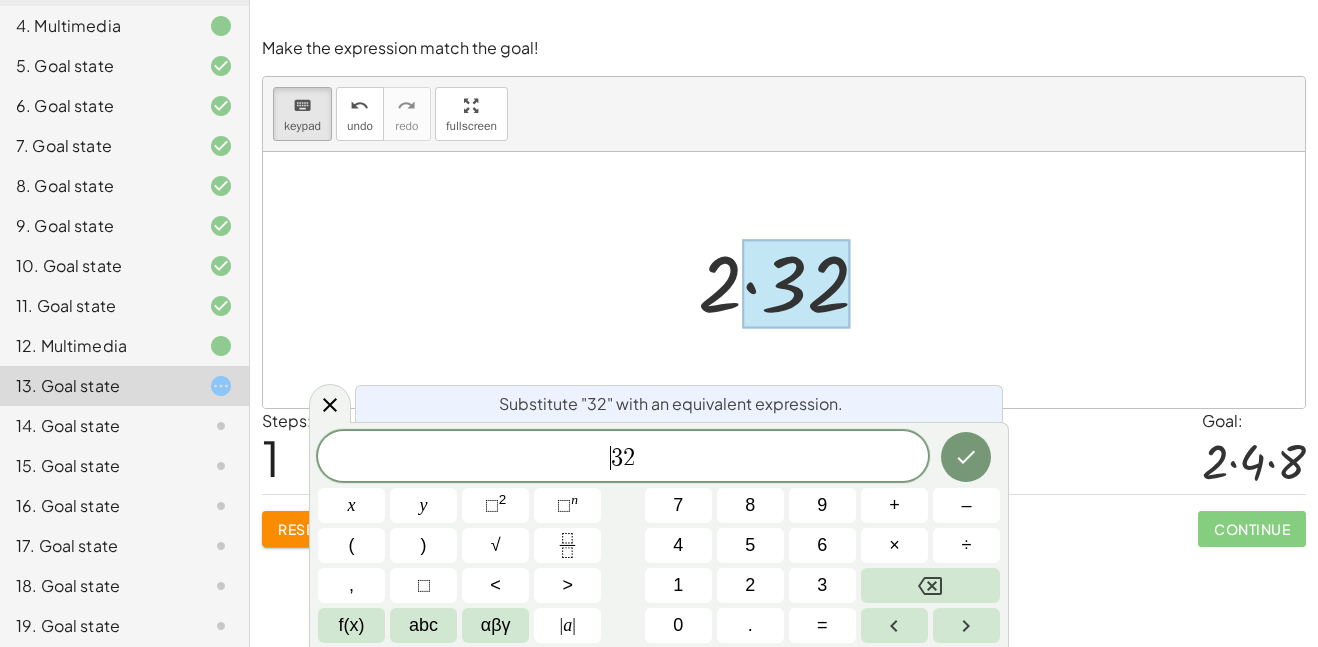 click on "​ 3 2" at bounding box center [623, 458] 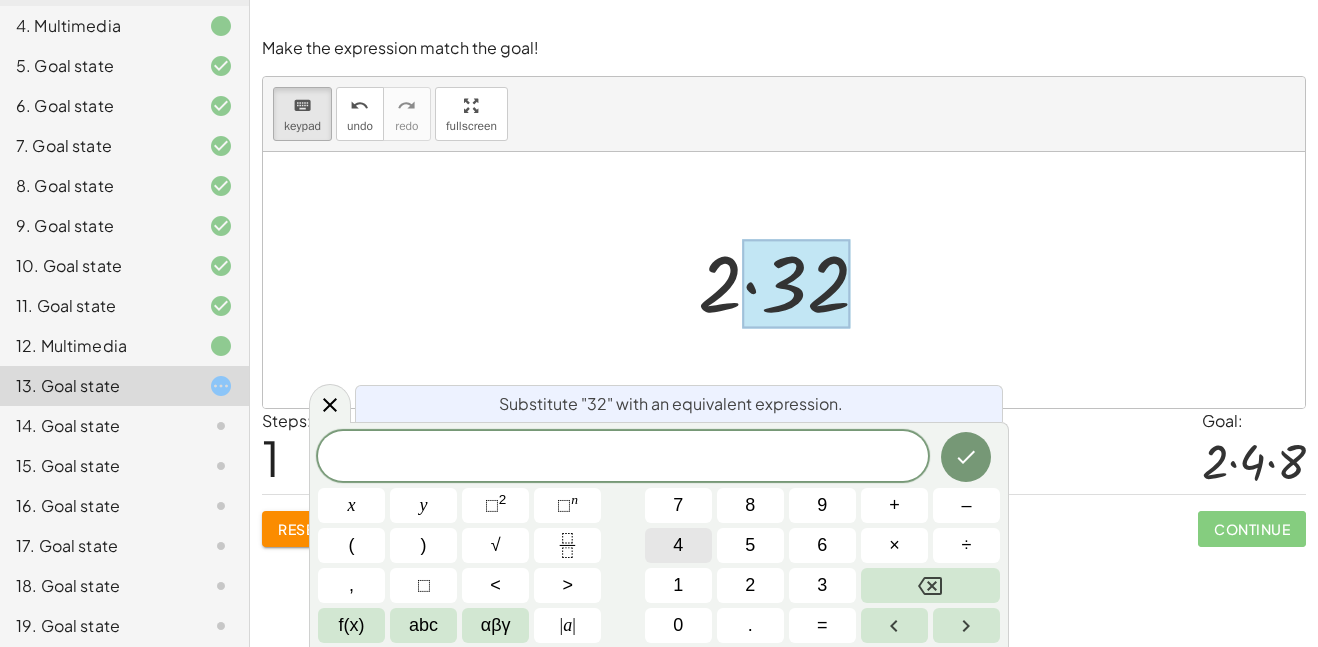 click on "4" at bounding box center (678, 545) 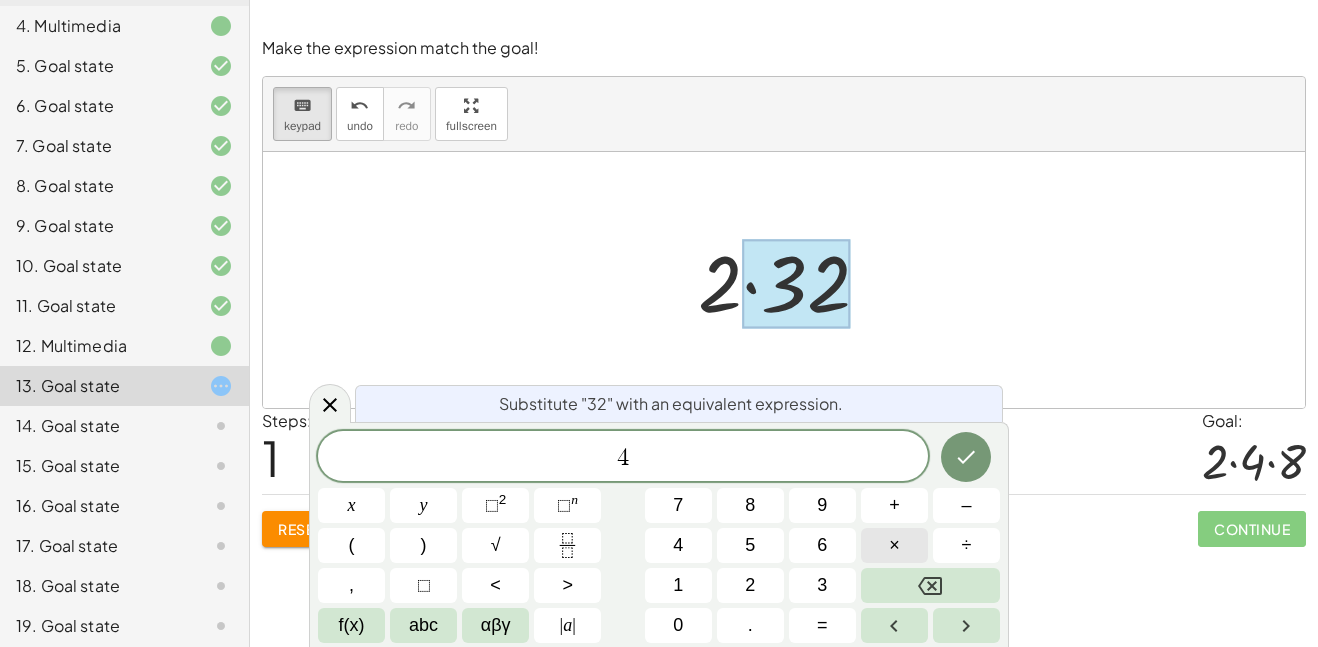 click on "×" at bounding box center [894, 545] 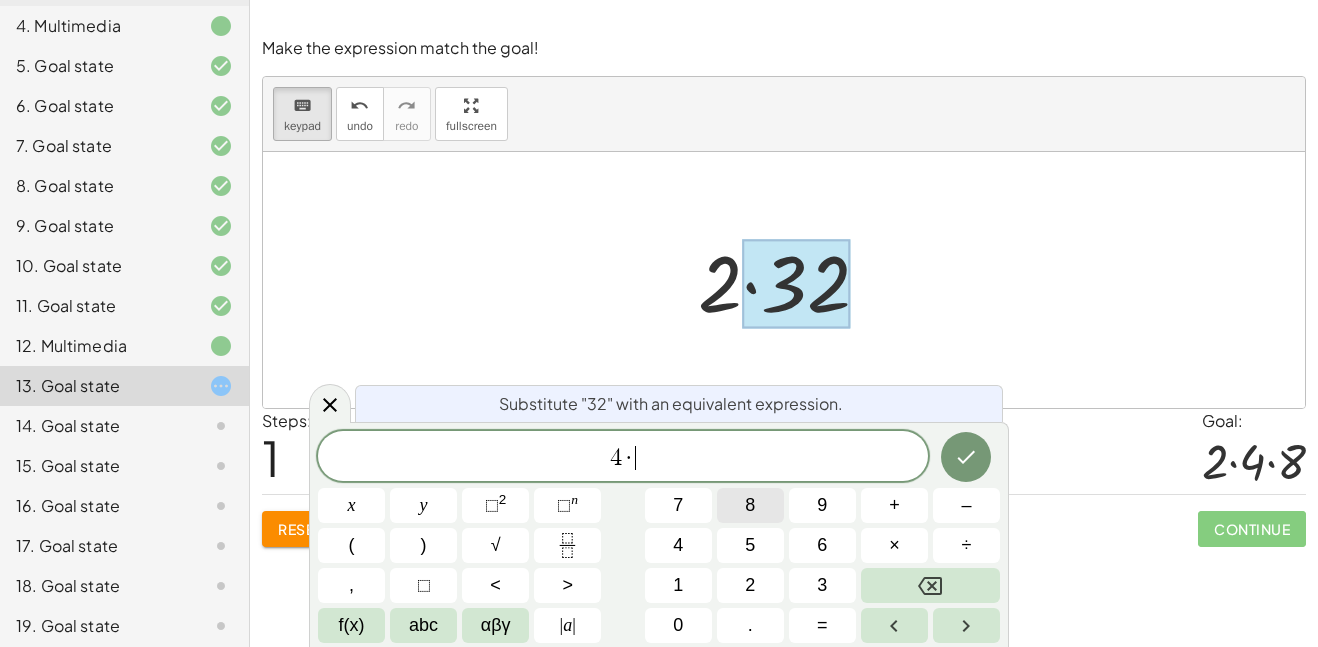 click on "8" at bounding box center [750, 505] 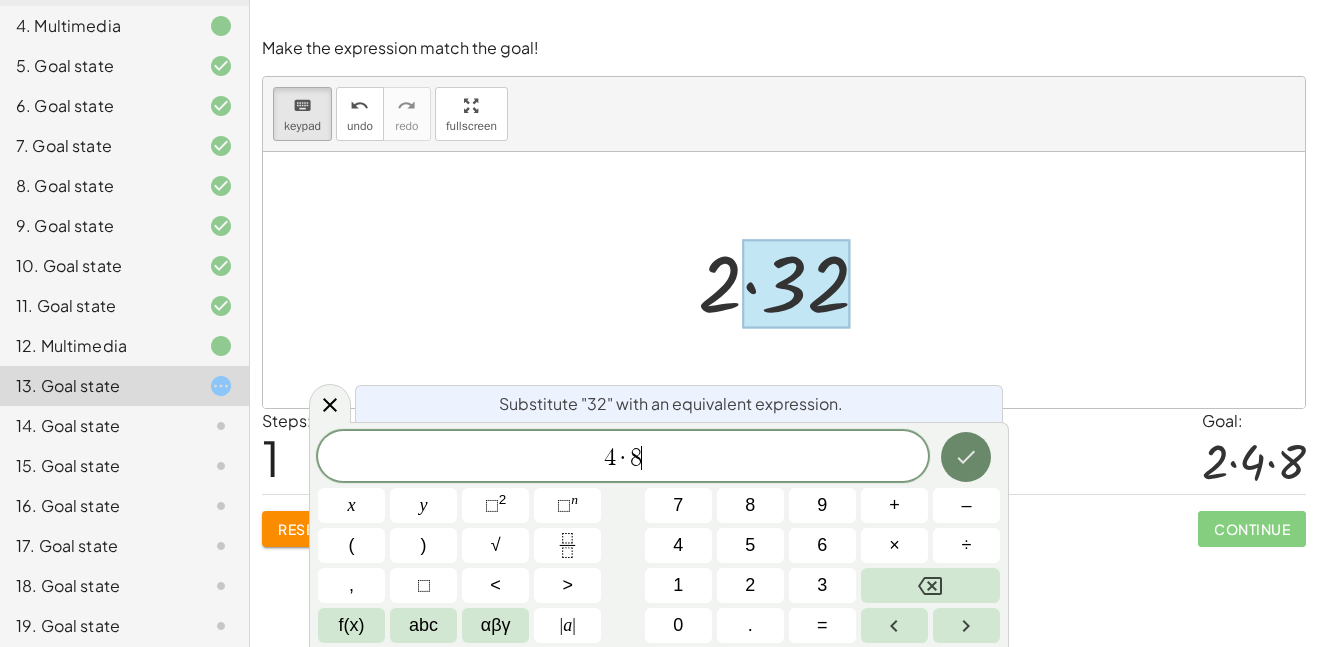 click 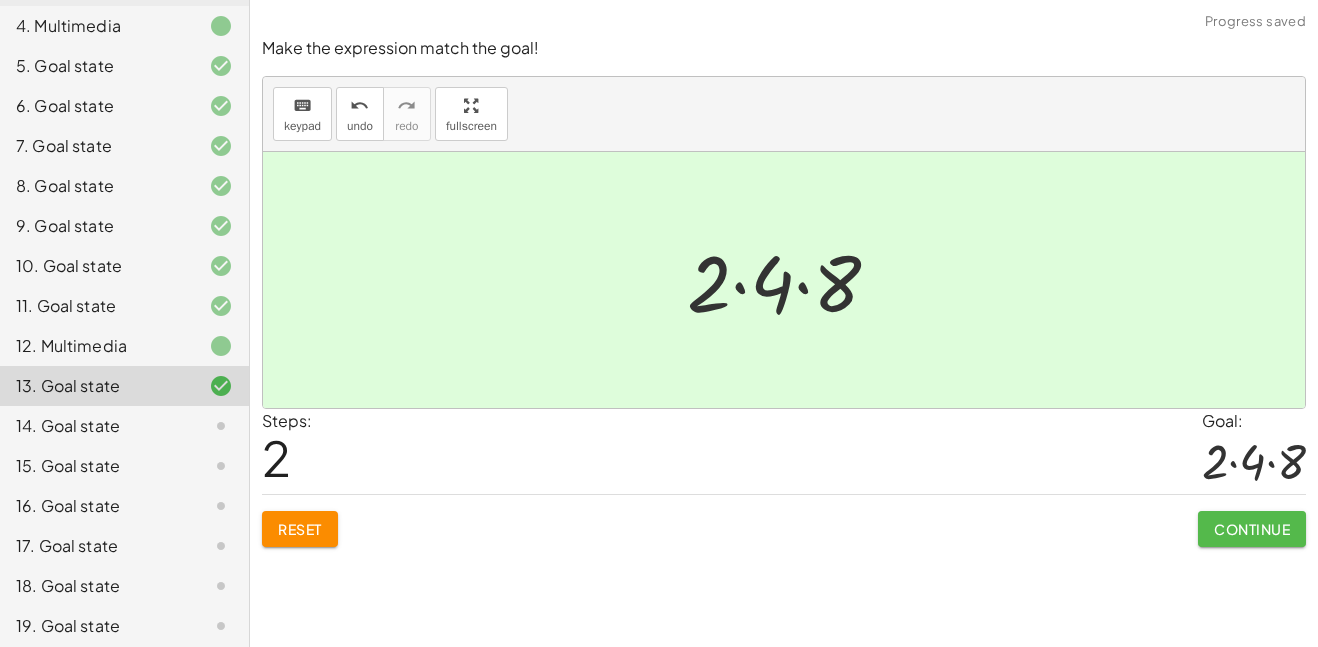 click on "Continue" 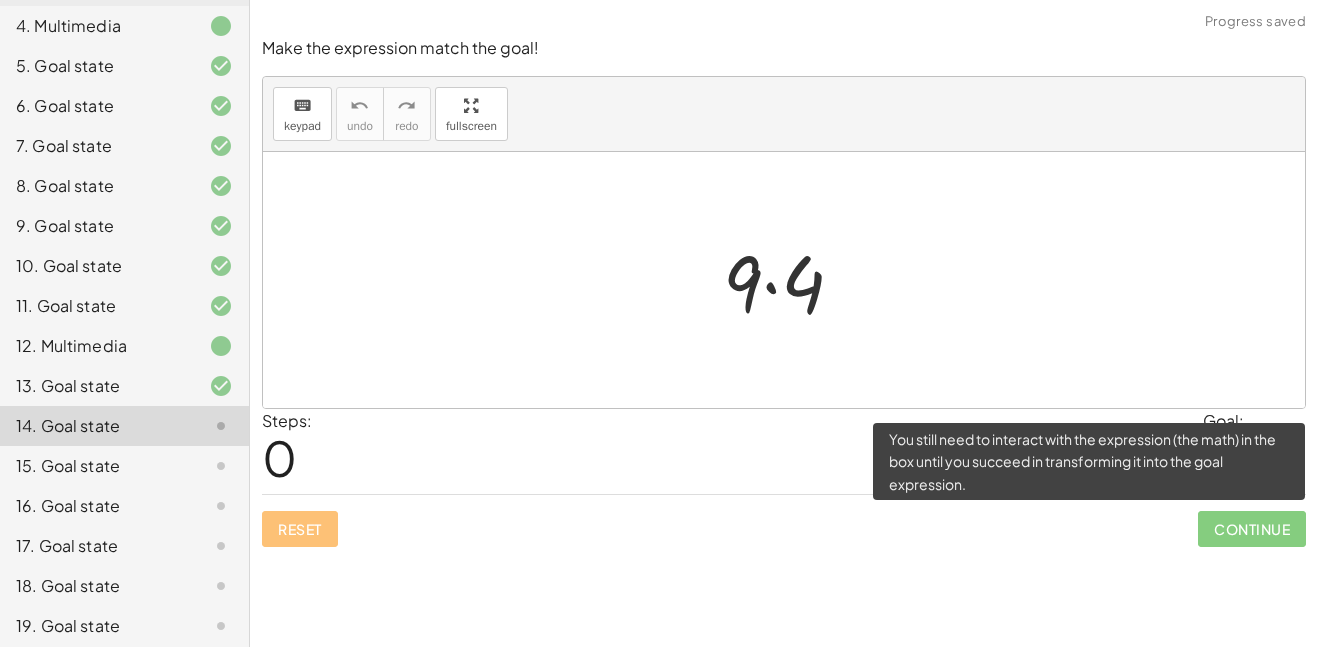click on "Continue" 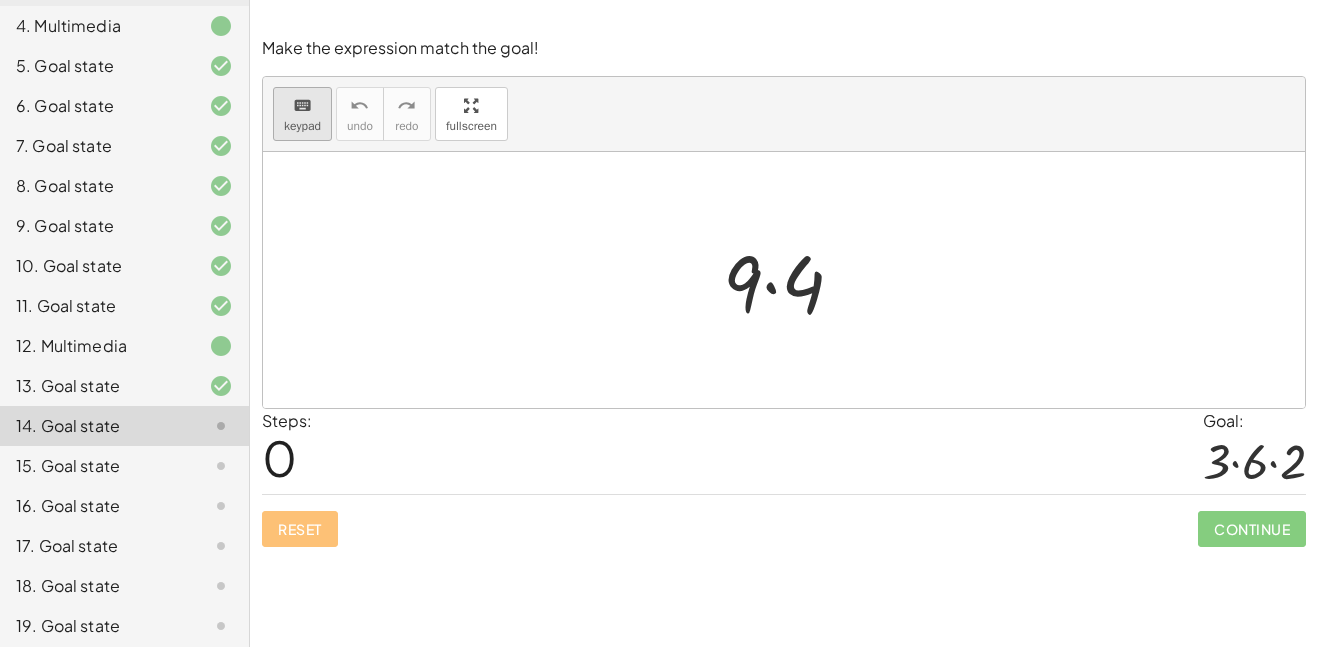 click on "keyboard" at bounding box center (302, 106) 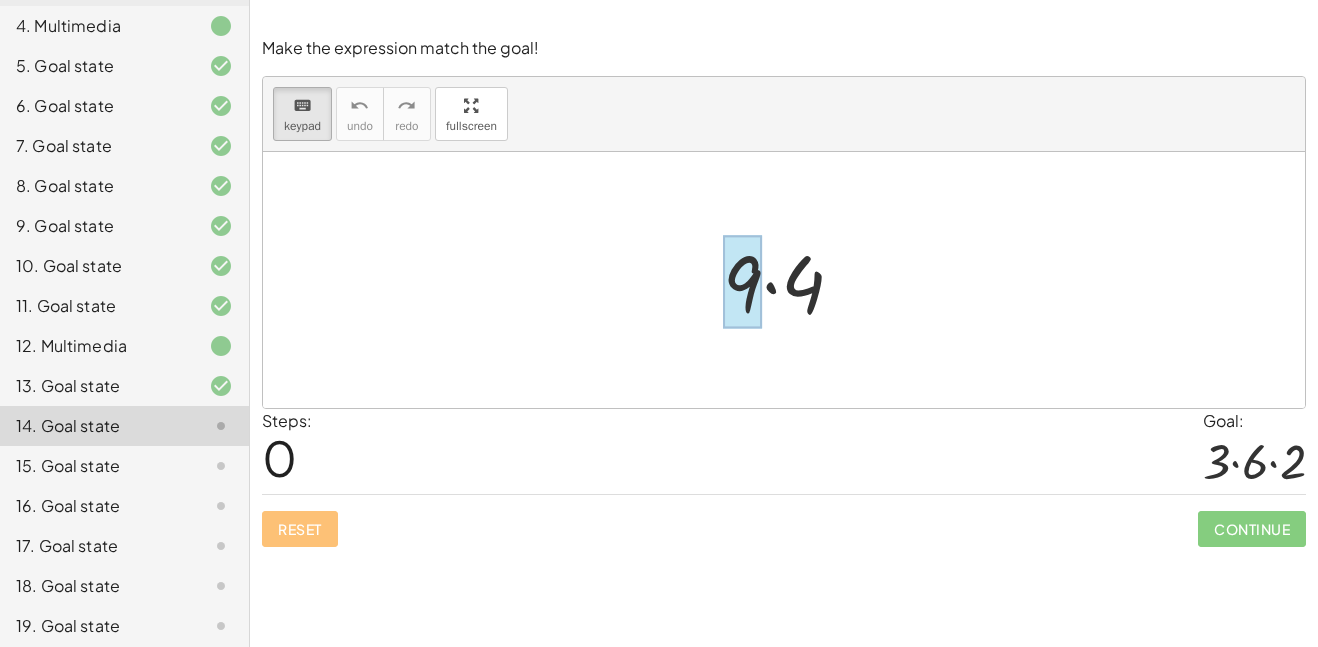 click at bounding box center [742, 282] 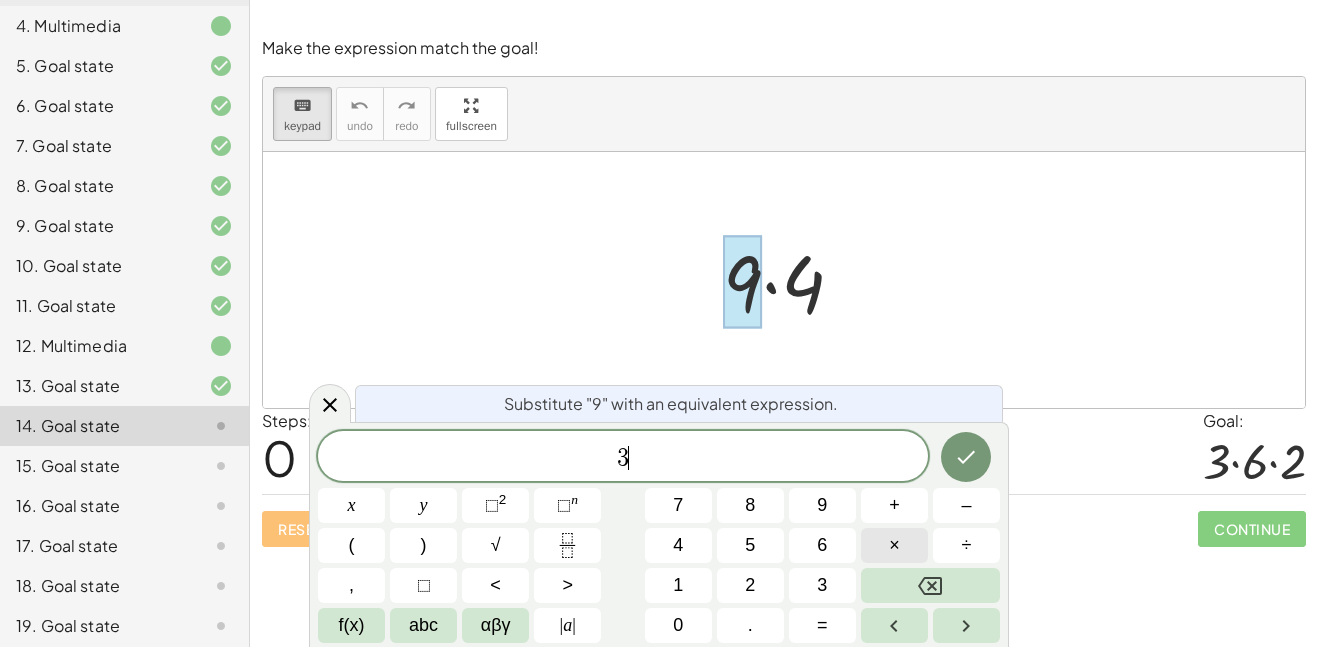 scroll, scrollTop: 17, scrollLeft: 0, axis: vertical 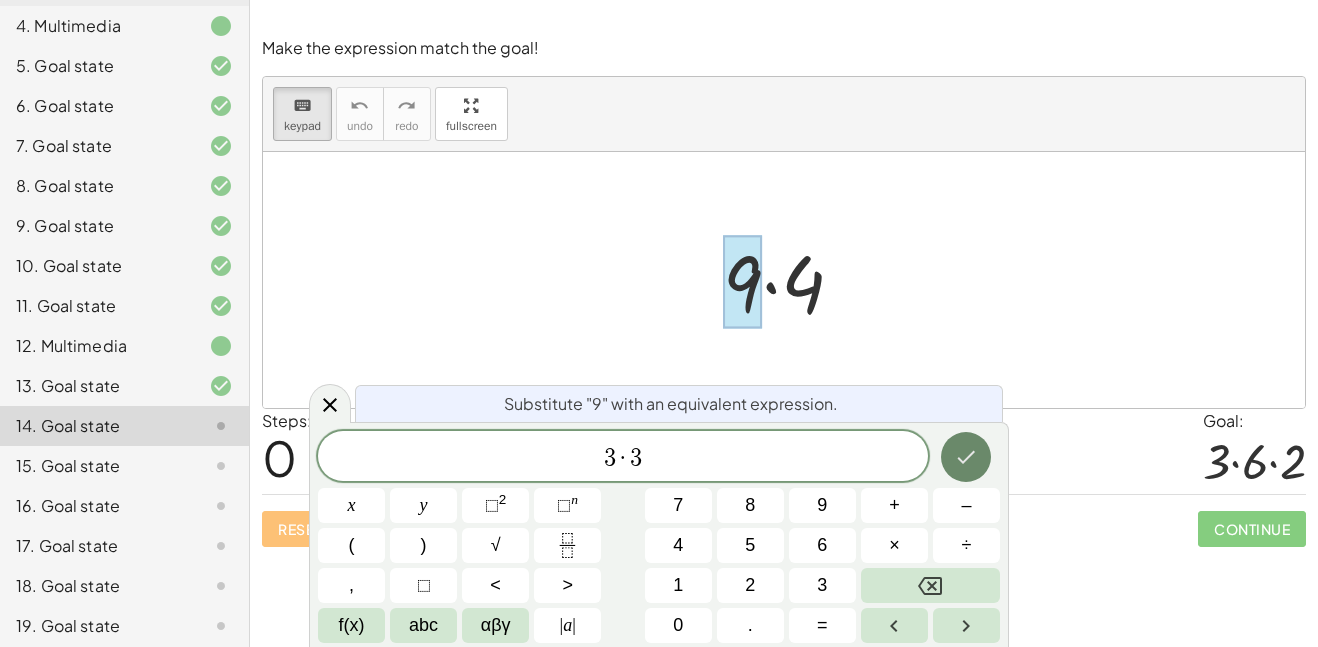 click 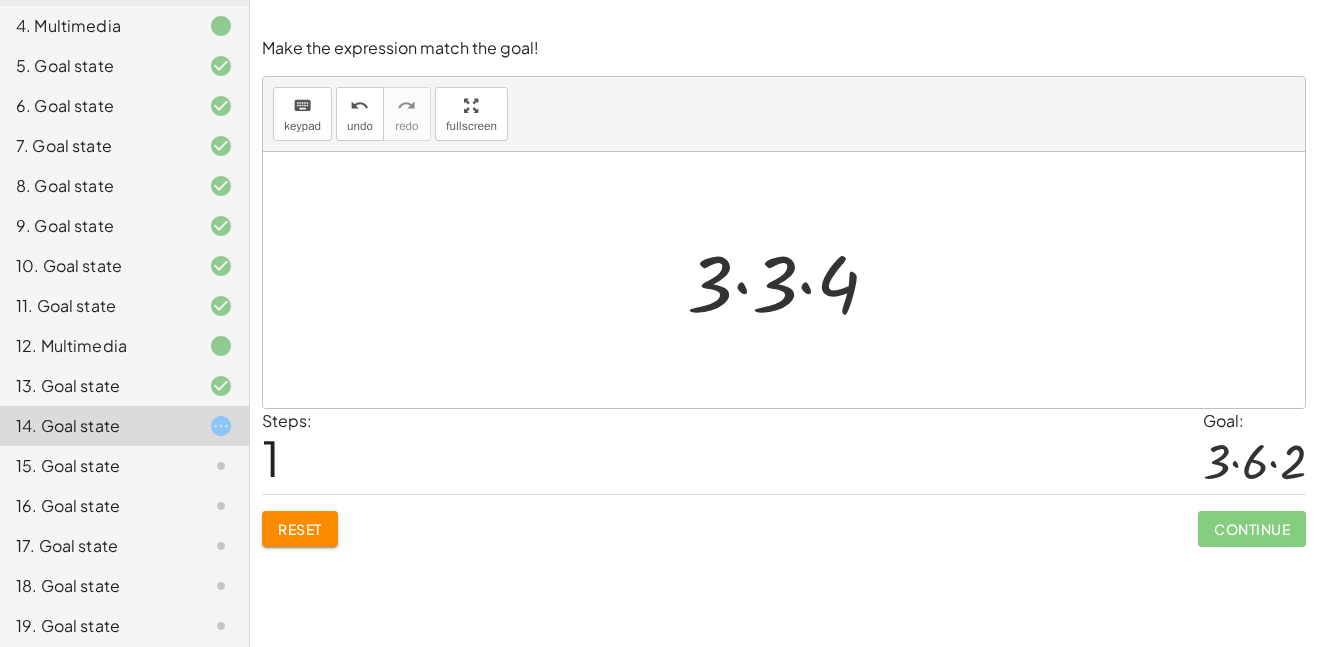 click at bounding box center [791, 280] 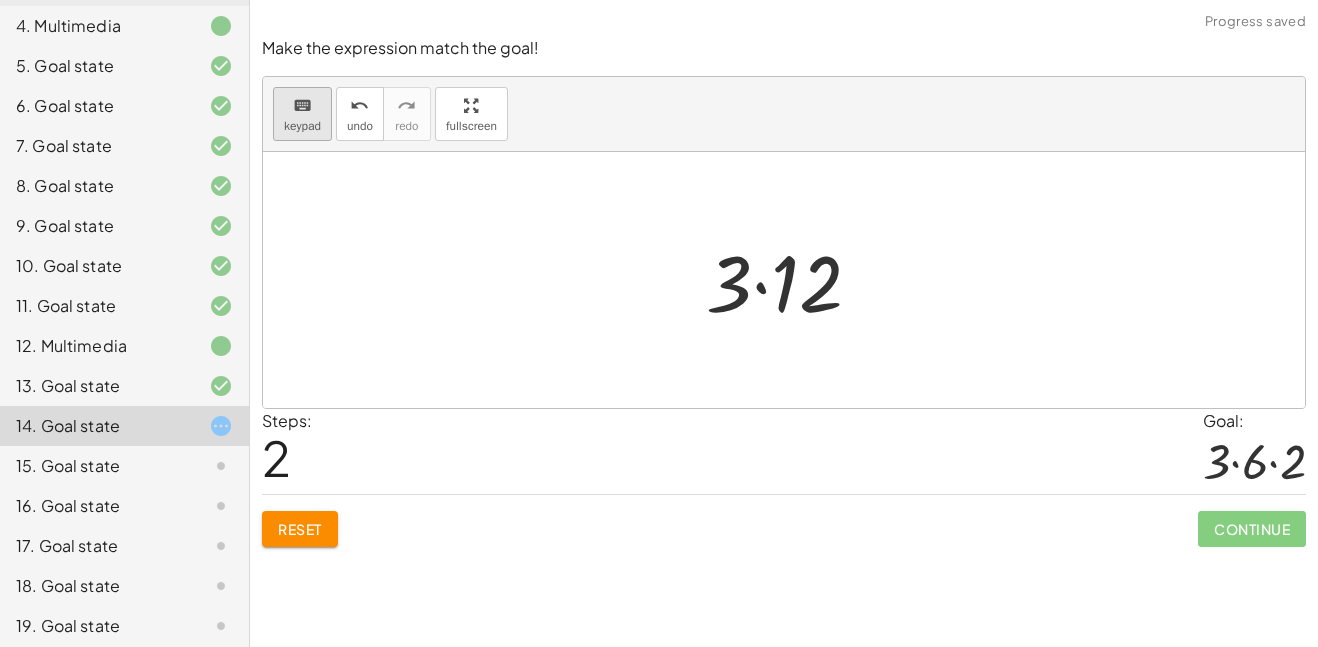 click on "keyboard" at bounding box center [302, 105] 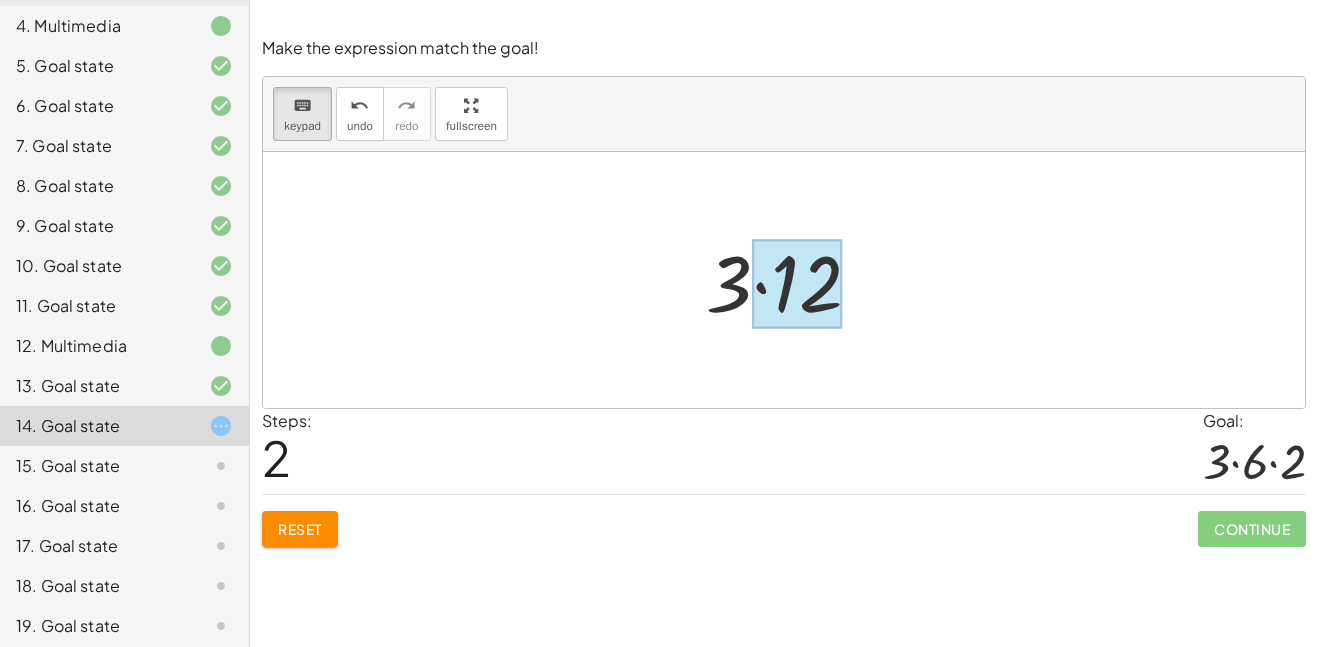 click at bounding box center [797, 284] 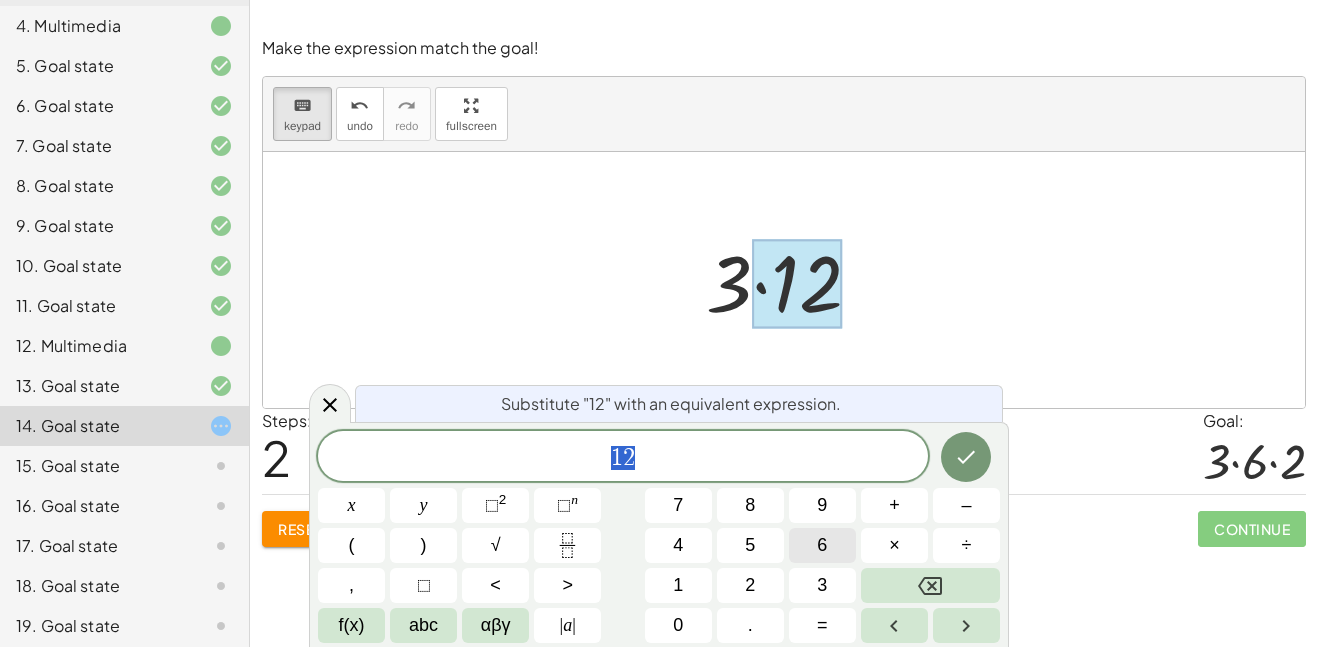 click on "6" at bounding box center [822, 545] 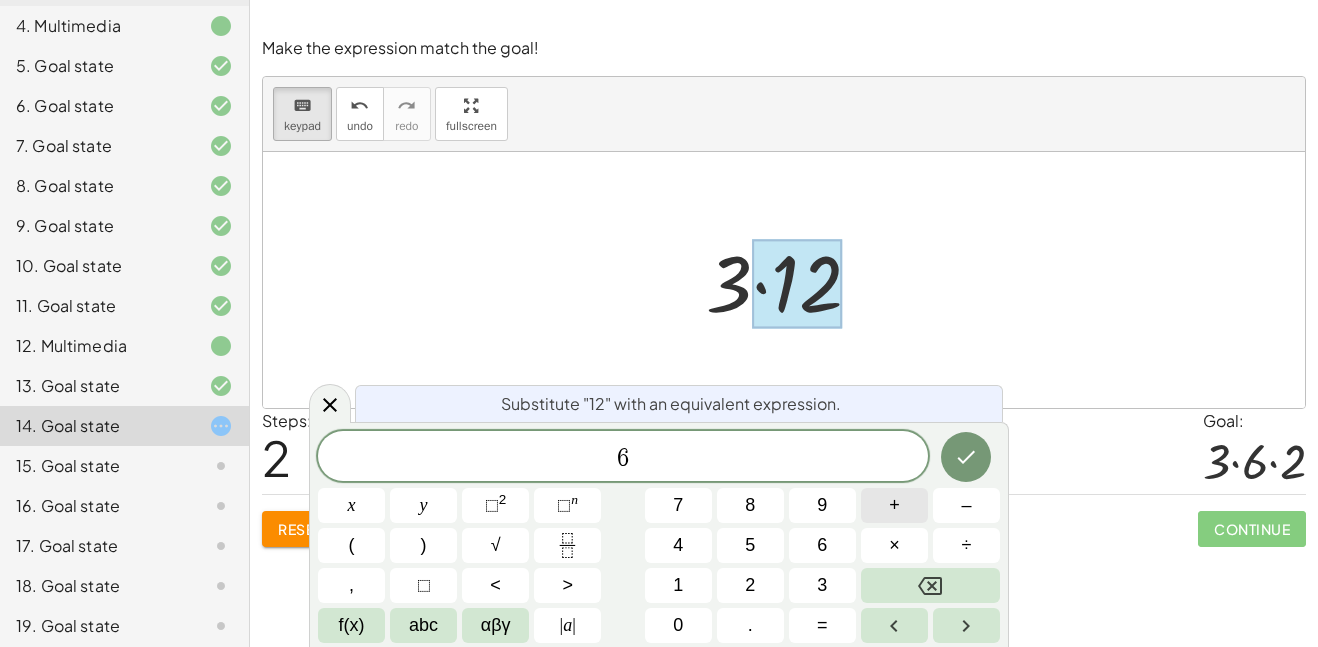 click on "+" at bounding box center (894, 505) 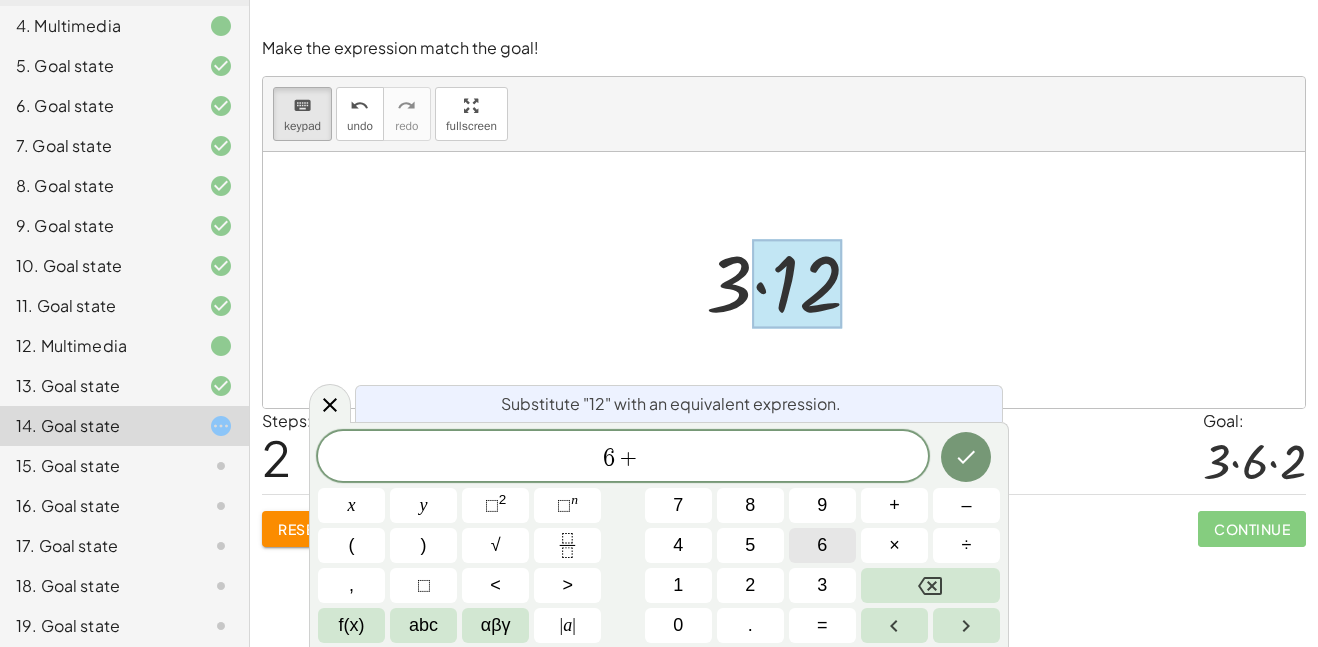 click on "6" at bounding box center [822, 545] 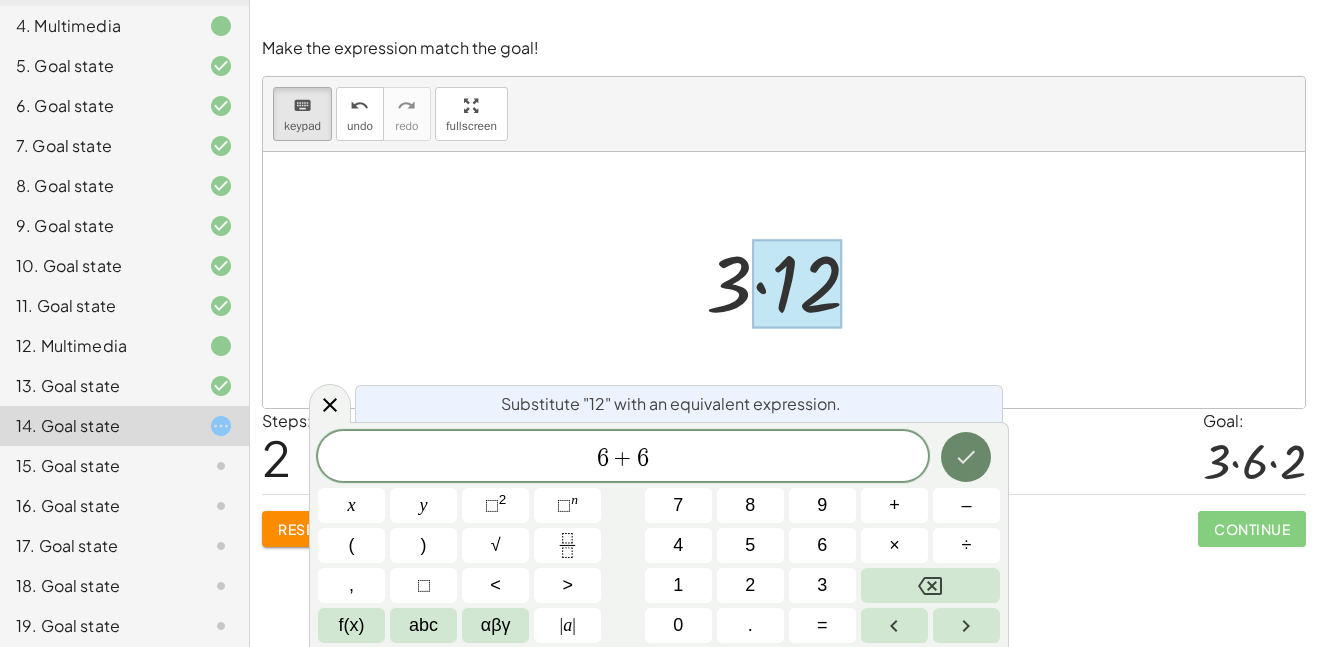click 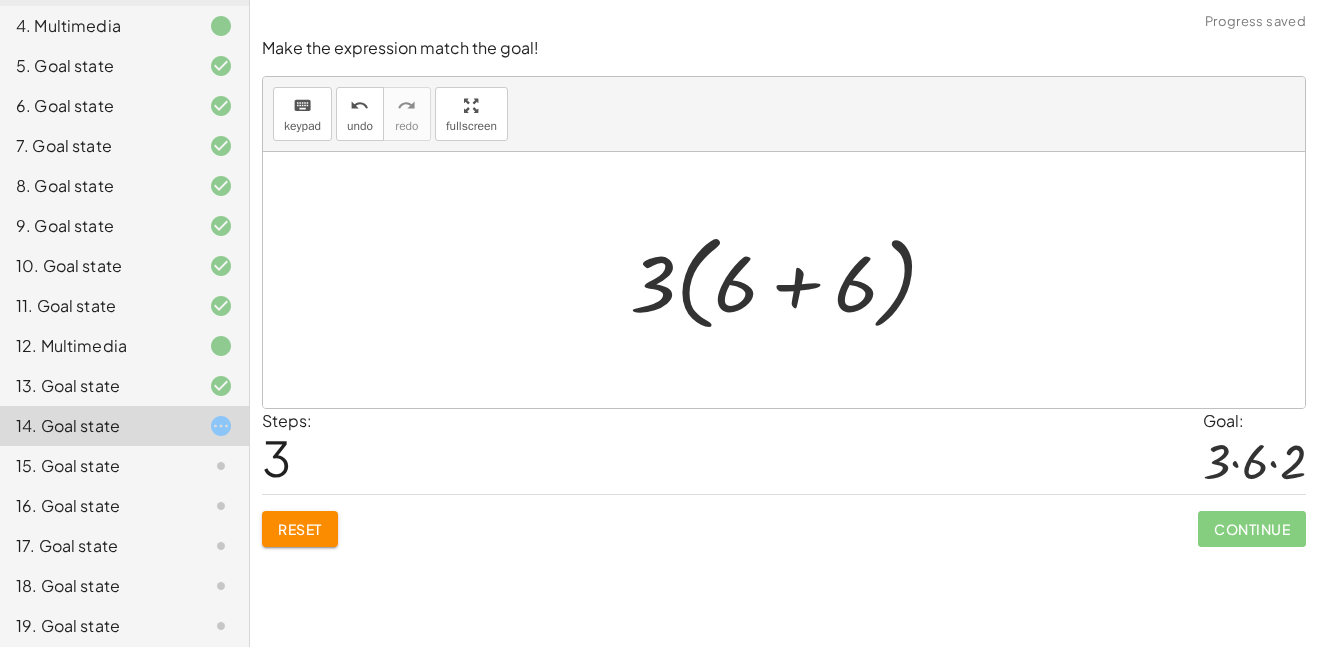 click at bounding box center (791, 280) 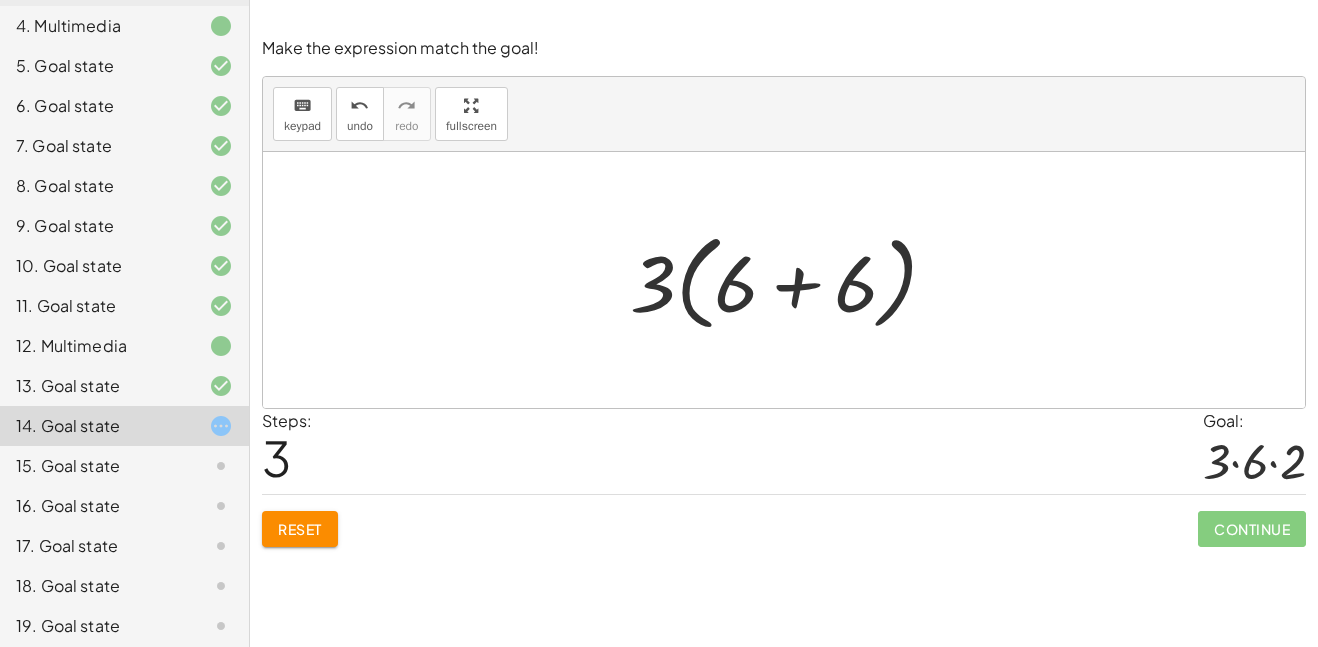 click at bounding box center [791, 280] 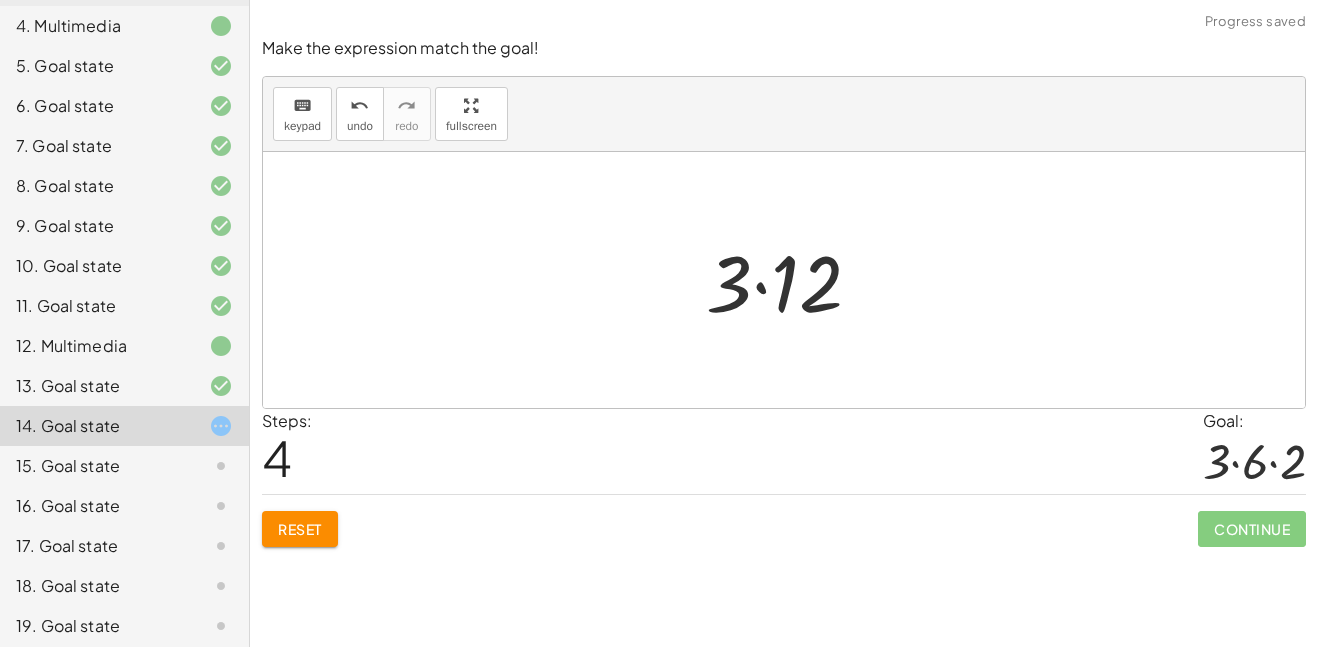 click at bounding box center [791, 280] 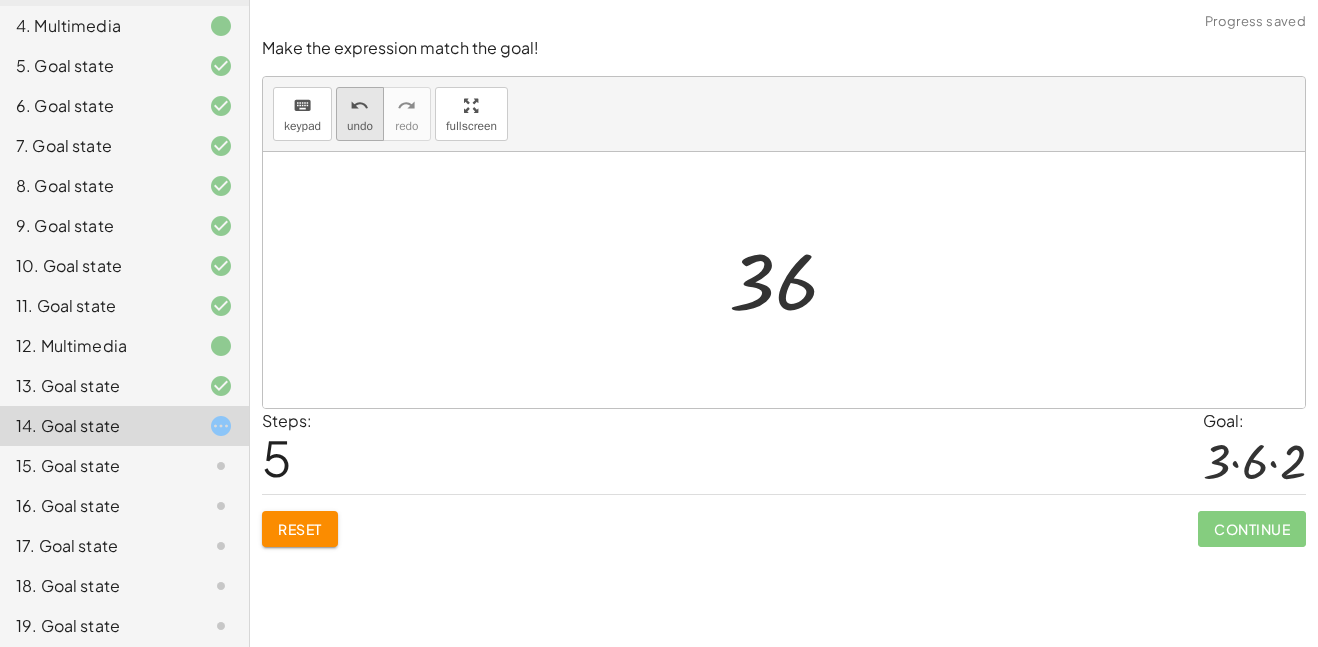 click on "undo" at bounding box center [359, 106] 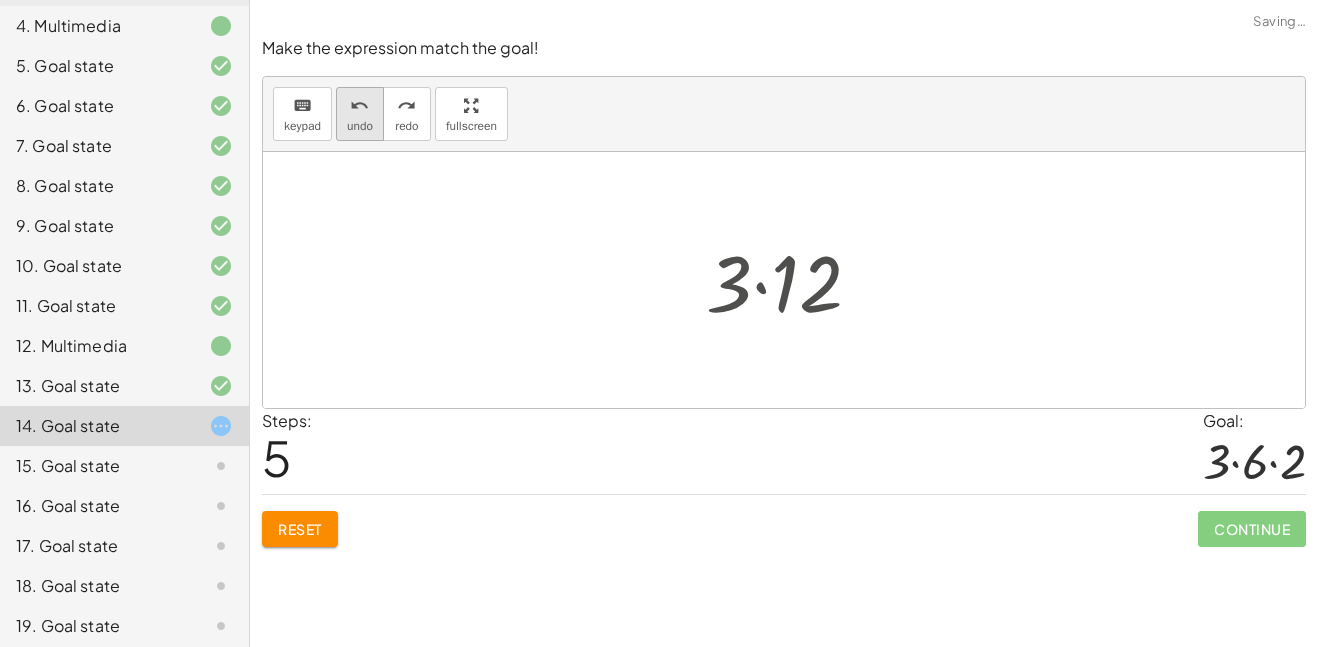 click on "undo" at bounding box center [359, 106] 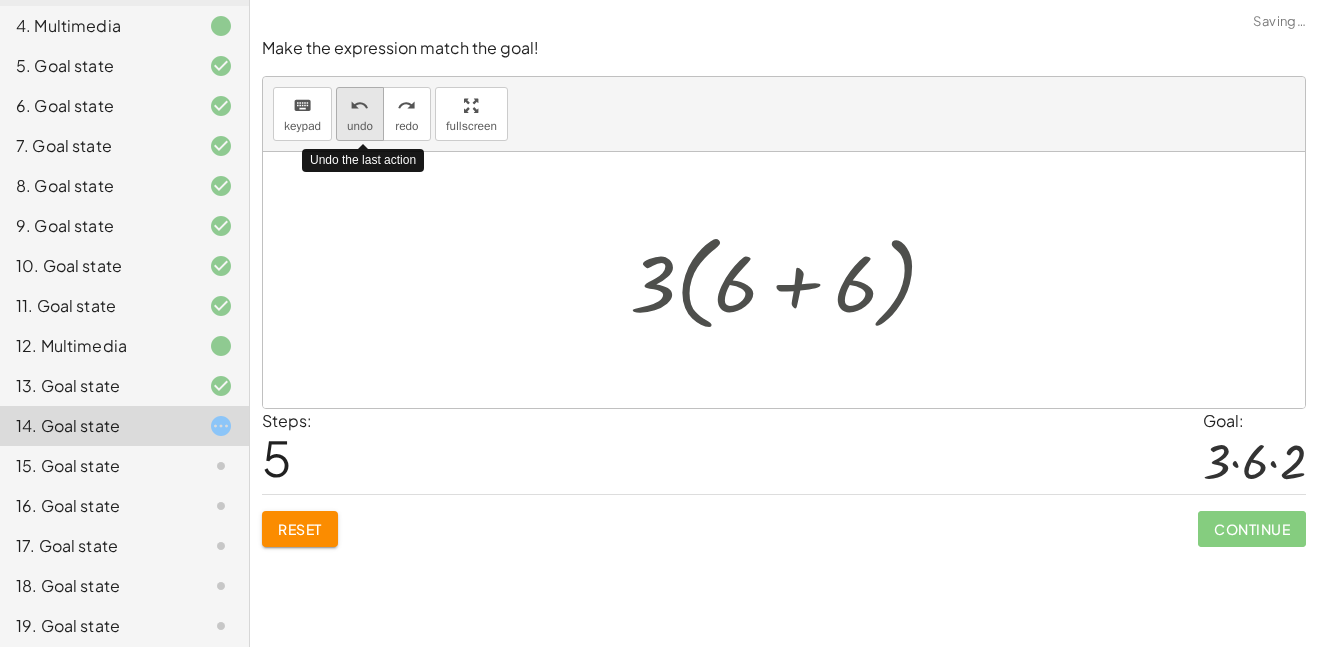 click on "undo" at bounding box center [359, 106] 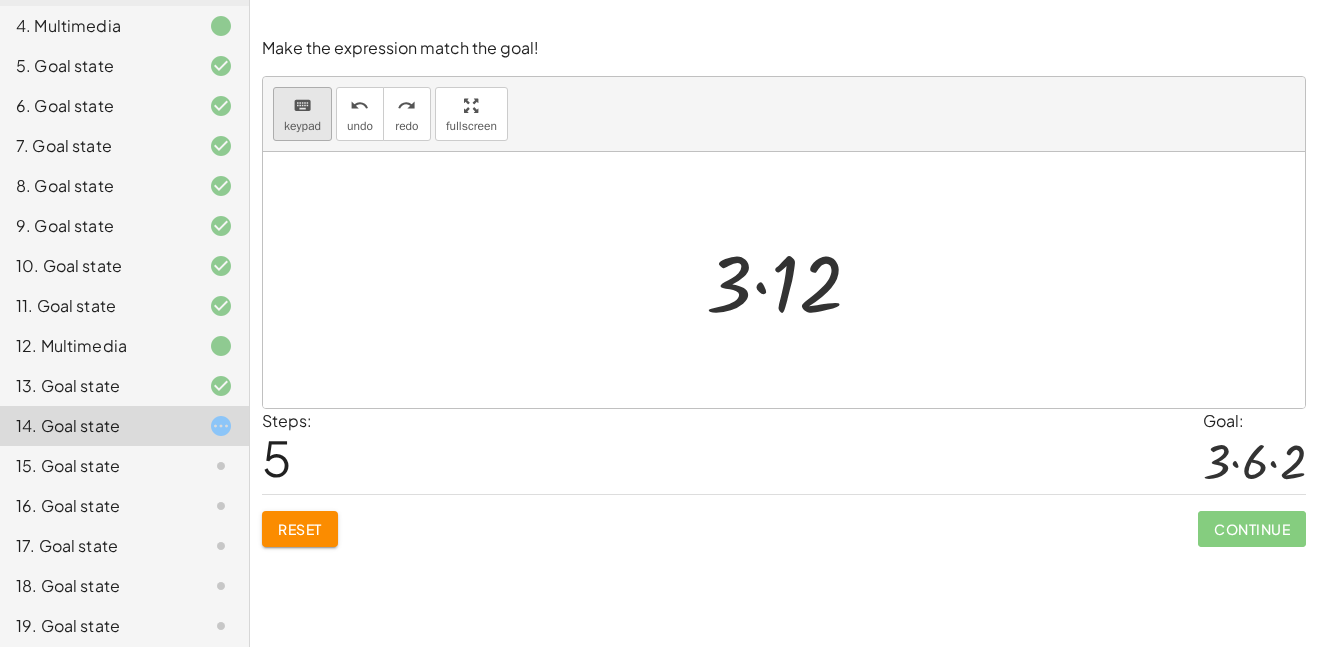 click on "keyboard keypad" at bounding box center [302, 114] 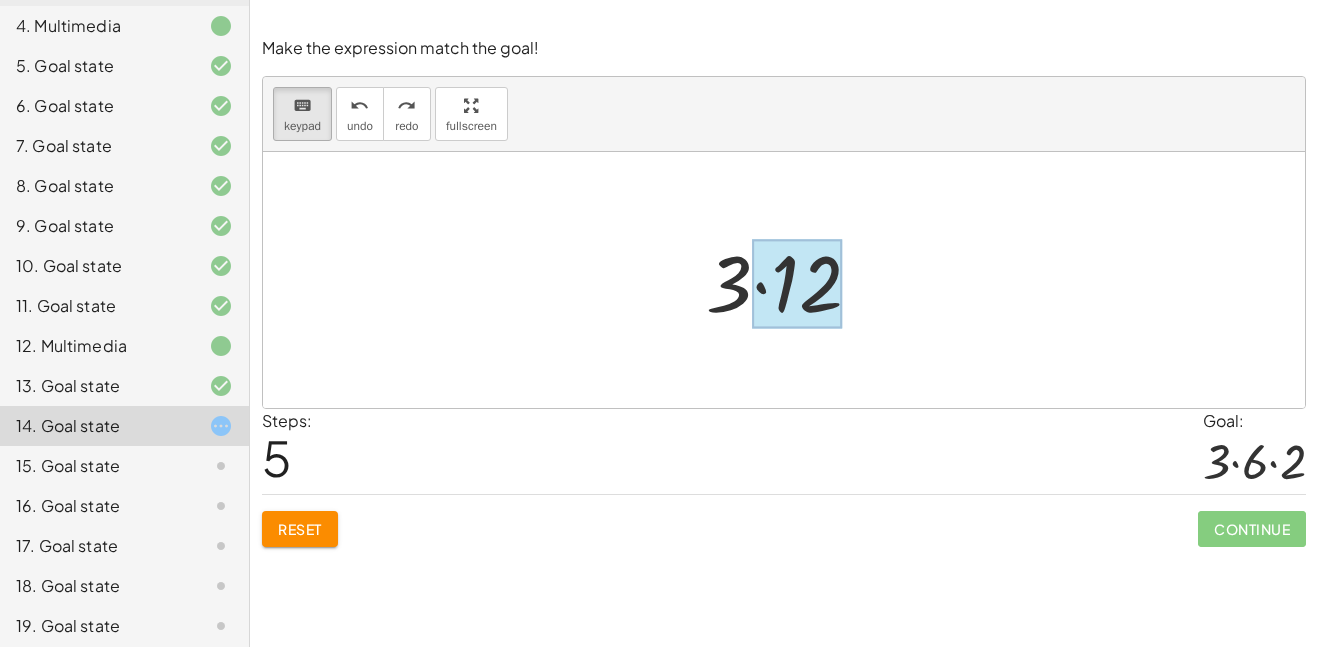 click at bounding box center [797, 284] 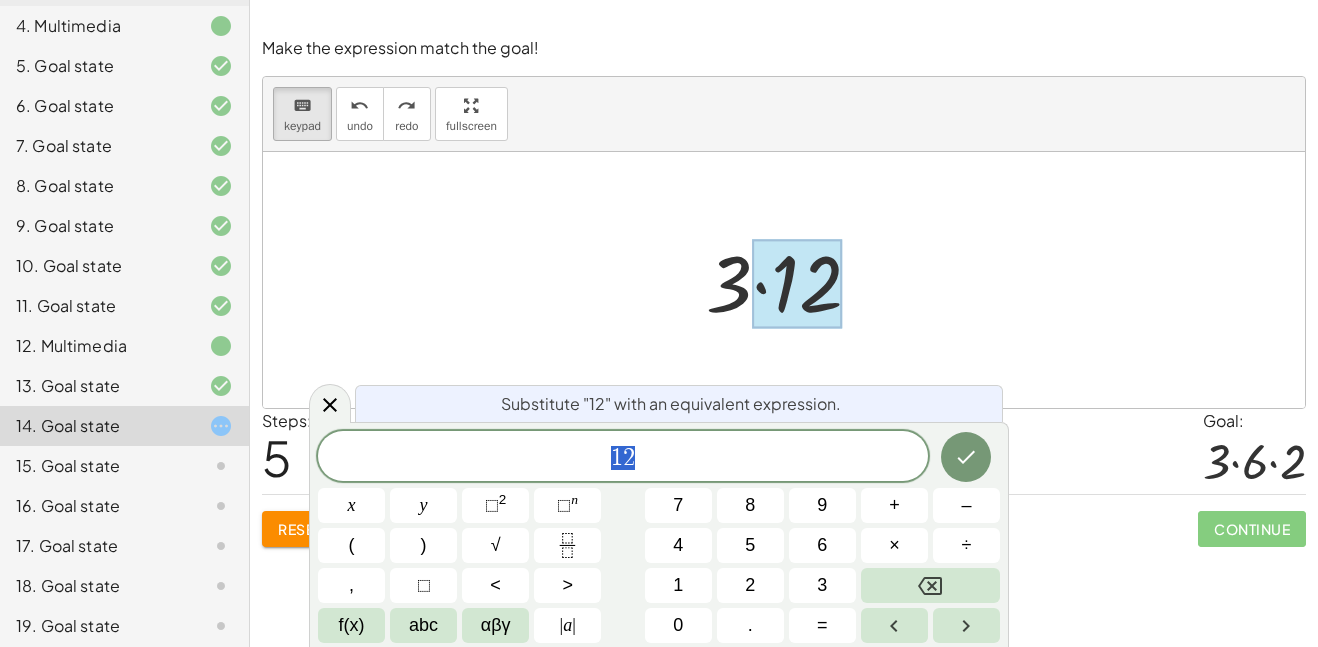scroll, scrollTop: 20, scrollLeft: 0, axis: vertical 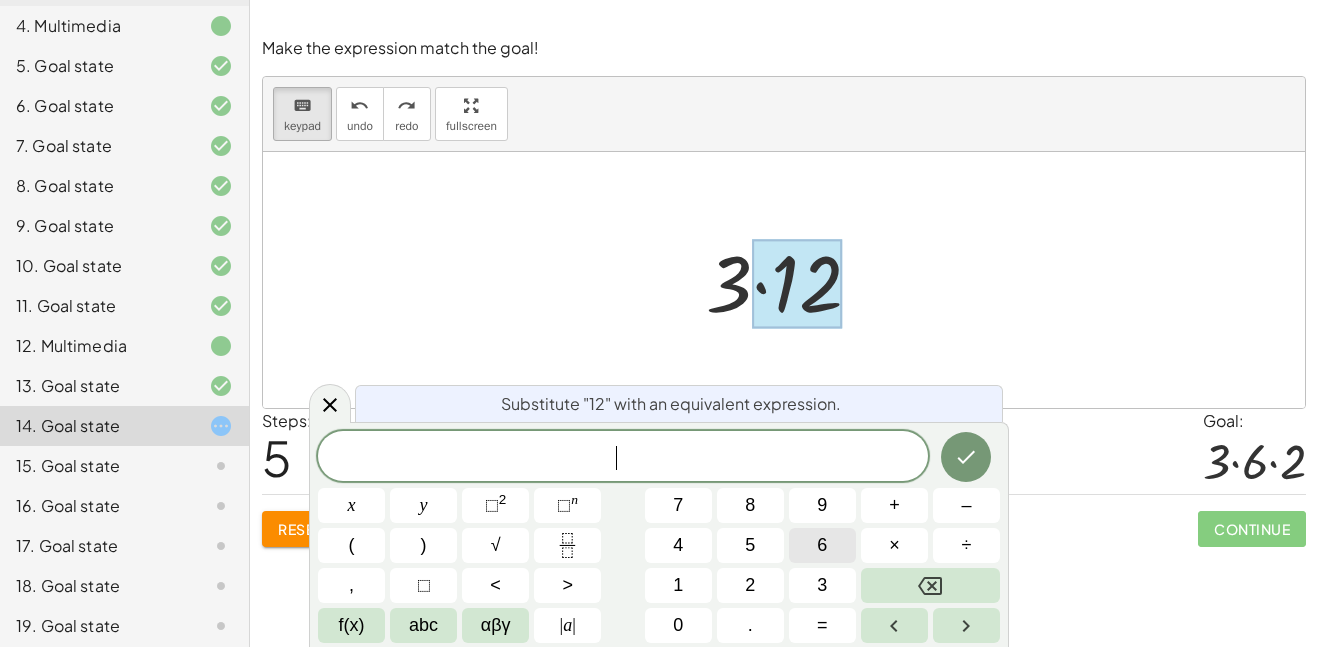 click on "6" at bounding box center (822, 545) 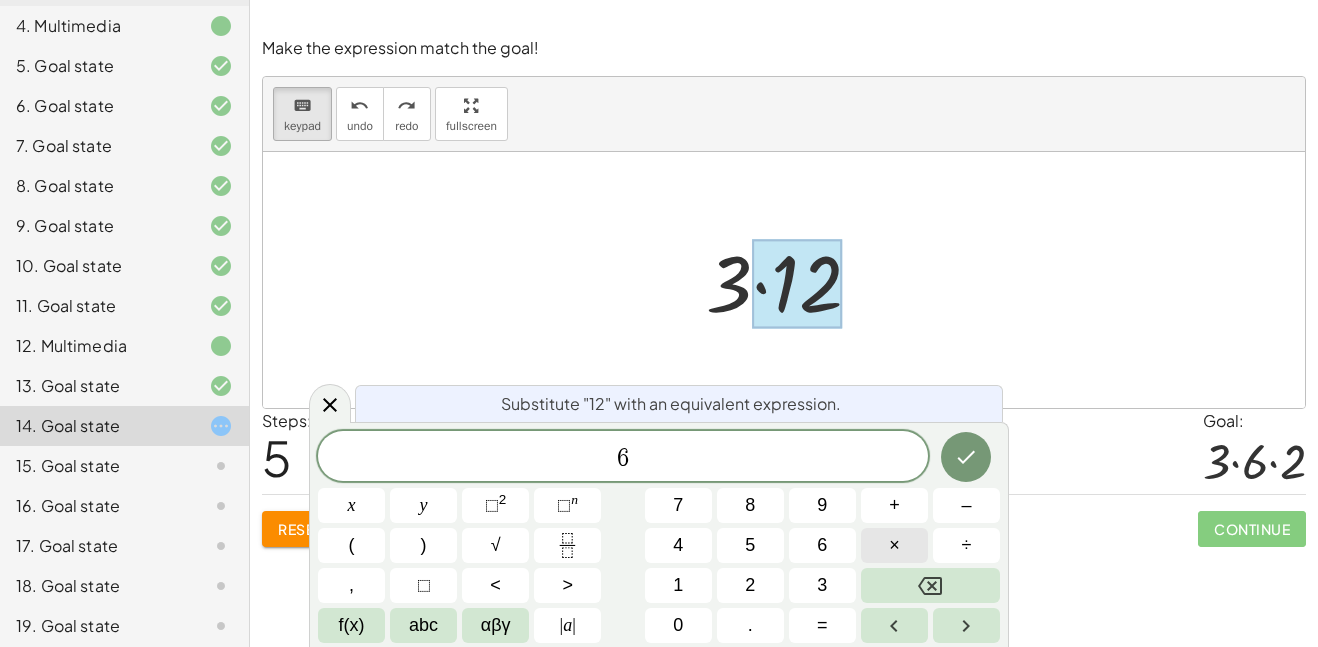 click on "×" at bounding box center (894, 545) 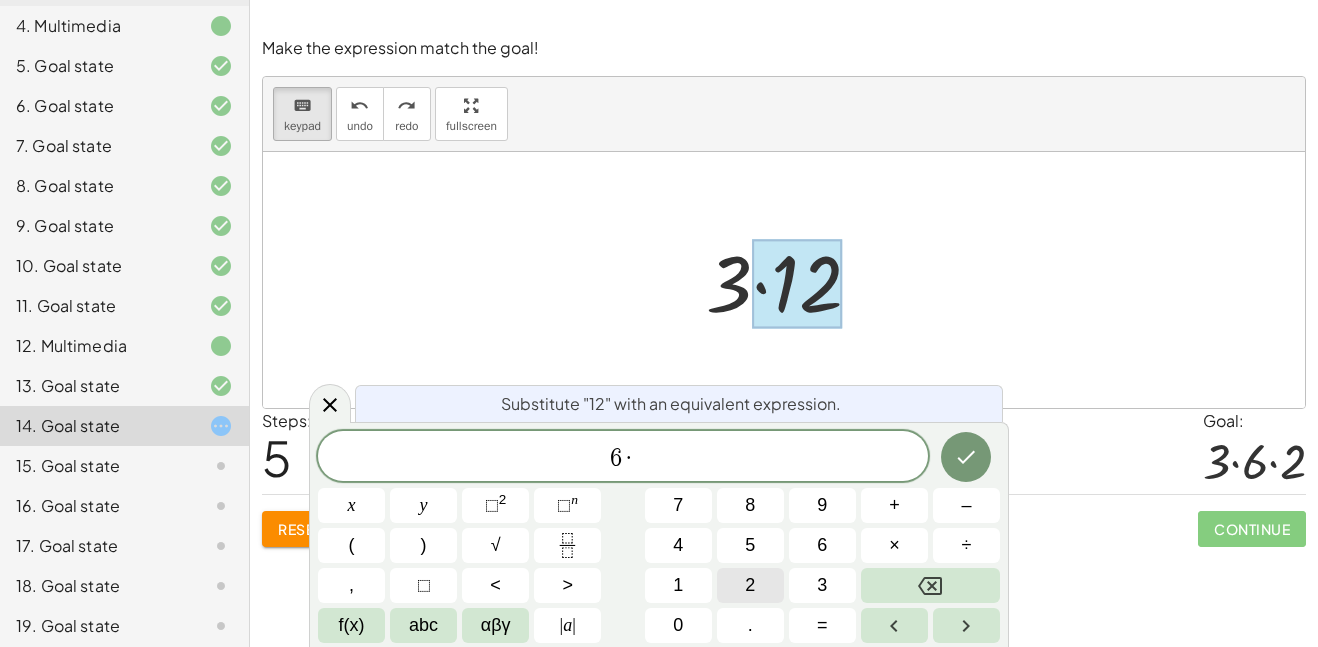 click on "2" at bounding box center (750, 585) 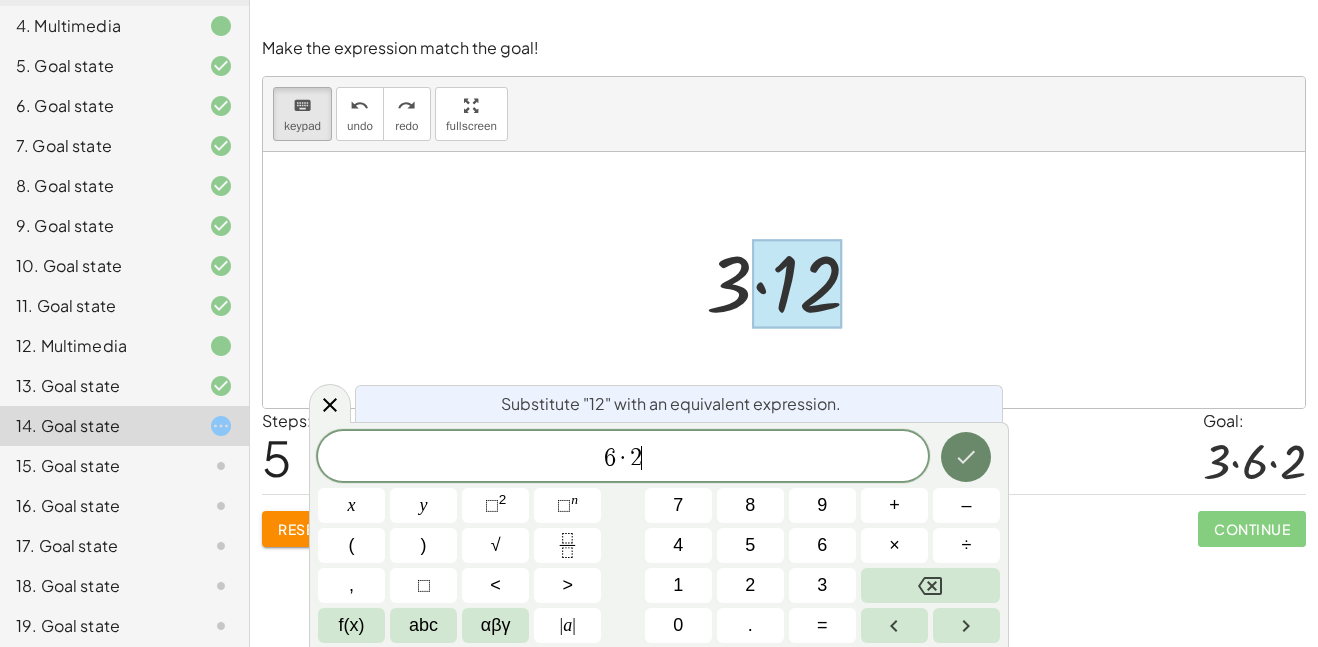 click 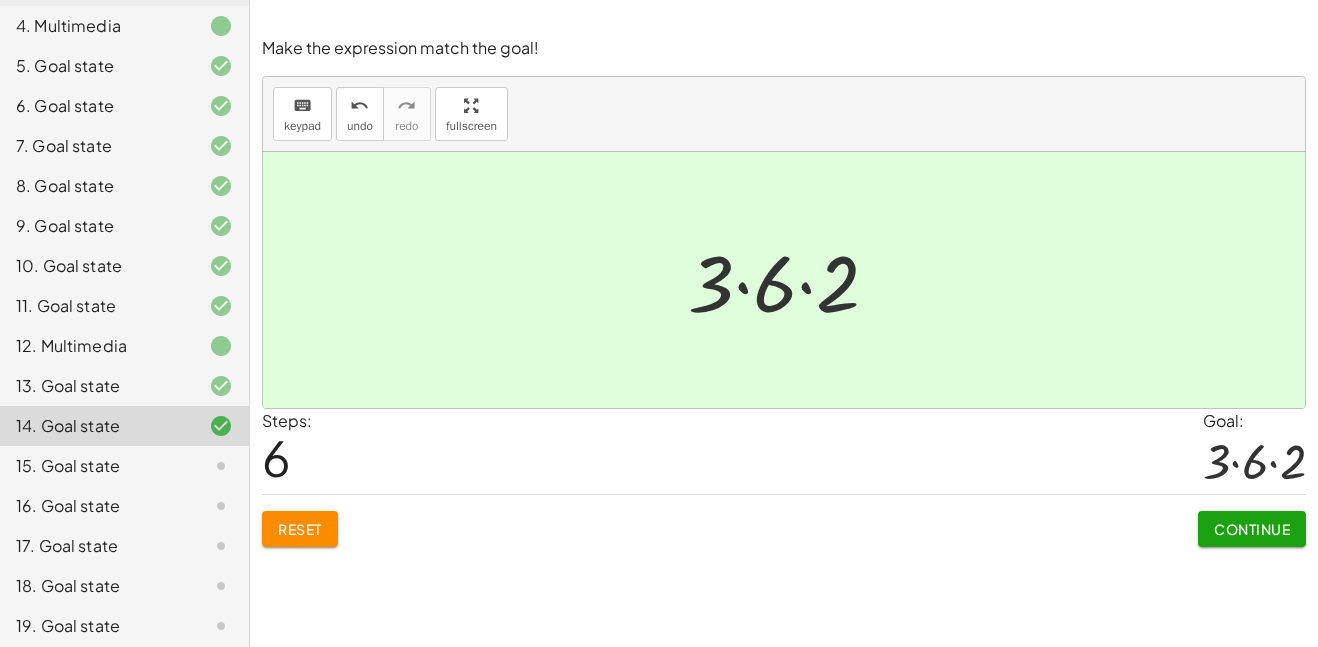 click on "Continue" 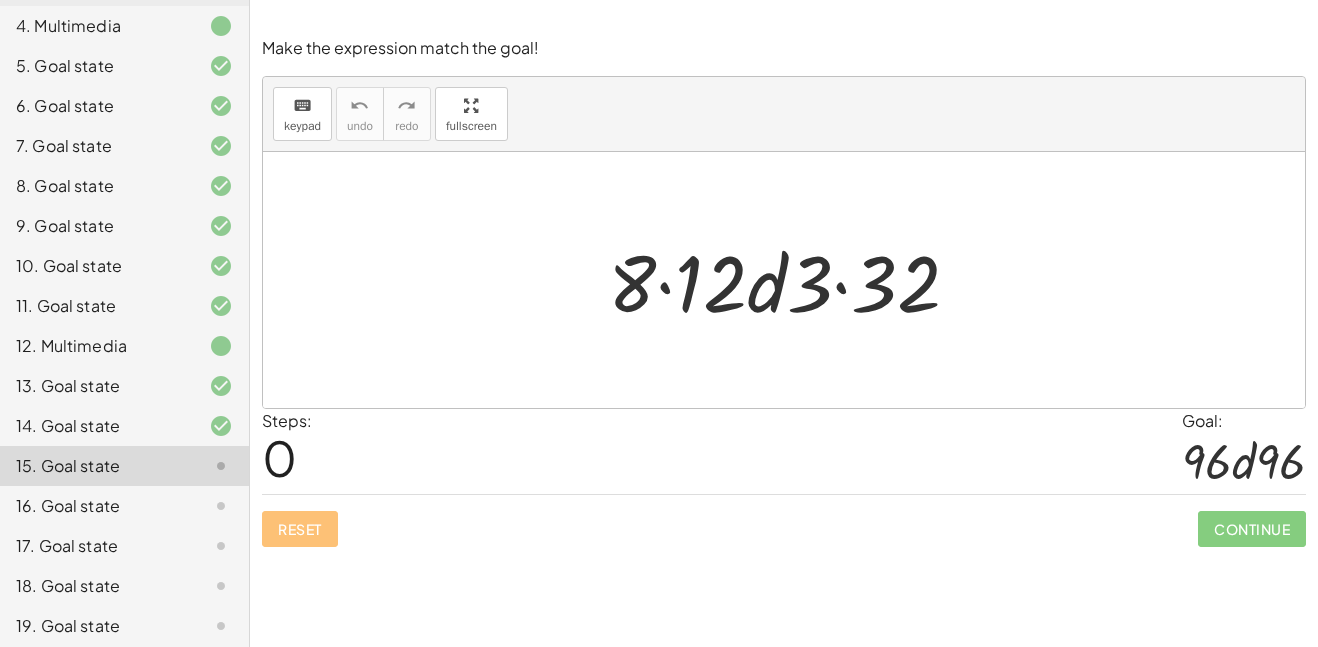 click at bounding box center (792, 280) 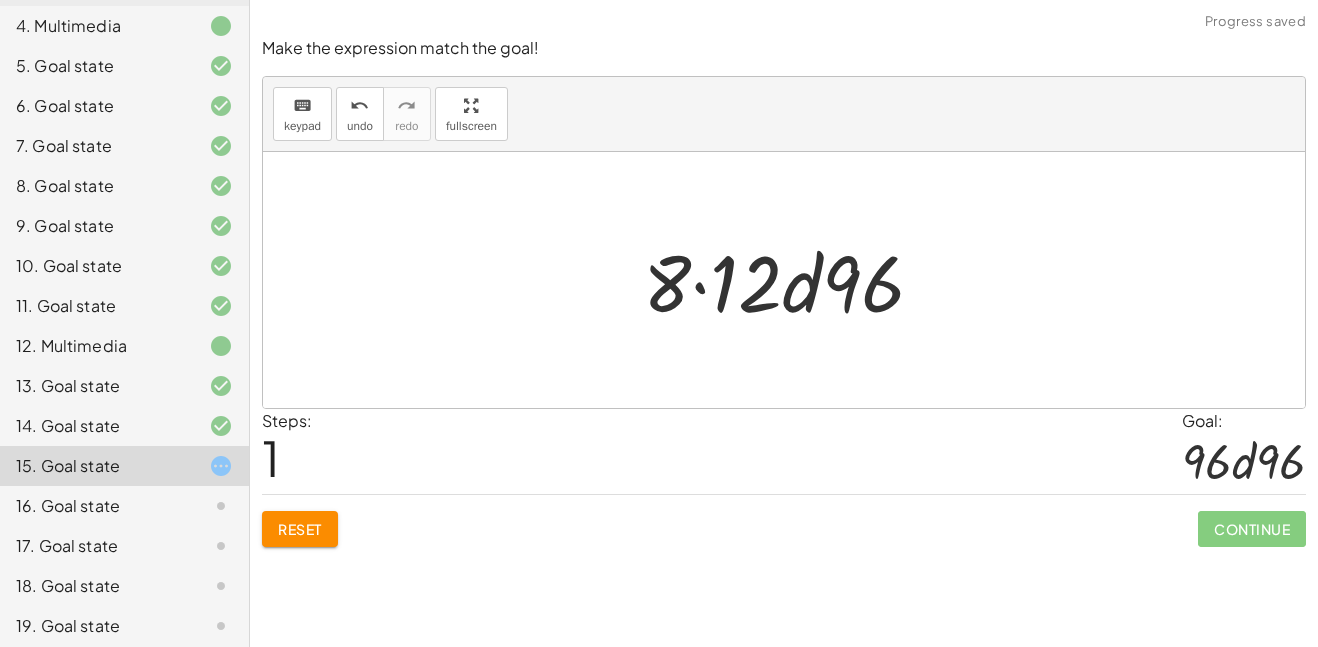 click at bounding box center [791, 280] 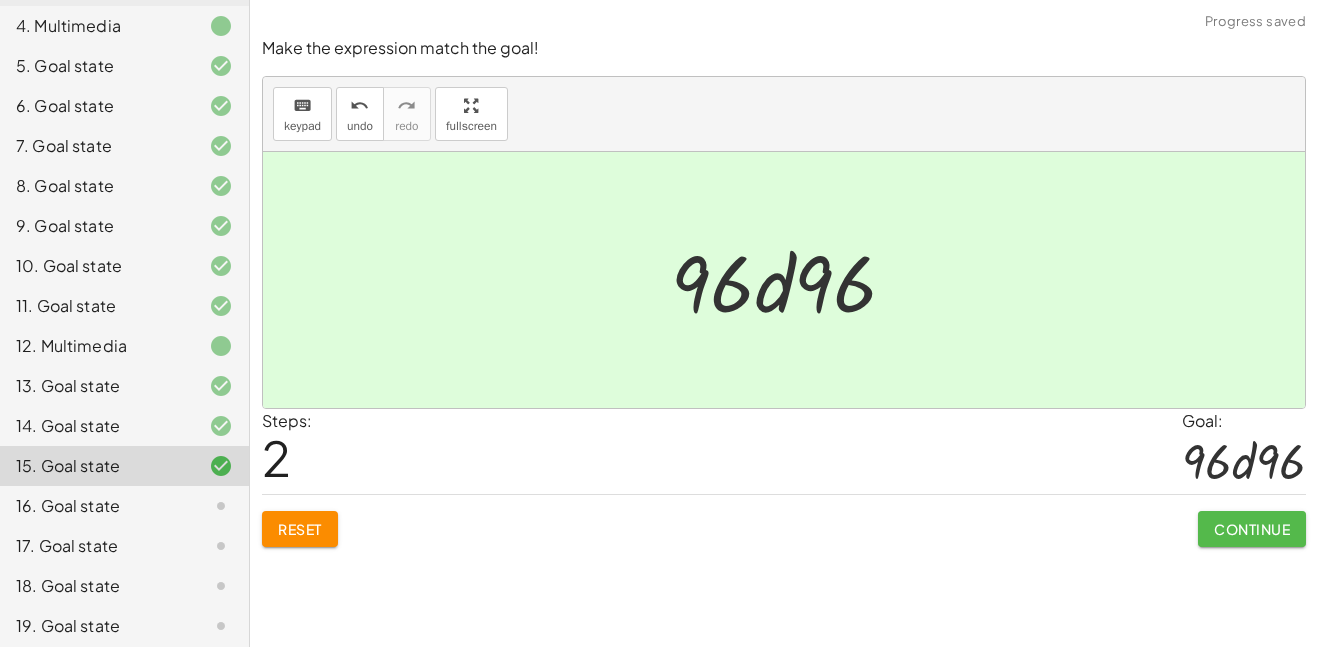 click on "Continue" 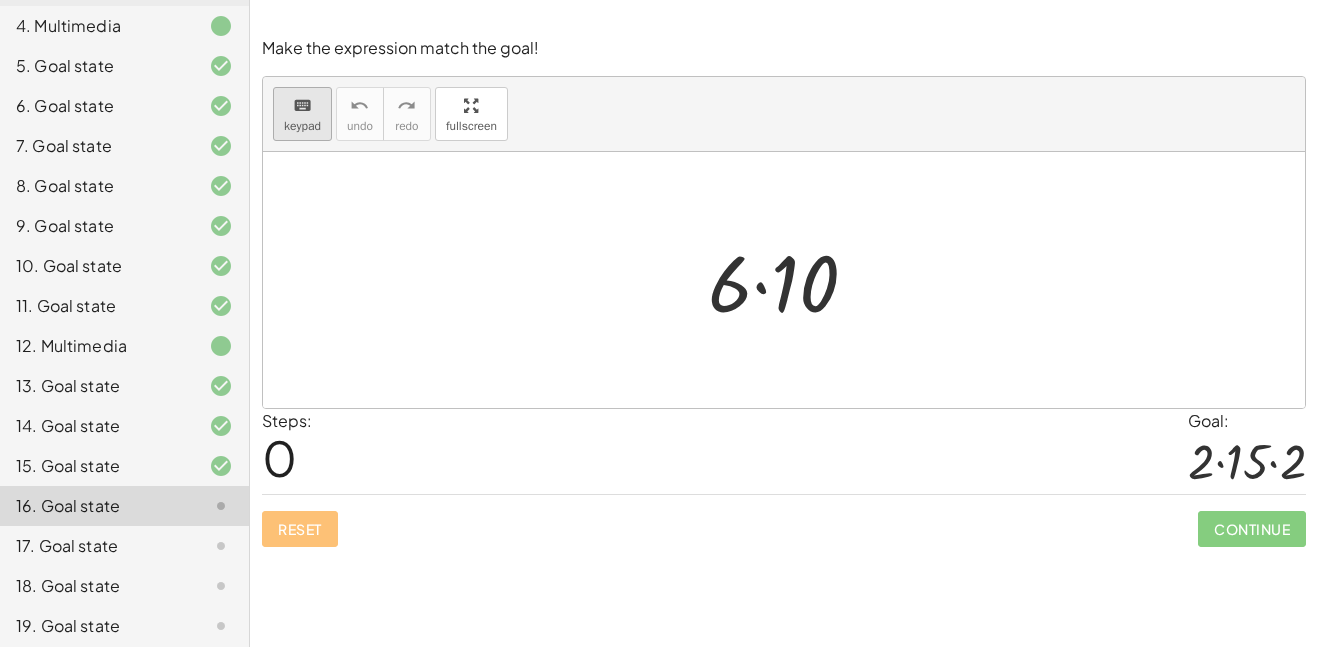 click on "keyboard" at bounding box center [302, 106] 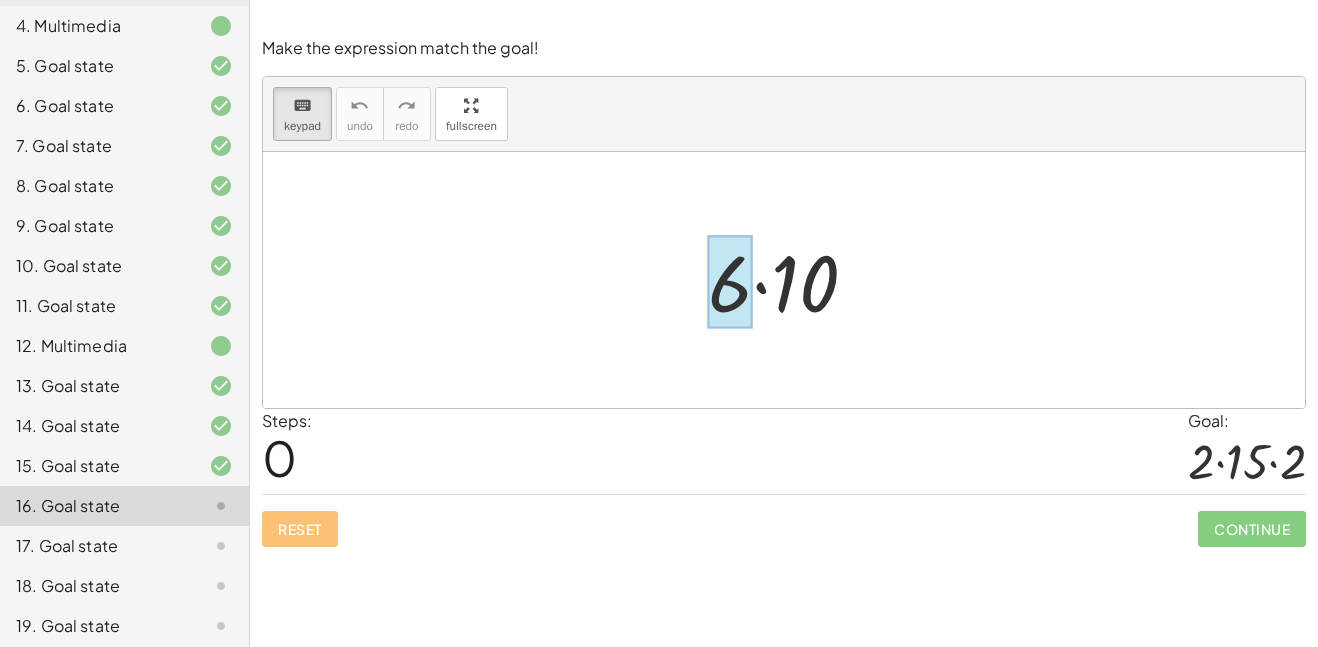 click at bounding box center [730, 282] 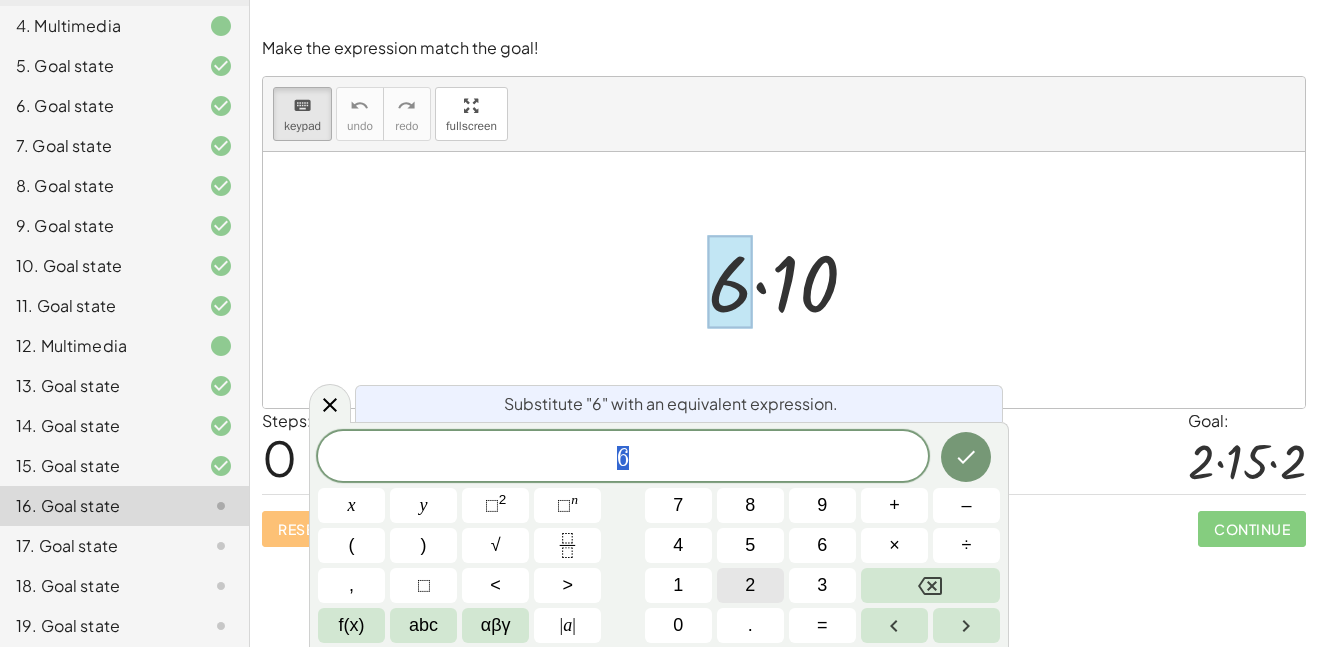 click on "2" at bounding box center (750, 585) 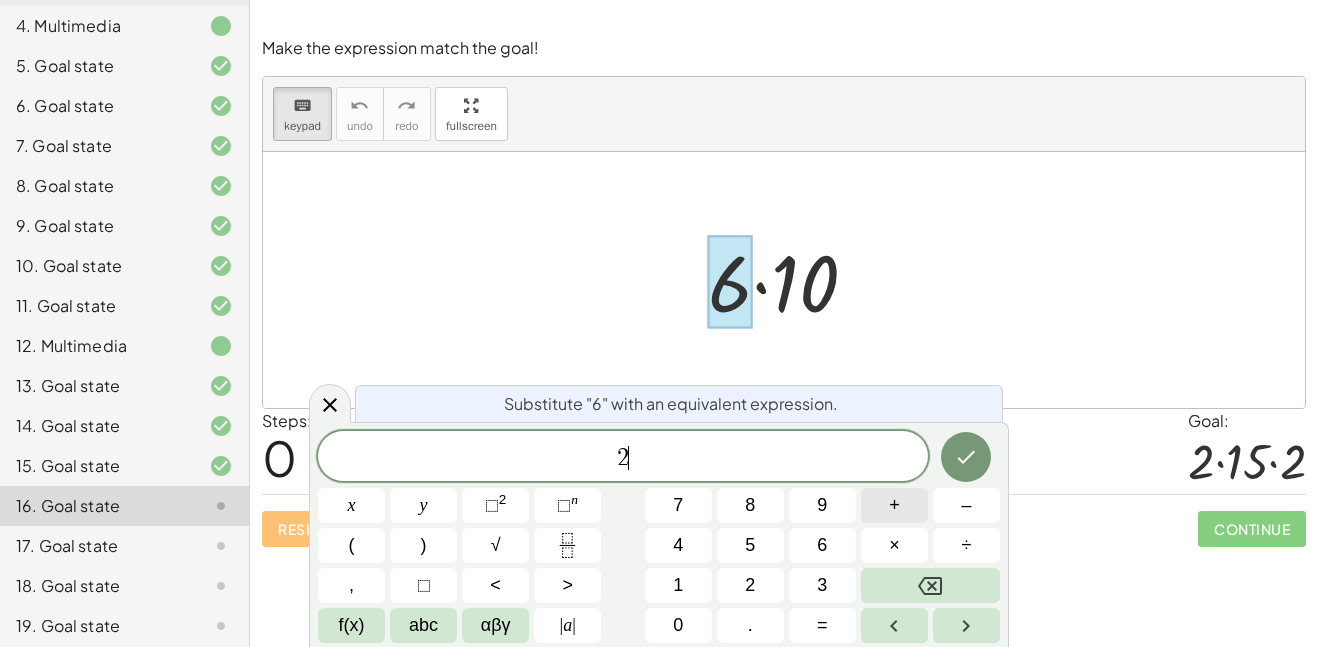 click on "+" at bounding box center (894, 505) 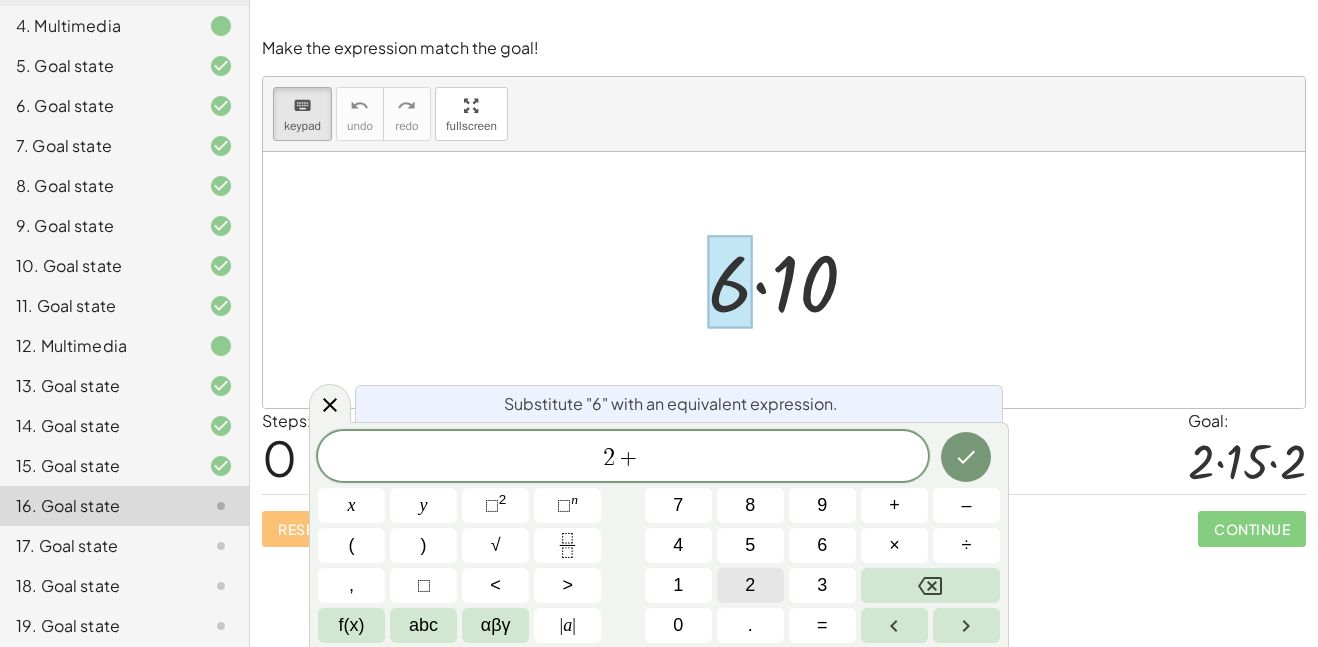 click on "2" at bounding box center [750, 585] 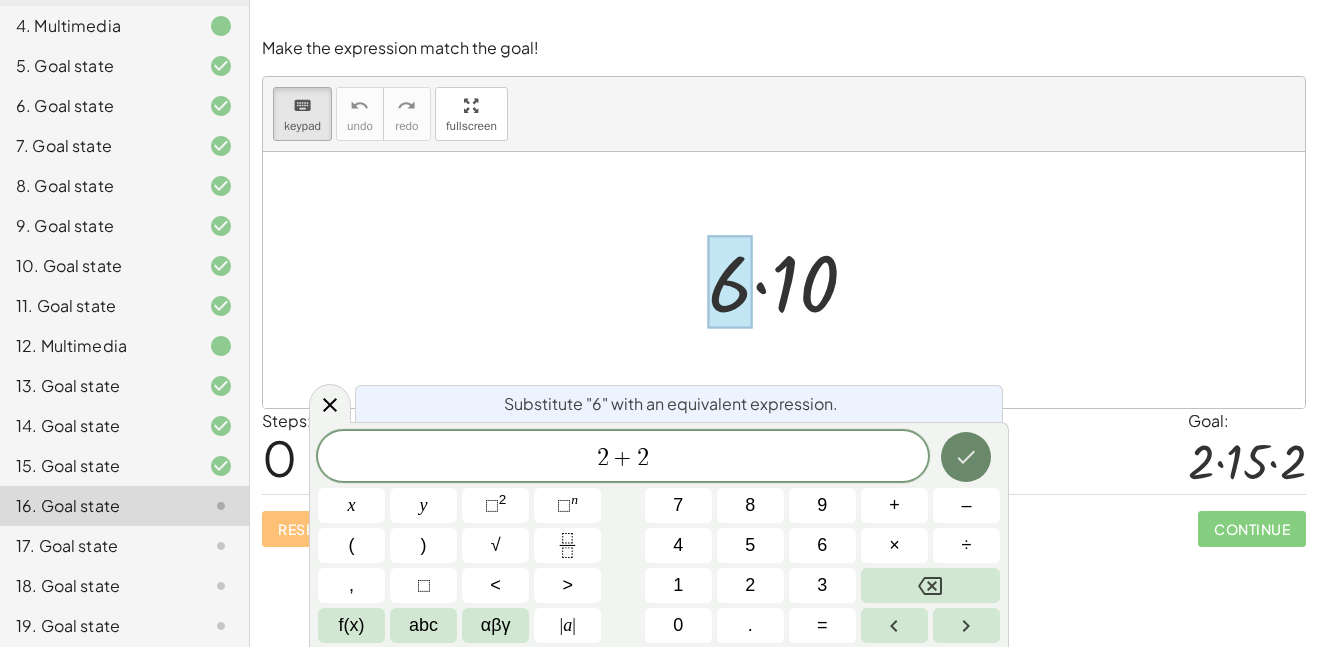 click 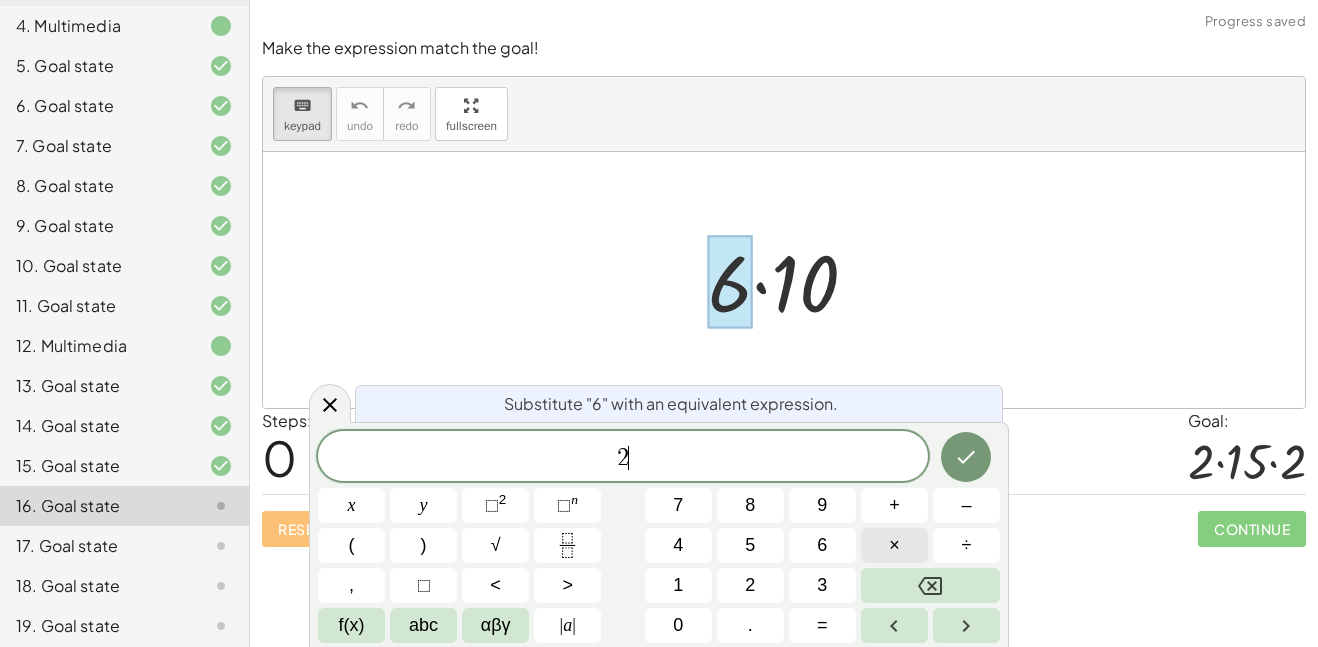 click on "×" at bounding box center [894, 545] 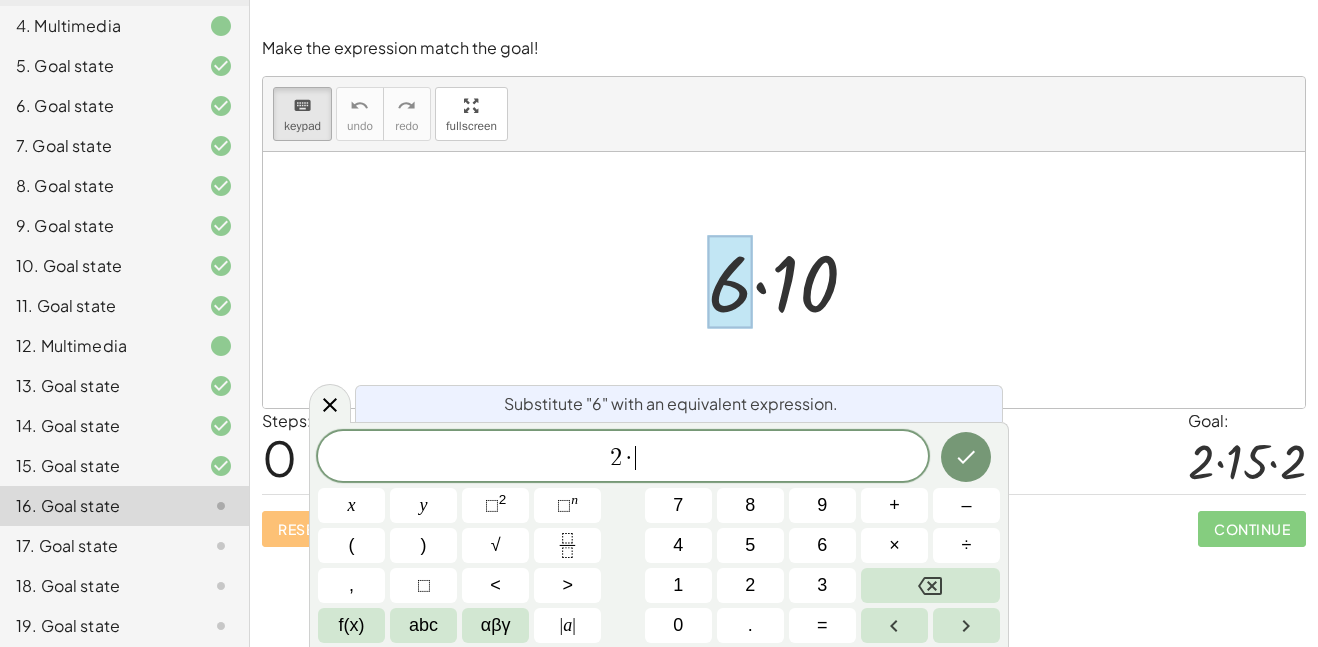 click on "2 · ​ x y ⬚ 2 ⬚ n 7 8 9 + – ( ) √ 4 5 6 × ÷ , ⬚ < > 1 2 3 f(x) abc αβγ | a | 0 . =" at bounding box center [659, 537] 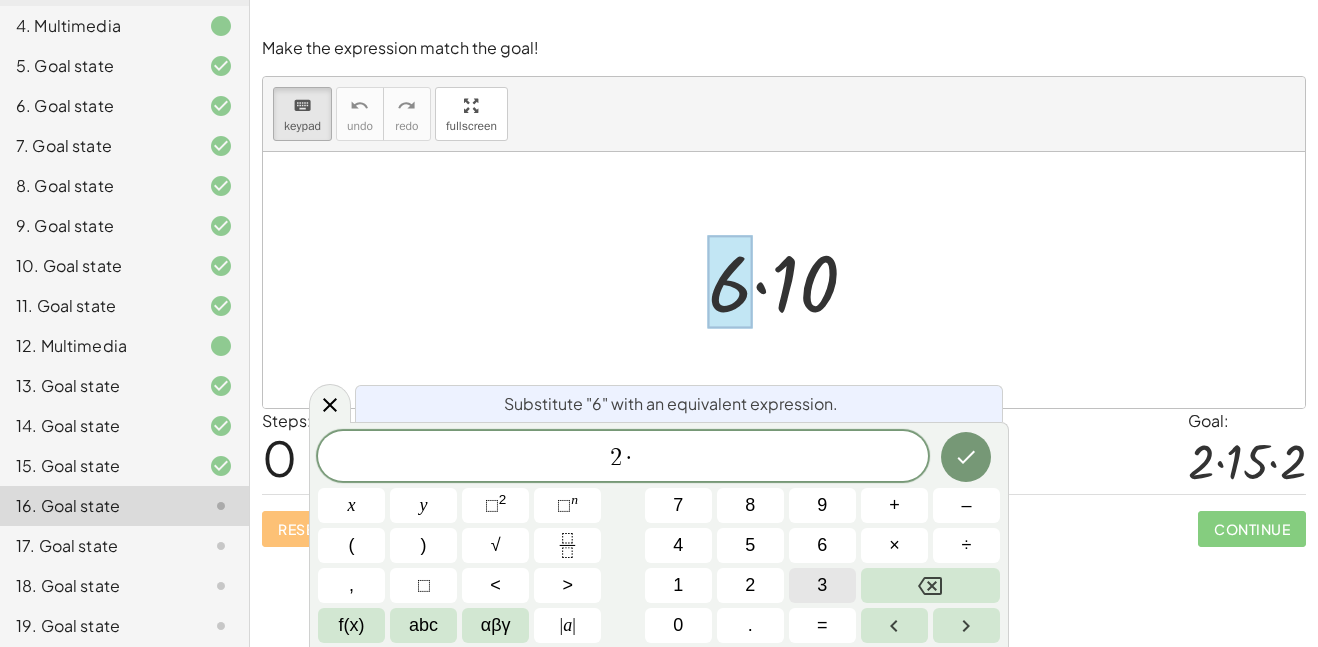 click on "3" at bounding box center [822, 585] 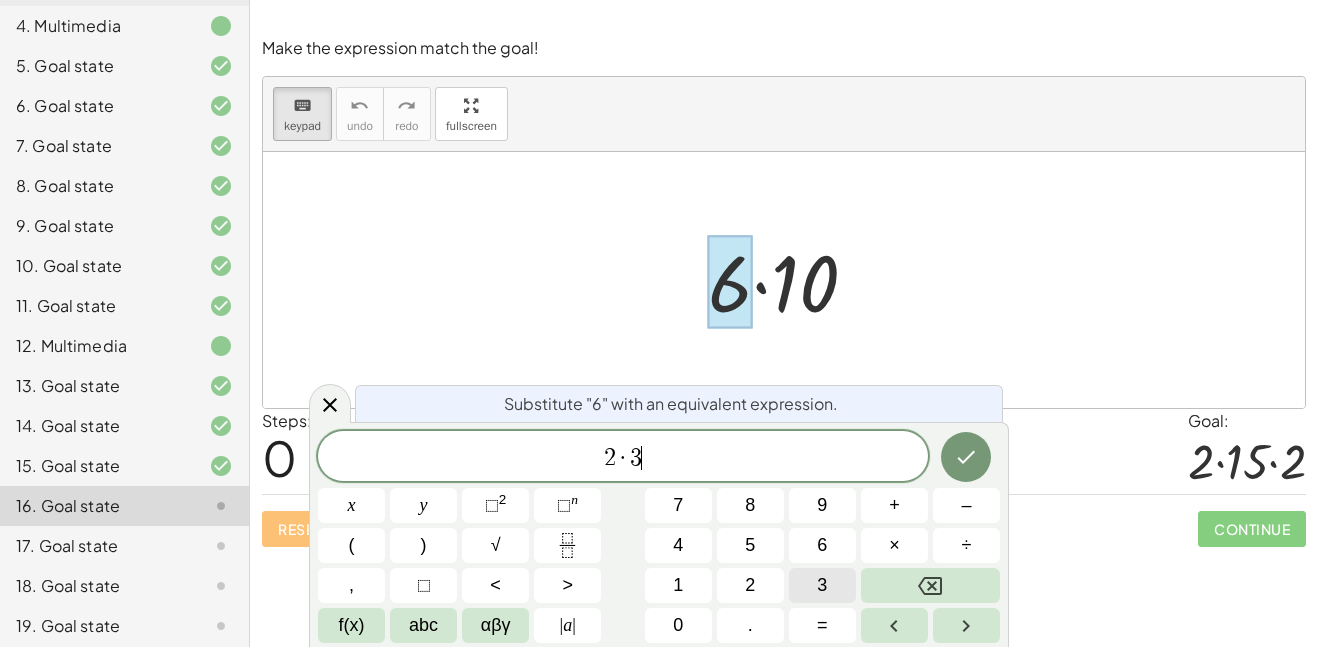 scroll, scrollTop: 22, scrollLeft: 0, axis: vertical 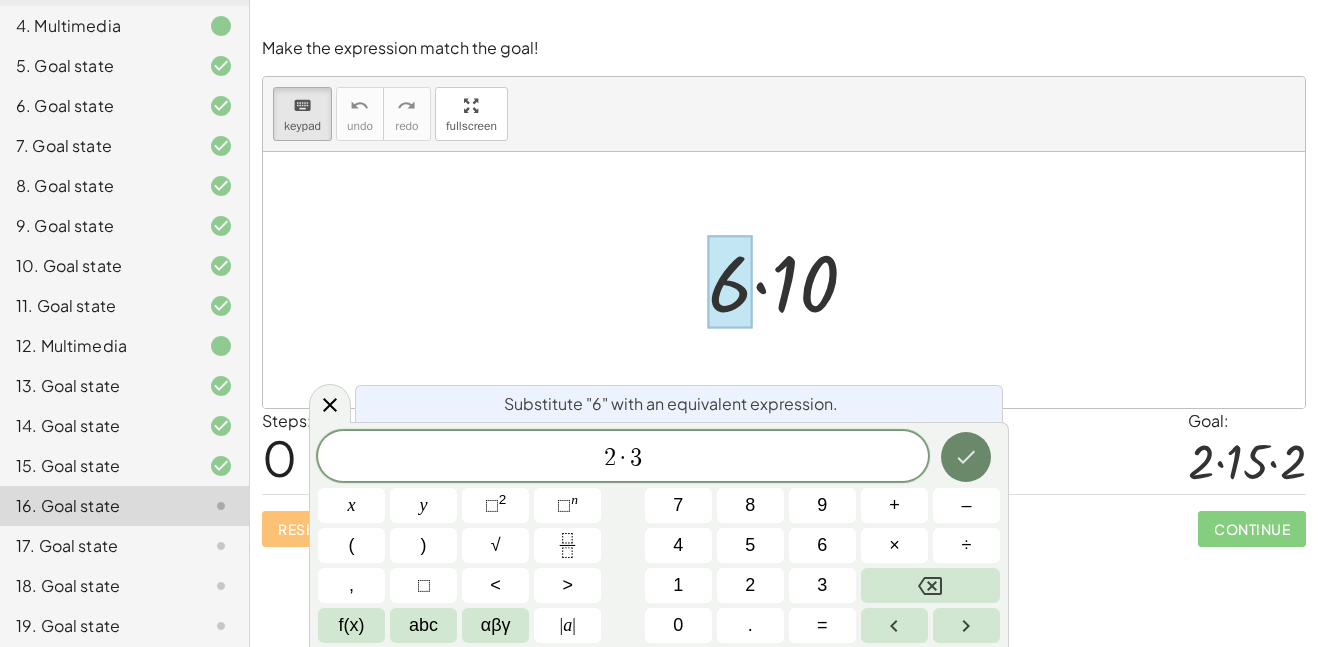 click 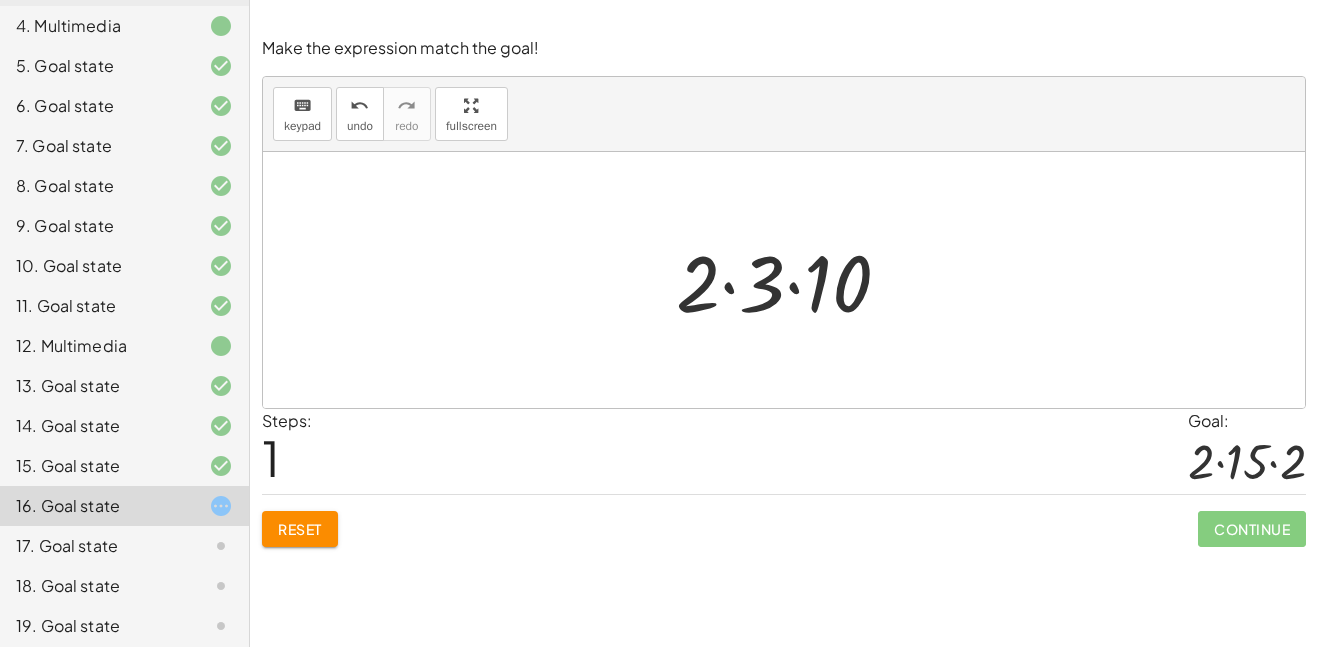 click at bounding box center [791, 280] 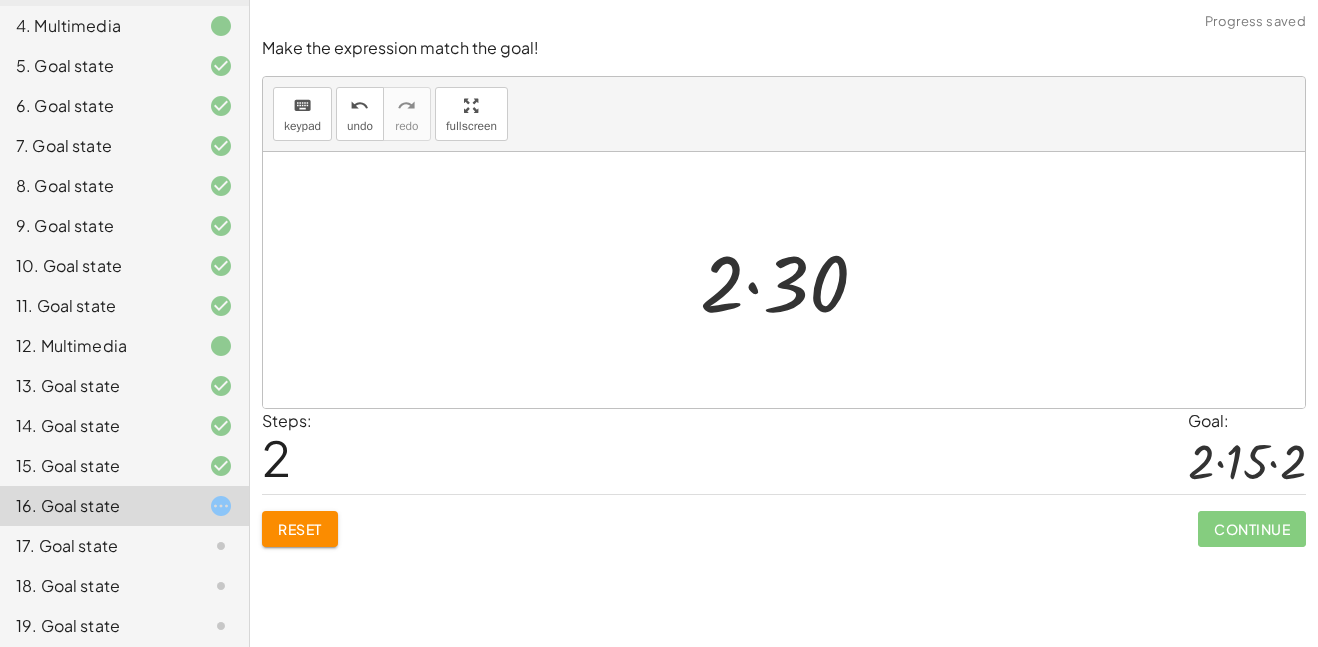 click at bounding box center (792, 280) 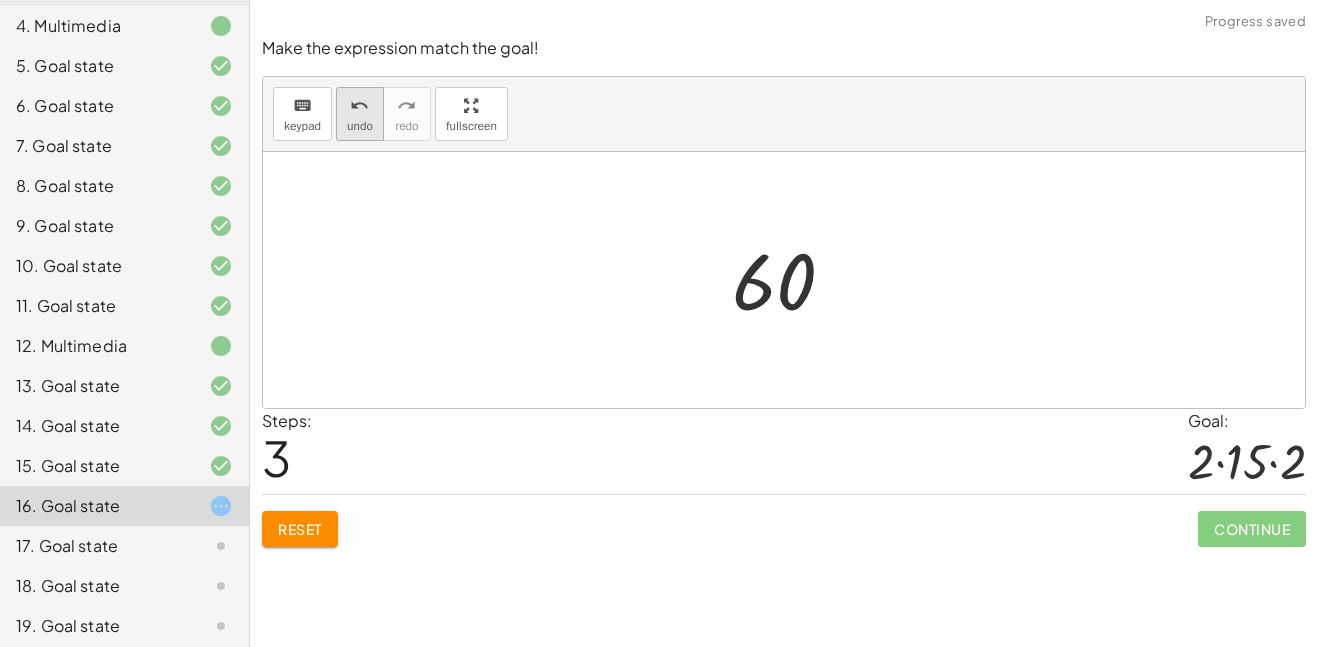 click on "undo" at bounding box center (360, 126) 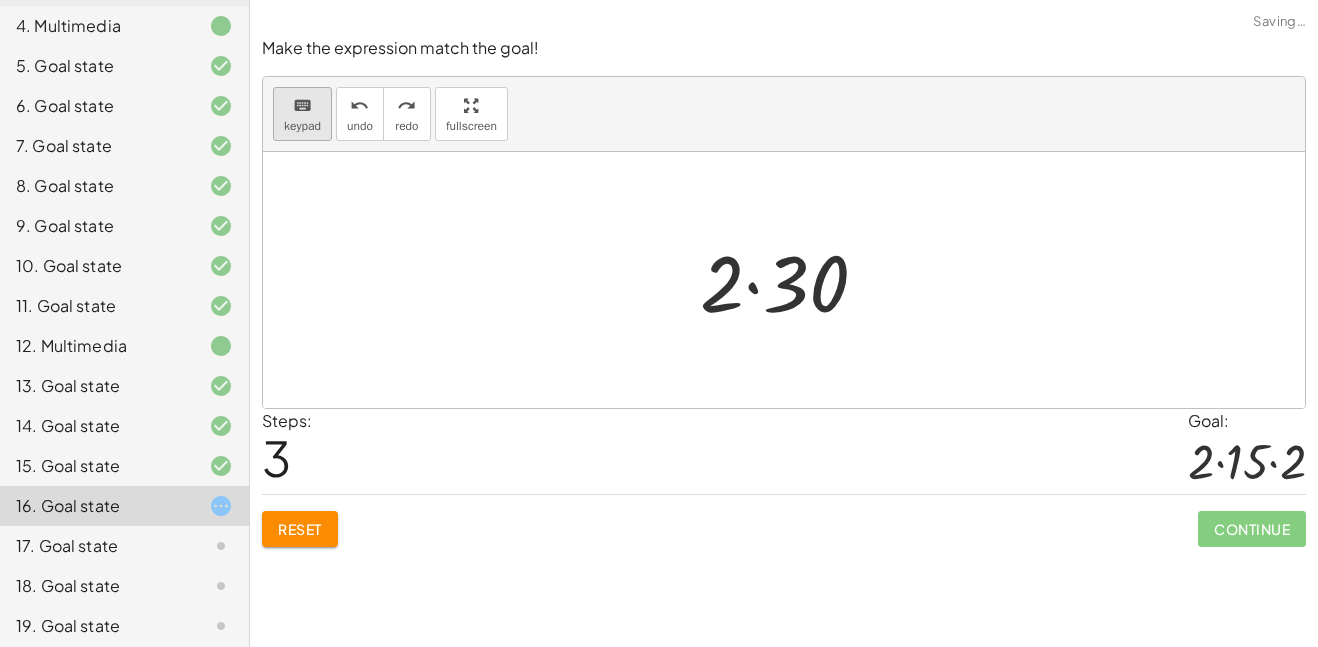 click on "keyboard" at bounding box center (302, 105) 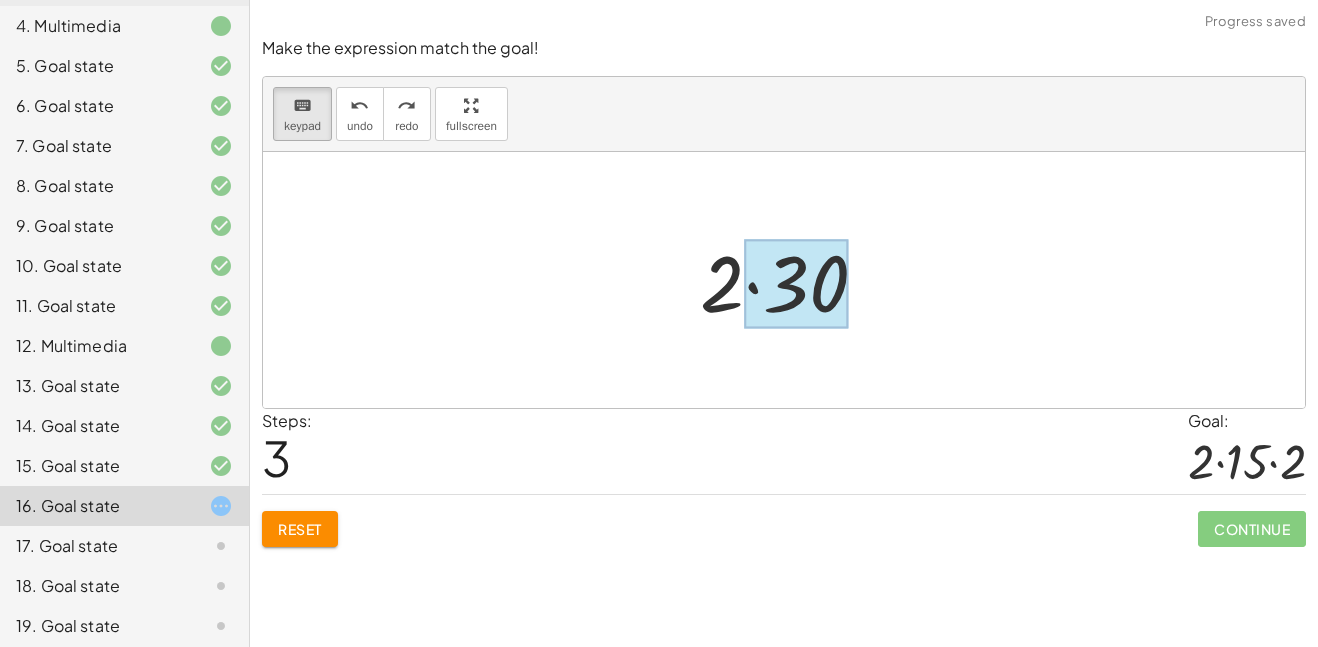 click at bounding box center (796, 284) 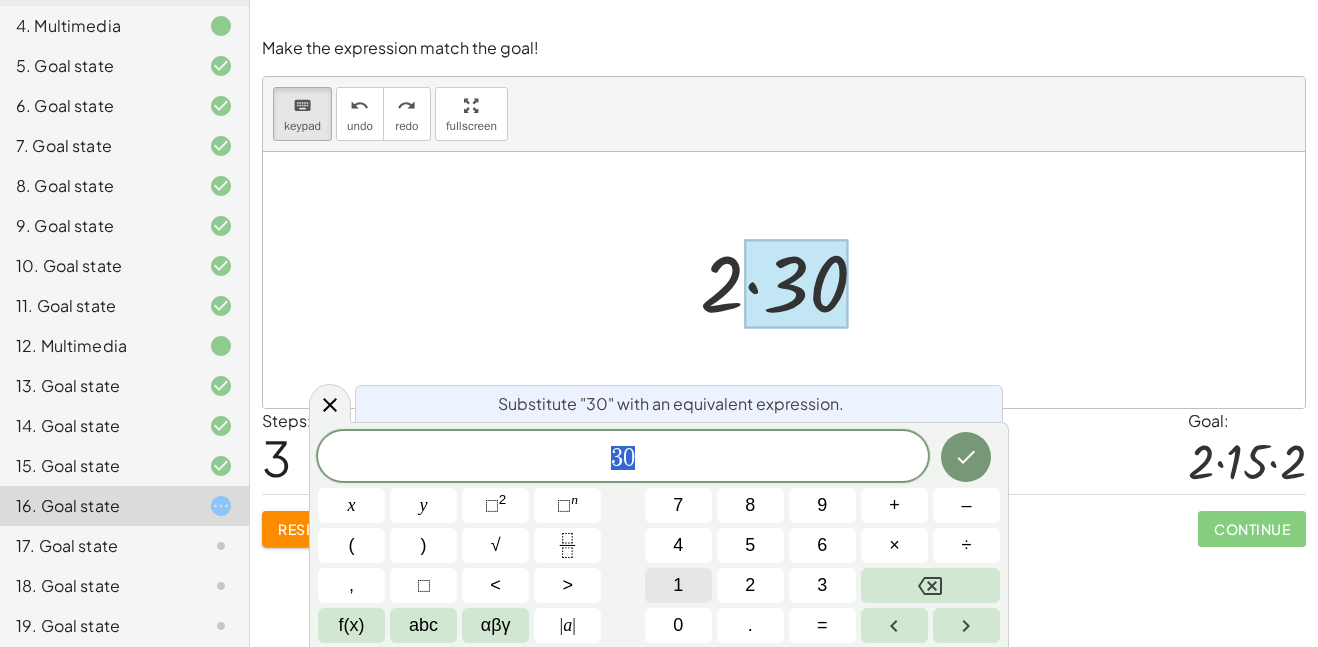 click on "1" at bounding box center [678, 585] 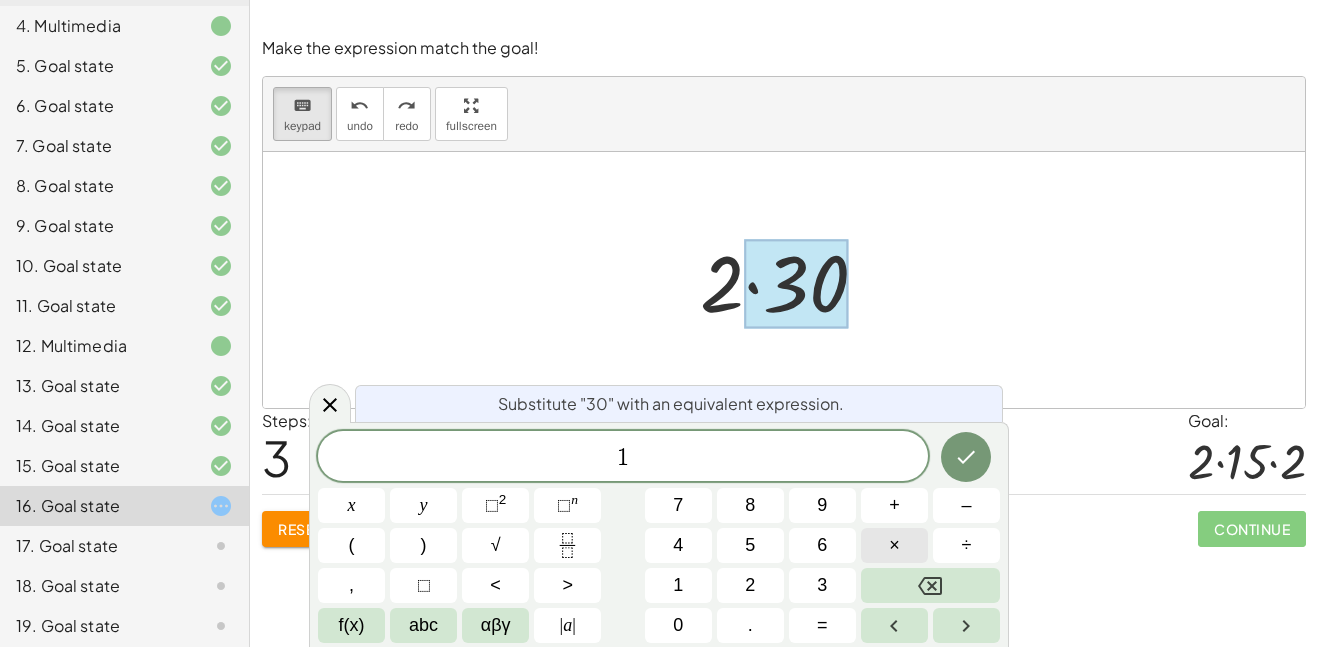 click on "×" at bounding box center [894, 545] 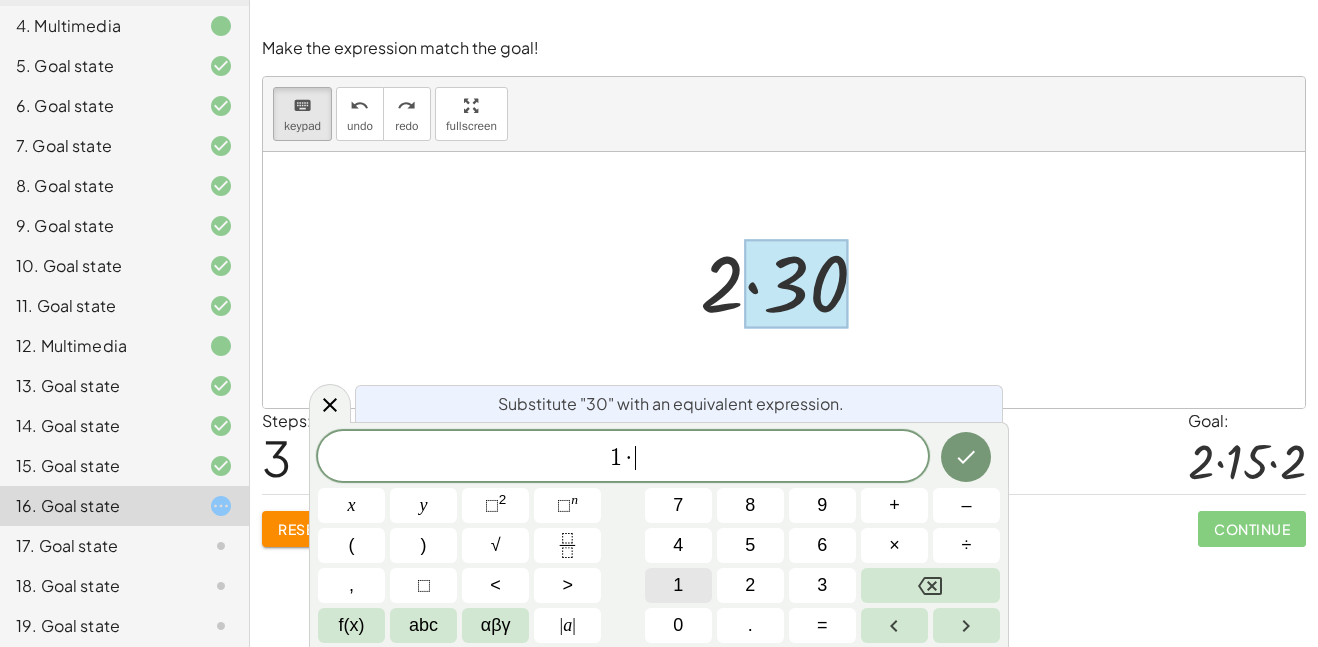 click on "1" at bounding box center (678, 585) 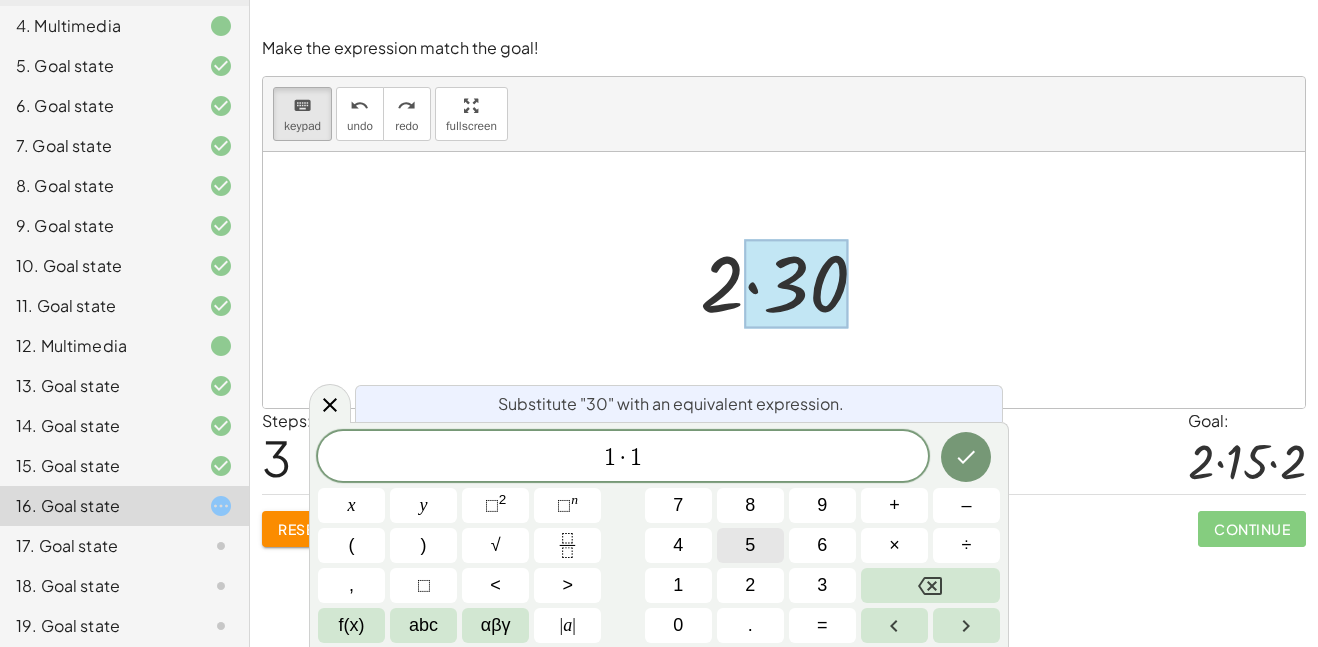 click on "5" at bounding box center [750, 545] 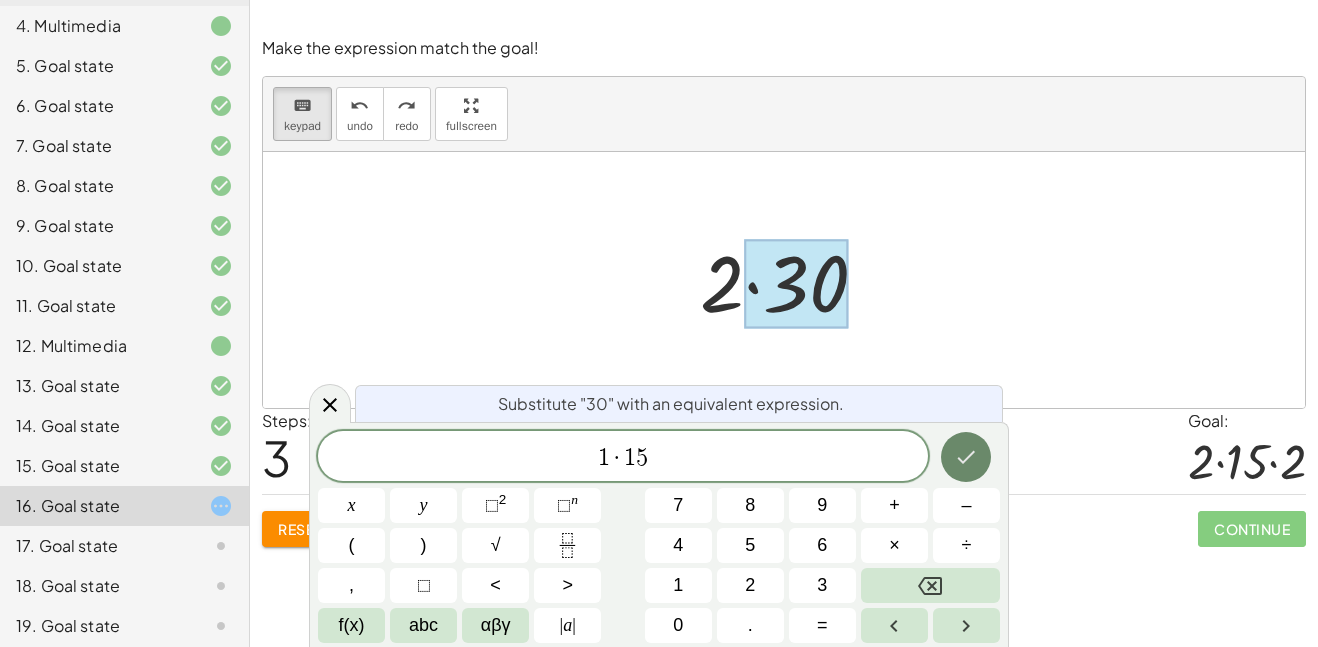 click at bounding box center [966, 457] 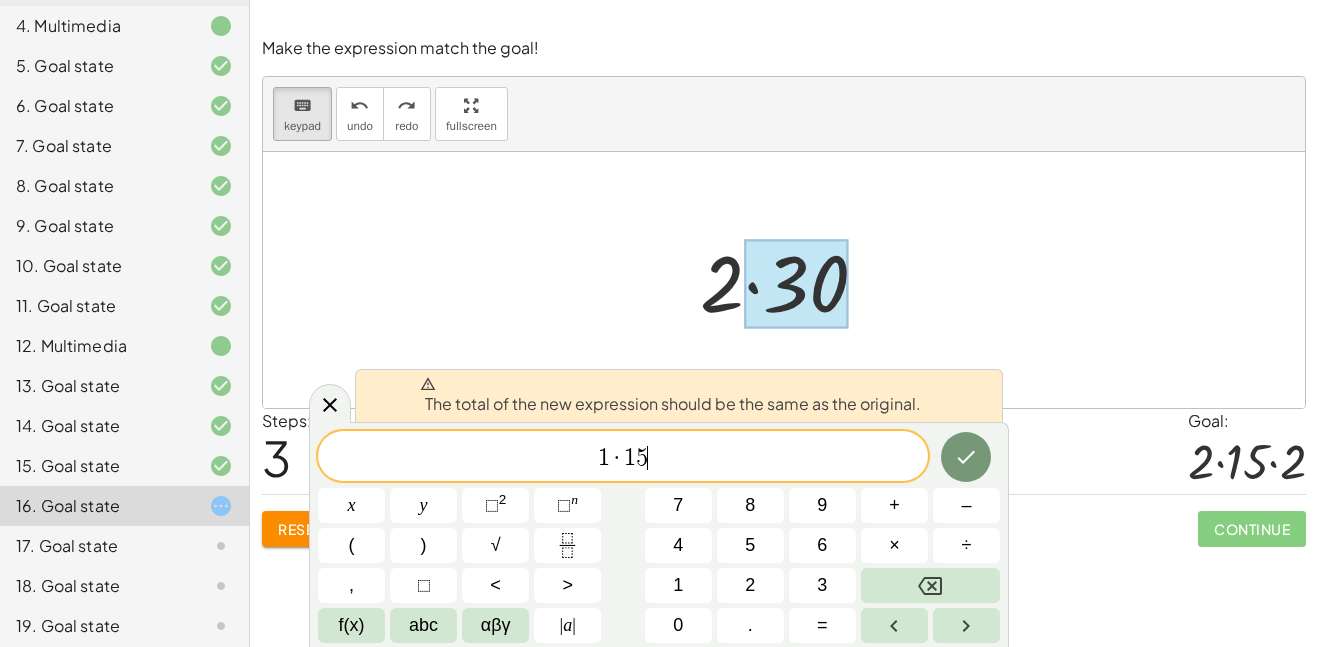 click on "1 · 1 5 ​" at bounding box center (623, 458) 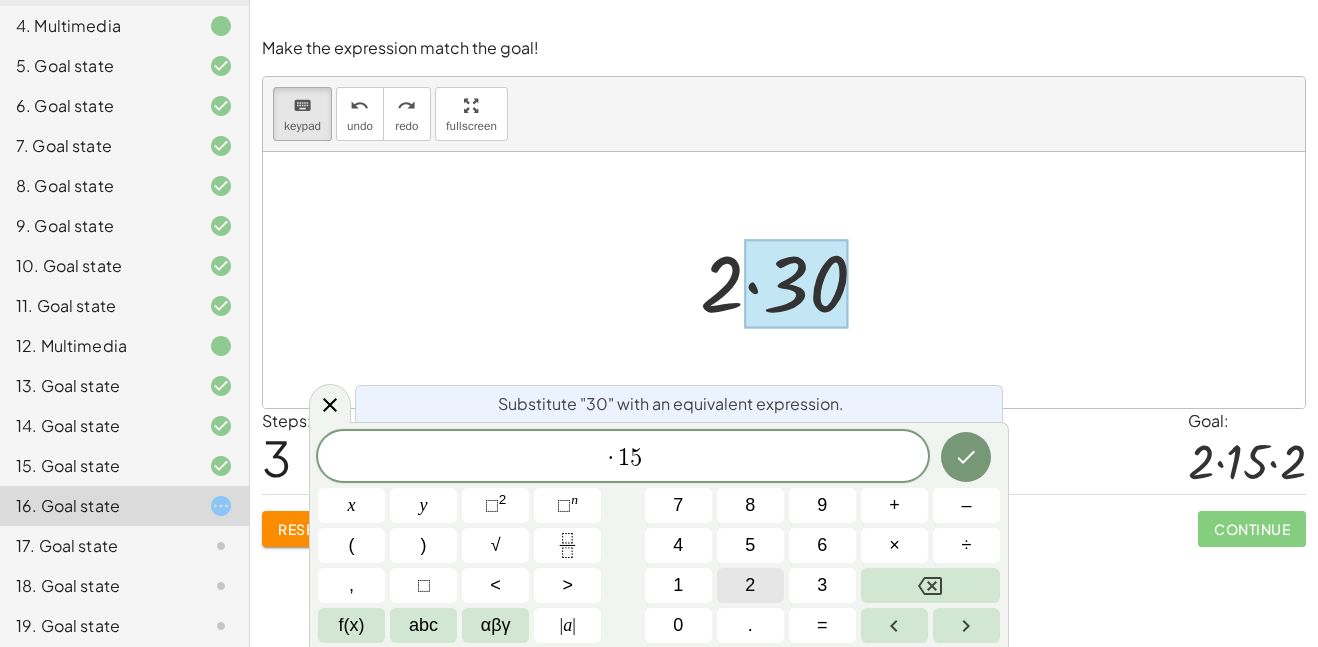 click on "2" at bounding box center [750, 585] 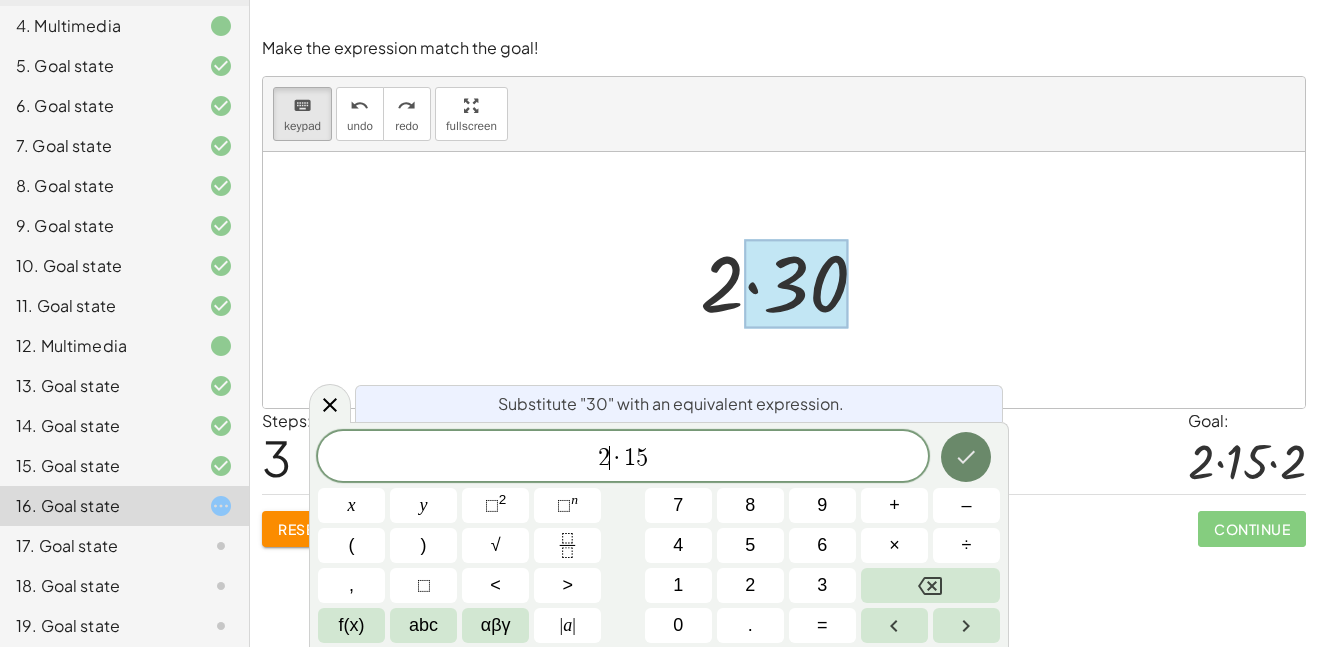 click 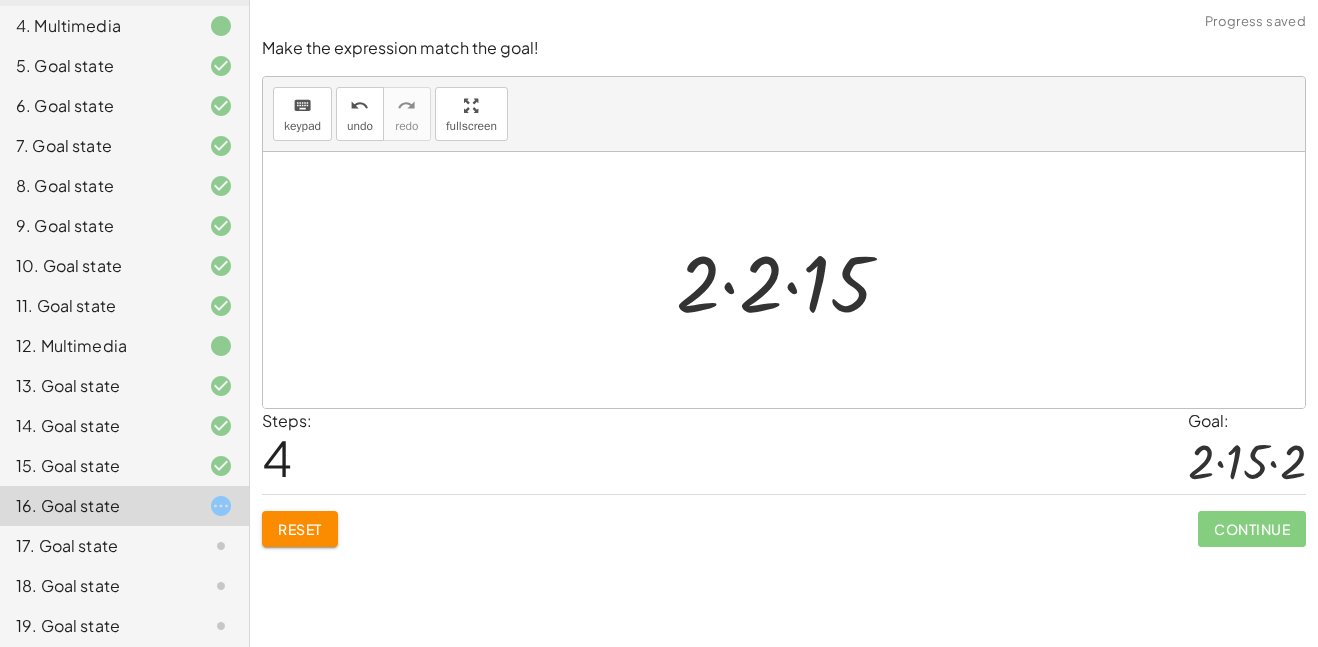 click at bounding box center [791, 280] 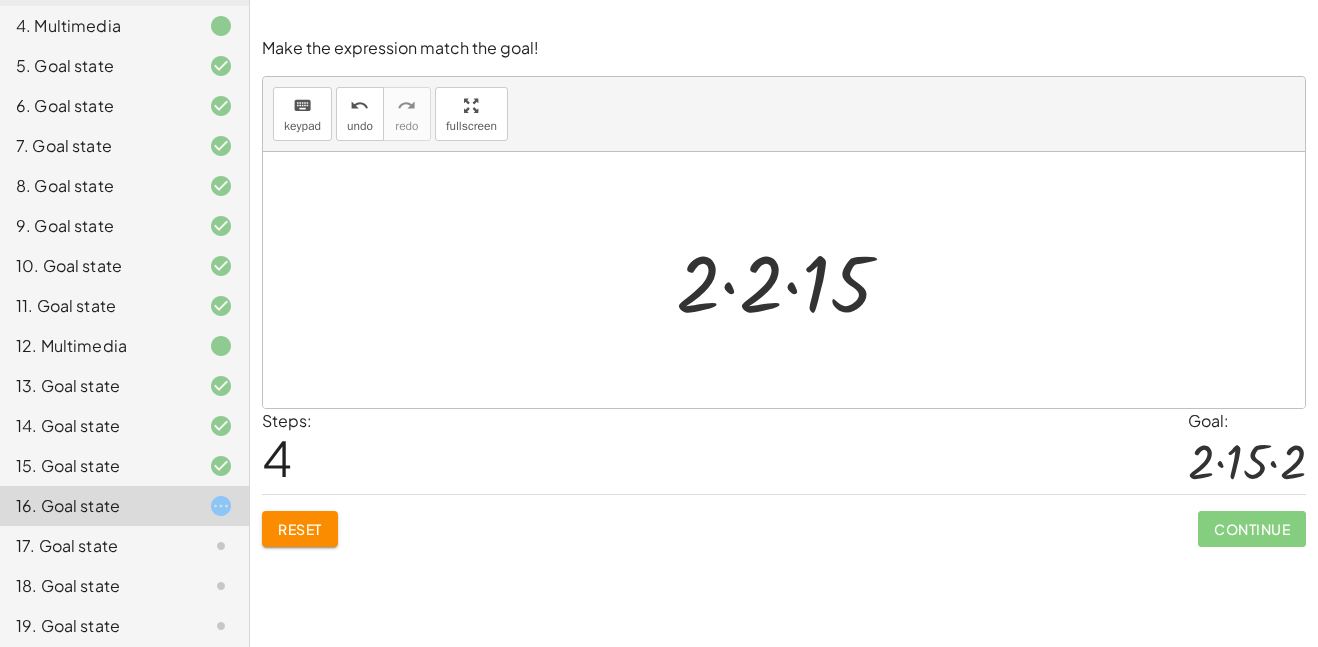 click at bounding box center [791, 280] 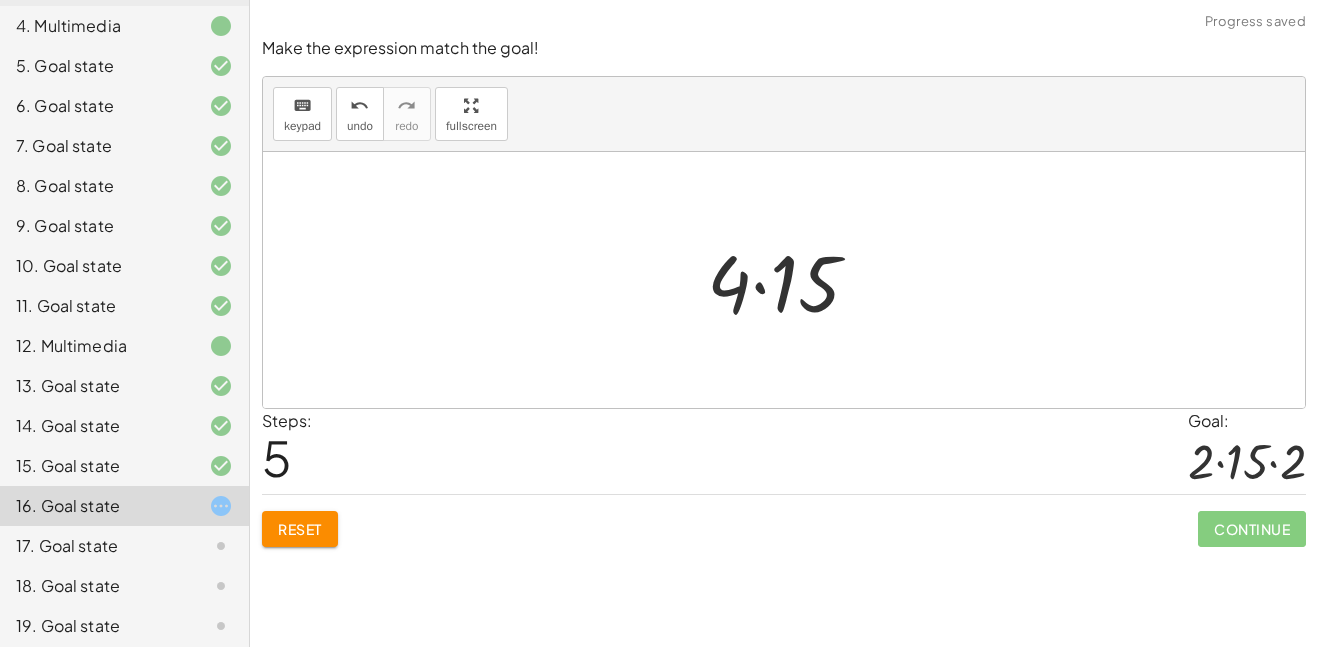 click at bounding box center (791, 280) 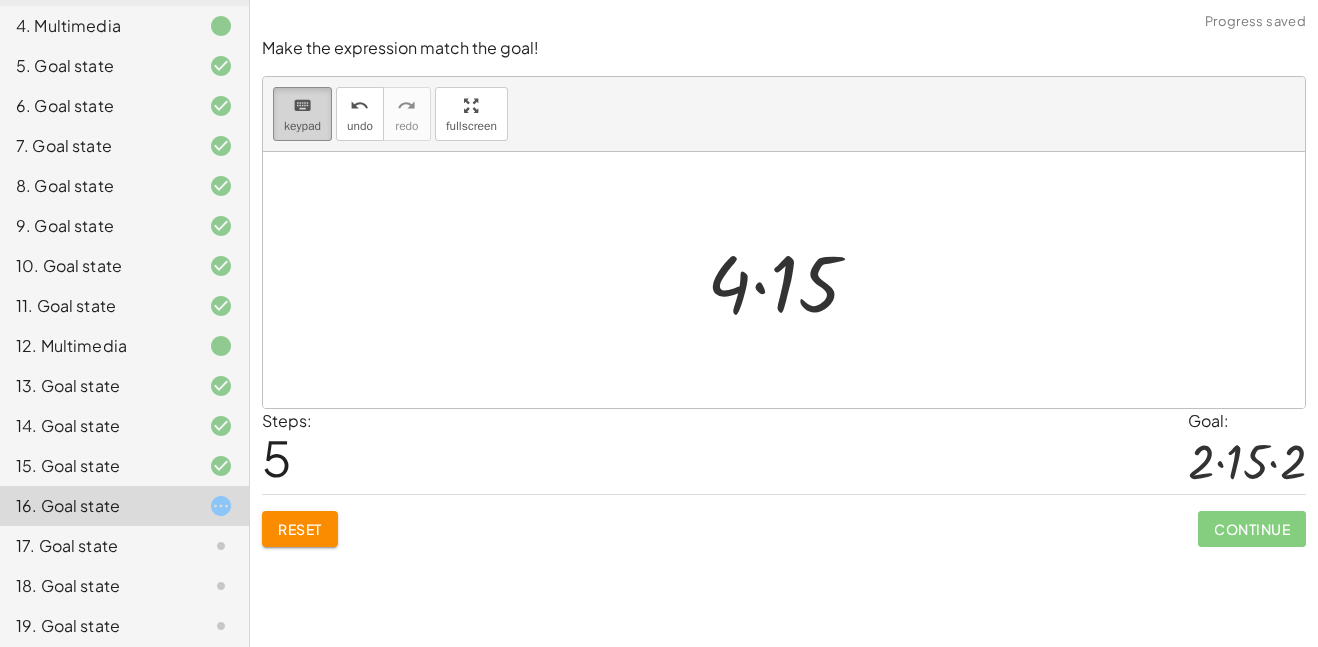 click on "keyboard" at bounding box center (302, 105) 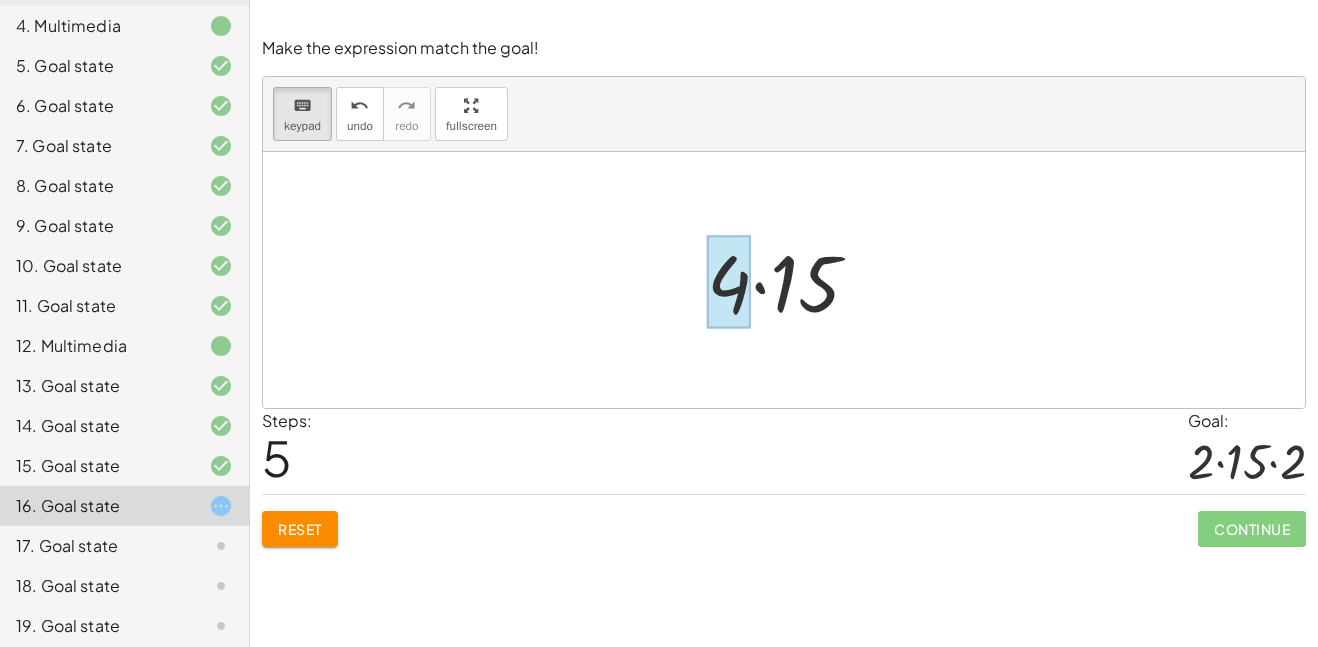 click at bounding box center [729, 282] 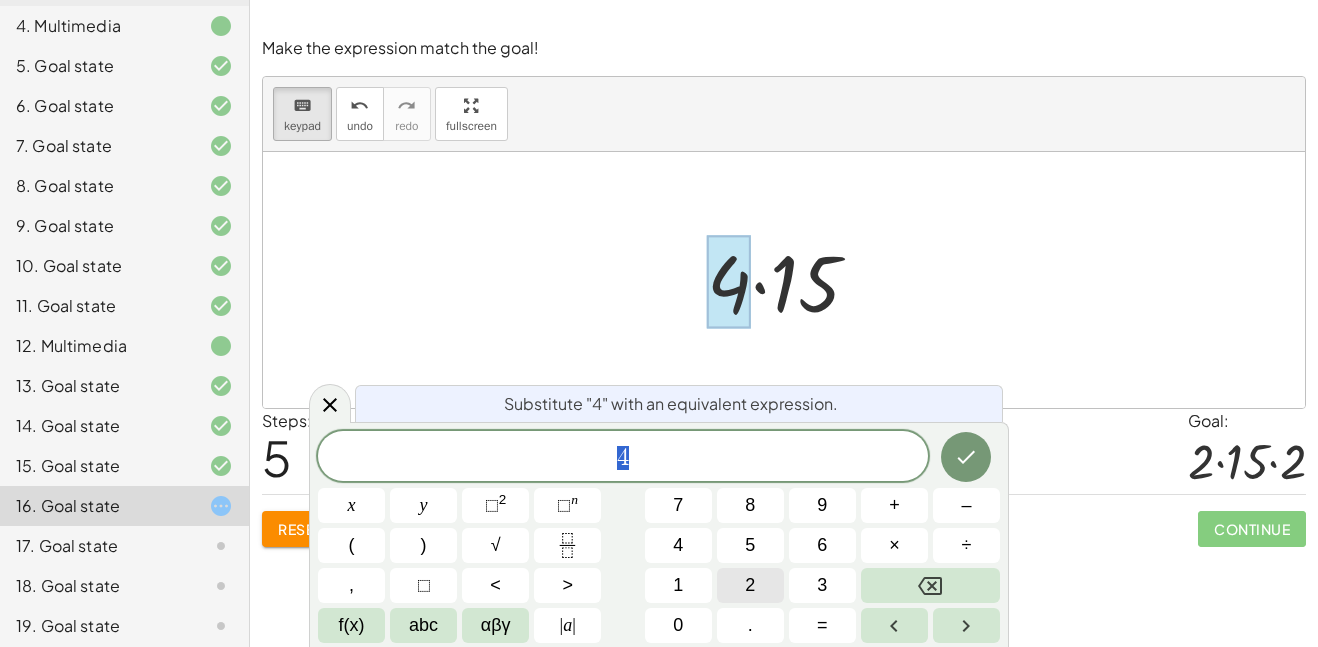 click on "2" at bounding box center [750, 585] 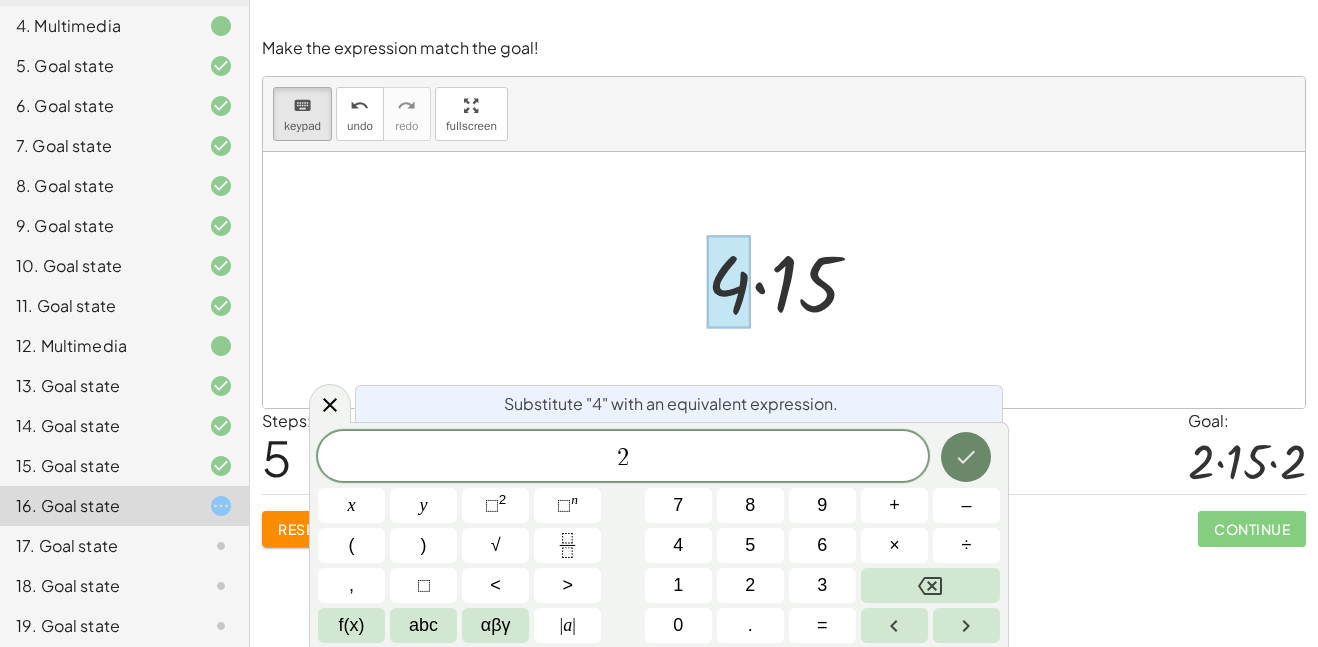 click at bounding box center [966, 457] 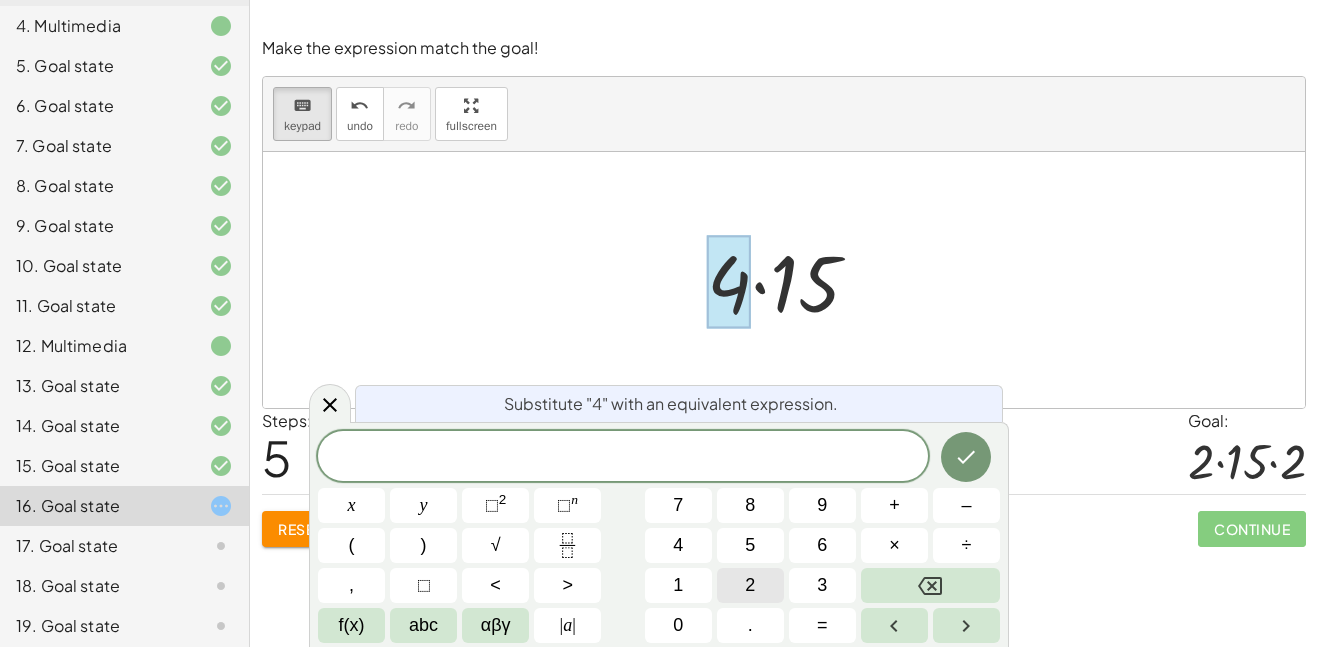 click on "2" at bounding box center [750, 585] 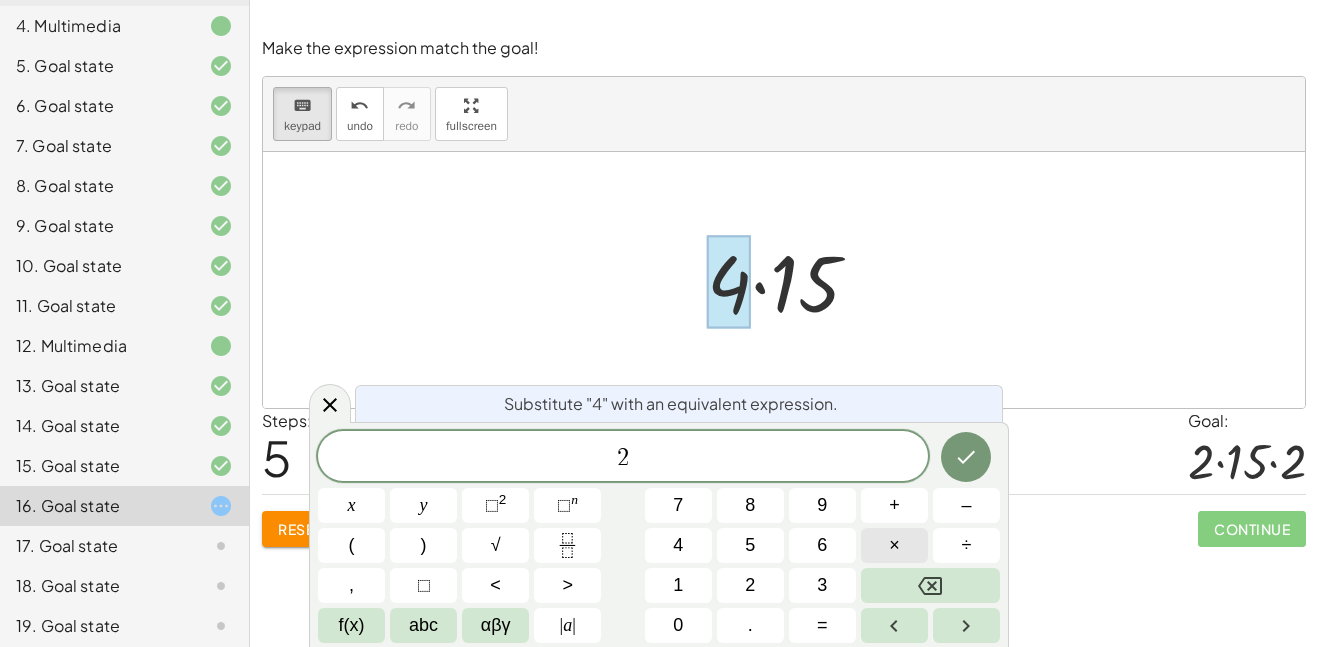 click on "×" at bounding box center (894, 545) 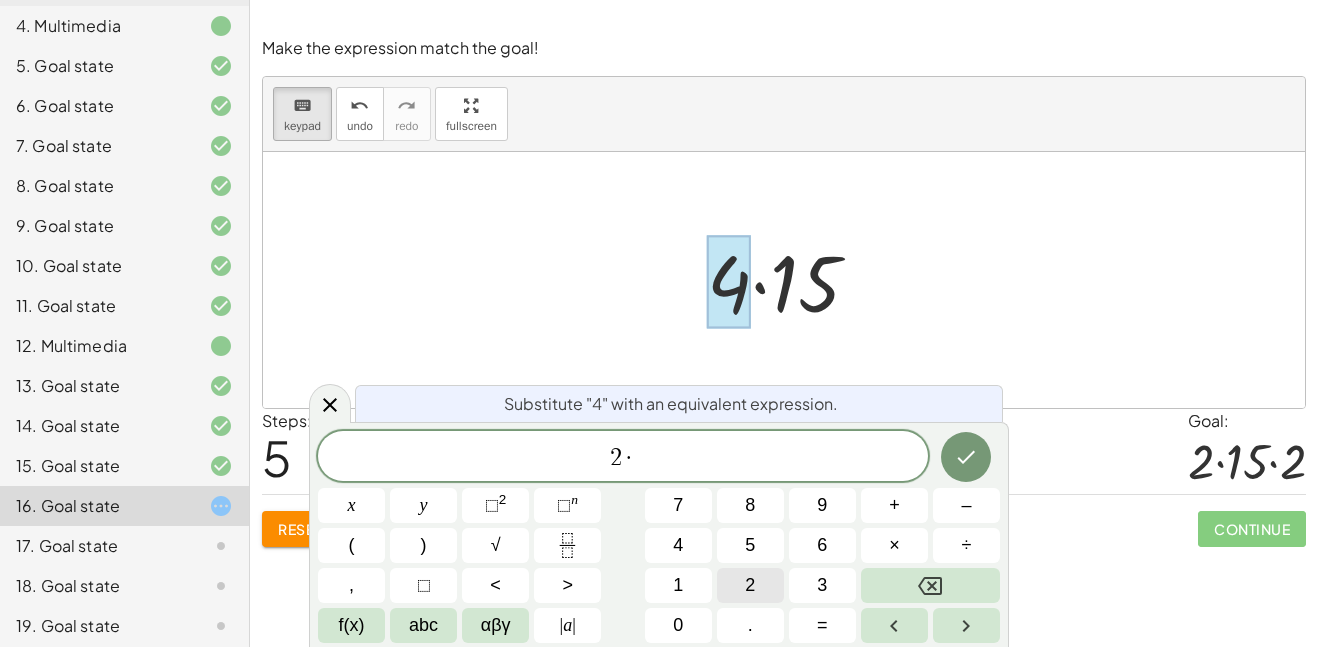 click on "2" at bounding box center (750, 585) 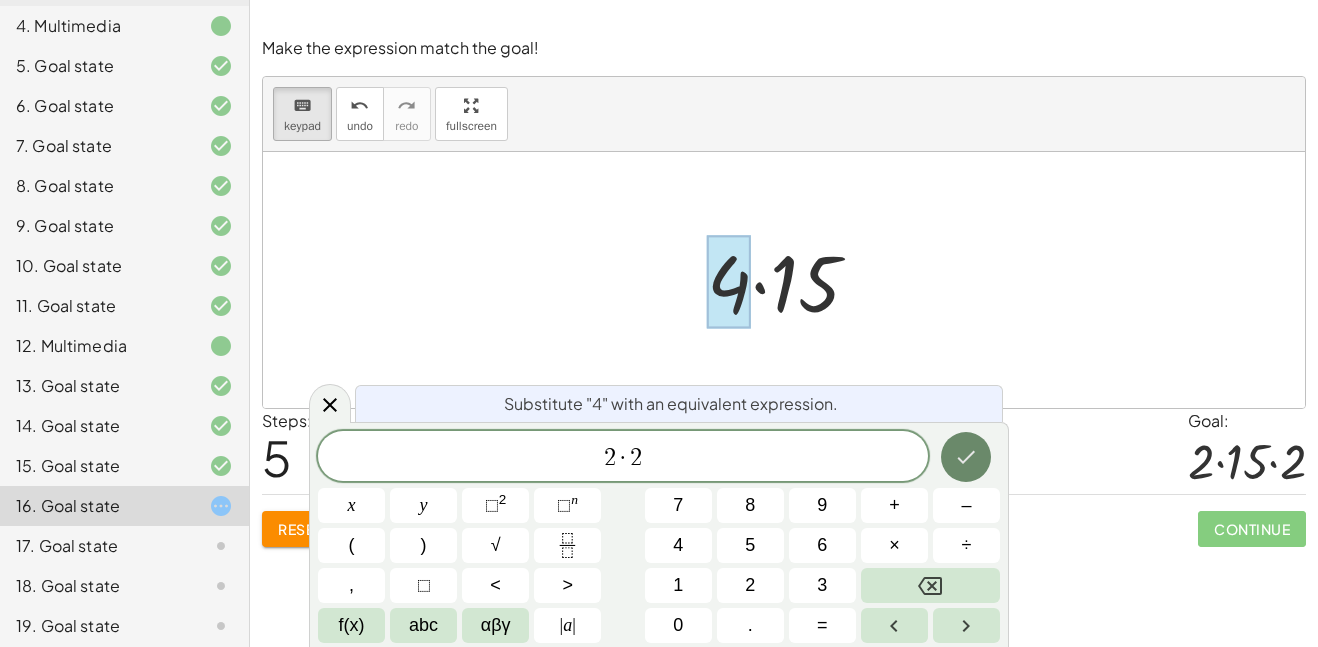 click at bounding box center [966, 457] 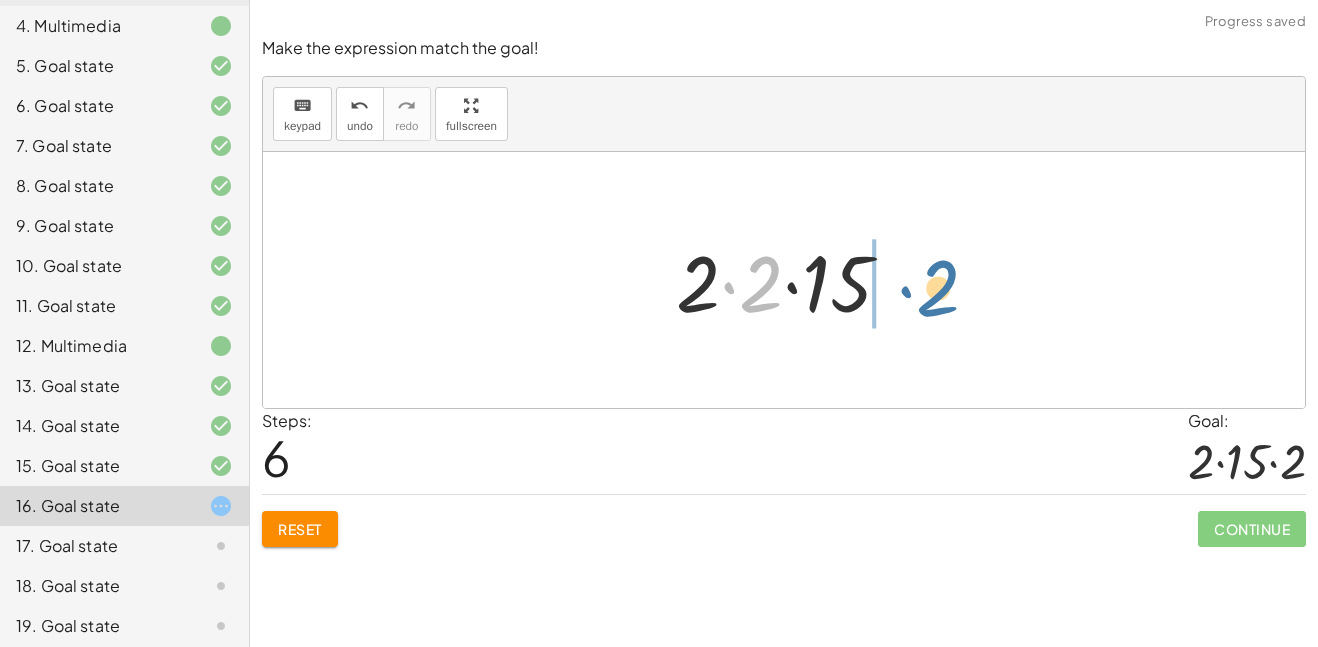 drag, startPoint x: 743, startPoint y: 268, endPoint x: 924, endPoint y: 272, distance: 181.04419 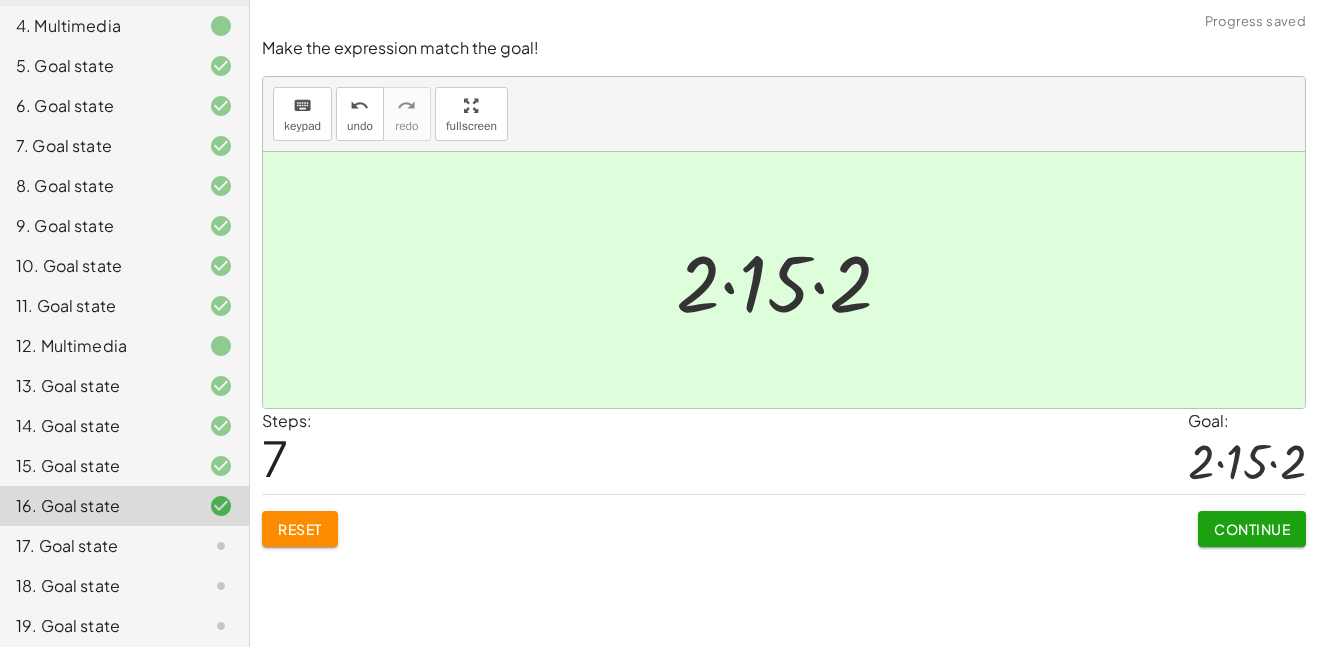 click on "Continue" 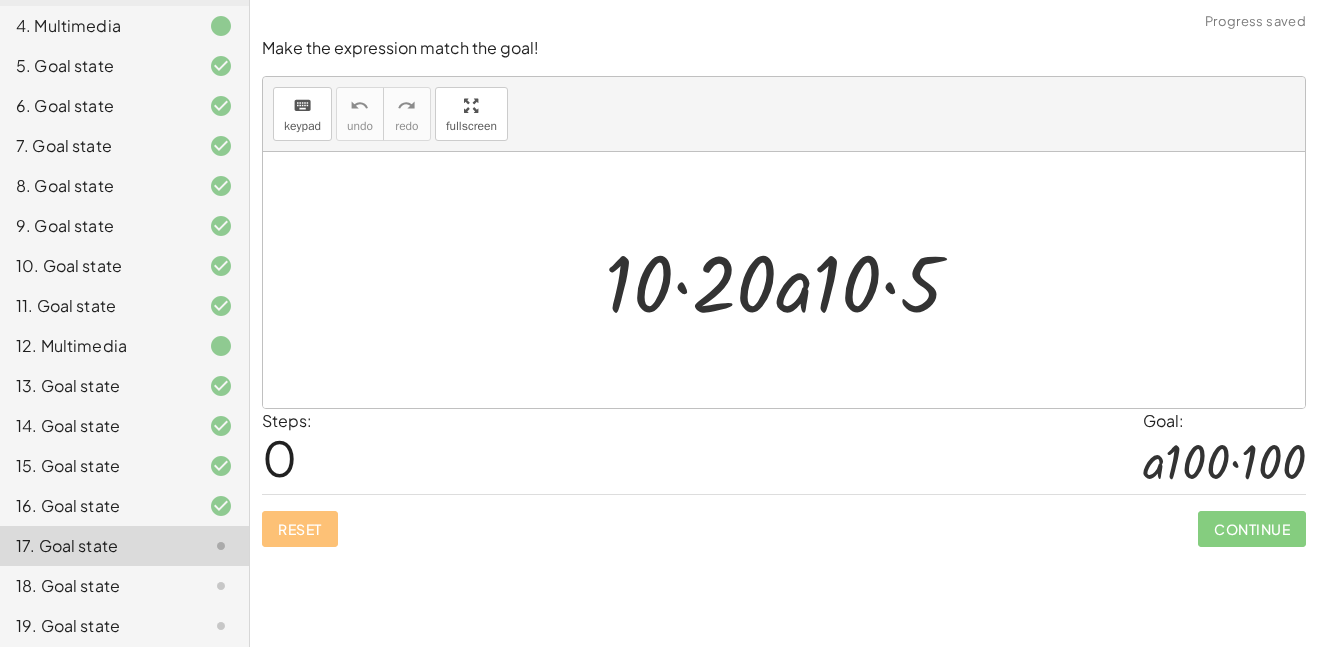click at bounding box center [791, 280] 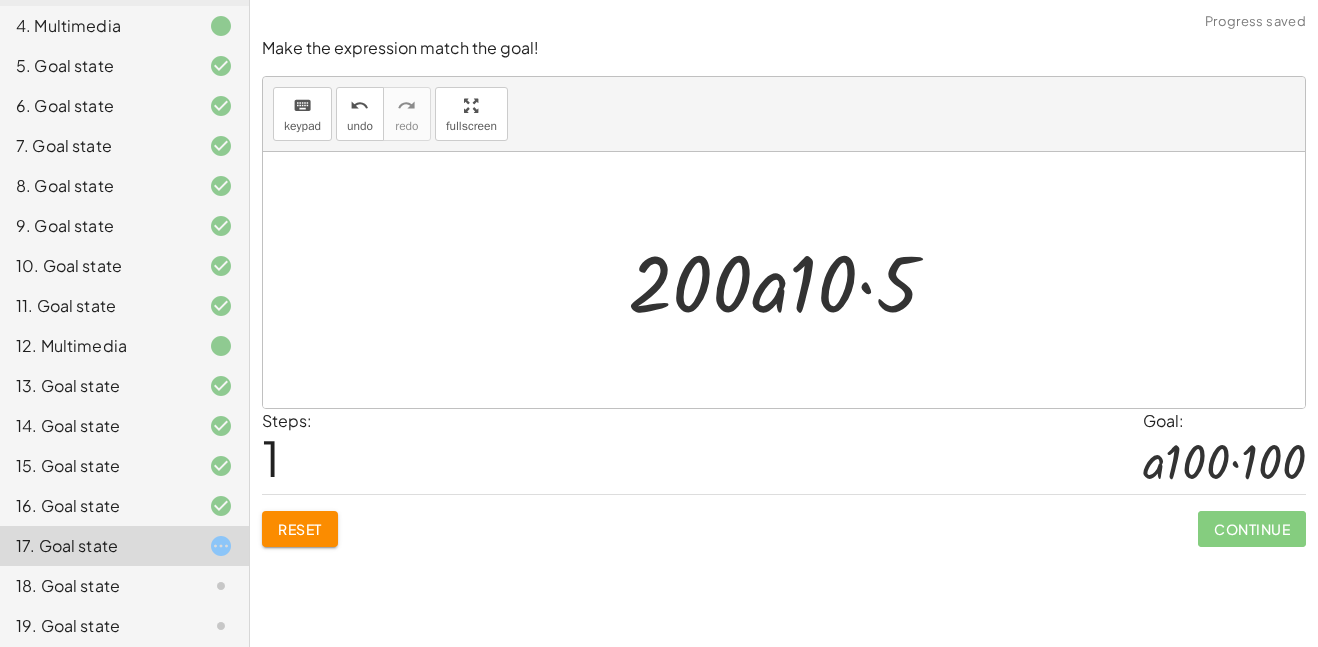 click at bounding box center [791, 280] 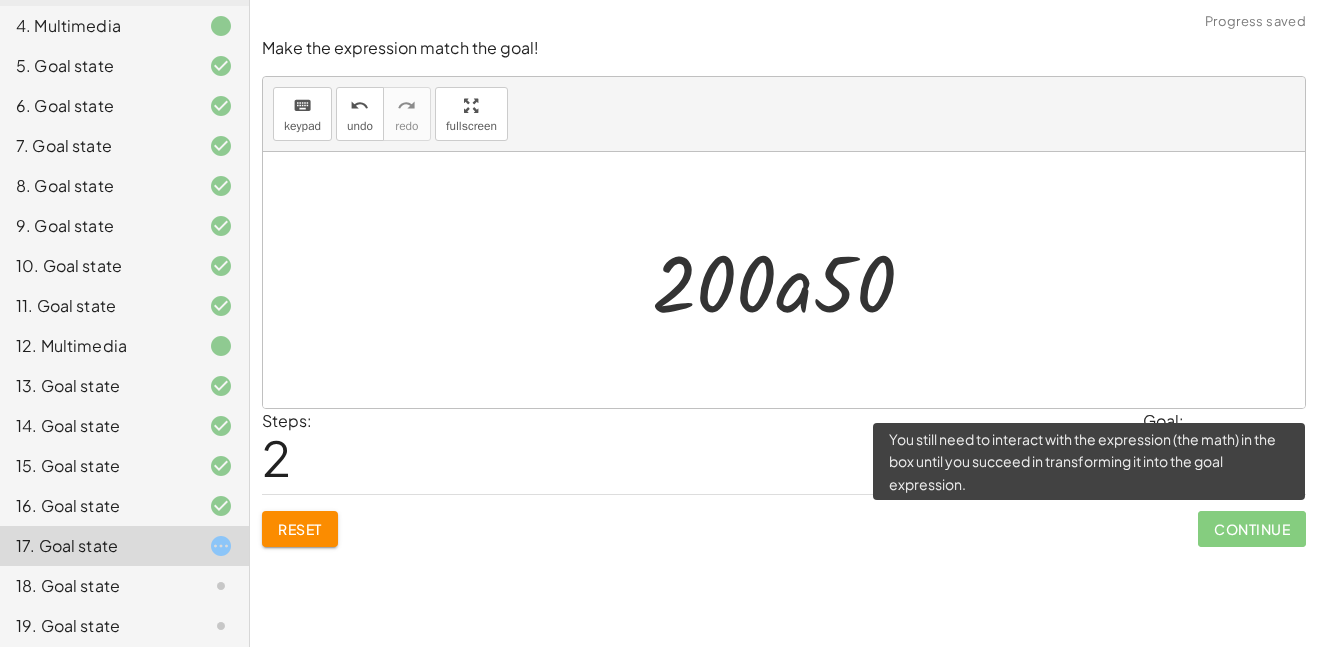 click on "Continue" 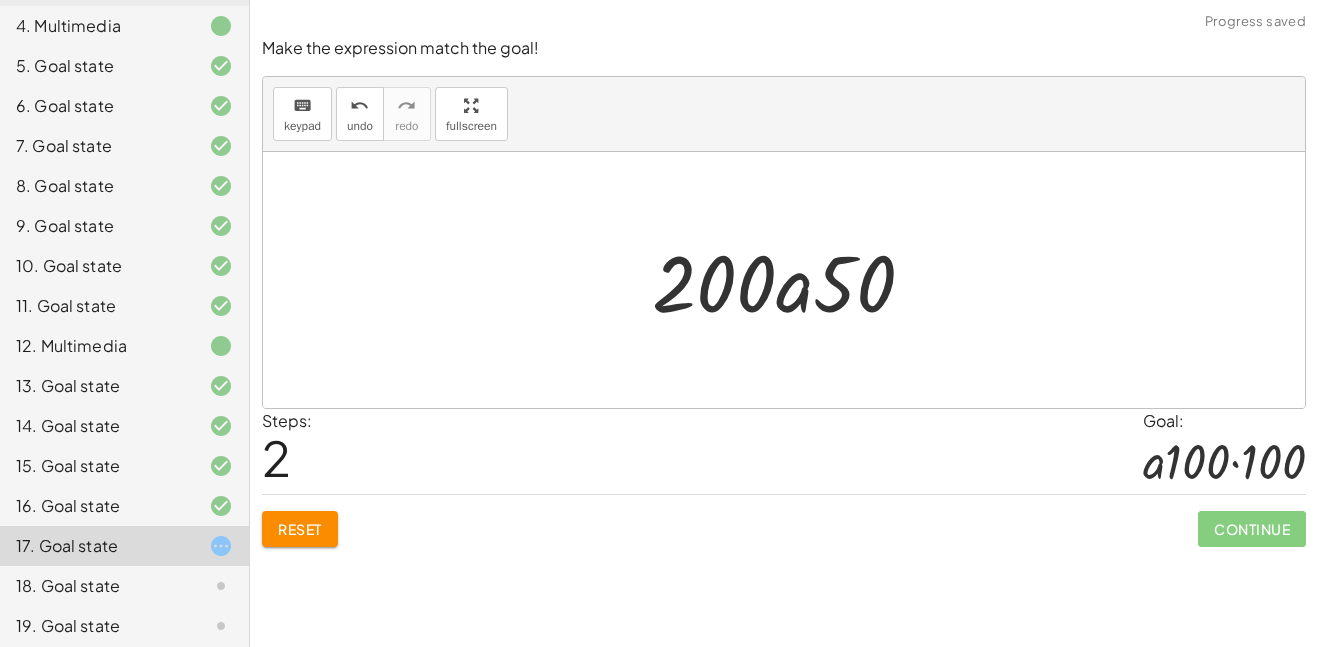 click on "Make the expression match the goal! keyboard keypad undo undo redo redo fullscreen · 10 · 20 · a · 10 · 5 · 200 · a · 10 · 5 · · a · 200 50 × Steps:  2 Goal: · a · 100 · 100 Reset   Continue" 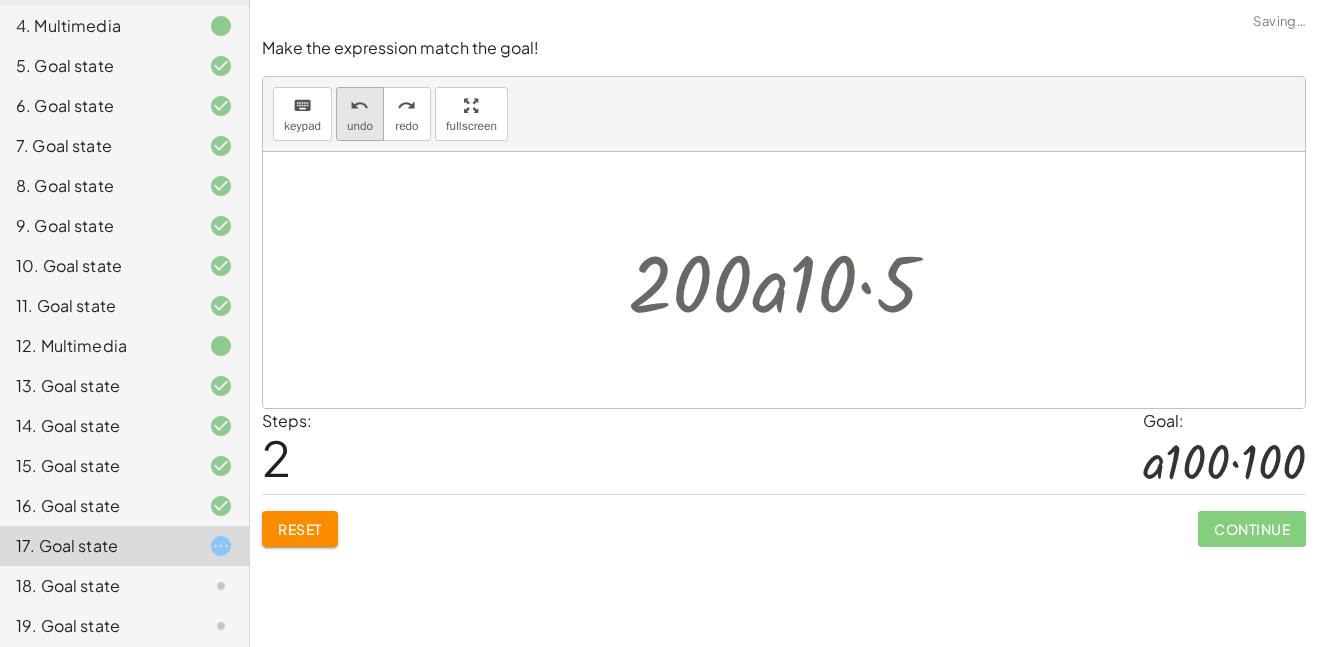 click on "undo" at bounding box center (360, 105) 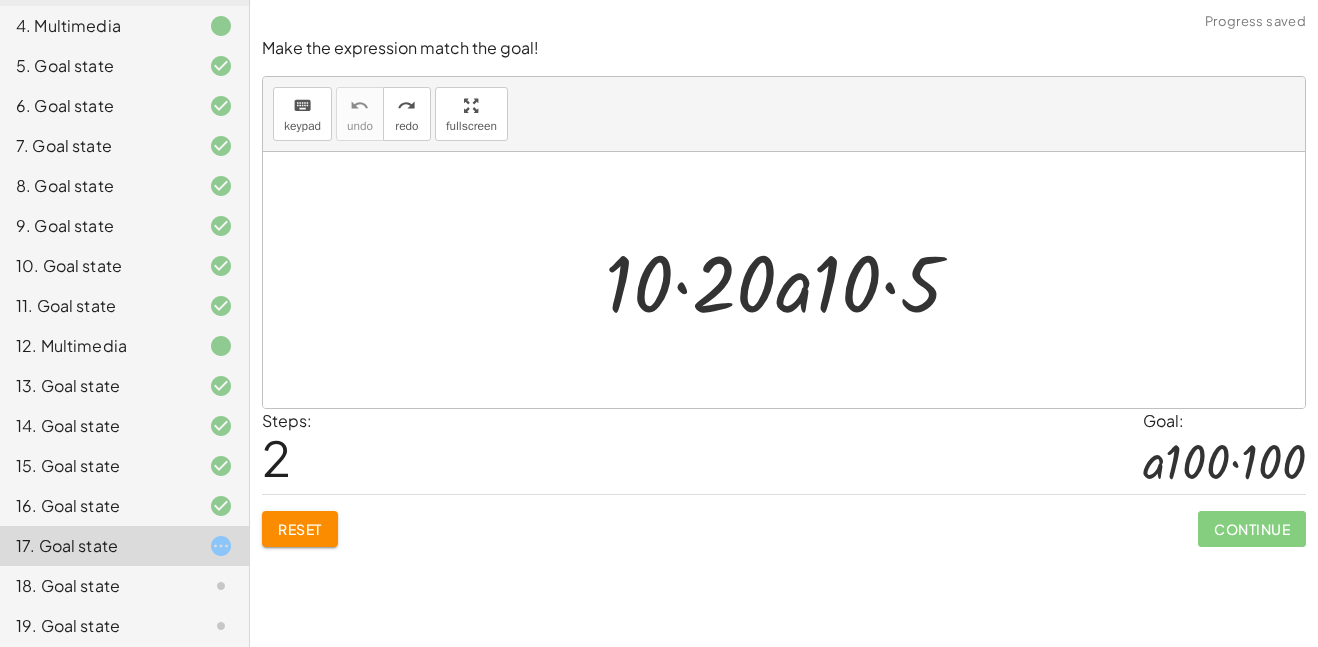 click at bounding box center [791, 280] 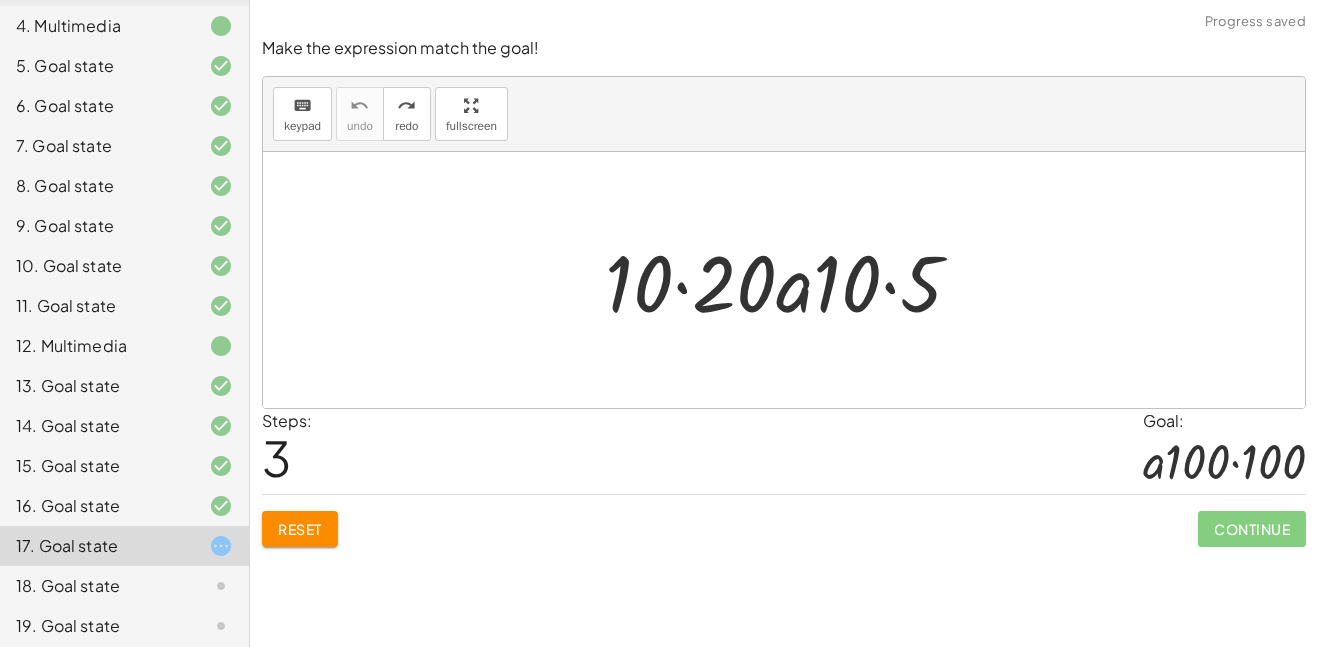 click at bounding box center [791, 280] 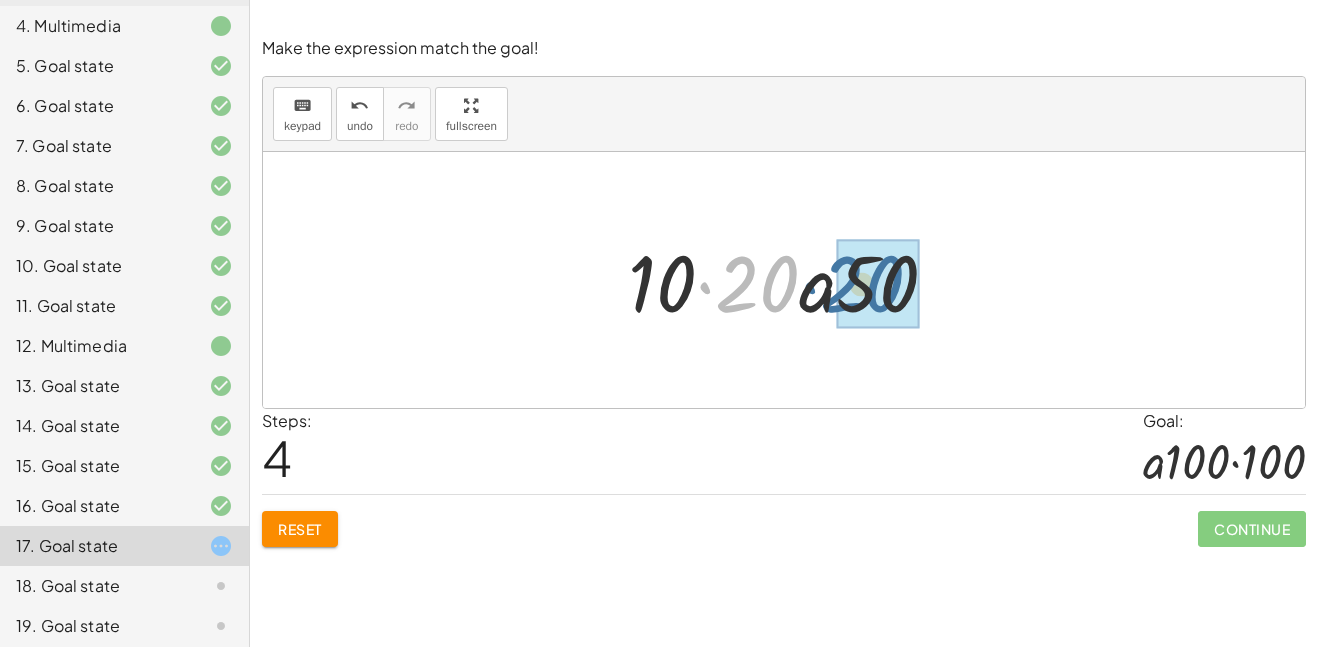 drag, startPoint x: 712, startPoint y: 275, endPoint x: 829, endPoint y: 272, distance: 117.03845 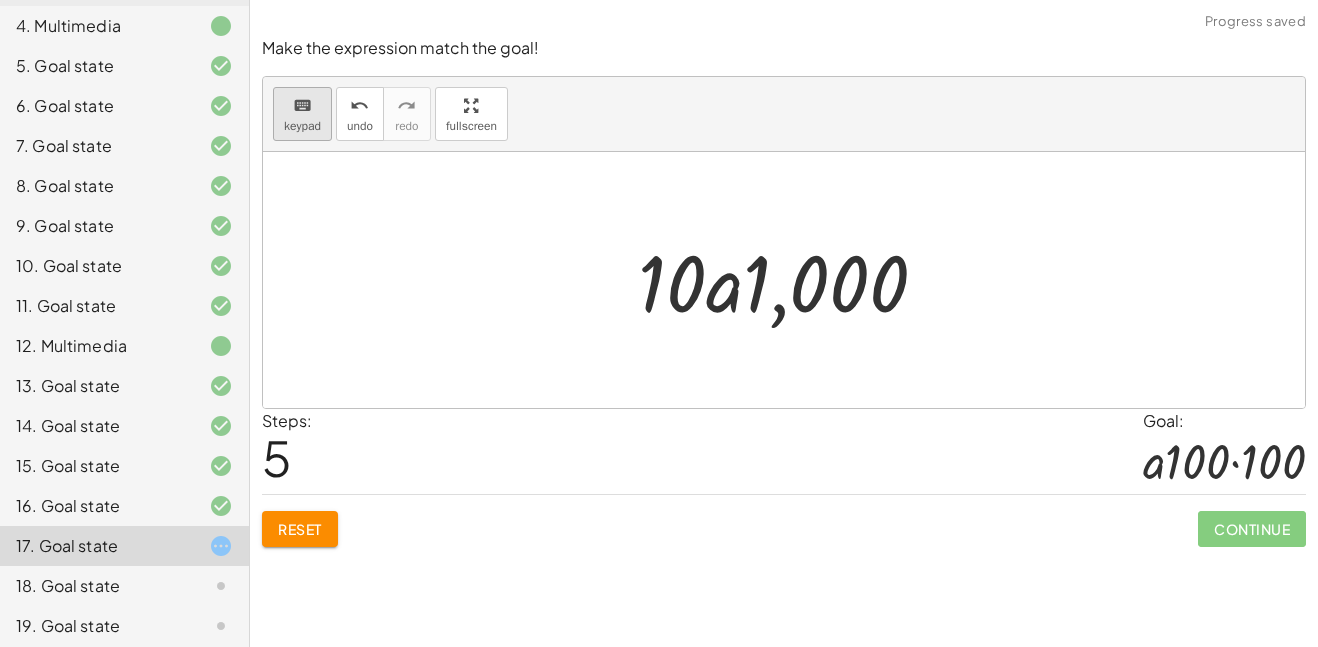 click on "keypad" at bounding box center [302, 126] 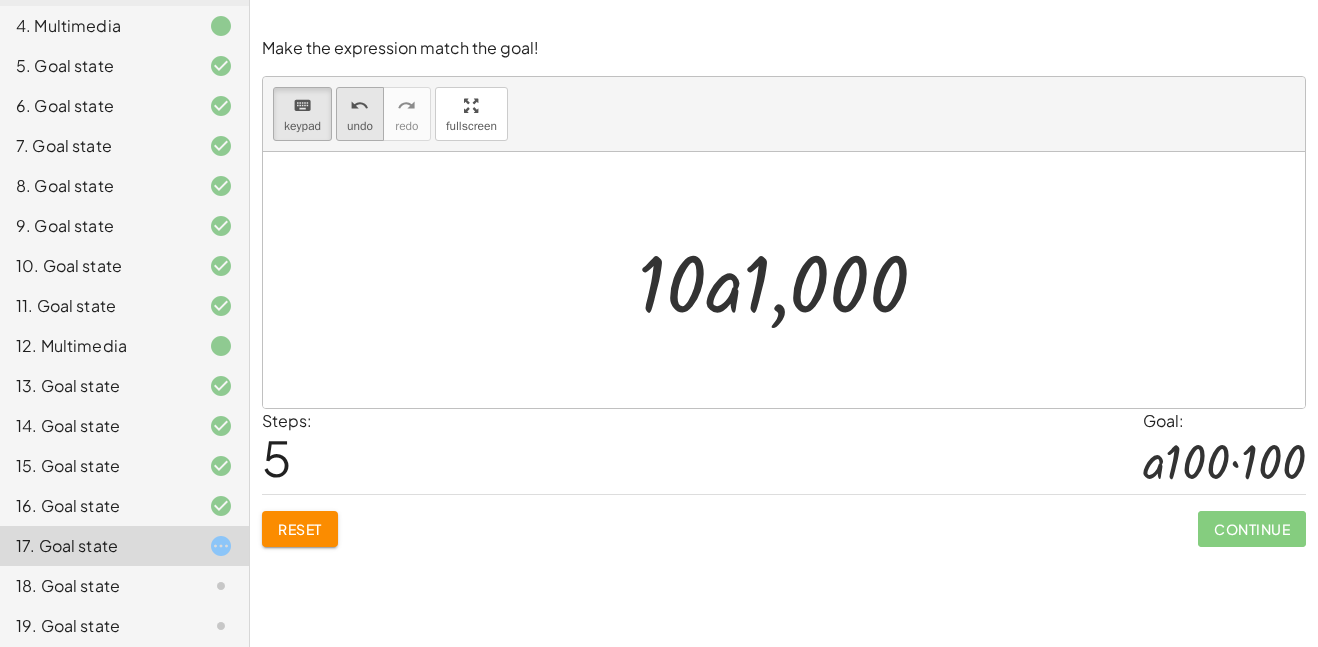 click on "undo" at bounding box center (360, 126) 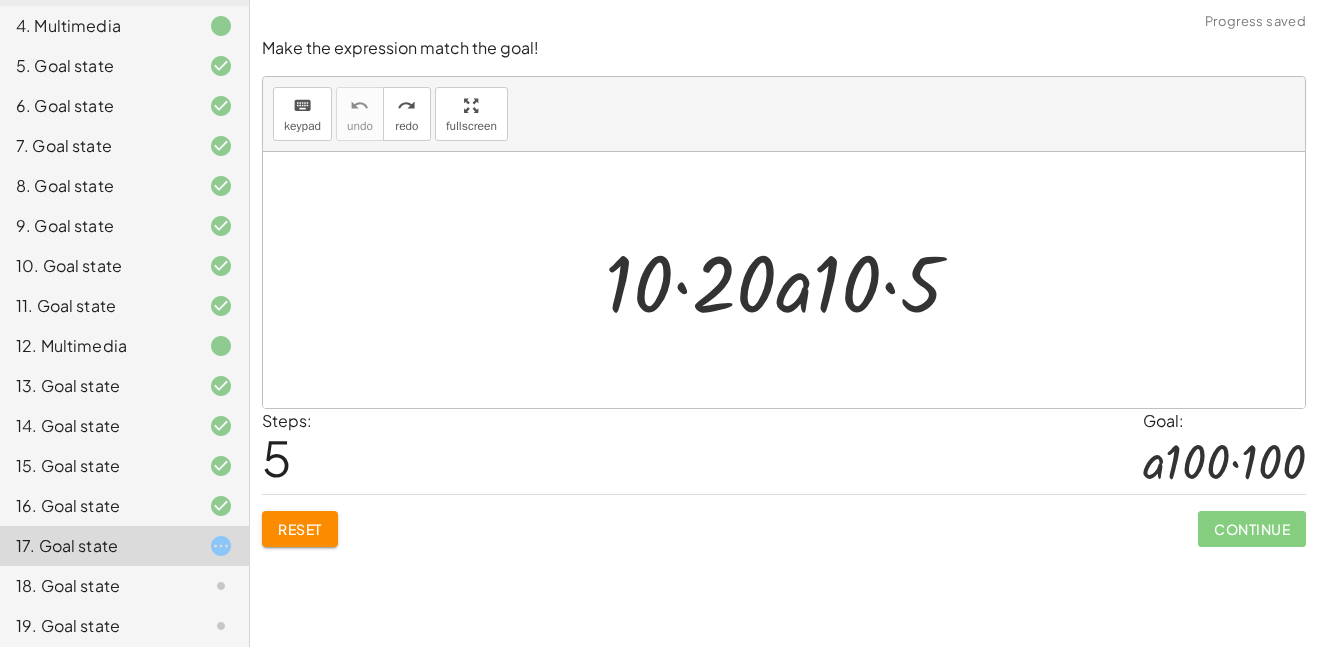 click at bounding box center (791, 280) 